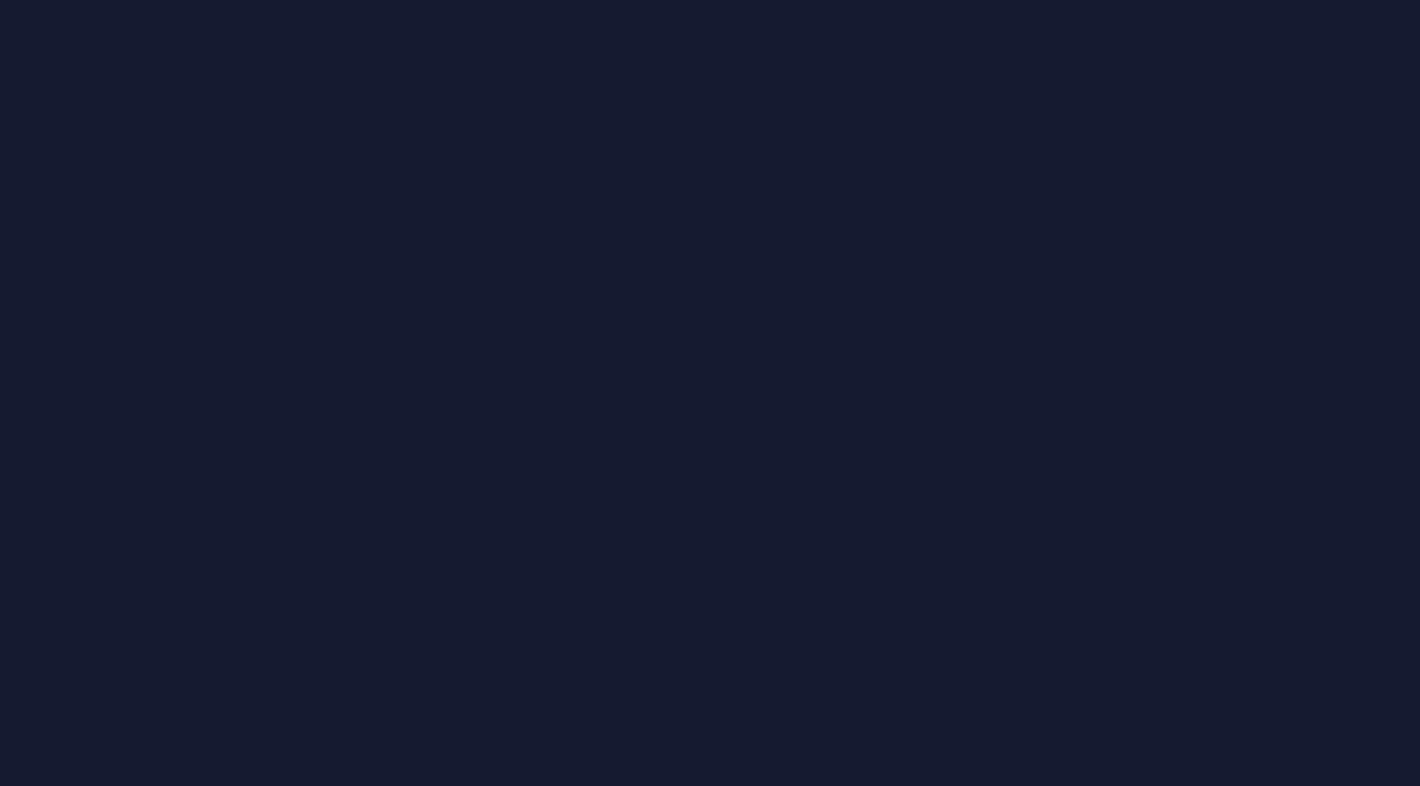 scroll, scrollTop: 0, scrollLeft: 0, axis: both 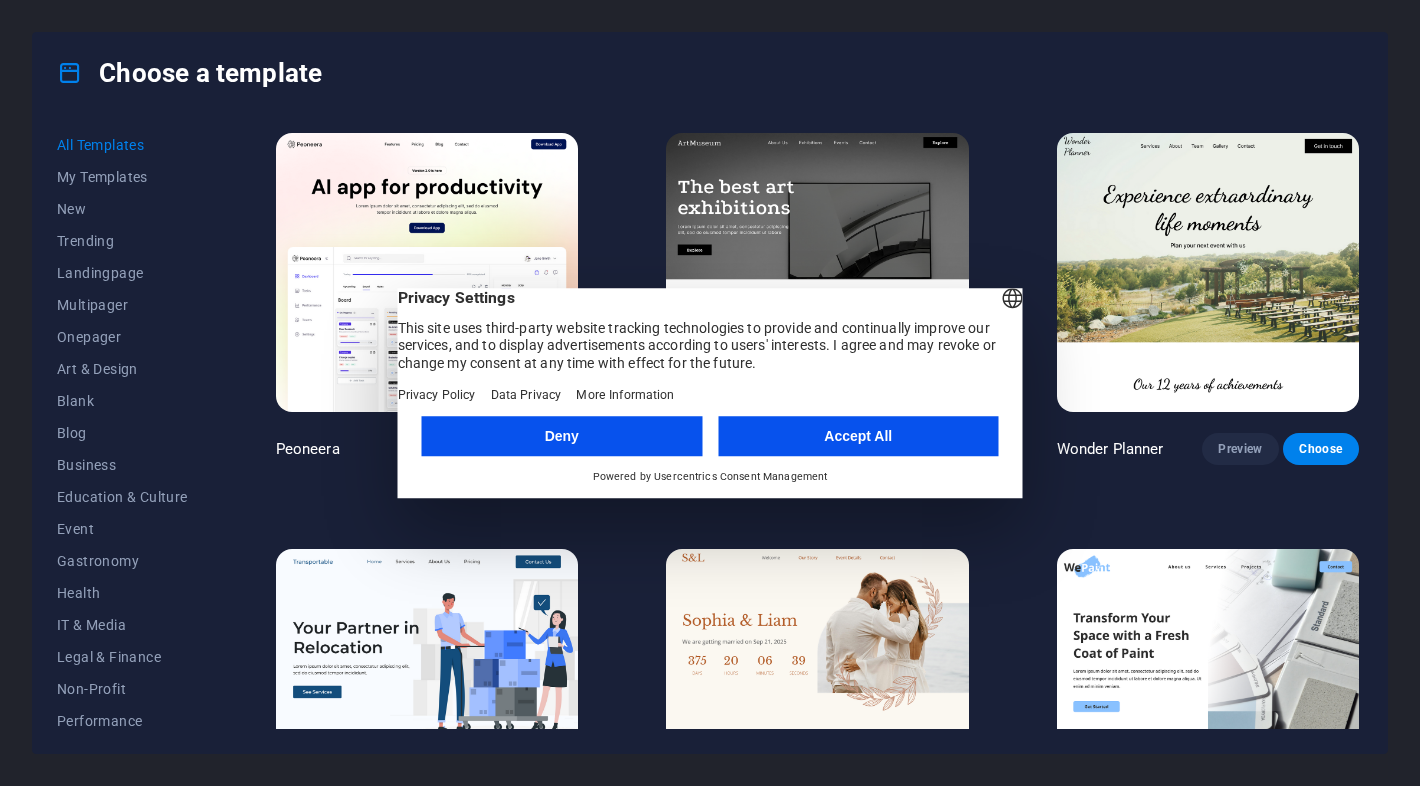 click on "Deny" at bounding box center (562, 436) 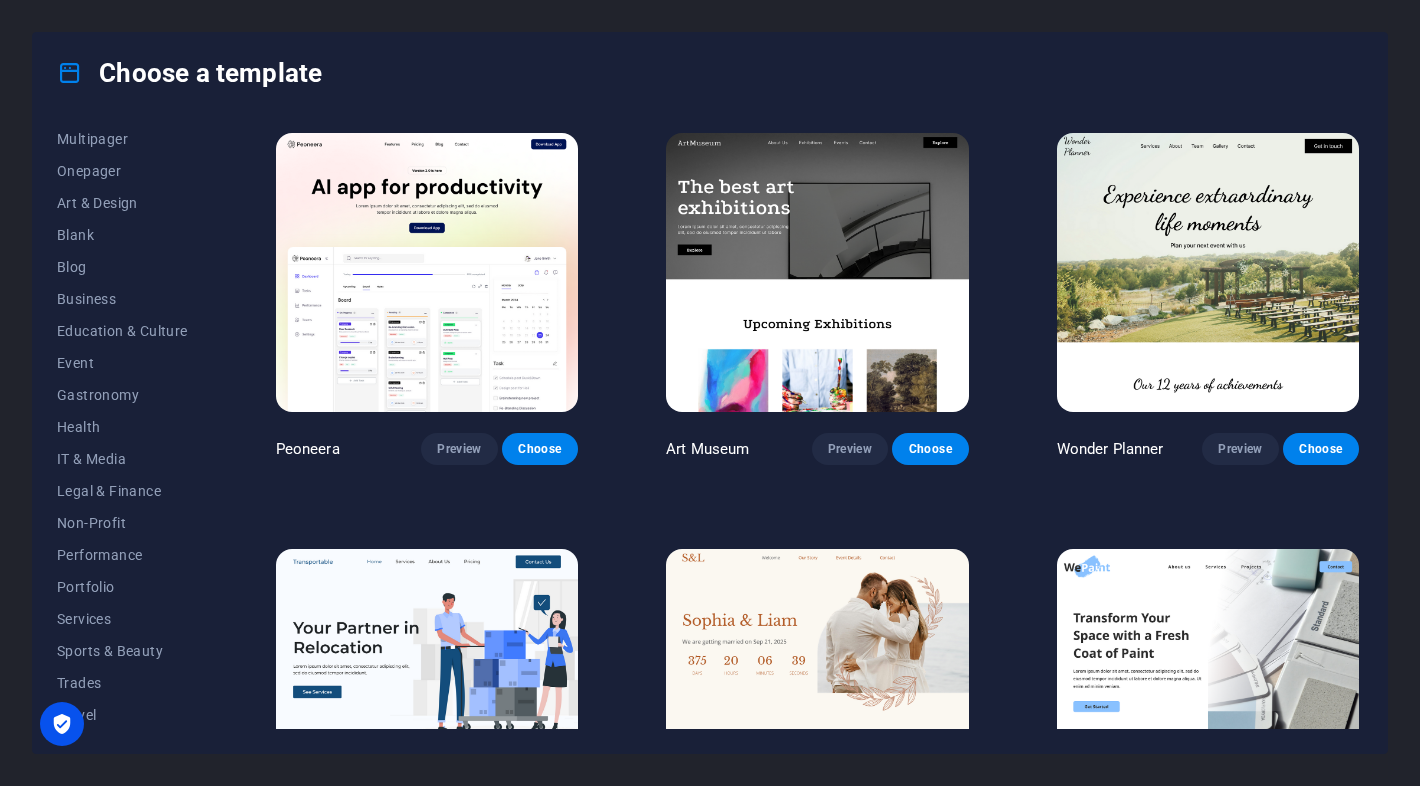 scroll, scrollTop: 200, scrollLeft: 0, axis: vertical 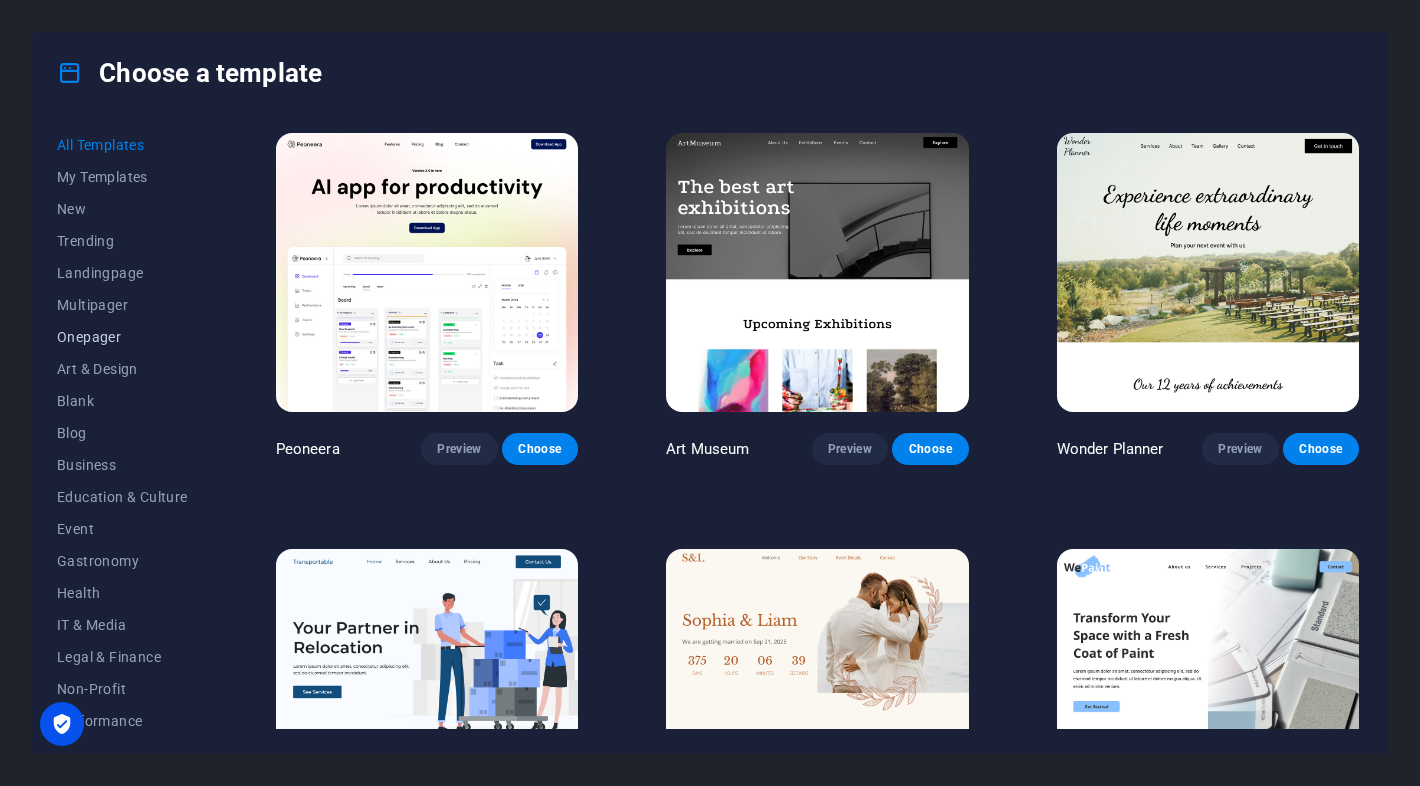 click on "Onepager" at bounding box center (122, 337) 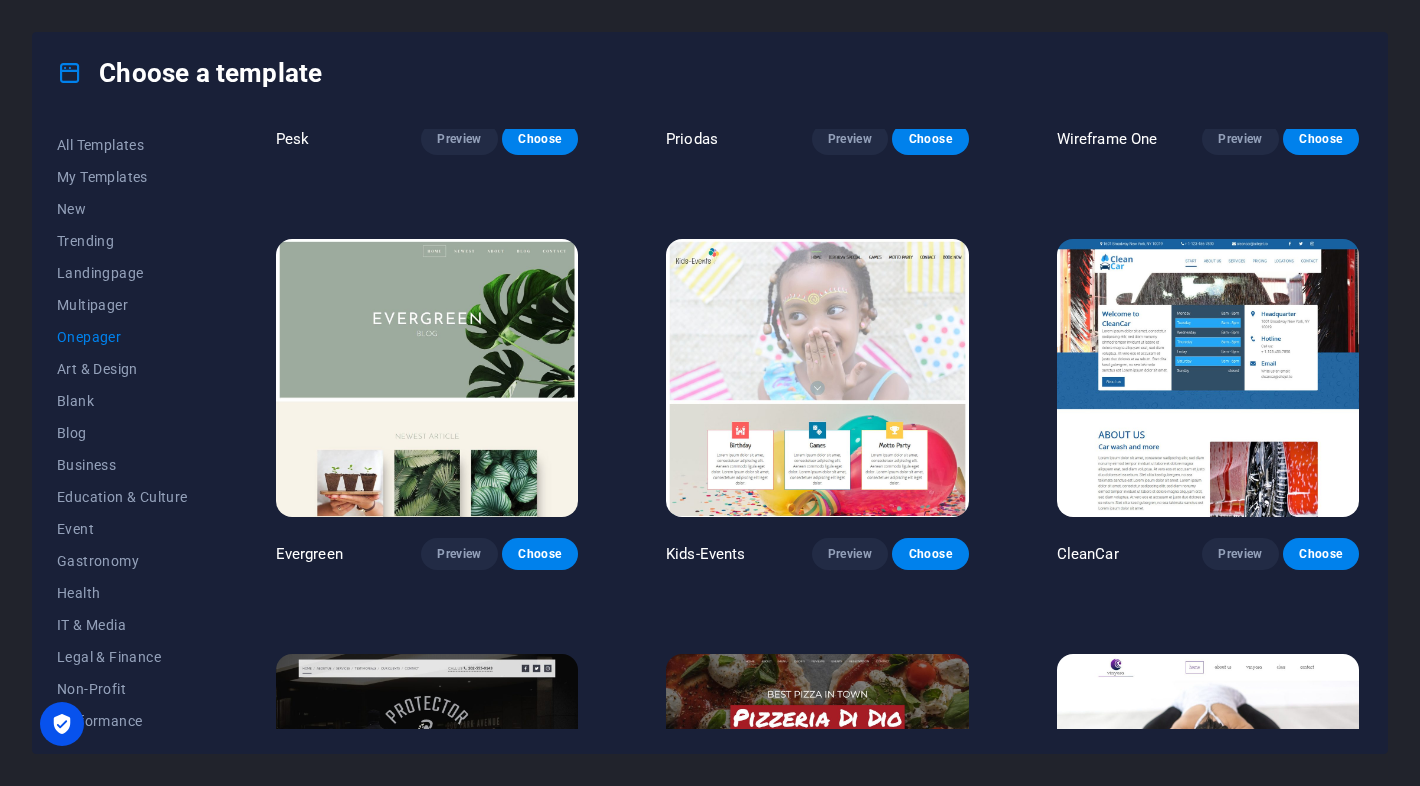 scroll, scrollTop: 3502, scrollLeft: 0, axis: vertical 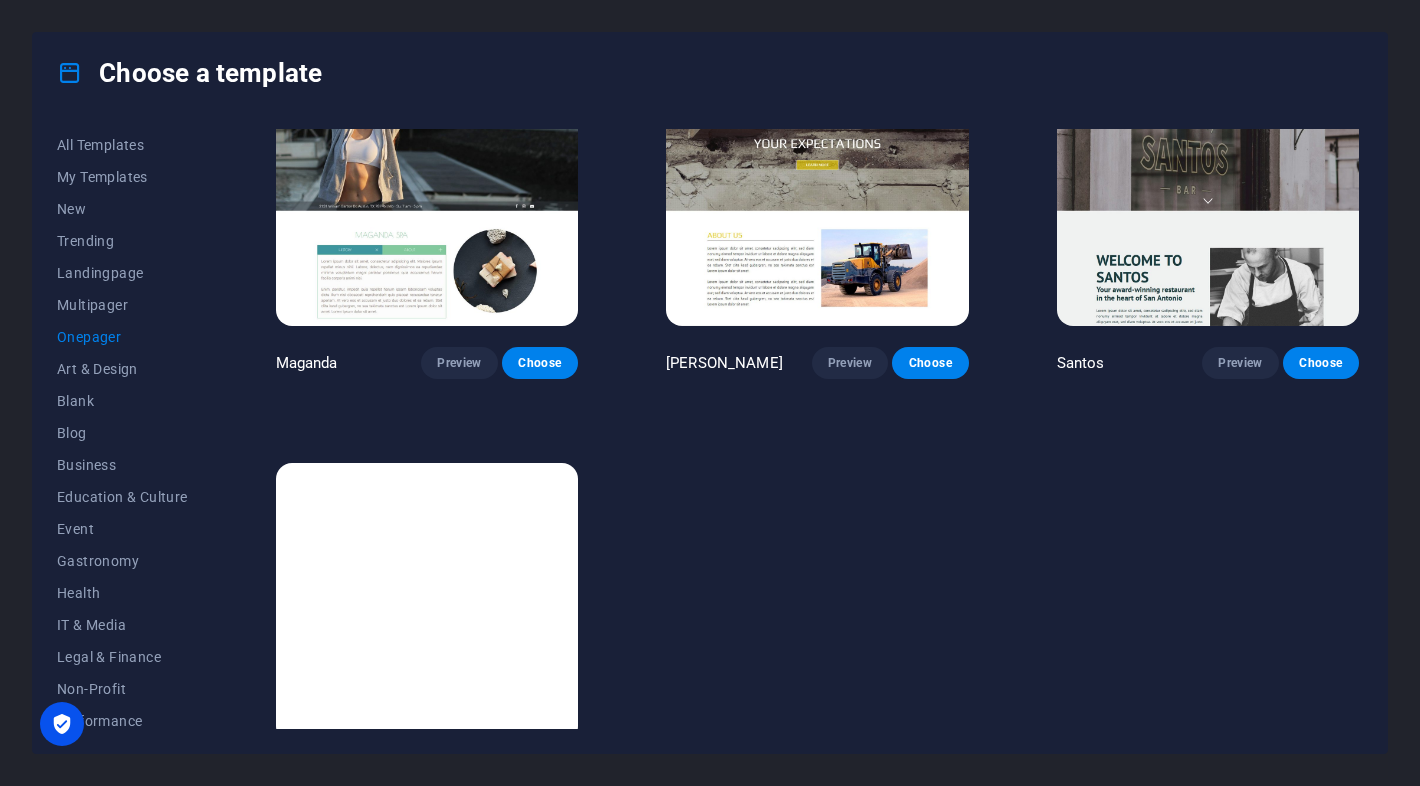 click on "Choose" at bounding box center [540, 779] 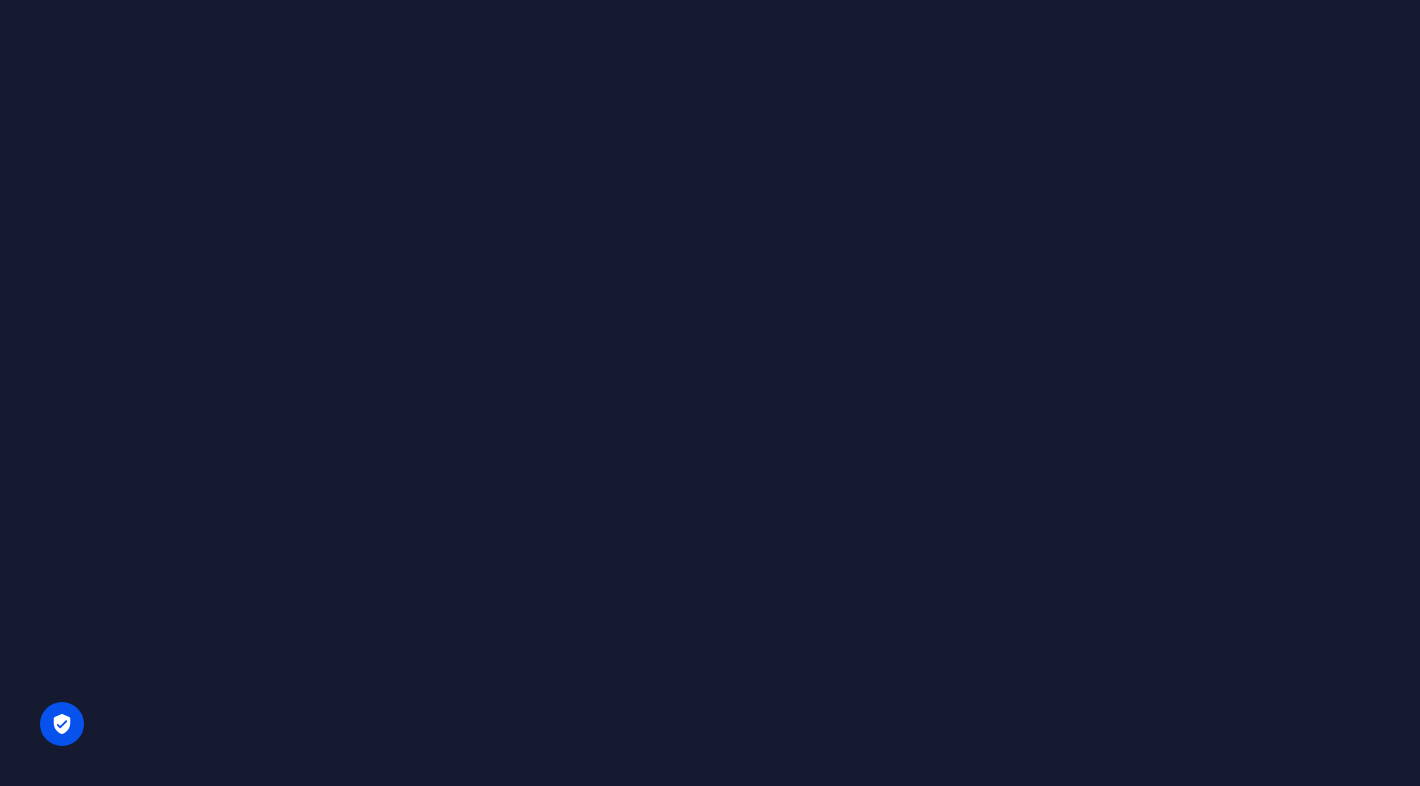 scroll, scrollTop: 0, scrollLeft: 0, axis: both 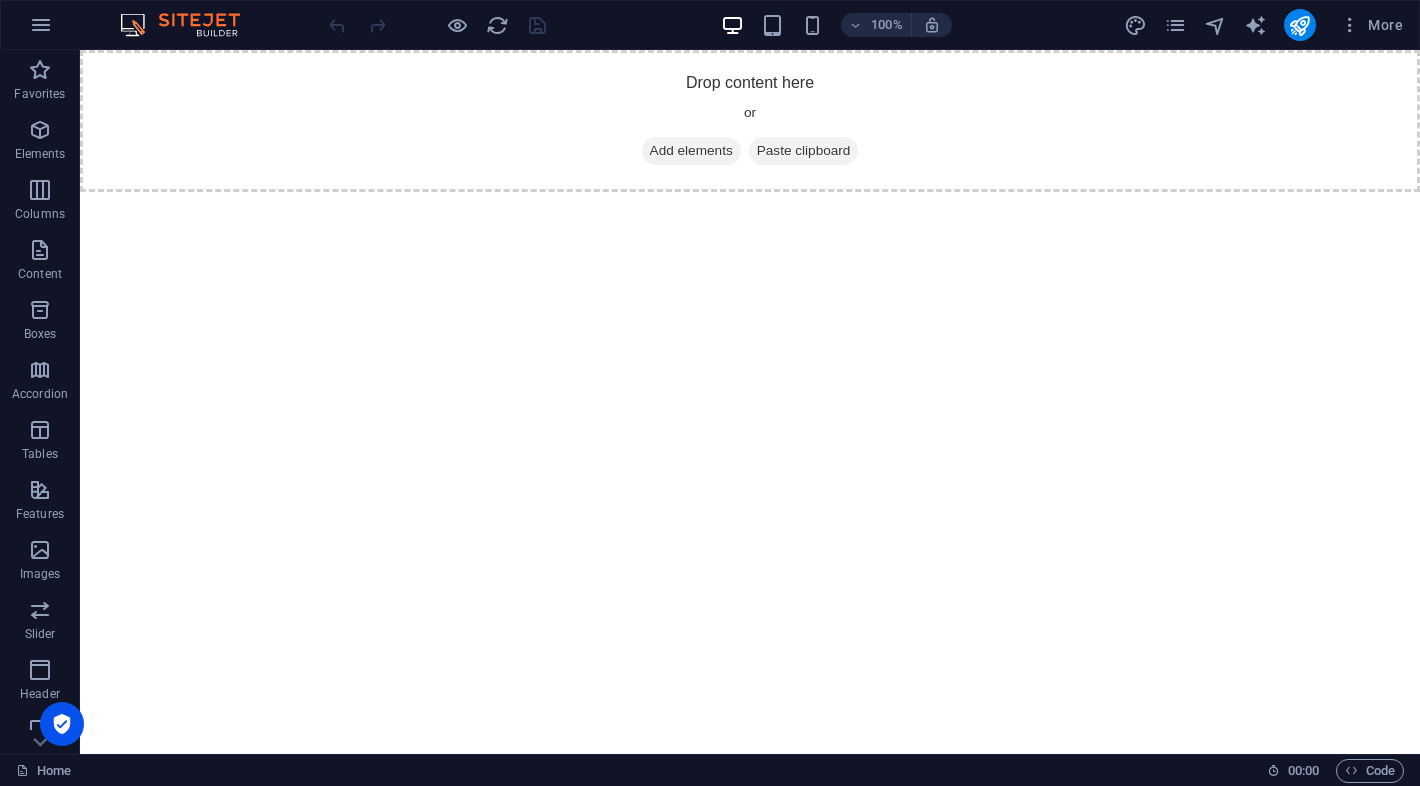 click on "Skip to main content
Drop content here or  Add elements  Paste clipboard" at bounding box center (750, 121) 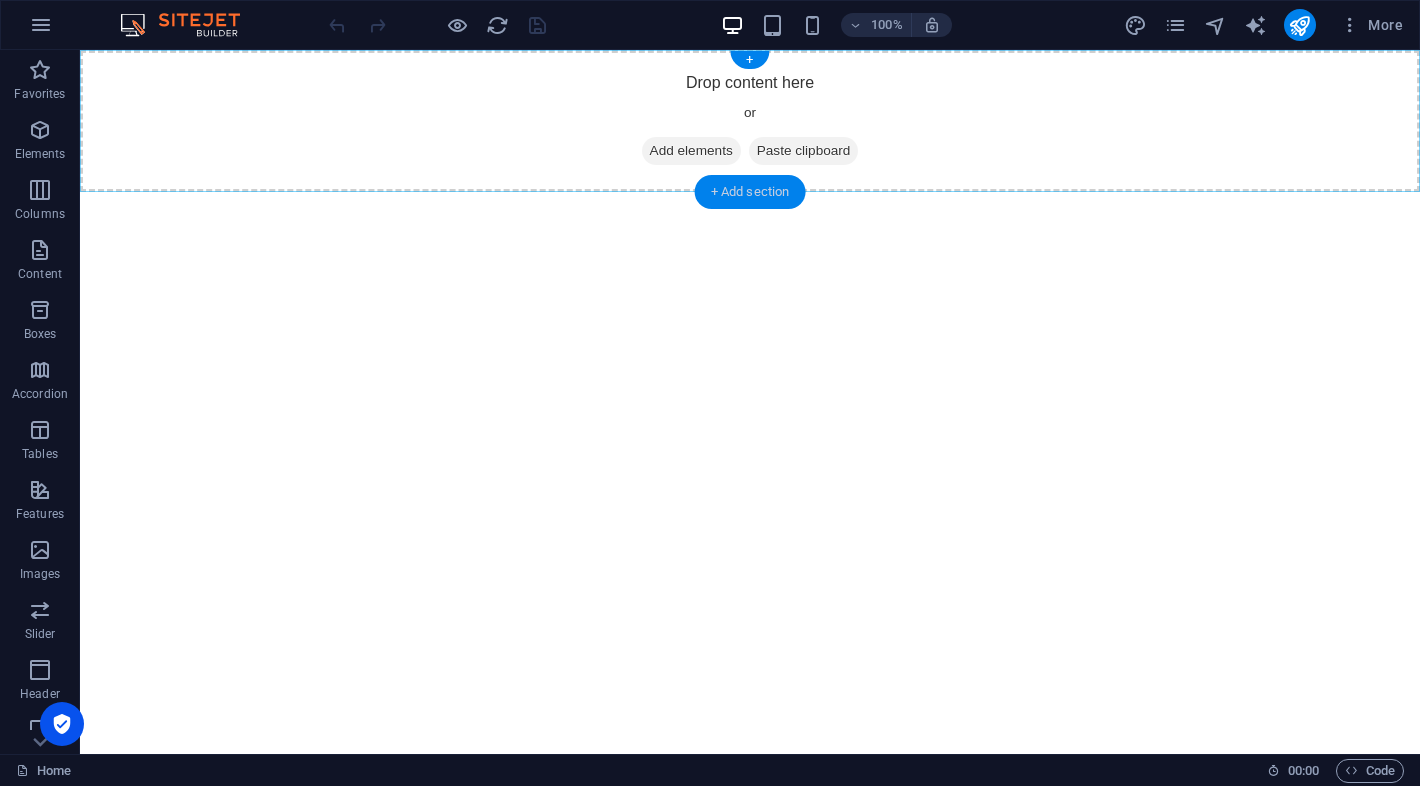 click on "+ Add section" at bounding box center [750, 192] 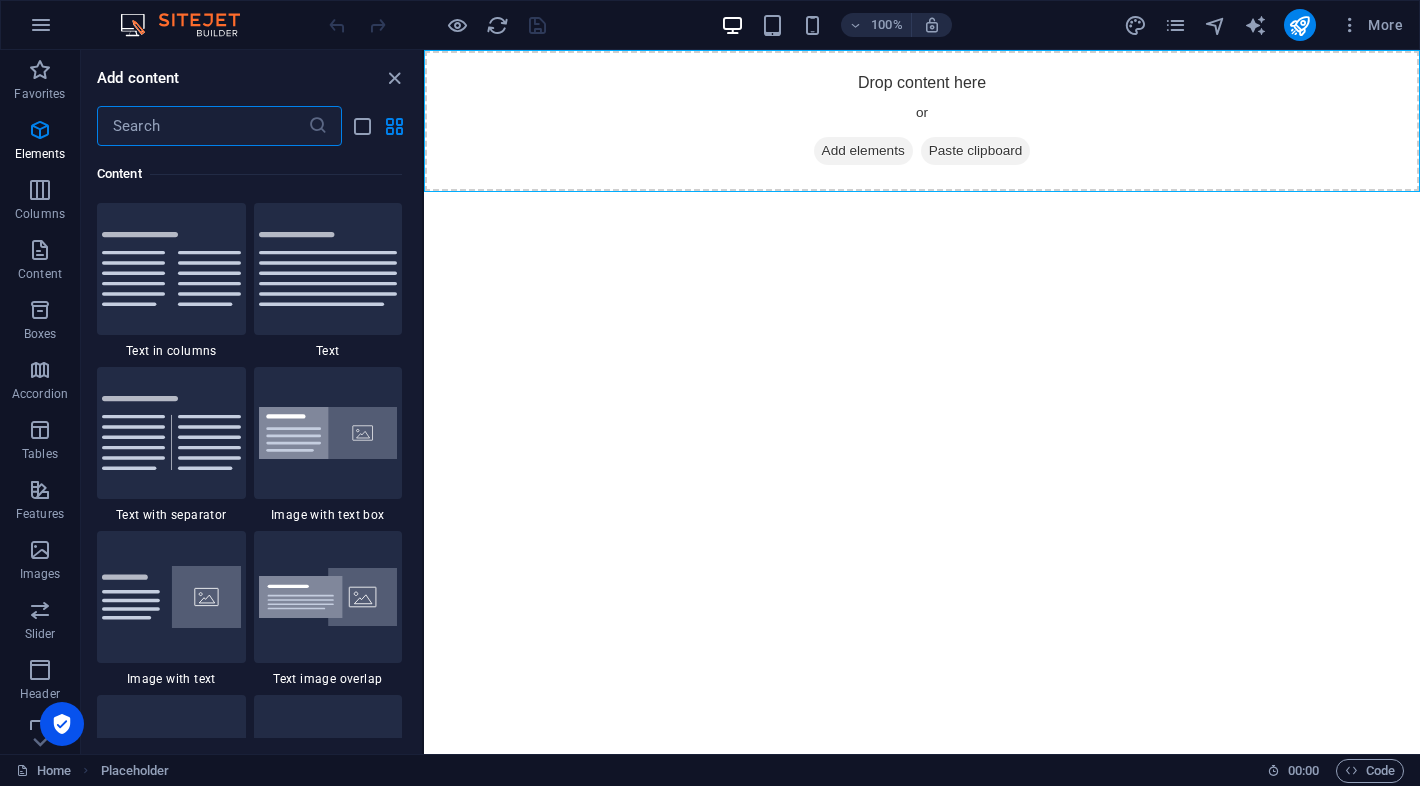 scroll, scrollTop: 3499, scrollLeft: 0, axis: vertical 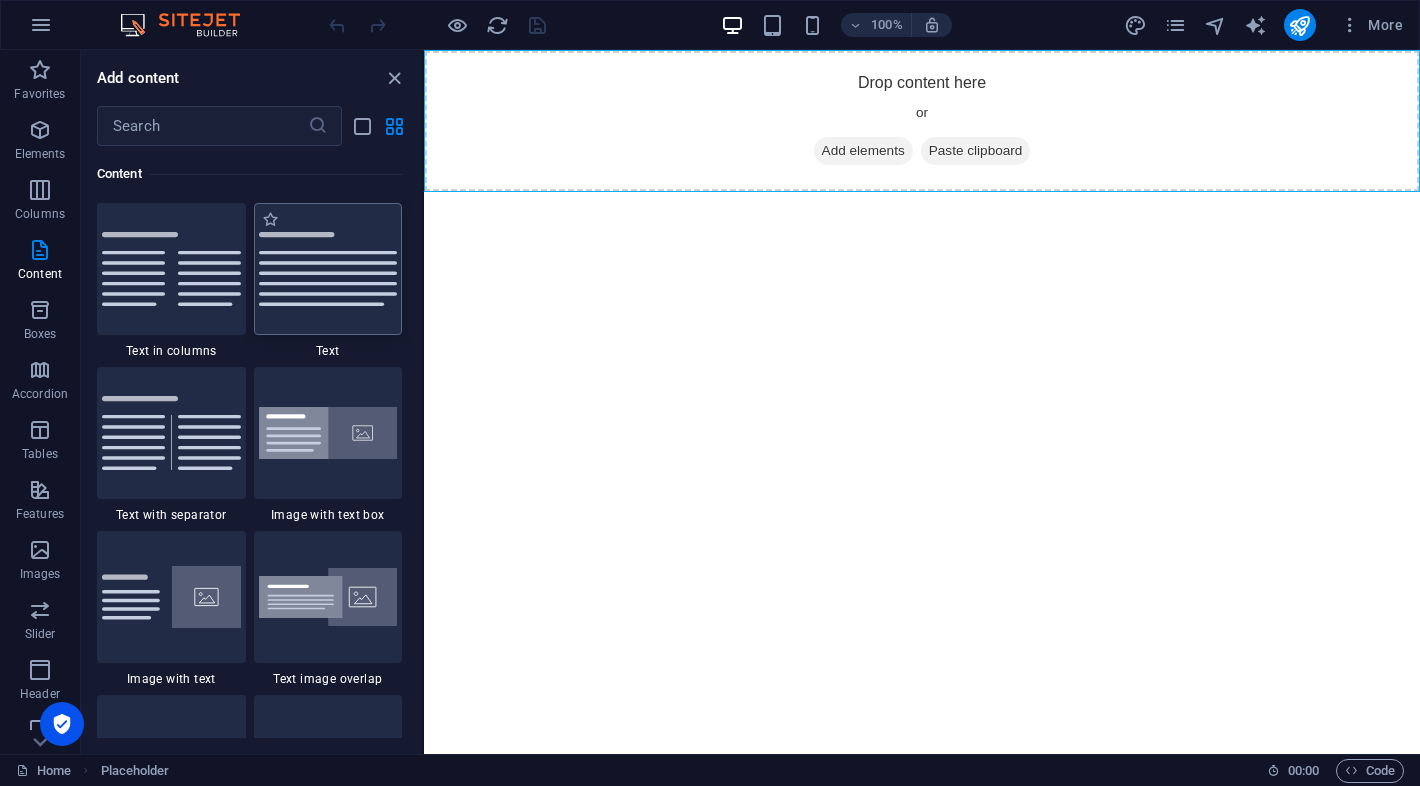 click at bounding box center (328, 269) 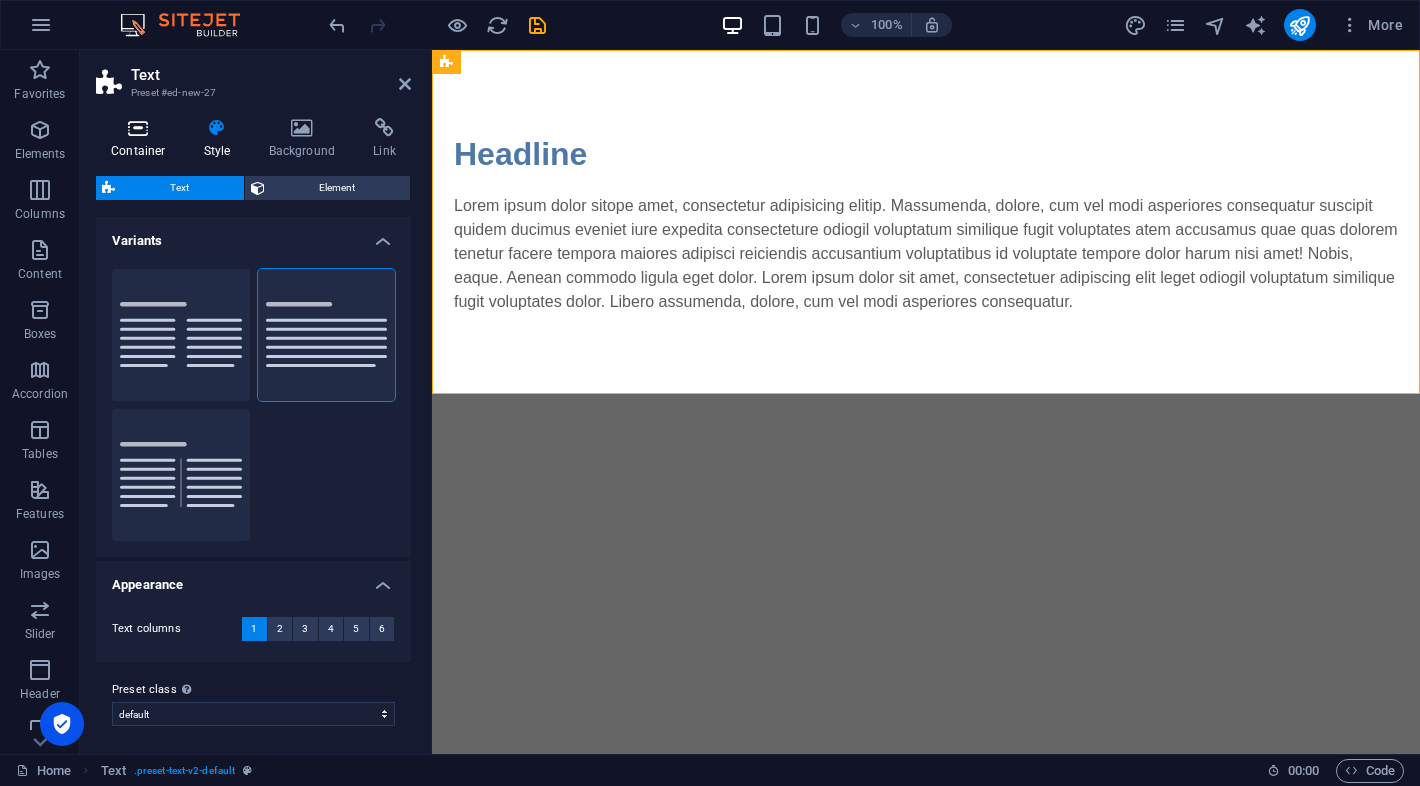 click on "Container" at bounding box center [142, 139] 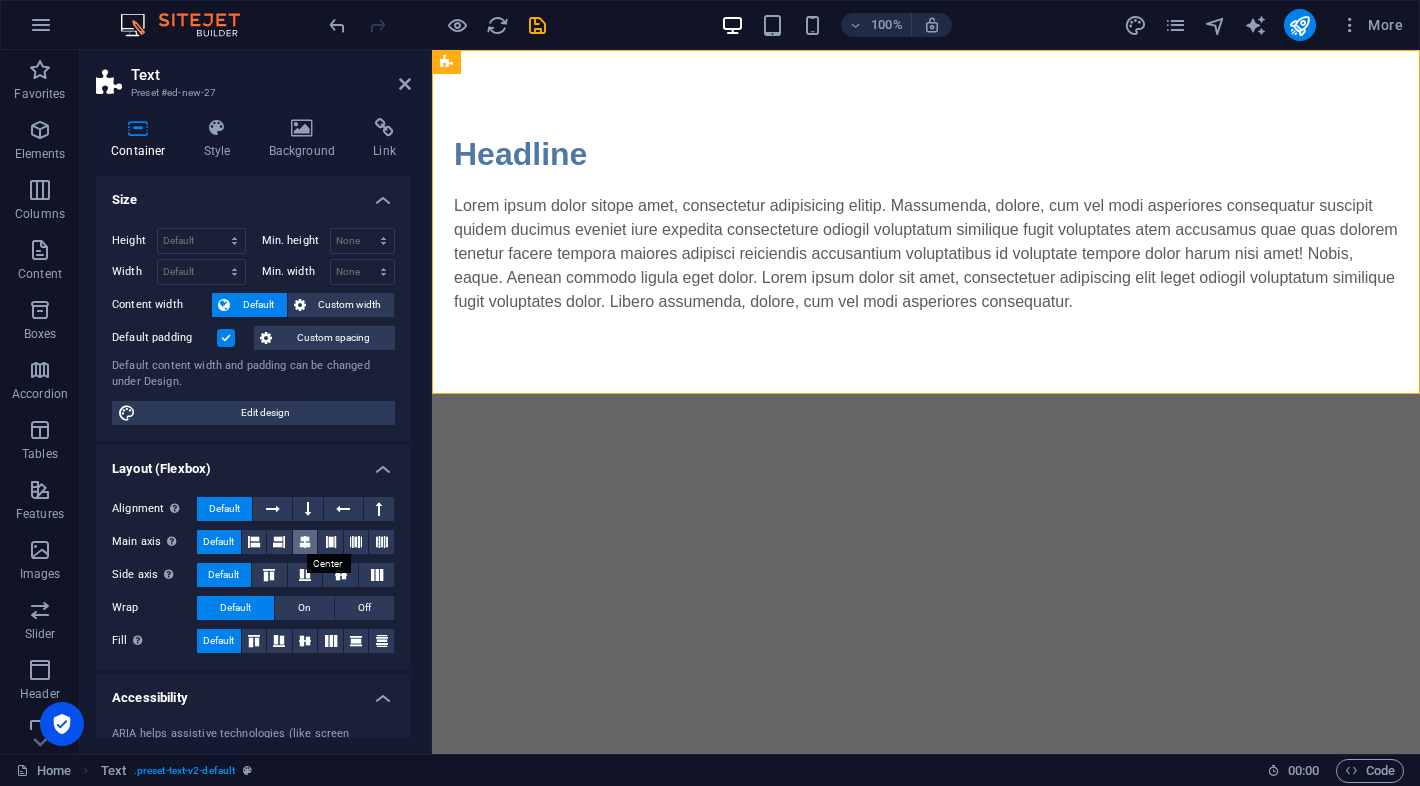 click at bounding box center [305, 542] 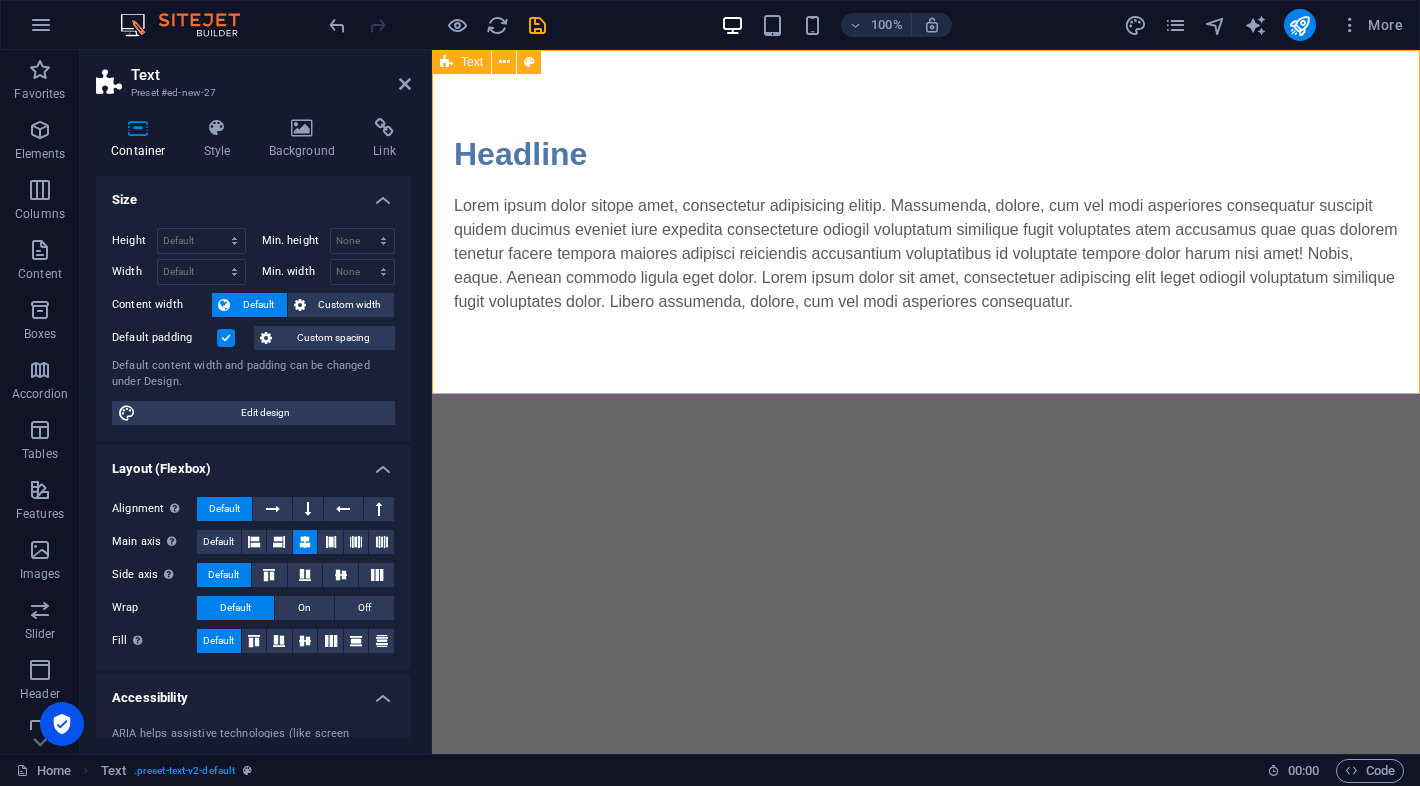 click on "Headline Lorem ipsum dolor sitope amet, consectetur adipisicing elitip. Massumenda, dolore, cum vel modi asperiores consequatur suscipit quidem ducimus eveniet iure expedita consecteture odiogil voluptatum similique fugit voluptates atem accusamus quae quas dolorem tenetur facere tempora maiores adipisci reiciendis accusantium voluptatibus id voluptate tempore dolor harum nisi amet! Nobis, eaque. Aenean commodo ligula eget dolor. Lorem ipsum dolor sit amet, consectetuer adipiscing elit leget odiogil voluptatum similique fugit voluptates dolor. Libero assumenda, dolore, cum vel modi asperiores consequatur." at bounding box center (926, 222) 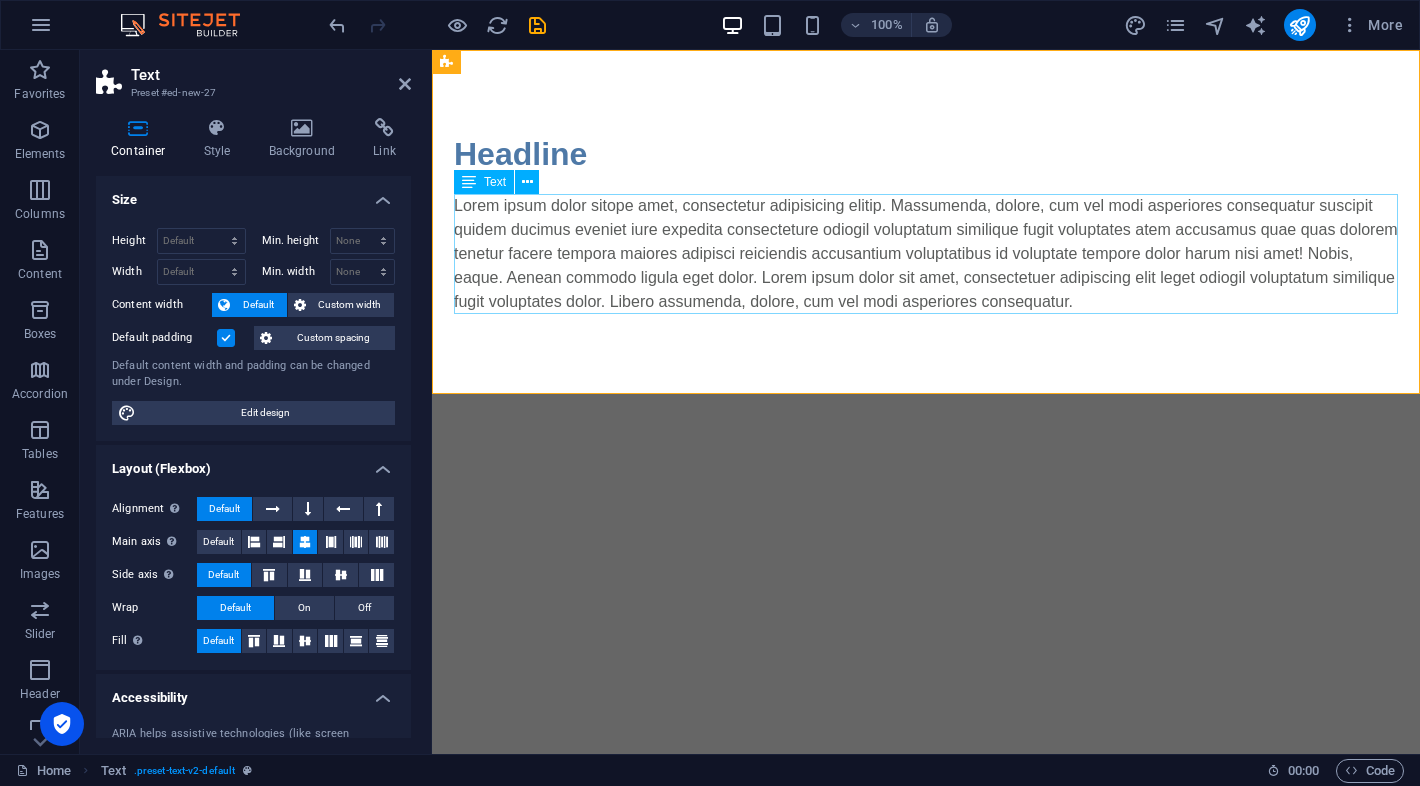 click on "Lorem ipsum dolor sitope amet, consectetur adipisicing elitip. Massumenda, dolore, cum vel modi asperiores consequatur suscipit quidem ducimus eveniet iure expedita consecteture odiogil voluptatum similique fugit voluptates atem accusamus quae quas dolorem tenetur facere tempora maiores adipisci reiciendis accusantium voluptatibus id voluptate tempore dolor harum nisi amet! Nobis, eaque. Aenean commodo ligula eget dolor. Lorem ipsum dolor sit amet, consectetuer adipiscing elit leget odiogil voluptatum similique fugit voluptates dolor. Libero assumenda, dolore, cum vel modi asperiores consequatur." at bounding box center [926, 254] 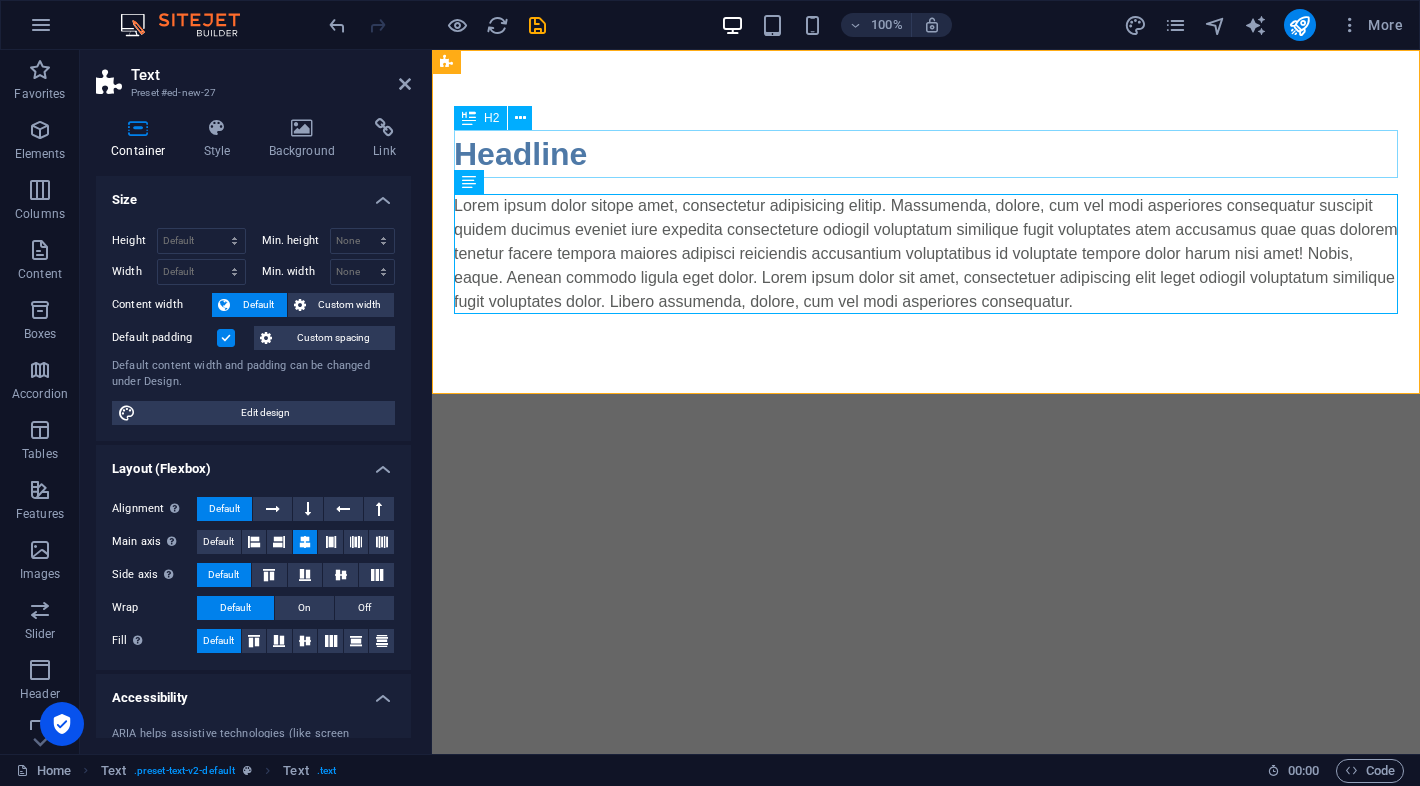 click on "Headline" at bounding box center [926, 154] 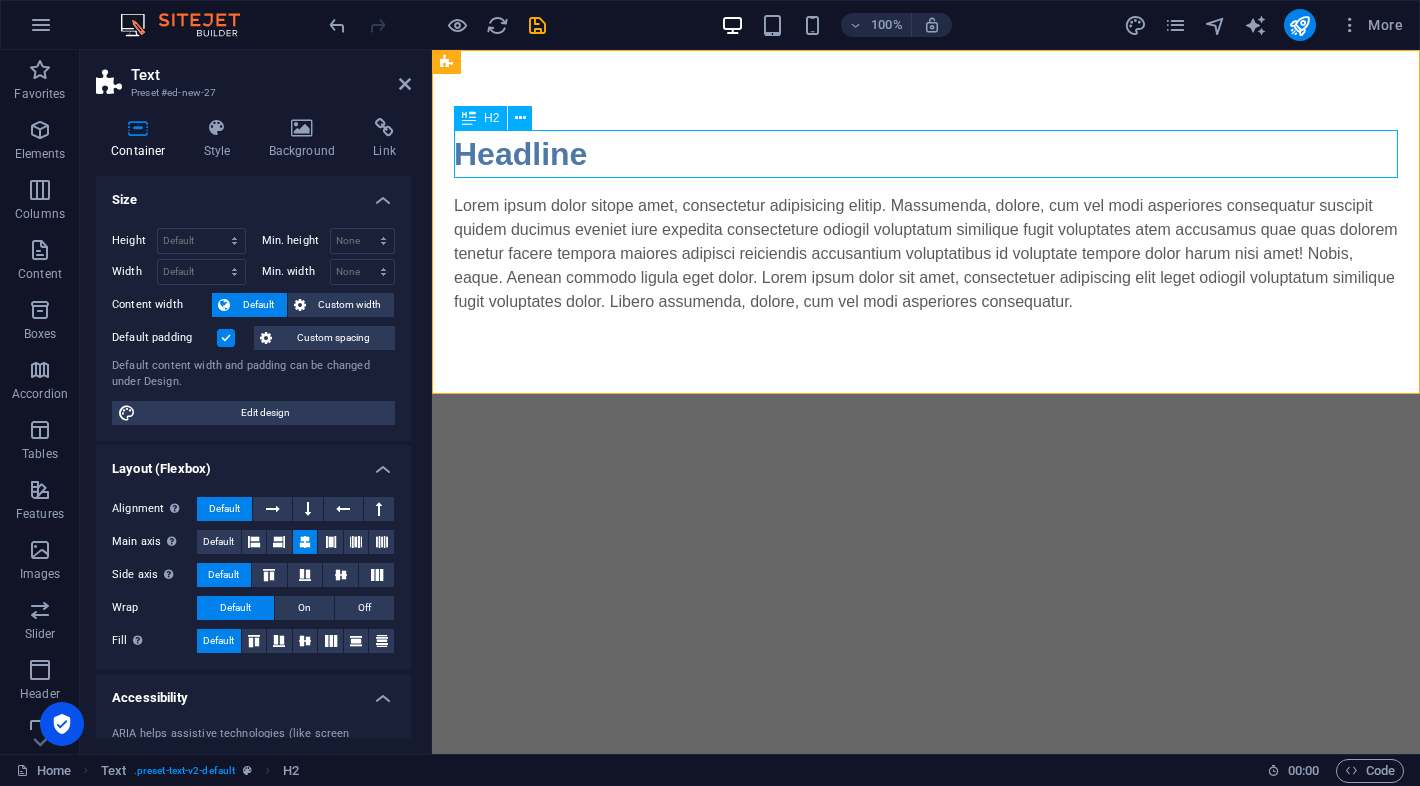 click on "Headline" at bounding box center [926, 154] 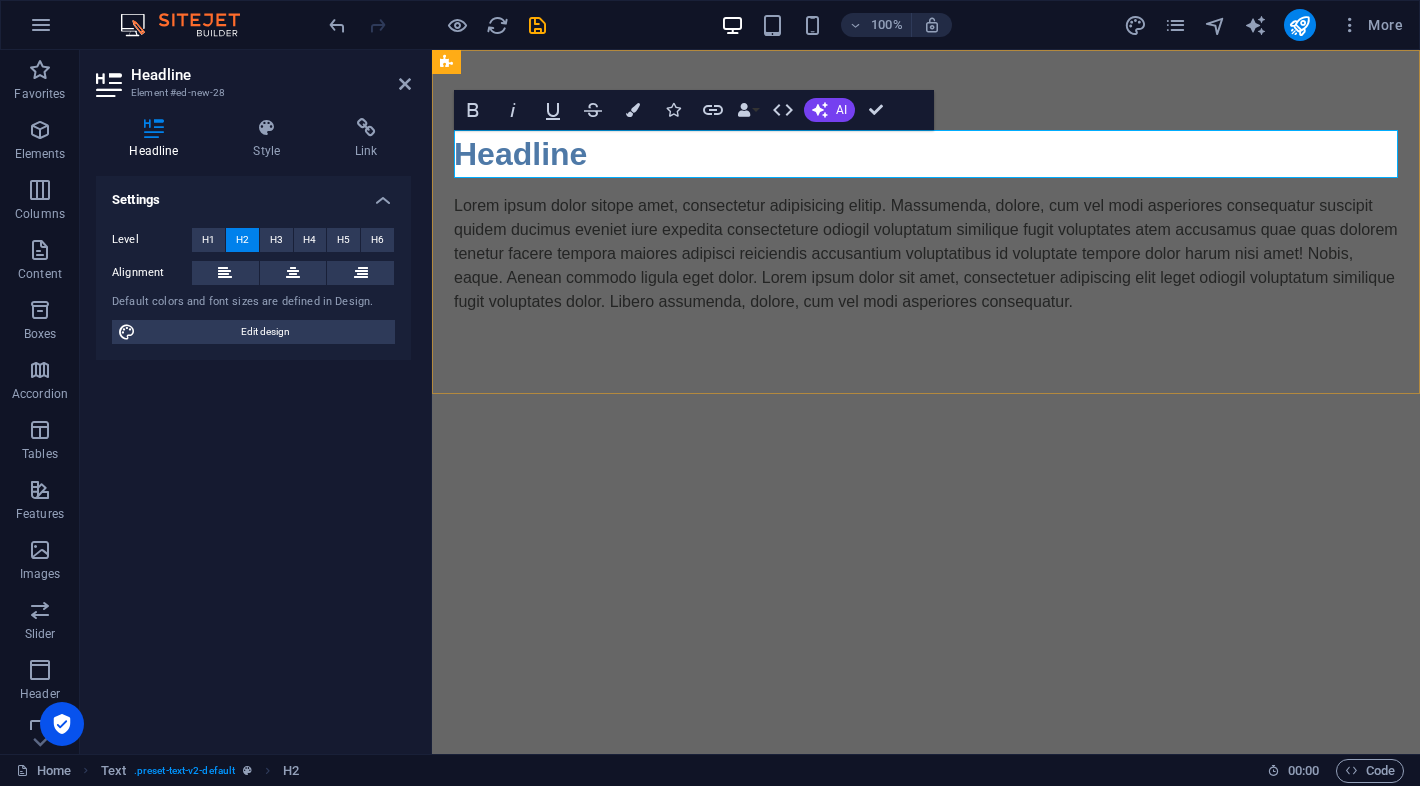 type 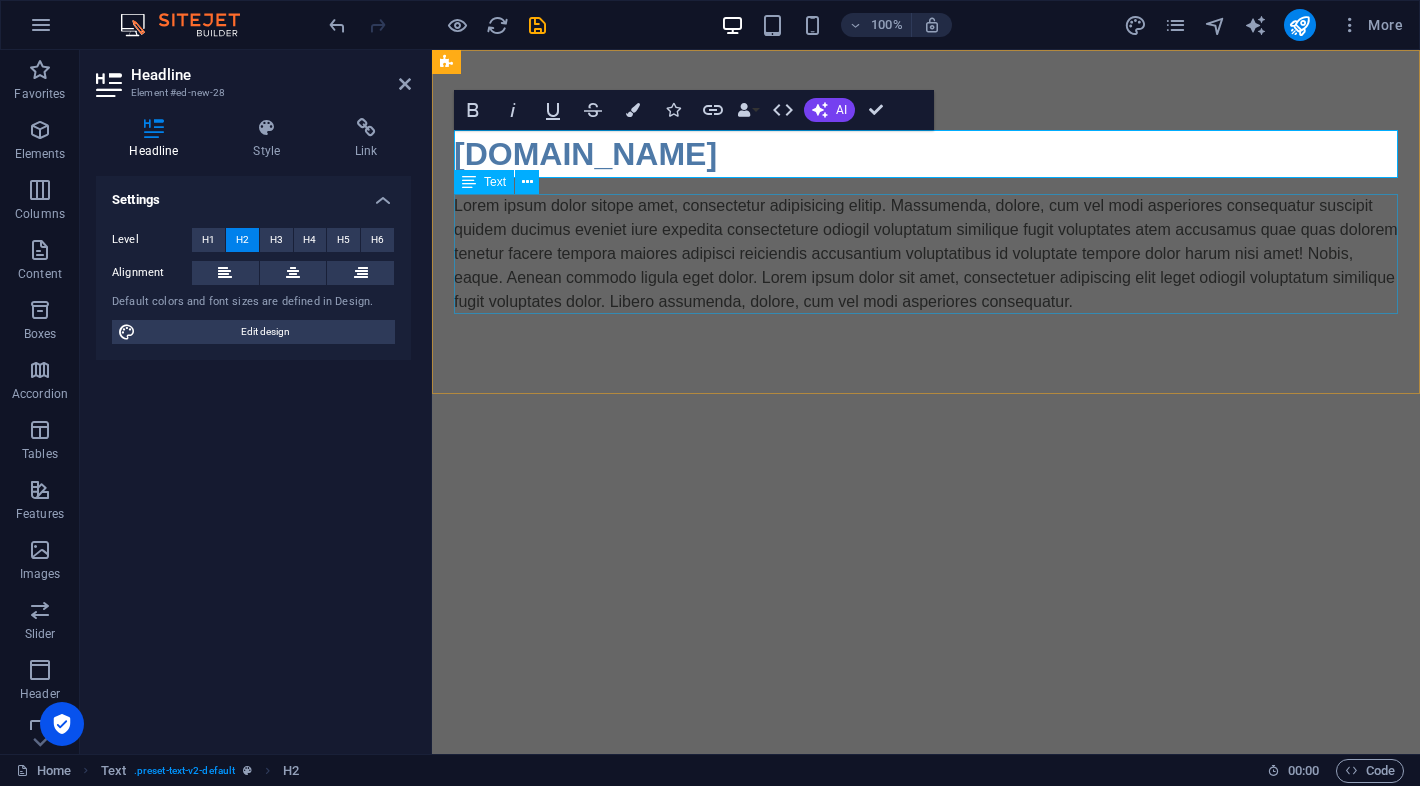 click on "Lorem ipsum dolor sitope amet, consectetur adipisicing elitip. Massumenda, dolore, cum vel modi asperiores consequatur suscipit quidem ducimus eveniet iure expedita consecteture odiogil voluptatum similique fugit voluptates atem accusamus quae quas dolorem tenetur facere tempora maiores adipisci reiciendis accusantium voluptatibus id voluptate tempore dolor harum nisi amet! Nobis, eaque. Aenean commodo ligula eget dolor. Lorem ipsum dolor sit amet, consectetuer adipiscing elit leget odiogil voluptatum similique fugit voluptates dolor. Libero assumenda, dolore, cum vel modi asperiores consequatur." at bounding box center [926, 254] 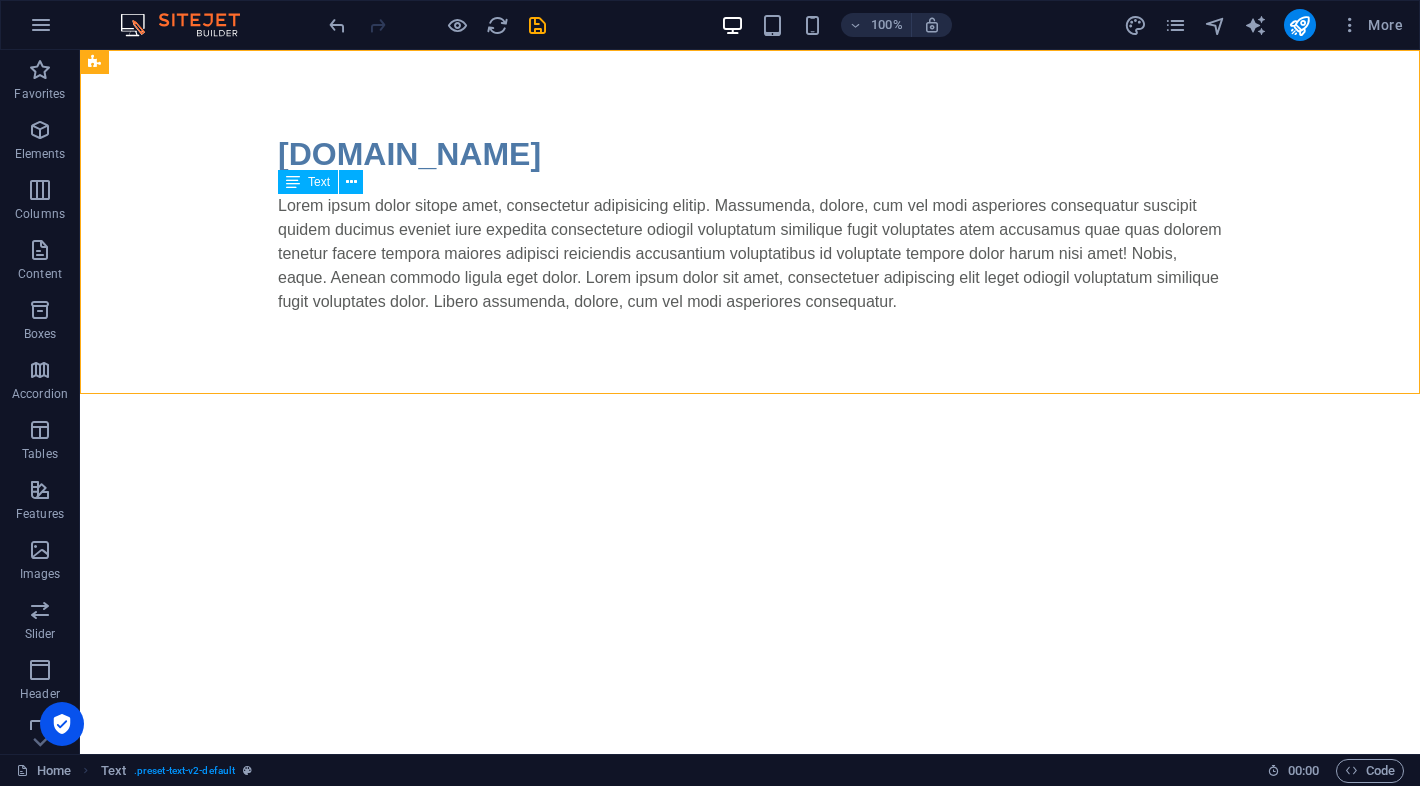 click on "Lorem ipsum dolor sitope amet, consectetur adipisicing elitip. Massumenda, dolore, cum vel modi asperiores consequatur suscipit quidem ducimus eveniet iure expedita consecteture odiogil voluptatum similique fugit voluptates atem accusamus quae quas dolorem tenetur facere tempora maiores adipisci reiciendis accusantium voluptatibus id voluptate tempore dolor harum nisi amet! Nobis, eaque. Aenean commodo ligula eget dolor. Lorem ipsum dolor sit amet, consectetuer adipiscing elit leget odiogil voluptatum similique fugit voluptates dolor. Libero assumenda, dolore, cum vel modi asperiores consequatur." at bounding box center (750, 254) 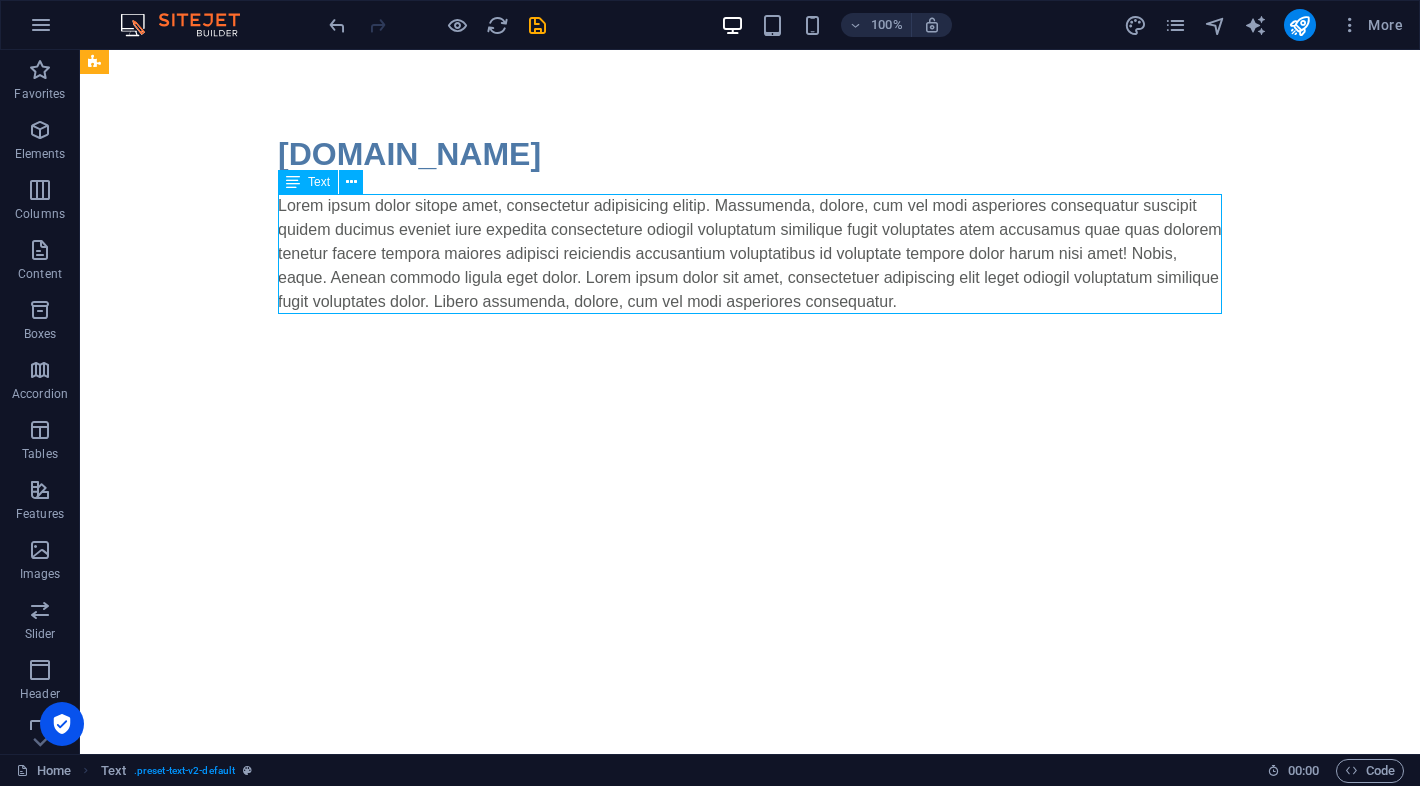 click on "Lorem ipsum dolor sitope amet, consectetur adipisicing elitip. Massumenda, dolore, cum vel modi asperiores consequatur suscipit quidem ducimus eveniet iure expedita consecteture odiogil voluptatum similique fugit voluptates atem accusamus quae quas dolorem tenetur facere tempora maiores adipisci reiciendis accusantium voluptatibus id voluptate tempore dolor harum nisi amet! Nobis, eaque. Aenean commodo ligula eget dolor. Lorem ipsum dolor sit amet, consectetuer adipiscing elit leget odiogil voluptatum similique fugit voluptates dolor. Libero assumenda, dolore, cum vel modi asperiores consequatur." at bounding box center [750, 254] 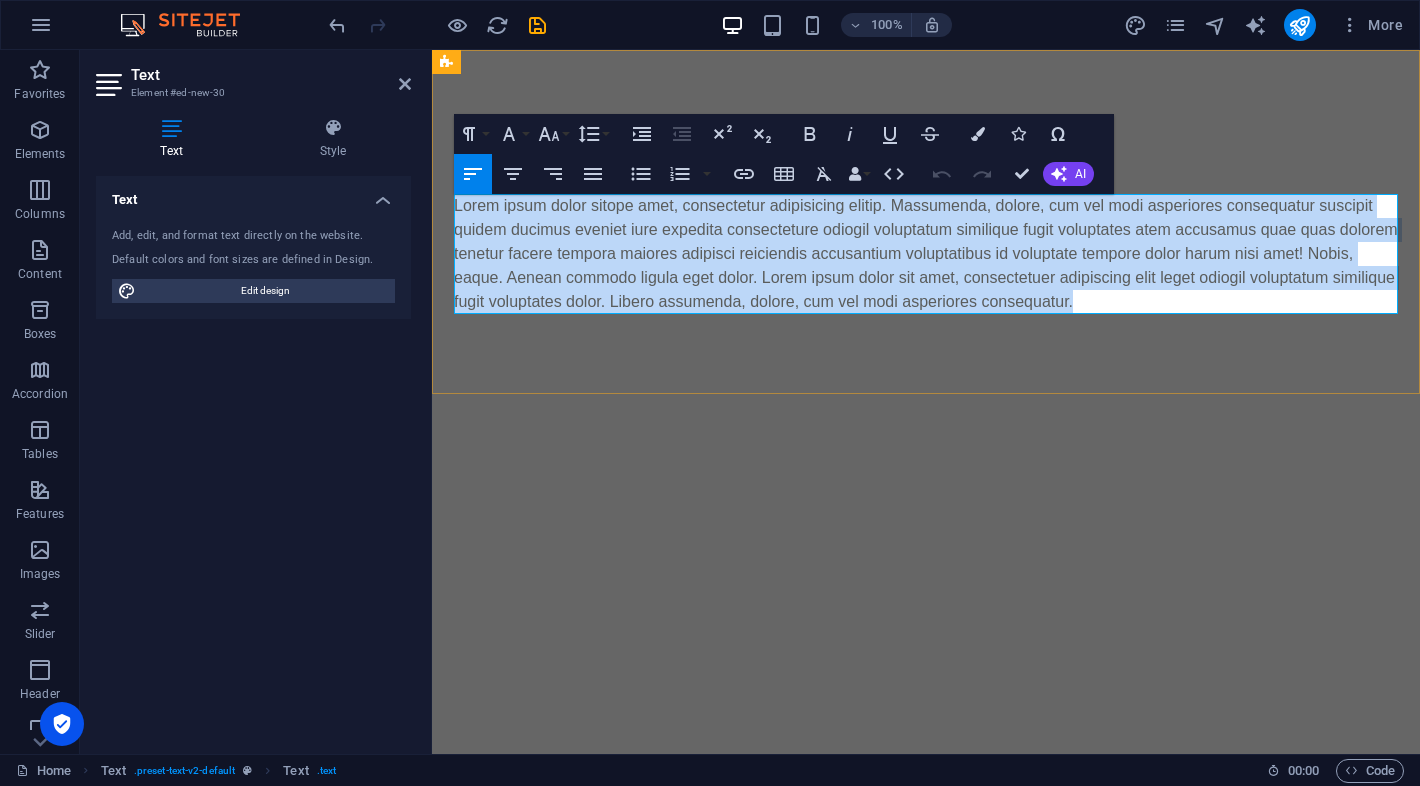 type 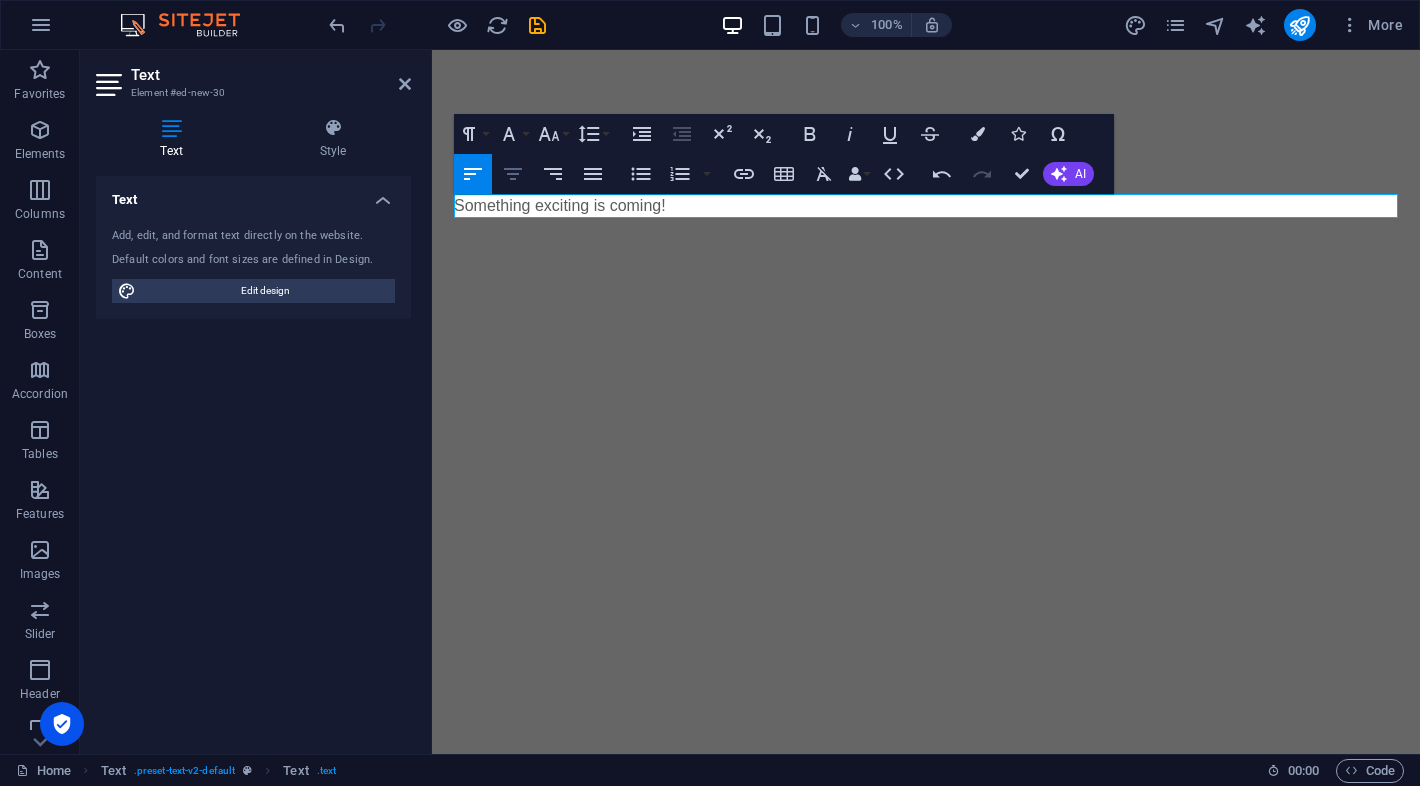 click 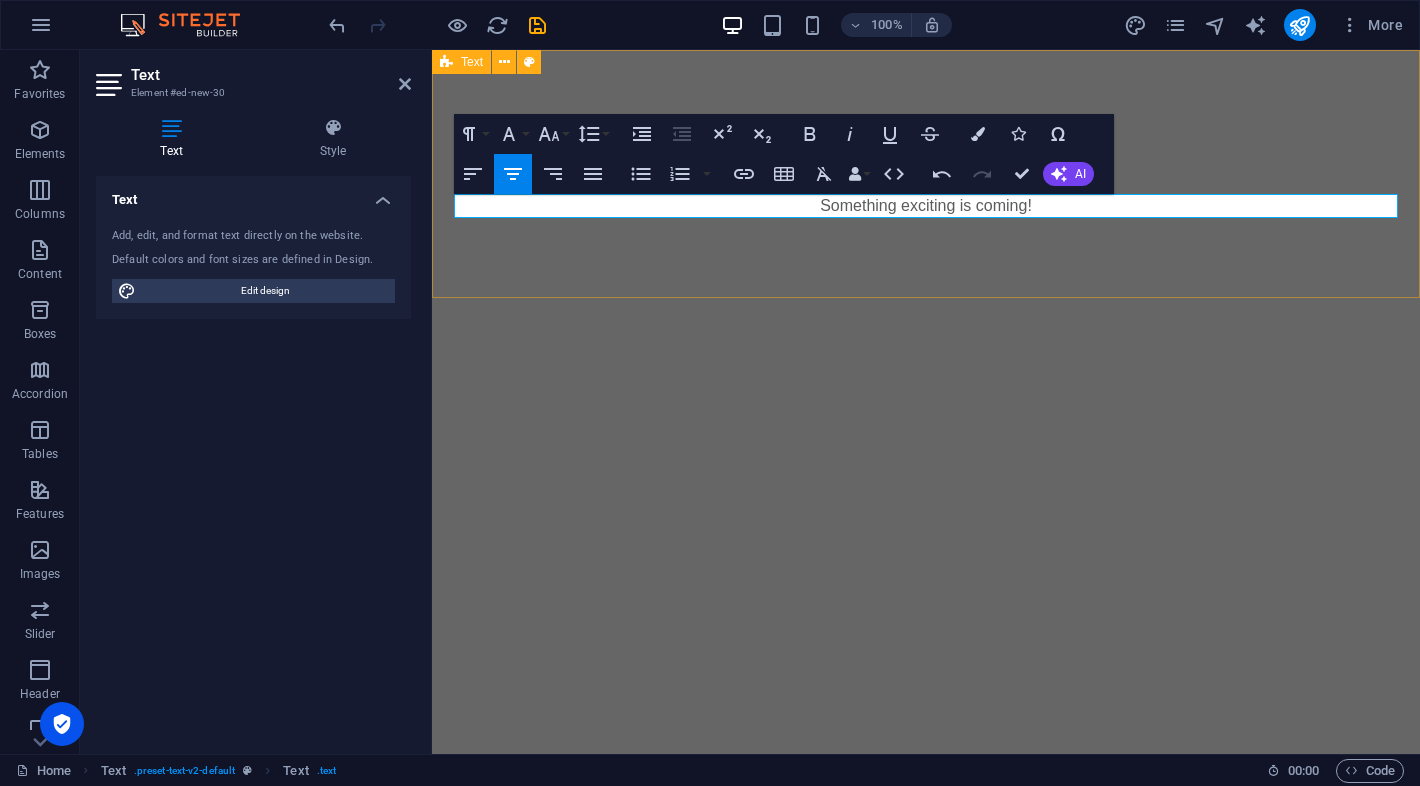 click on "[DOMAIN_NAME] Something exciting is coming!" at bounding box center [926, 174] 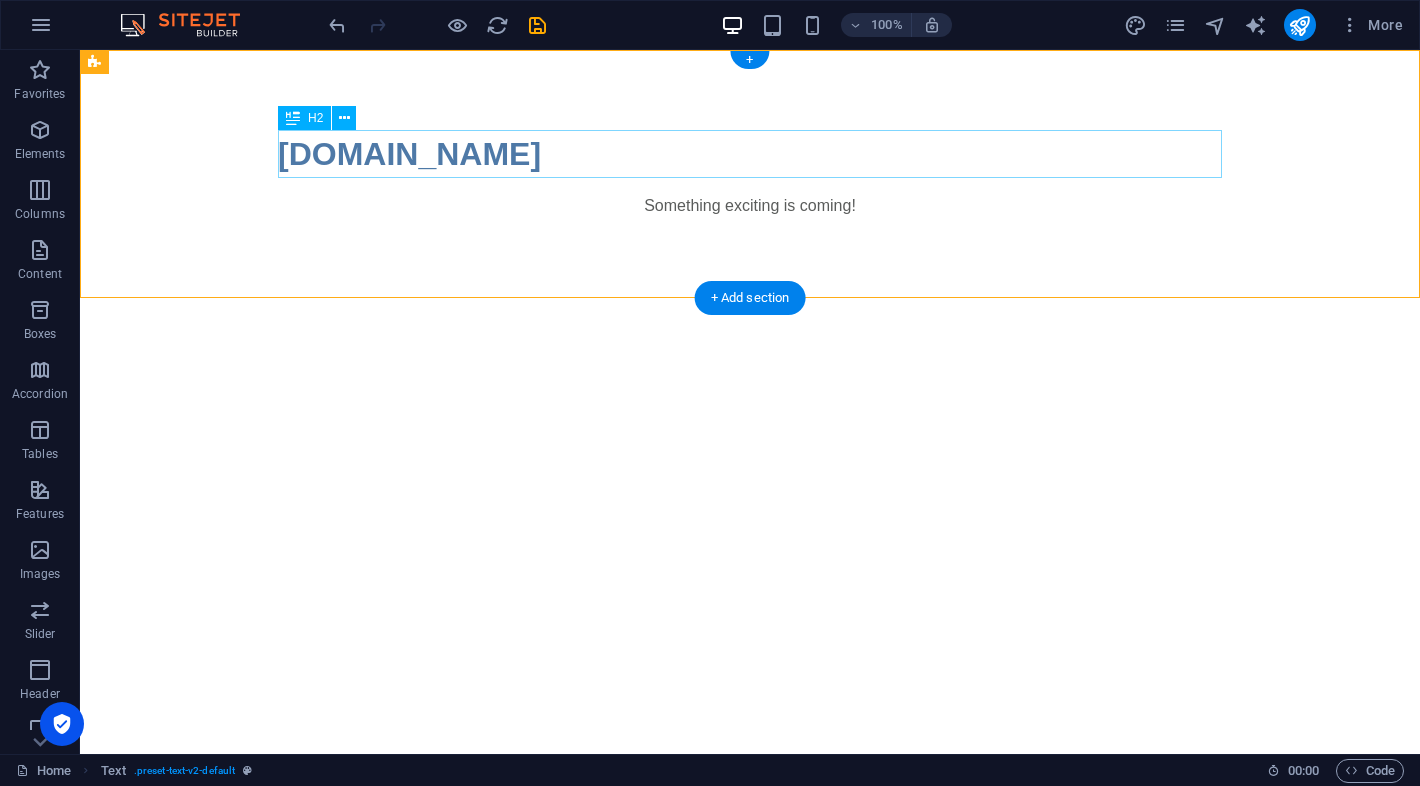 click on "[DOMAIN_NAME]" at bounding box center [750, 154] 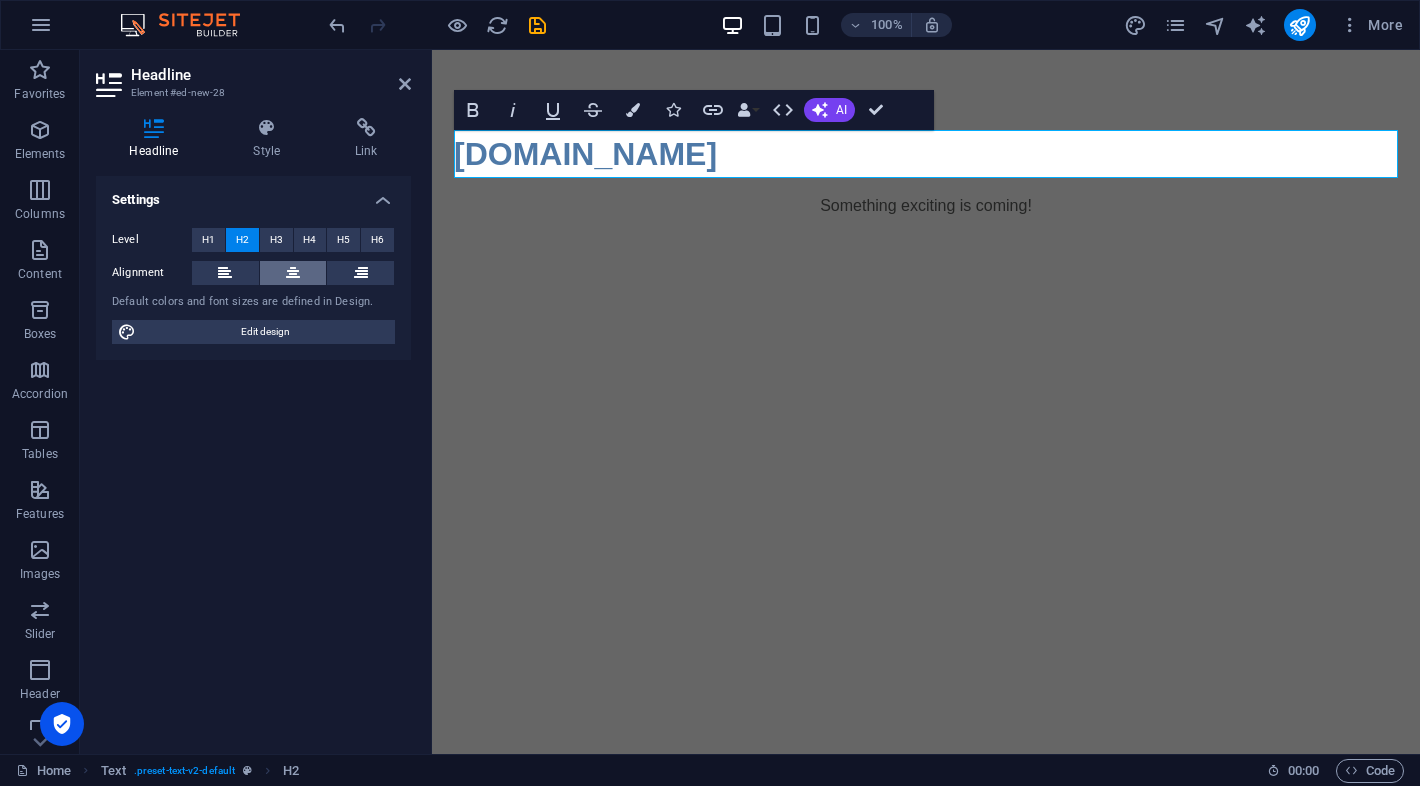 click at bounding box center (293, 273) 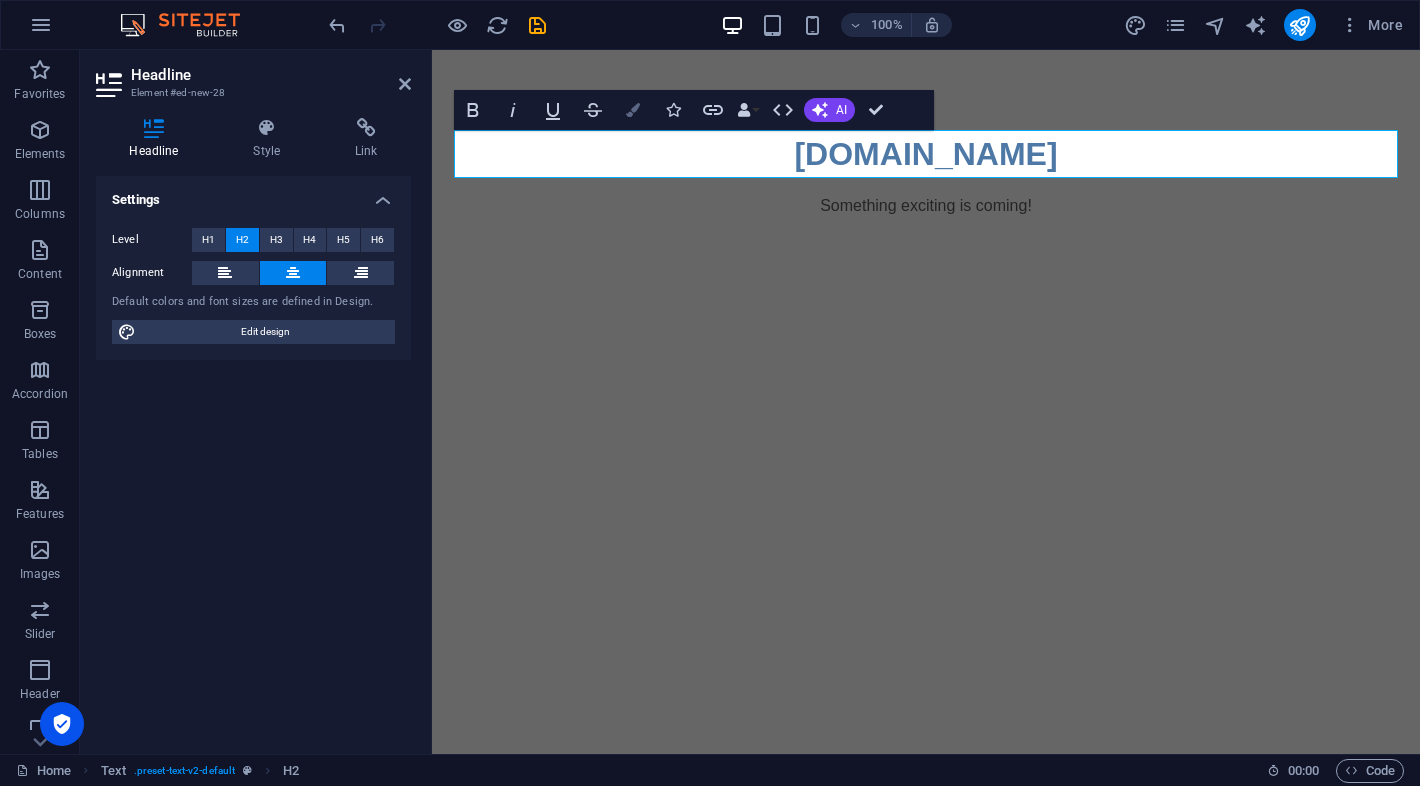 click on "Colors" at bounding box center (633, 110) 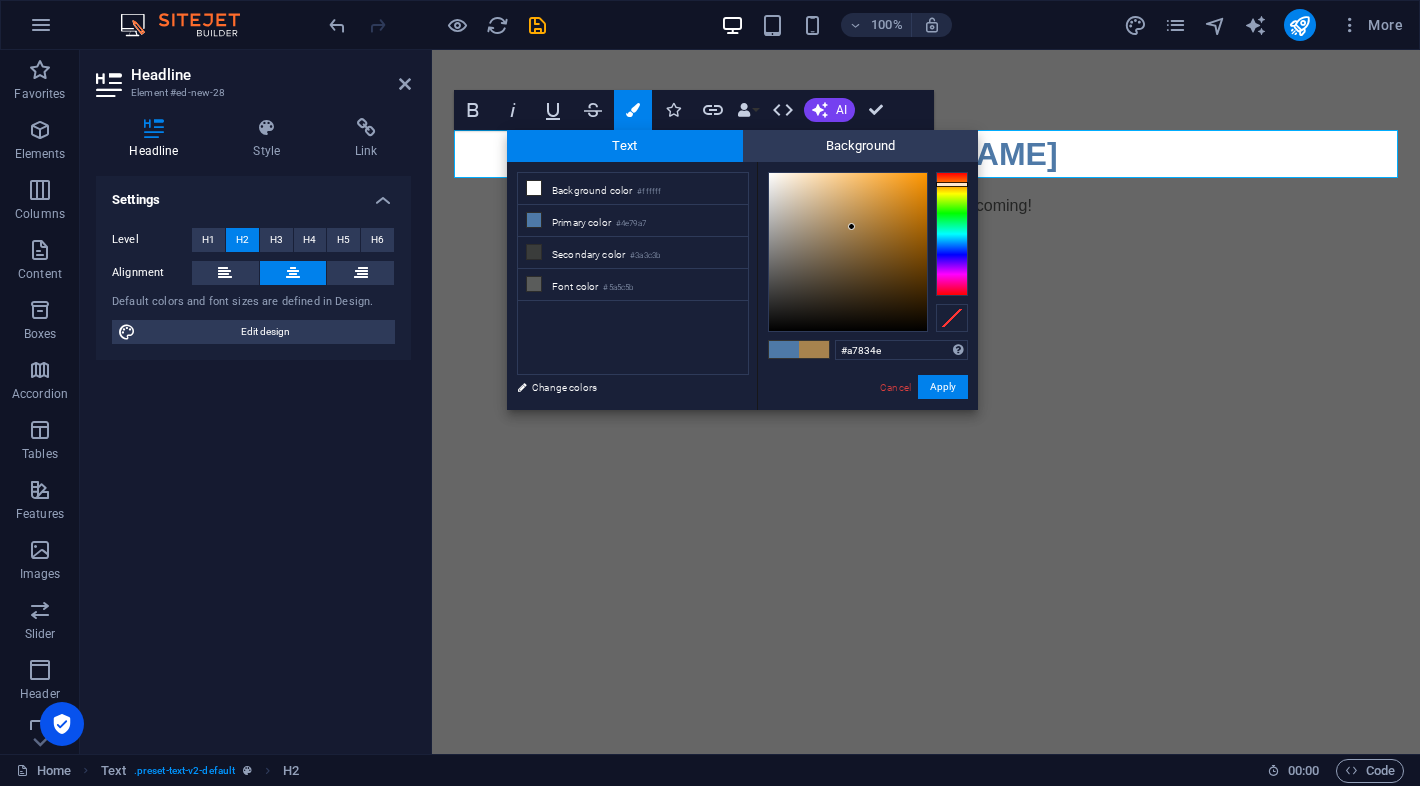 drag, startPoint x: 955, startPoint y: 213, endPoint x: 958, endPoint y: 184, distance: 29.15476 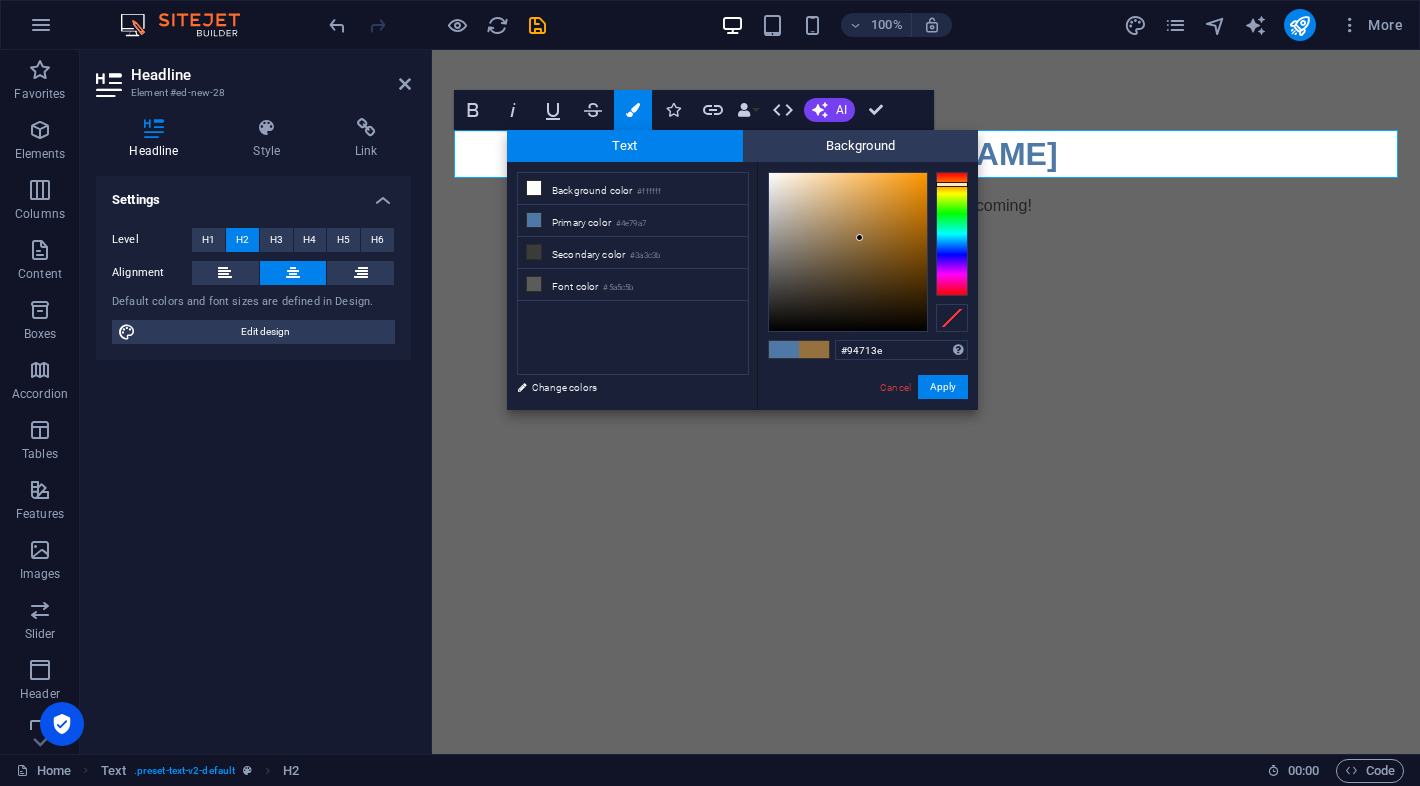 click at bounding box center [848, 252] 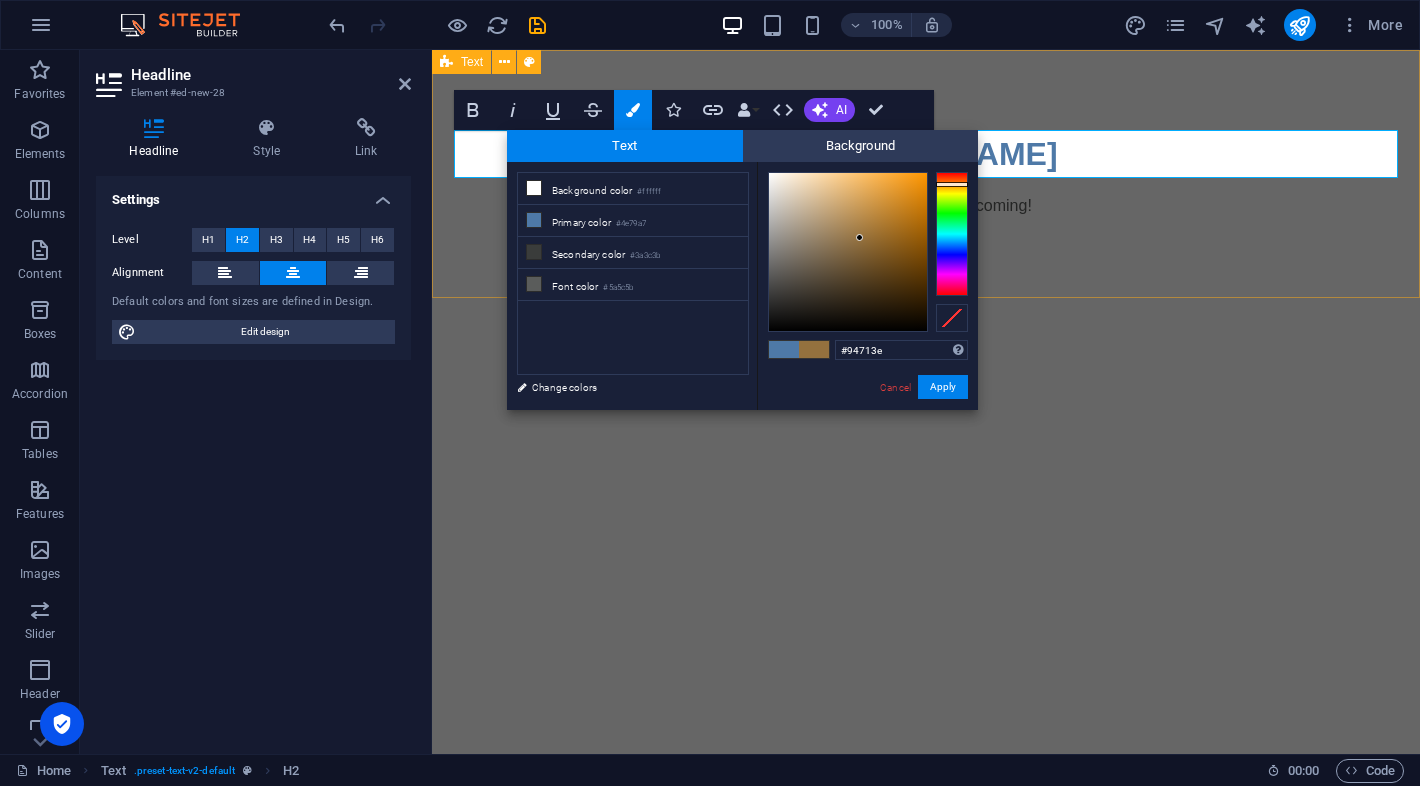 click on "[DOMAIN_NAME] Something exciting is coming!" at bounding box center [926, 174] 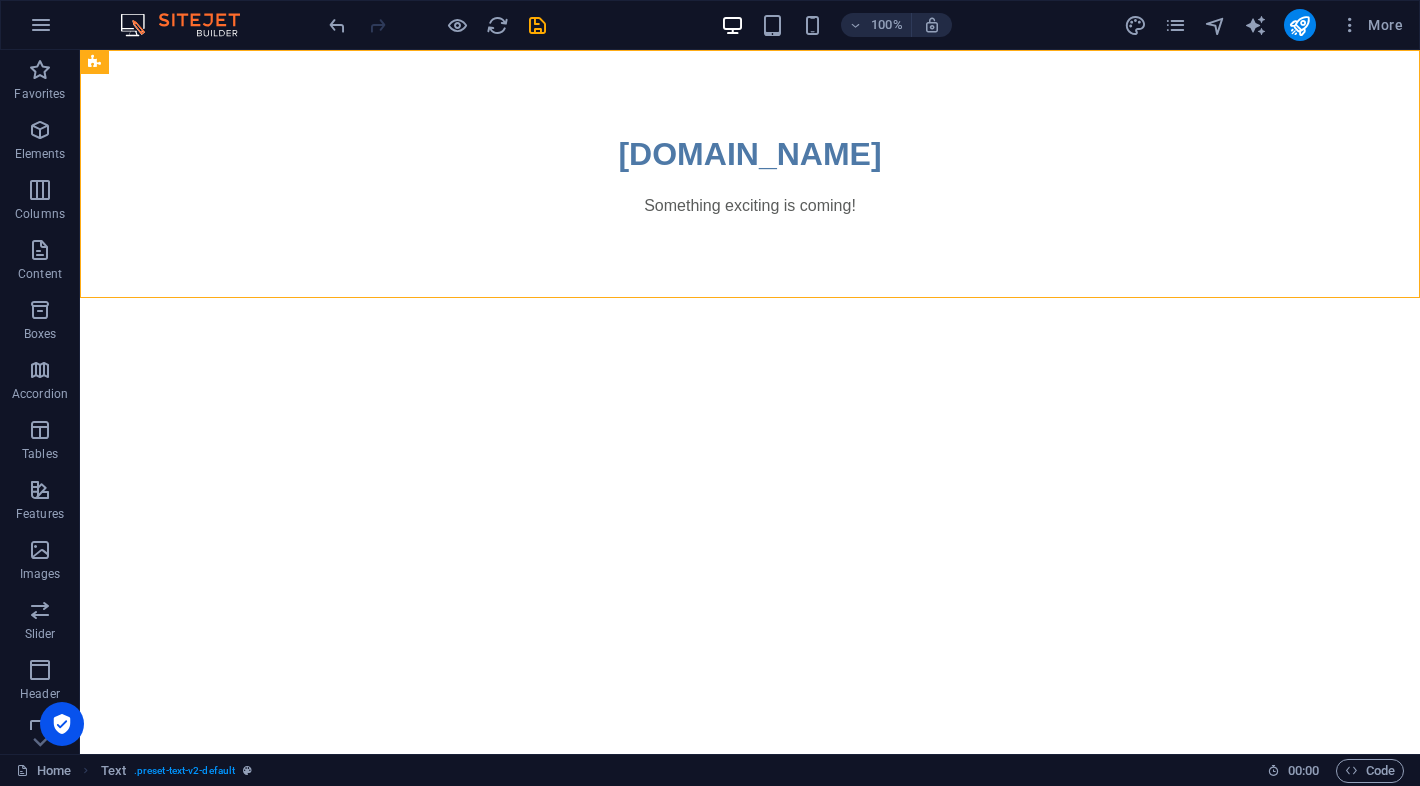 drag, startPoint x: 171, startPoint y: 114, endPoint x: 110, endPoint y: 300, distance: 195.74728 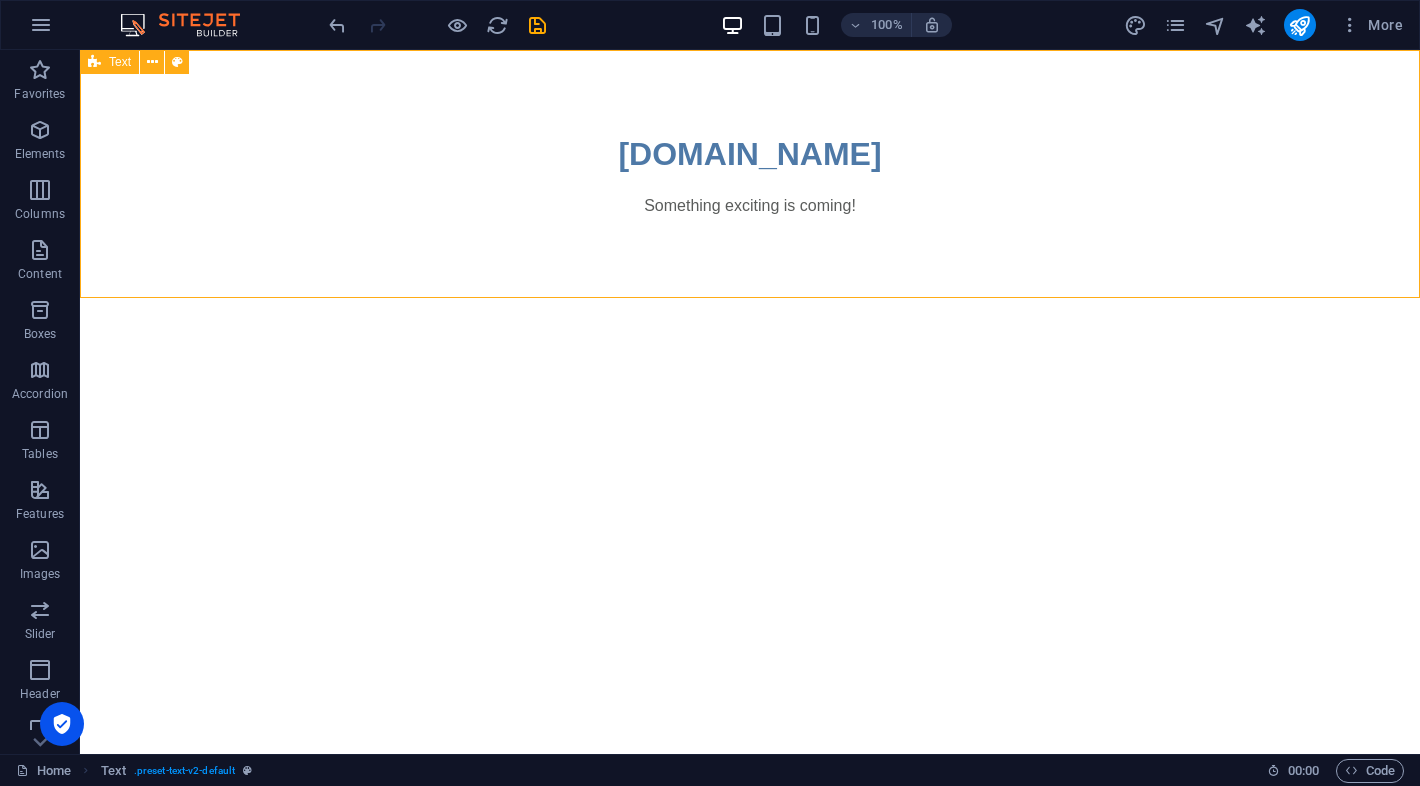 click on "Text" at bounding box center [109, 62] 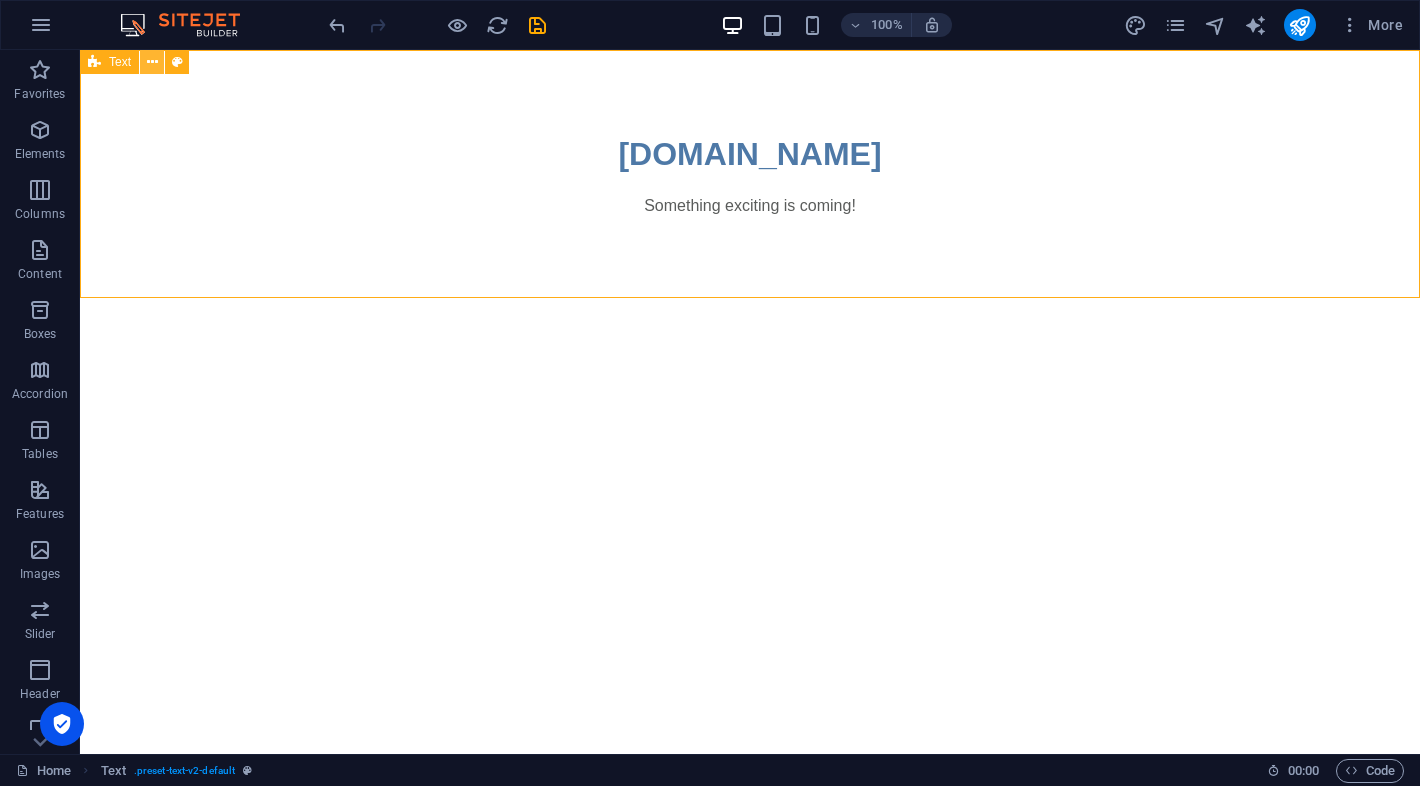 click at bounding box center (152, 62) 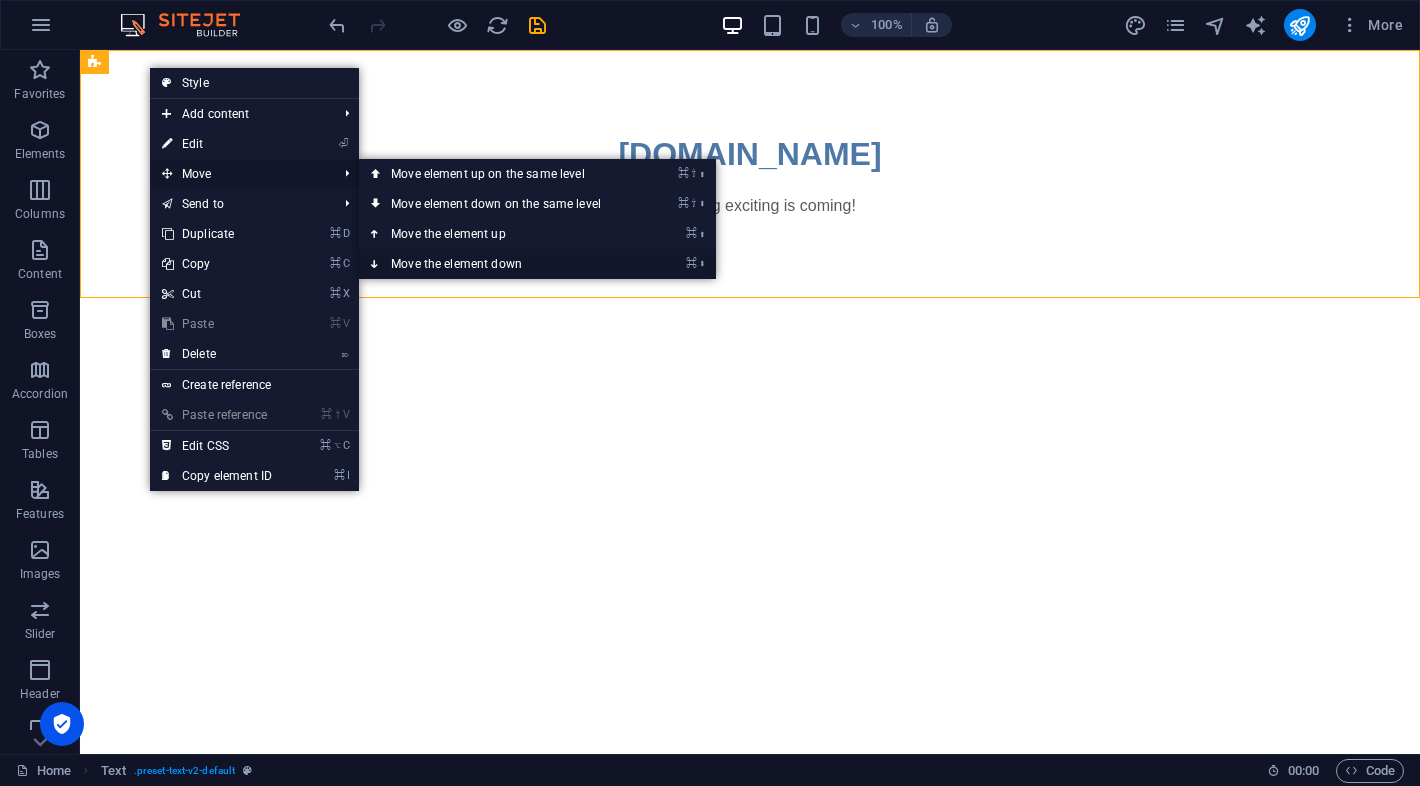 click on "⌘ ⬇  Move the element down" at bounding box center [500, 264] 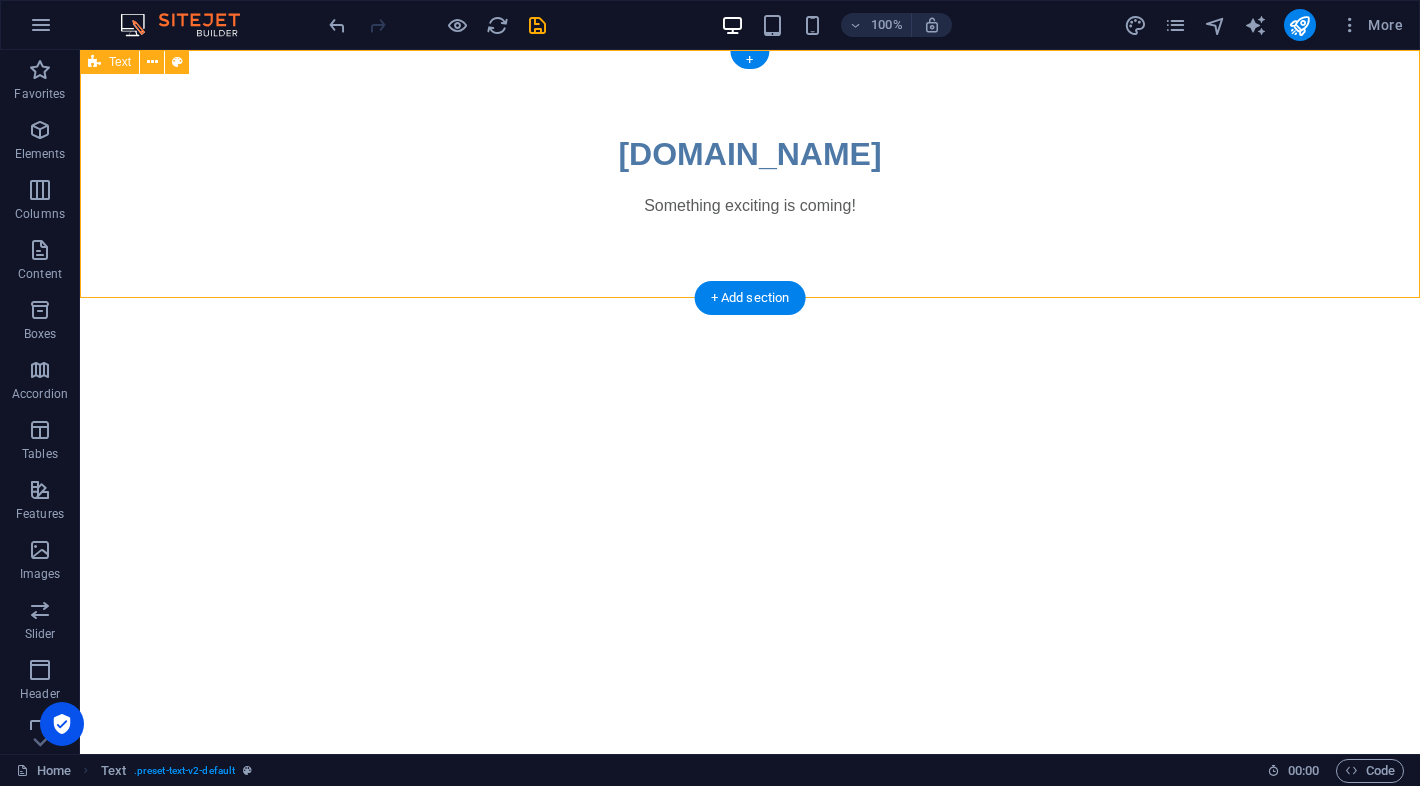 click on "[DOMAIN_NAME] Something exciting is coming!" at bounding box center [750, 174] 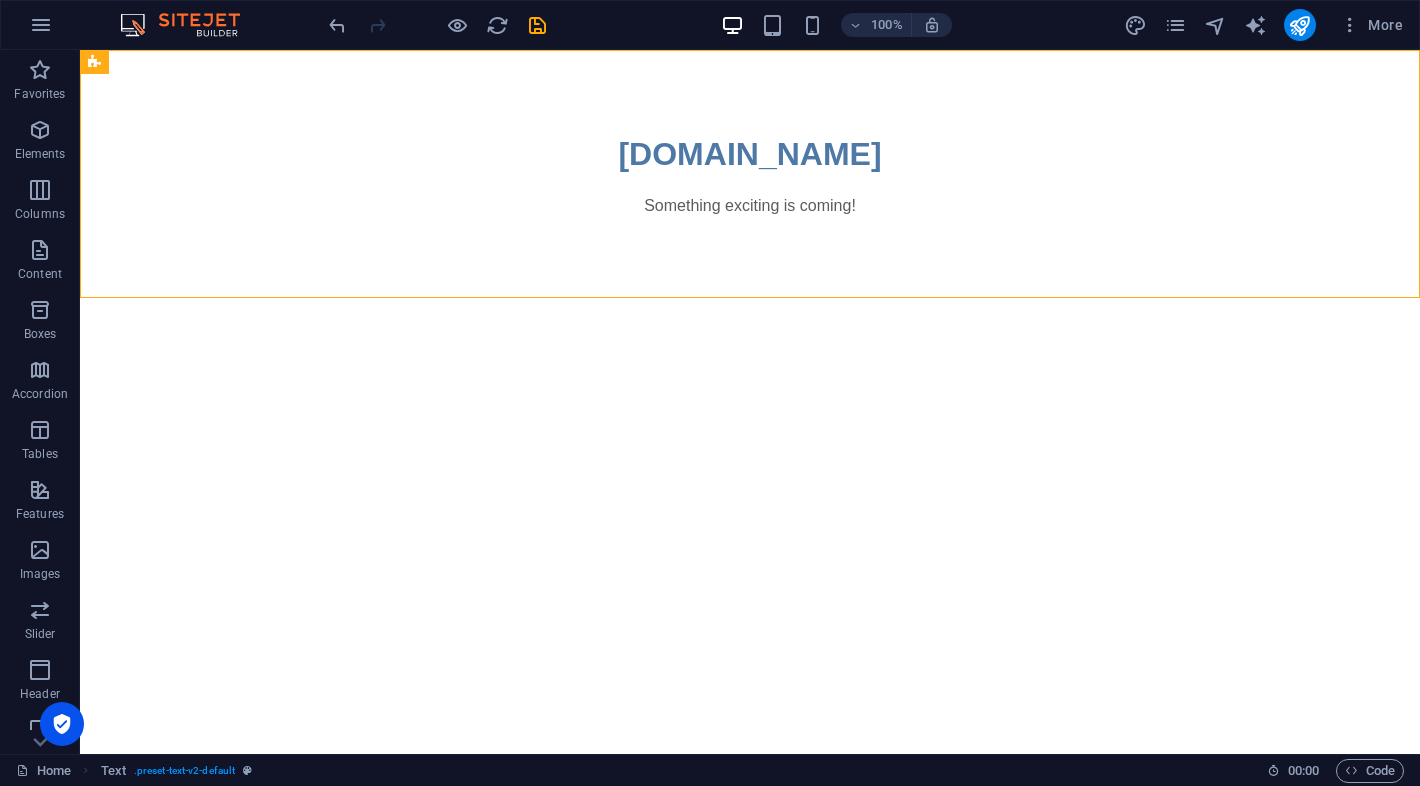 click on "Skip to main content
[DOMAIN_NAME] Something exciting is coming!" at bounding box center (750, 174) 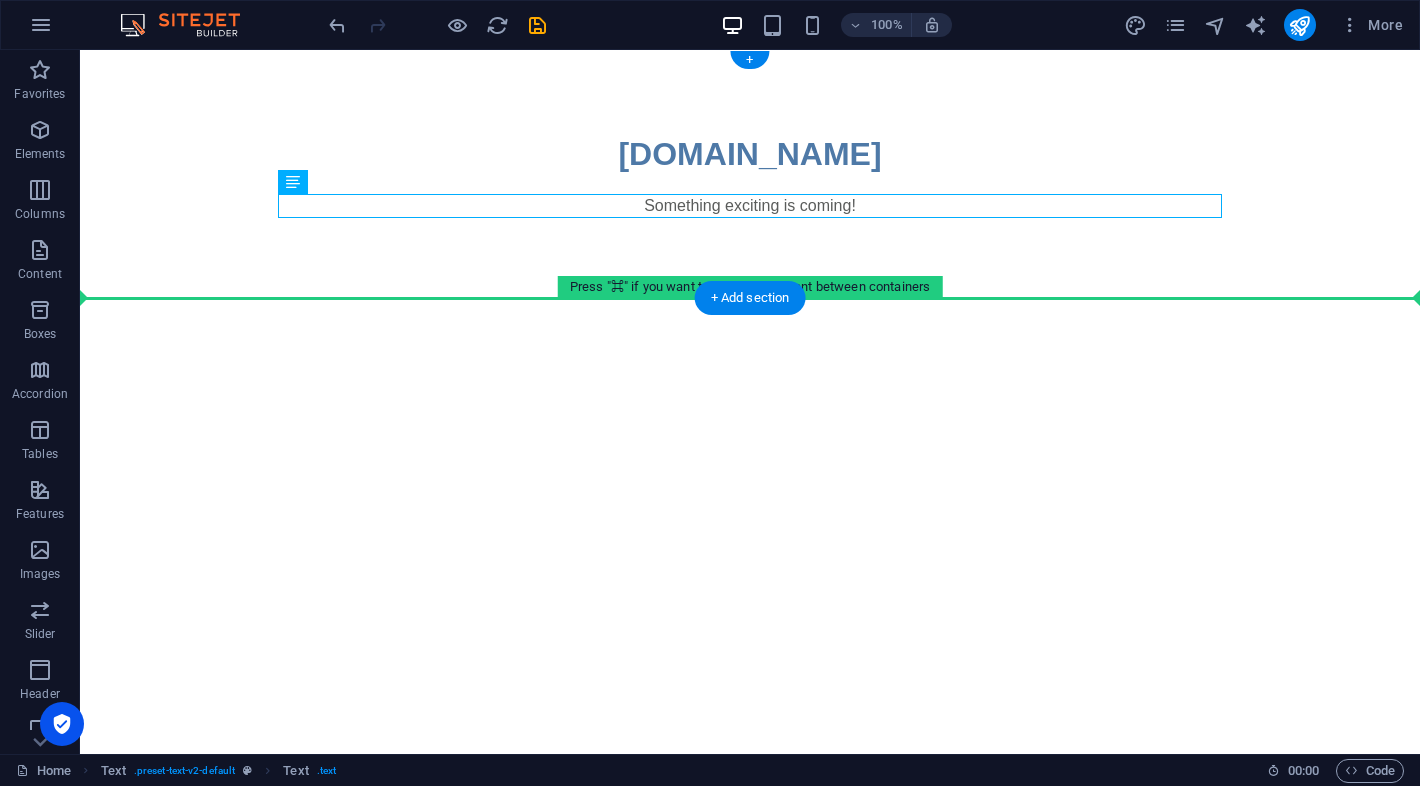 drag, startPoint x: 710, startPoint y: 206, endPoint x: 707, endPoint y: 273, distance: 67.06713 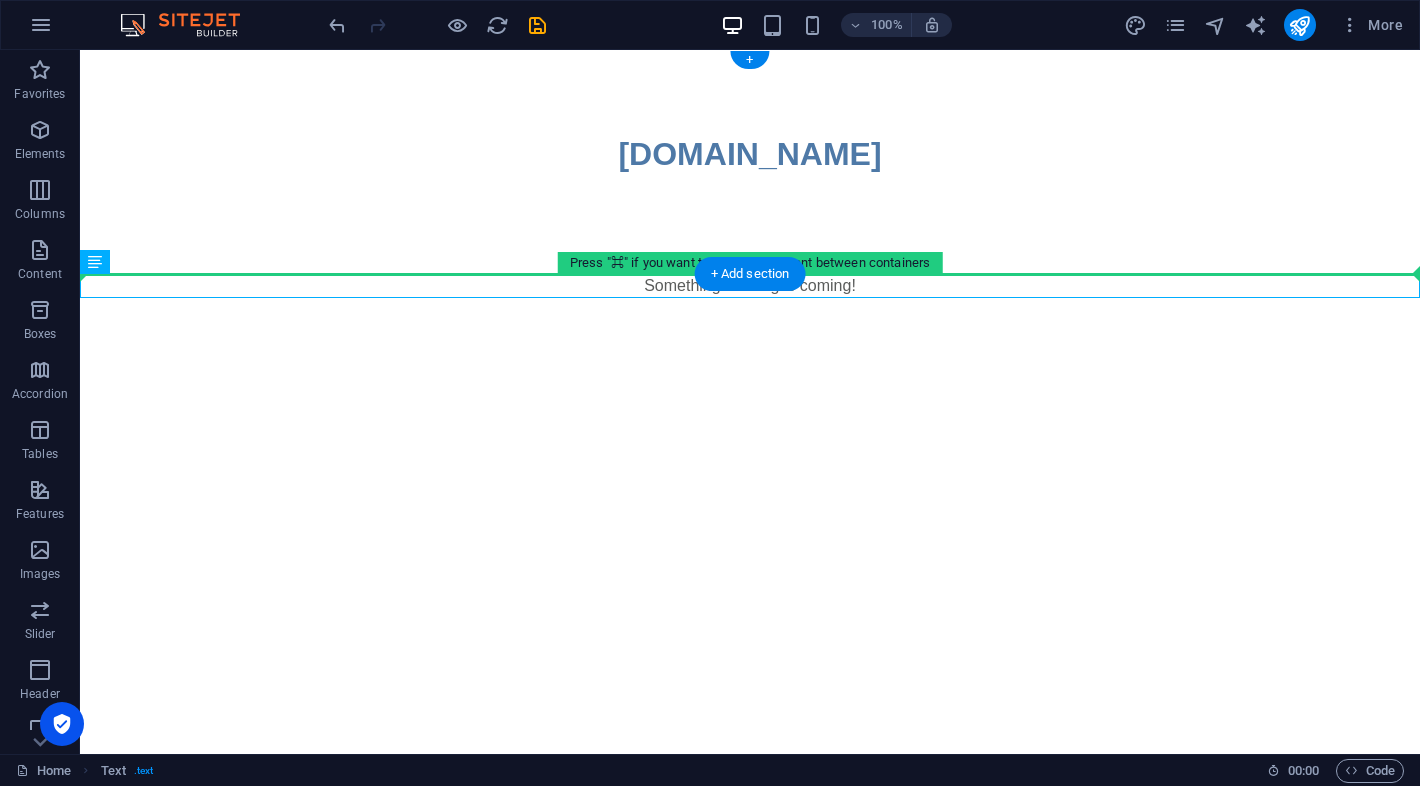 drag, startPoint x: 676, startPoint y: 286, endPoint x: 686, endPoint y: 199, distance: 87.57283 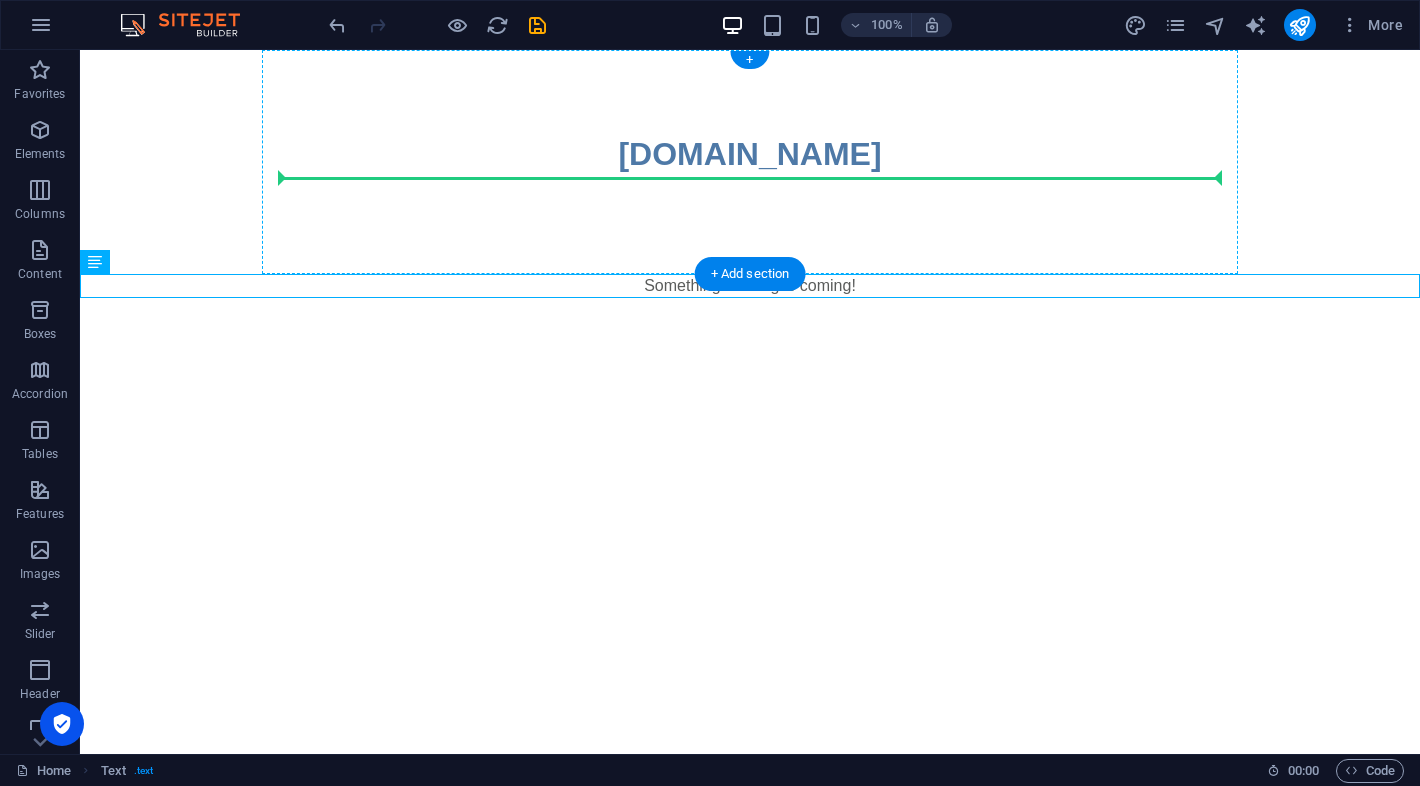 drag, startPoint x: 658, startPoint y: 288, endPoint x: 680, endPoint y: 185, distance: 105.32331 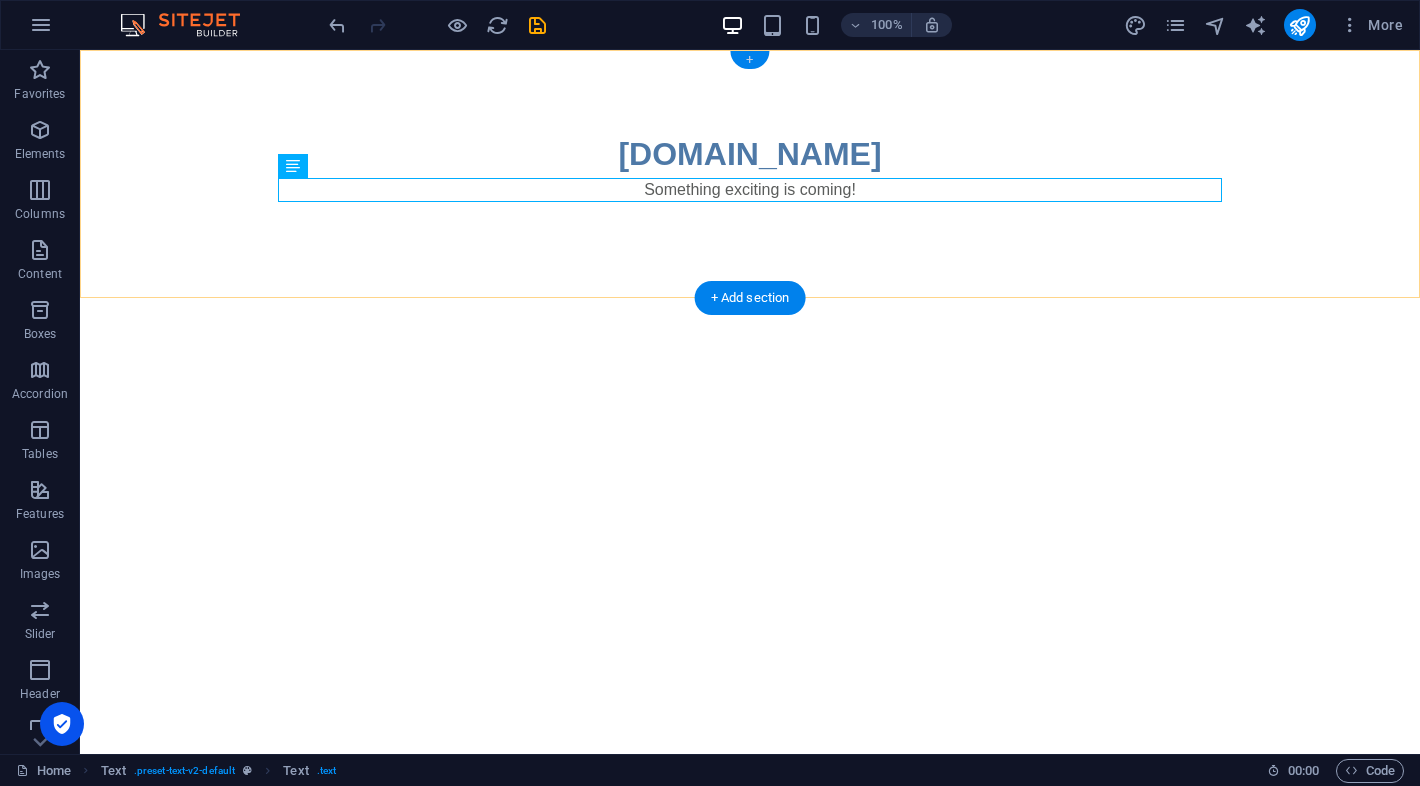 click on "+" at bounding box center (749, 60) 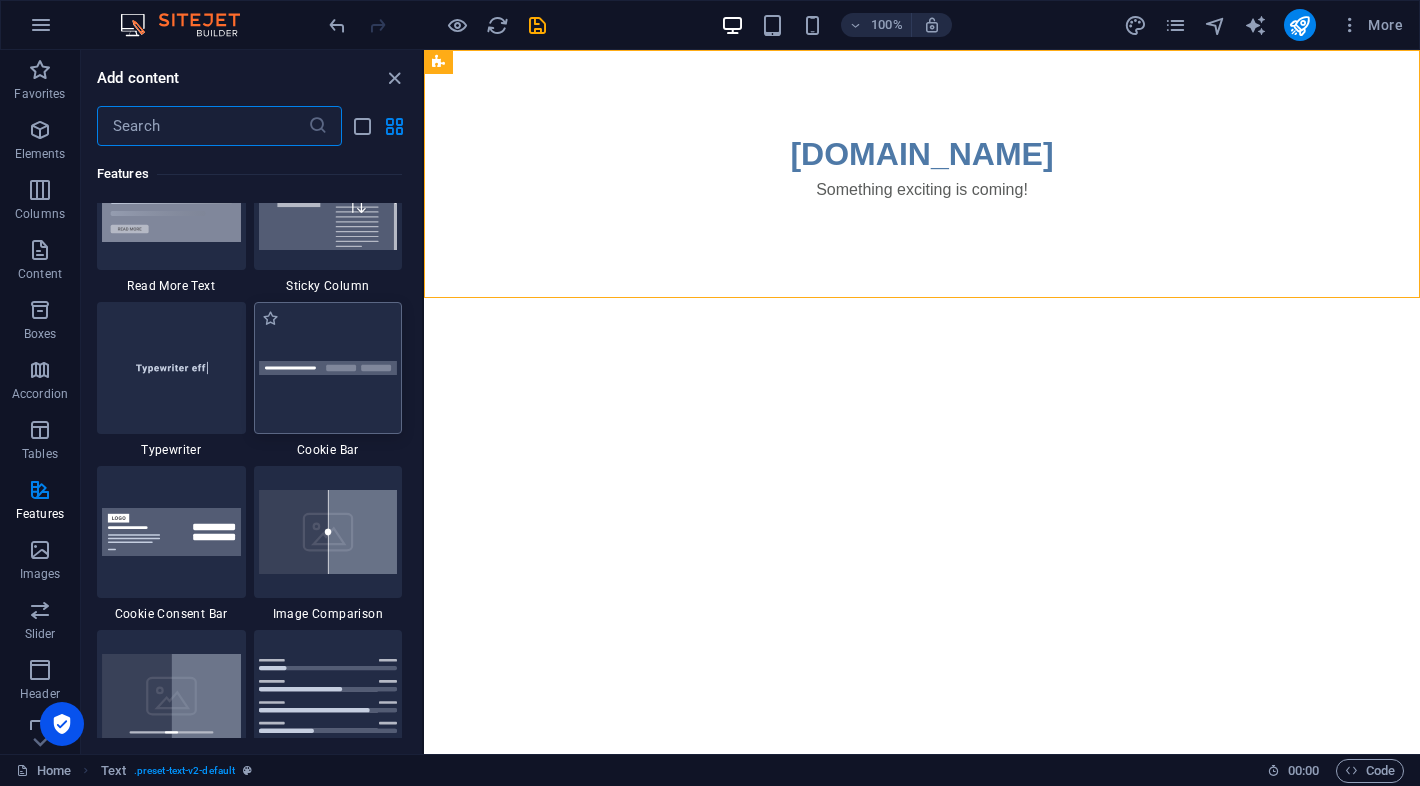 scroll, scrollTop: 7695, scrollLeft: 0, axis: vertical 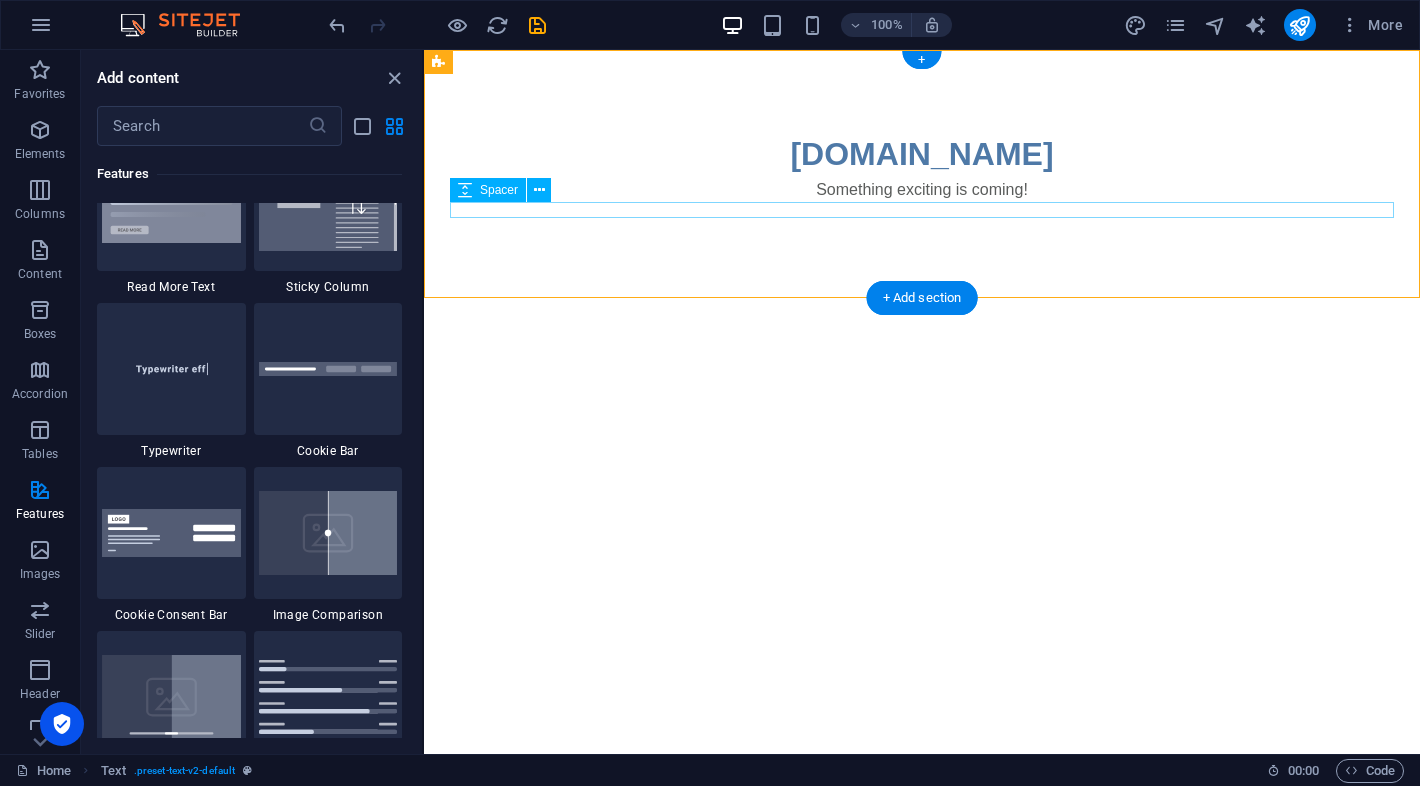 click at bounding box center [922, 210] 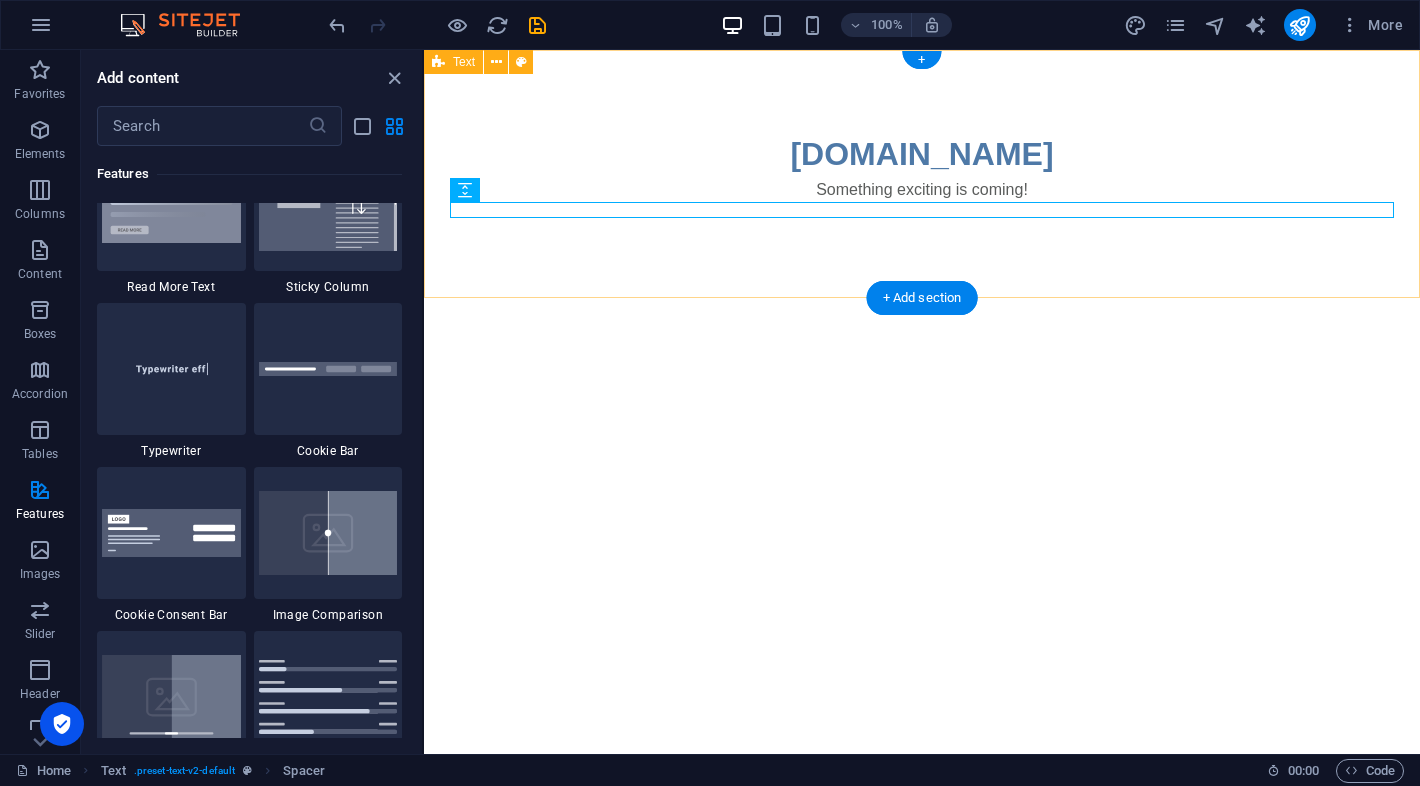 click on "[DOMAIN_NAME] Something exciting is coming!" at bounding box center [922, 174] 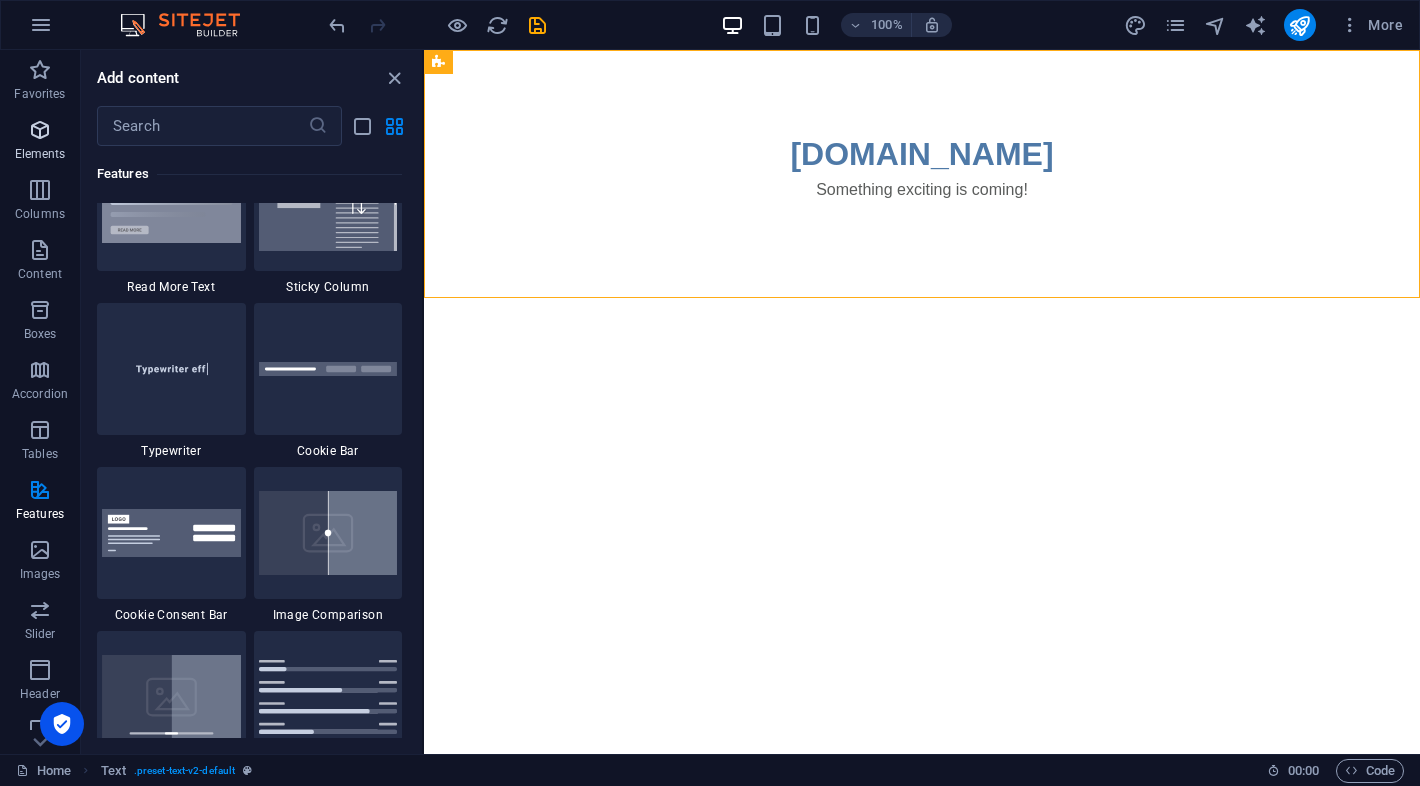 click at bounding box center (40, 130) 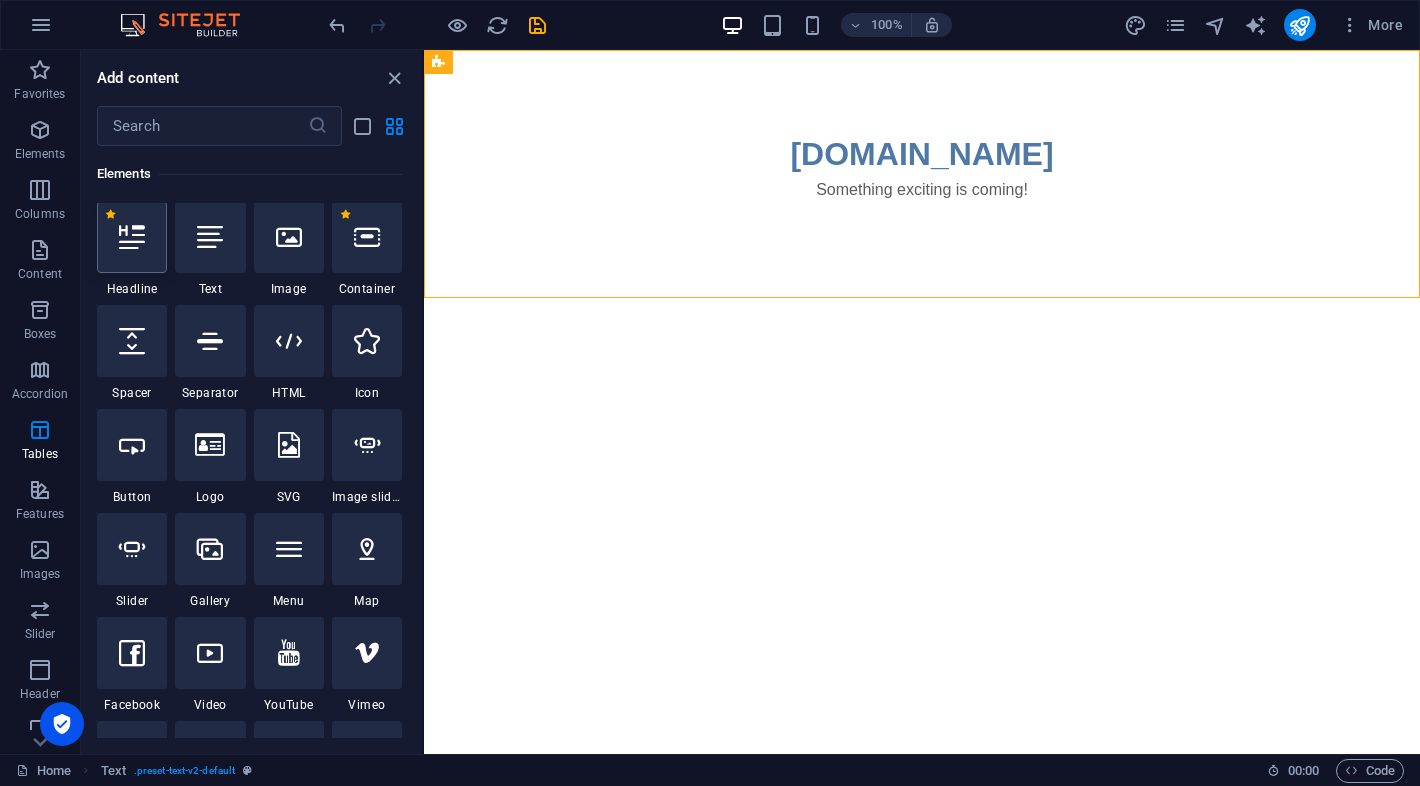 scroll, scrollTop: 213, scrollLeft: 0, axis: vertical 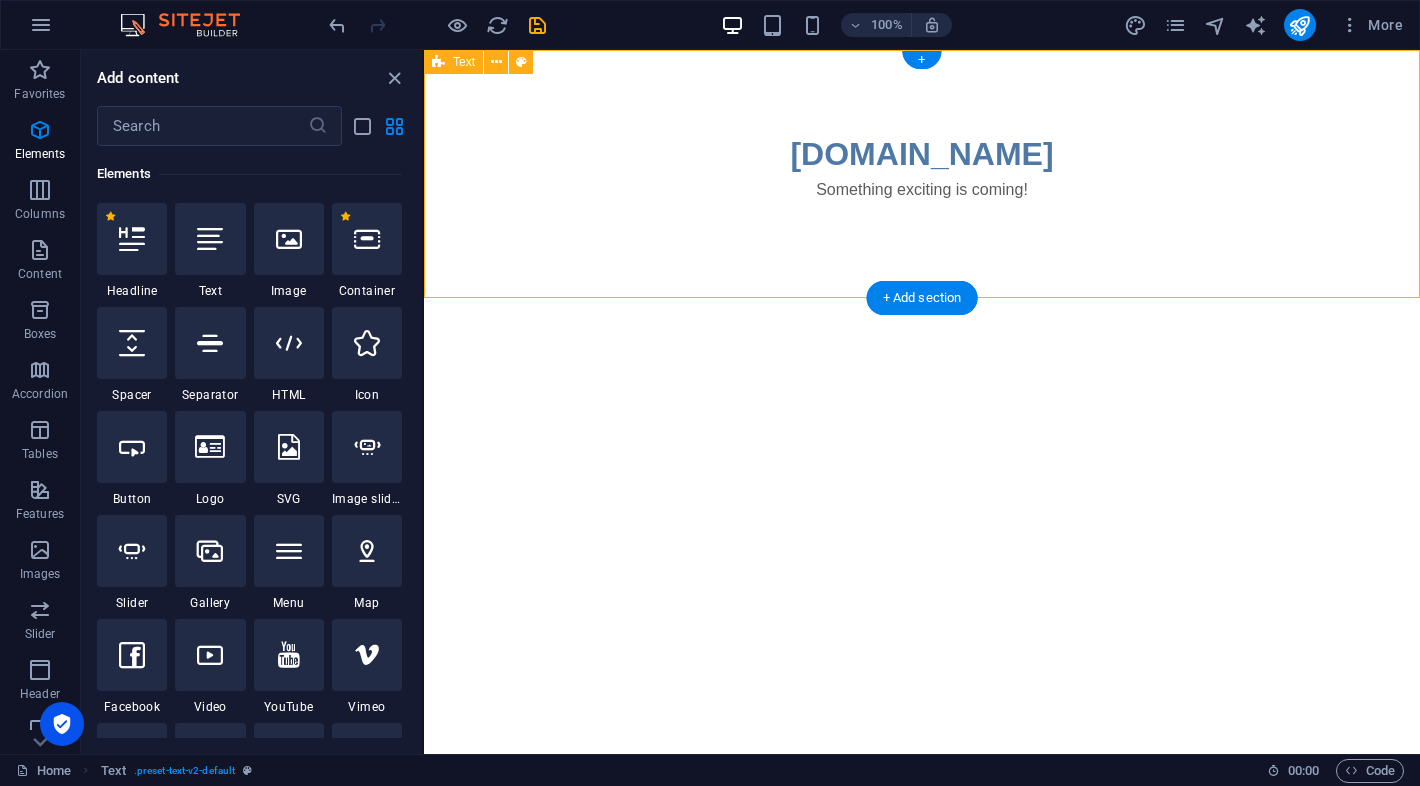 click on "[DOMAIN_NAME] Something exciting is coming!" at bounding box center [922, 174] 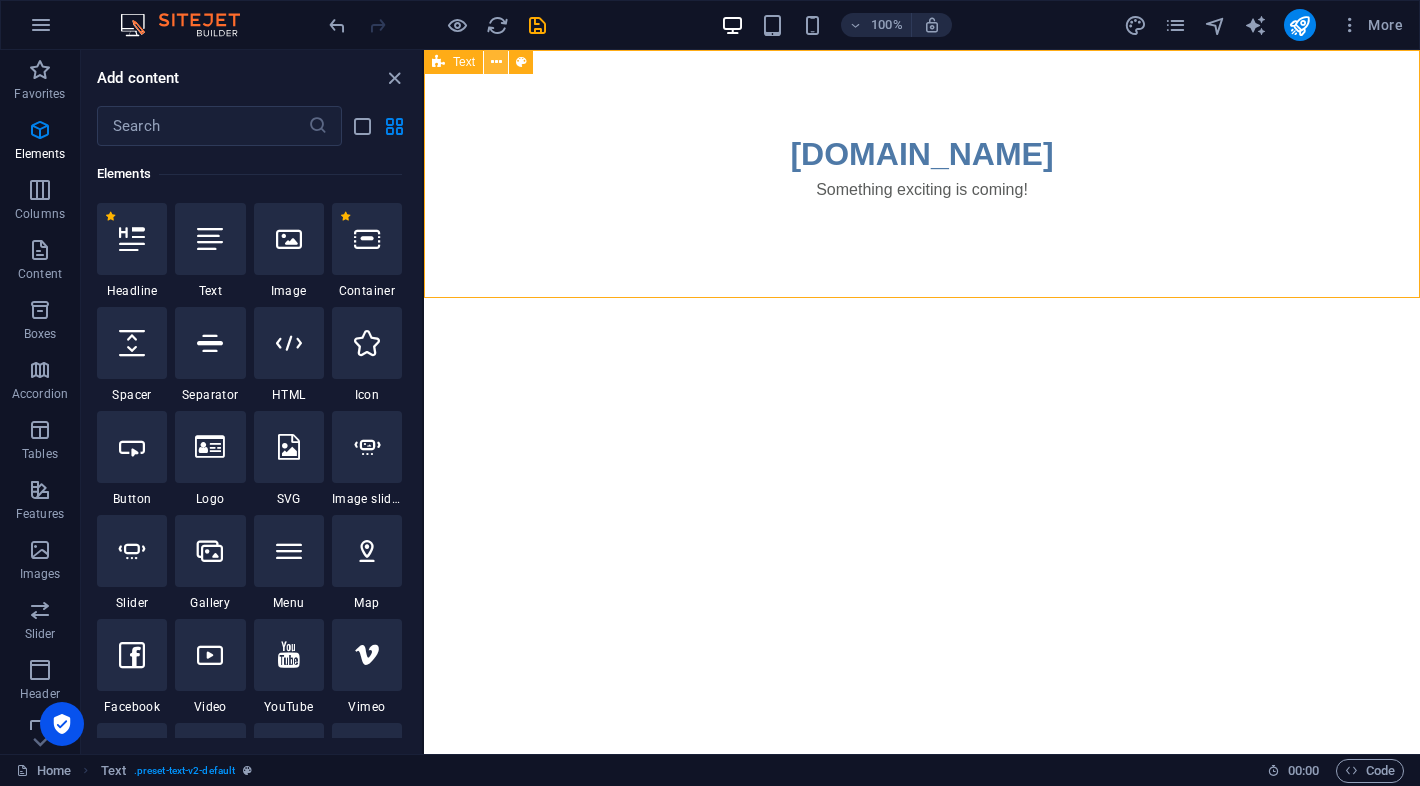 click at bounding box center (496, 62) 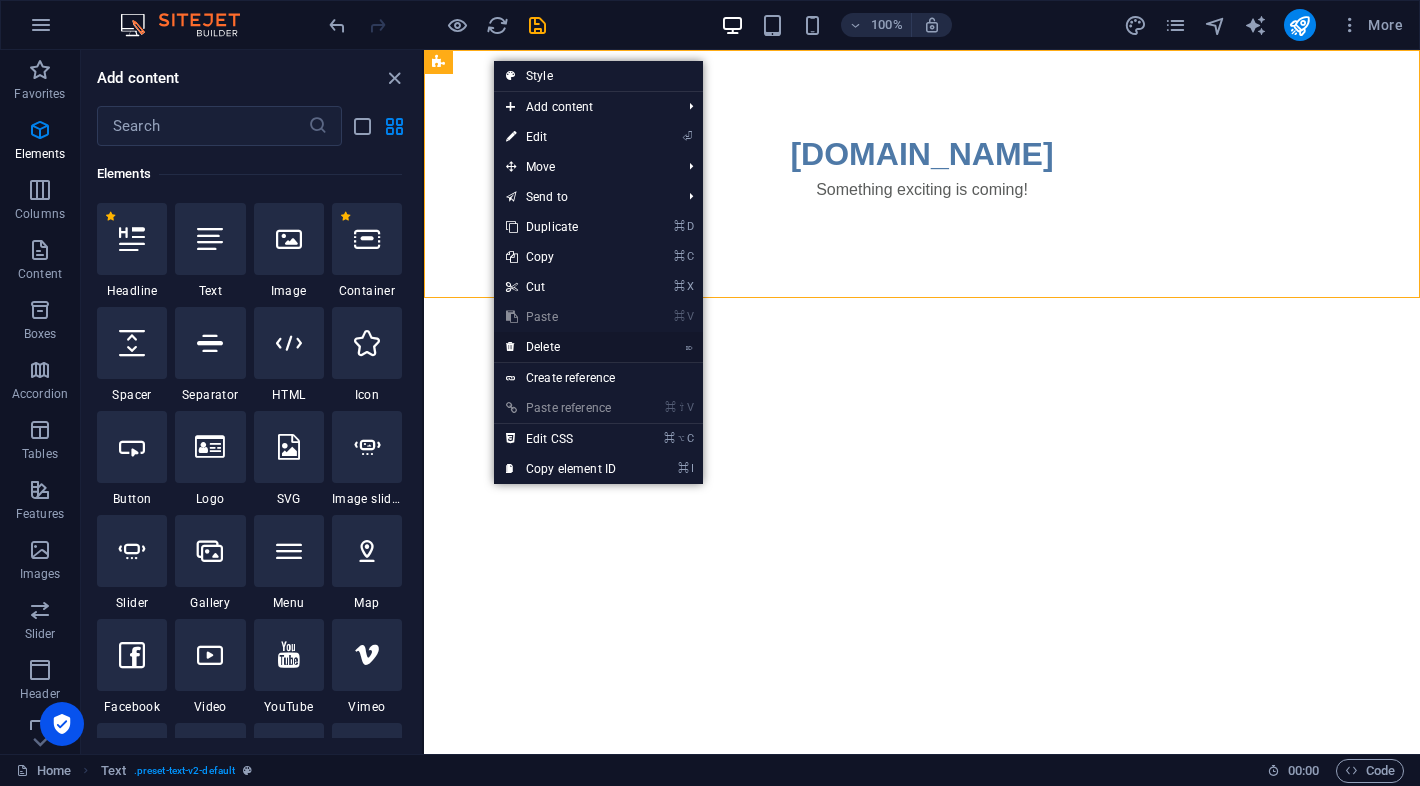 click on "⌦  Delete" at bounding box center (561, 347) 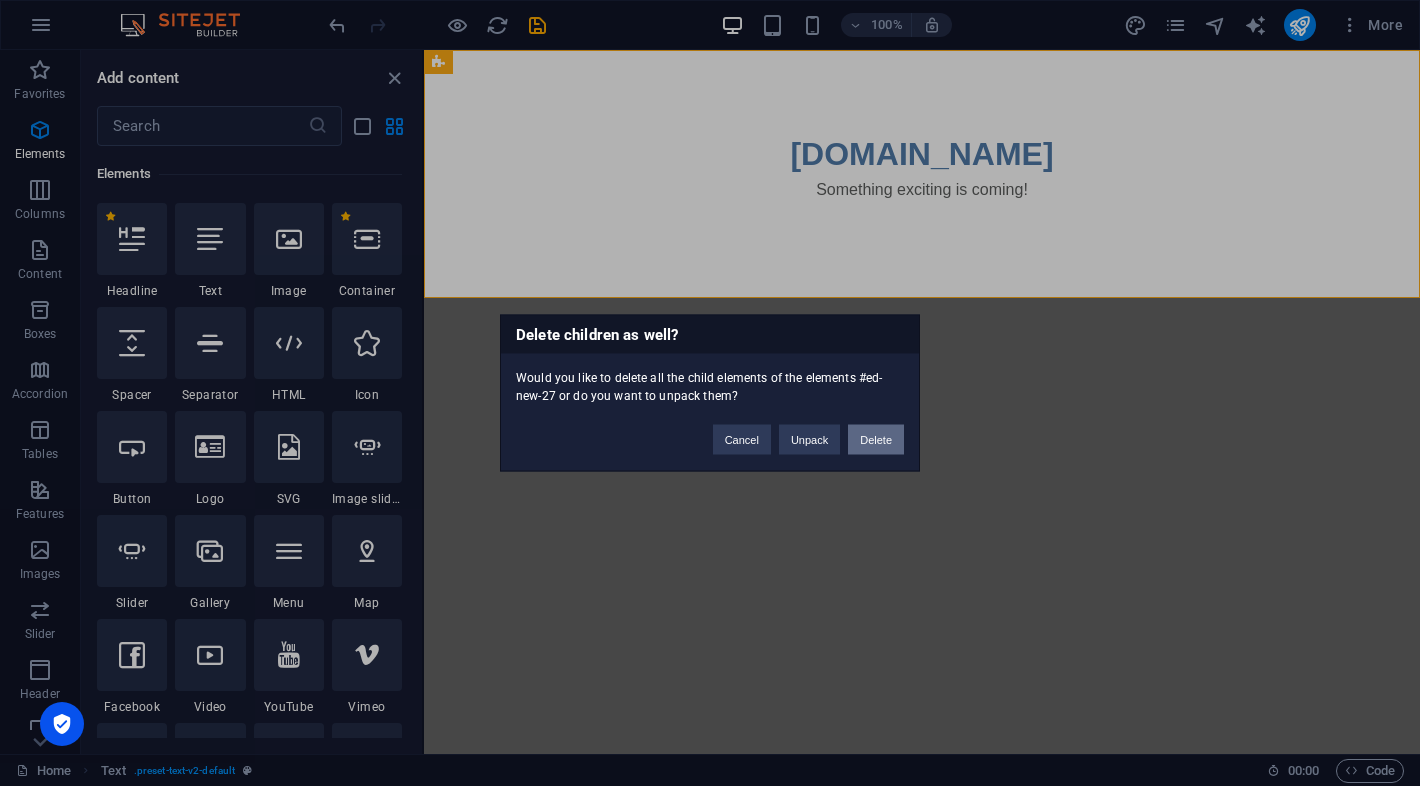 click on "Delete" at bounding box center (876, 440) 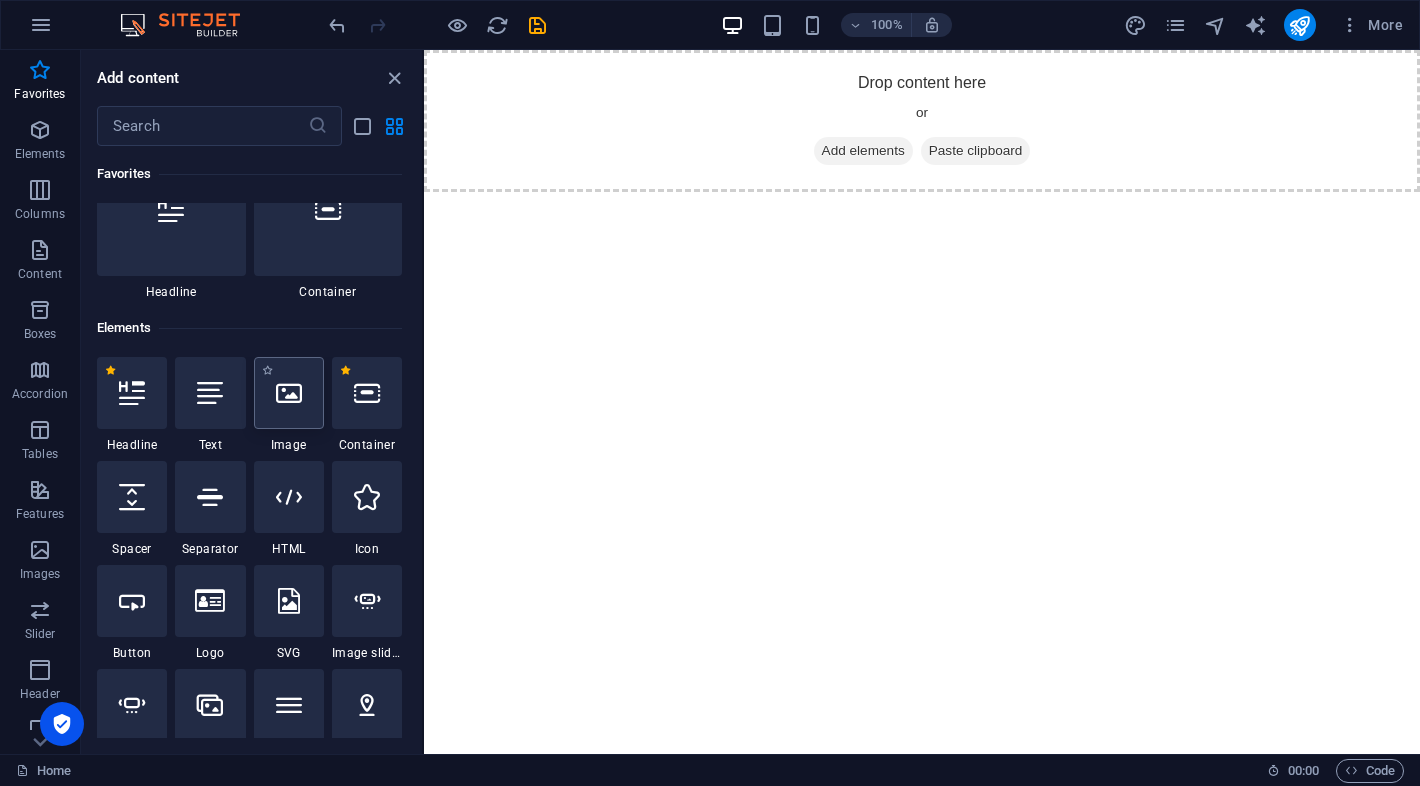 scroll, scrollTop: 0, scrollLeft: 0, axis: both 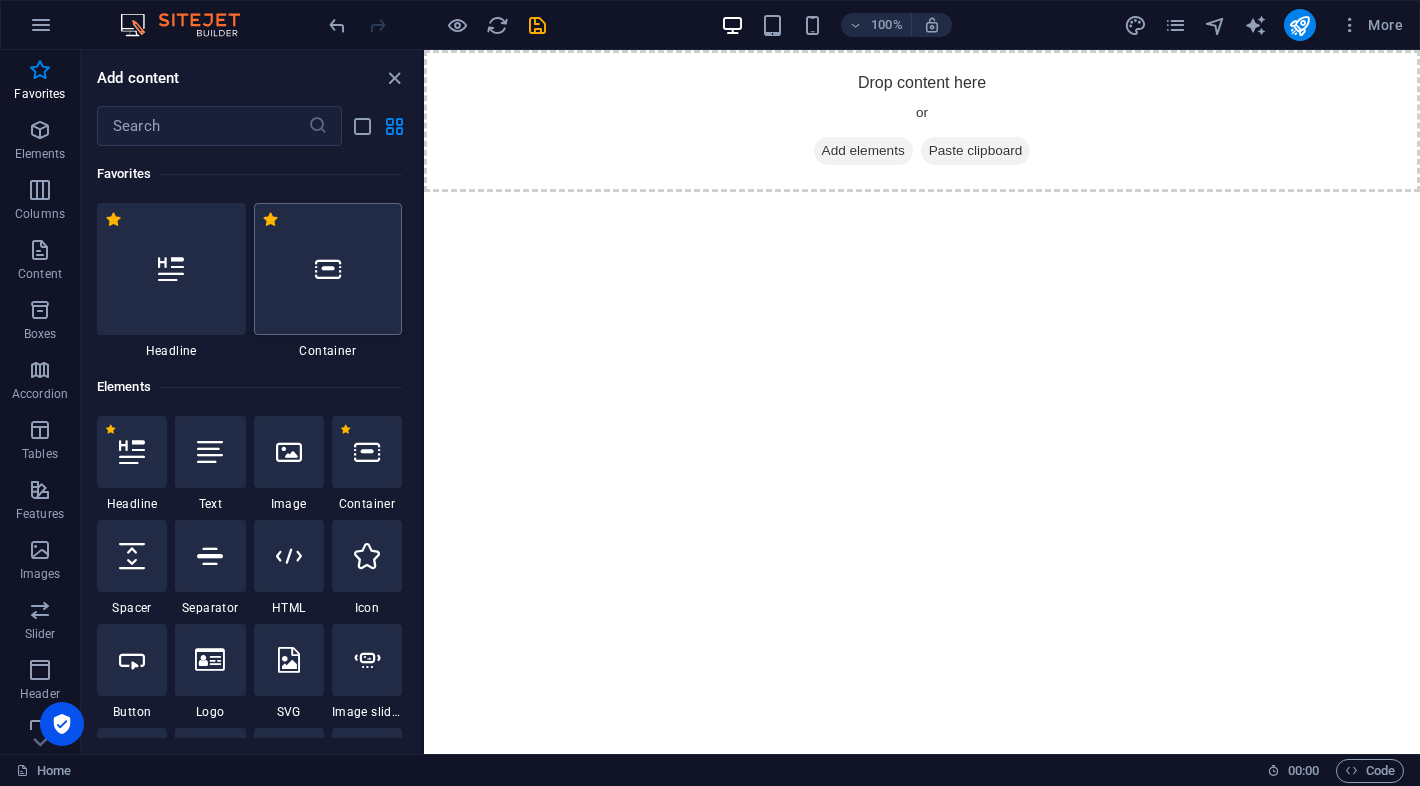 click at bounding box center (328, 269) 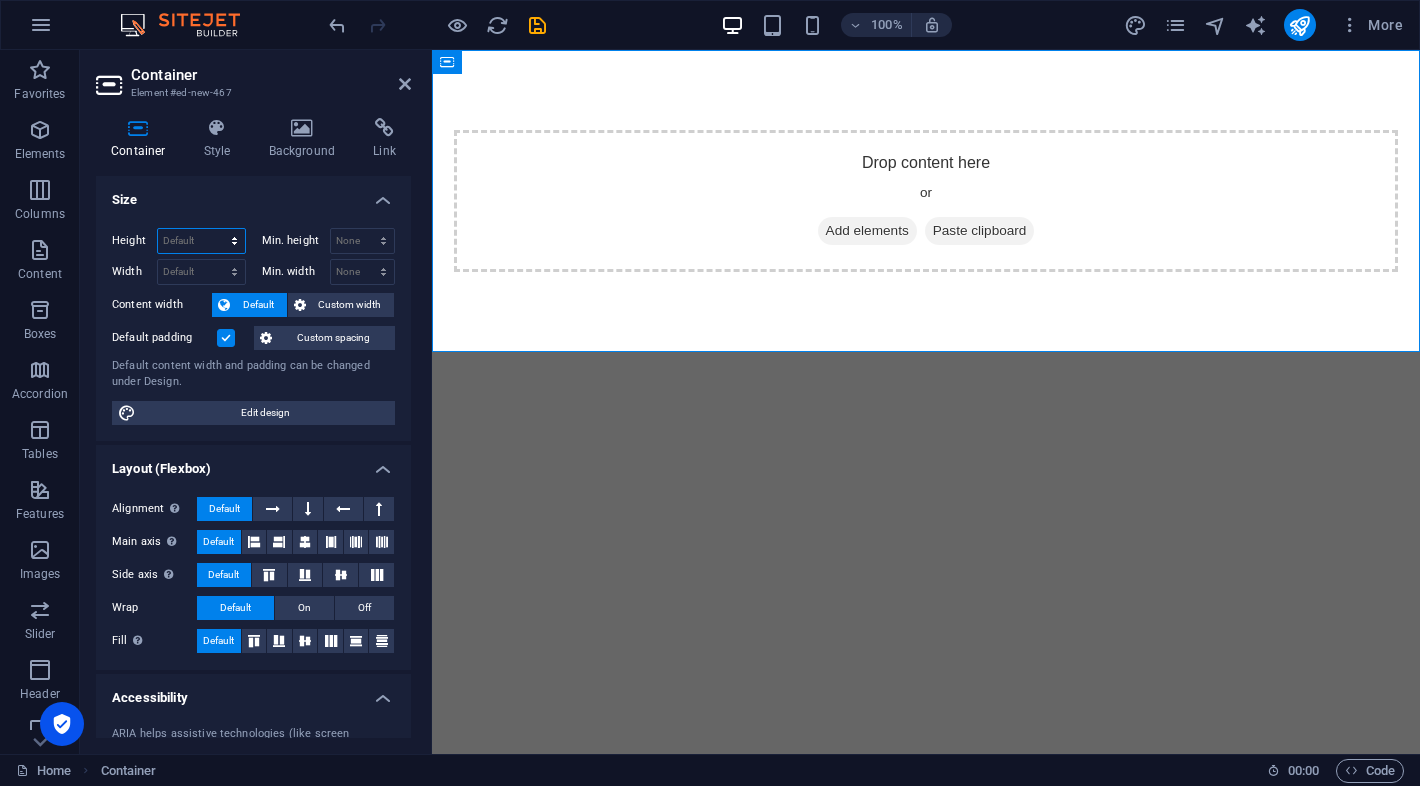 click on "Default px rem % vh vw" at bounding box center [201, 241] 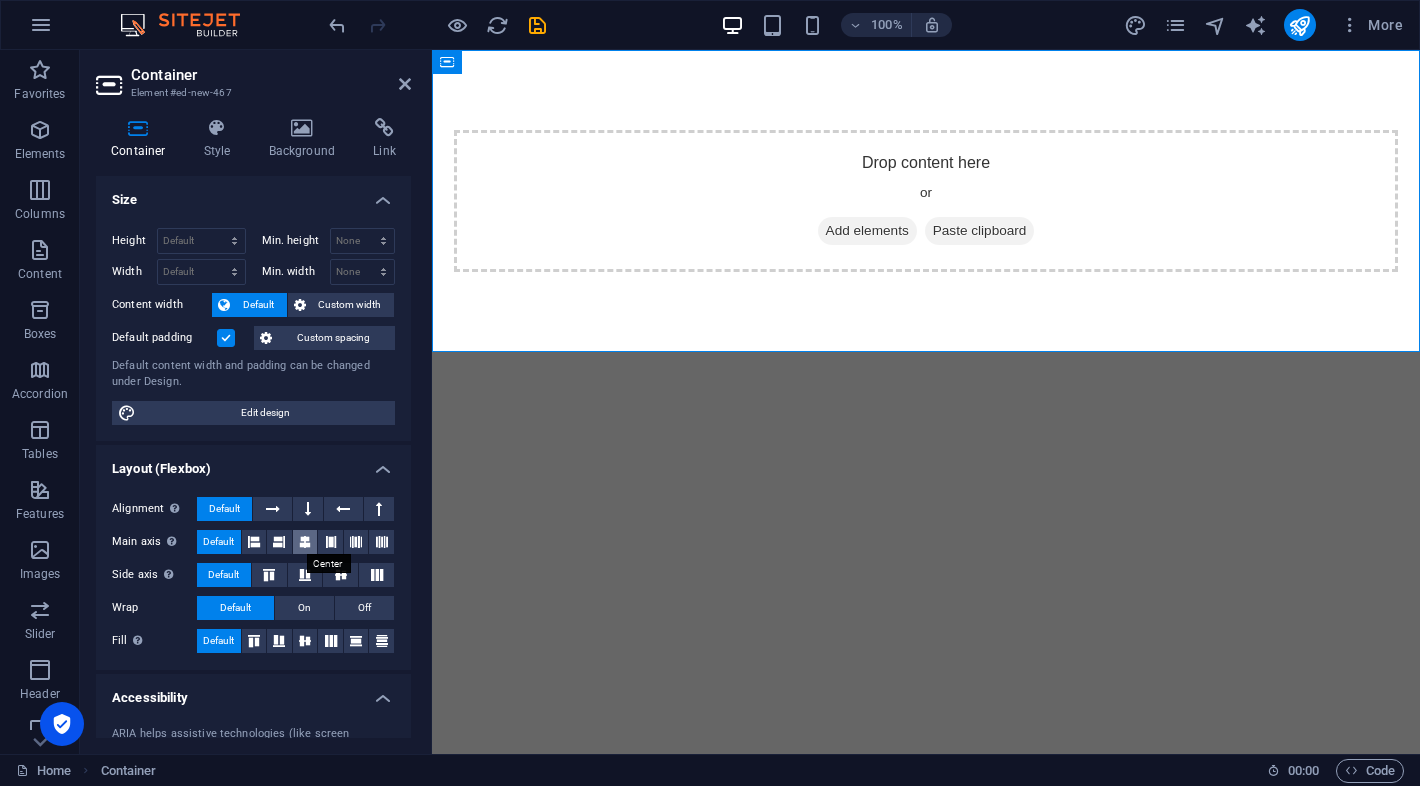 click at bounding box center [305, 542] 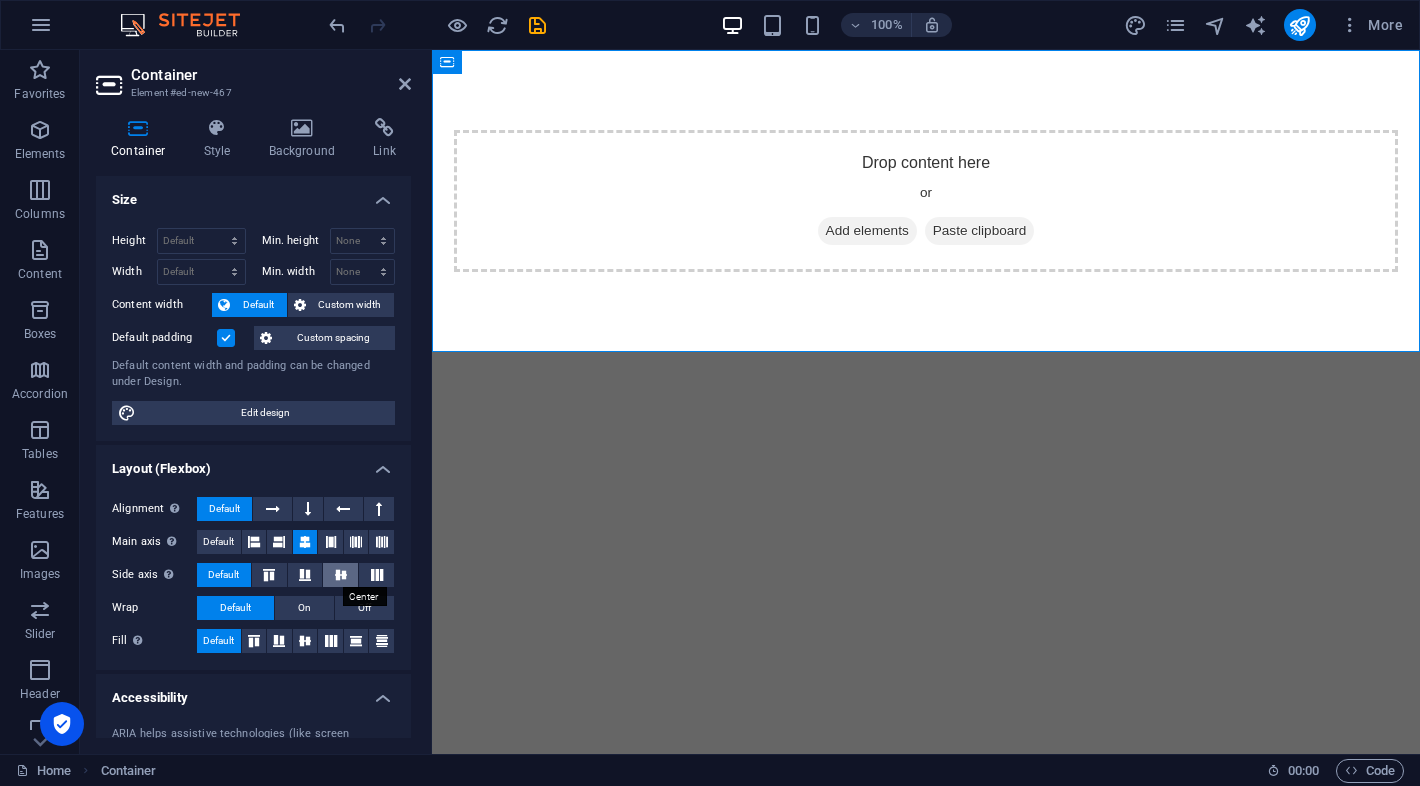 click at bounding box center (341, 575) 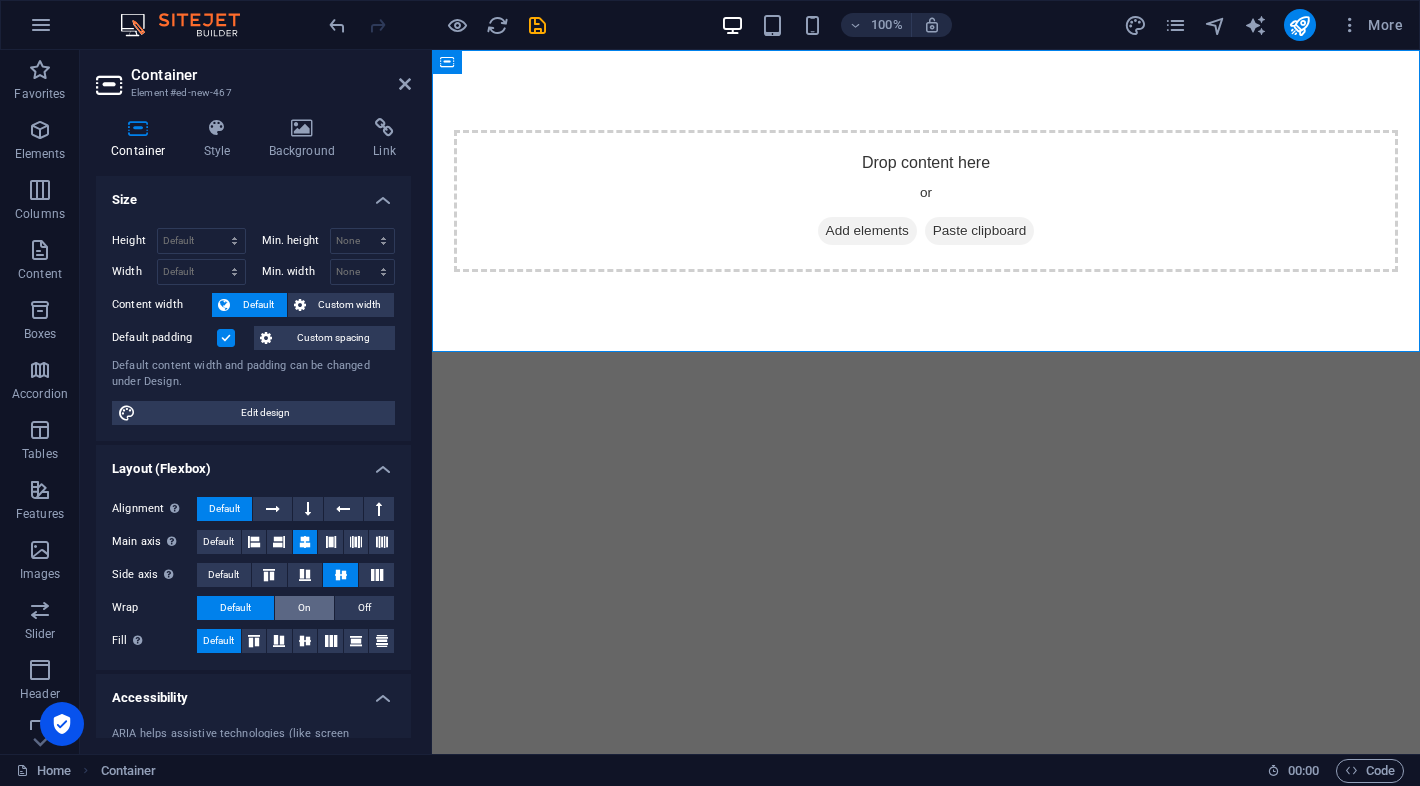 click on "On" at bounding box center [304, 608] 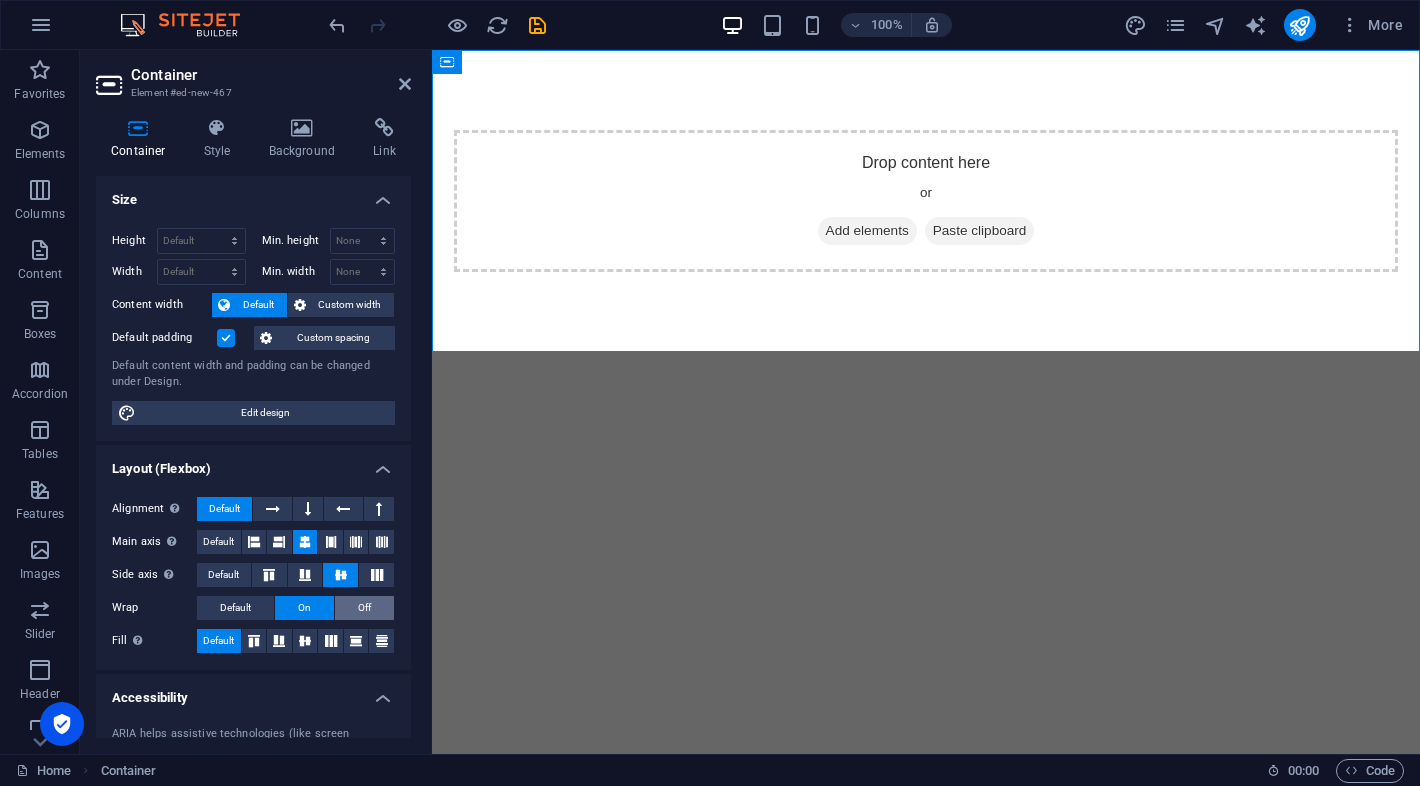 click on "Off" at bounding box center [364, 608] 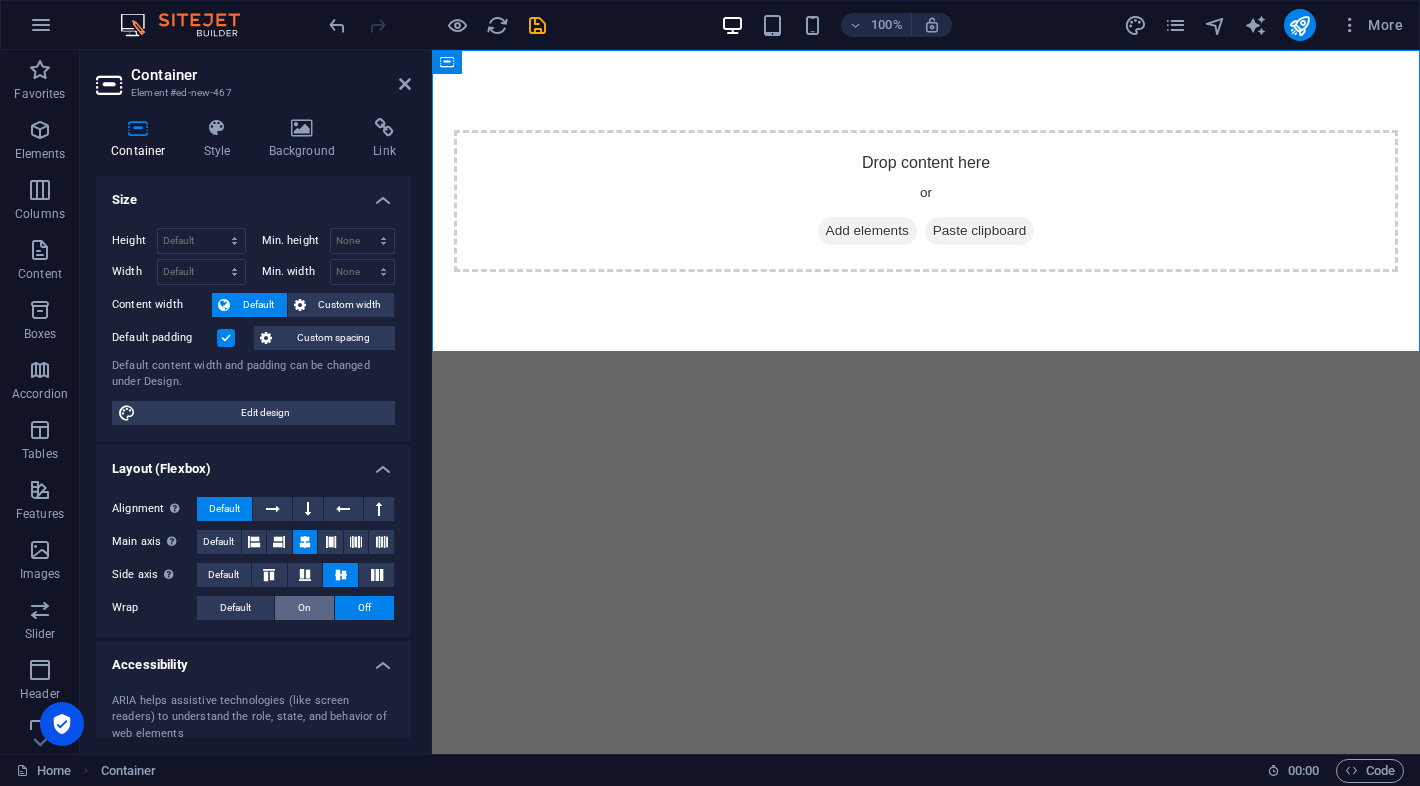 click on "On" at bounding box center (304, 608) 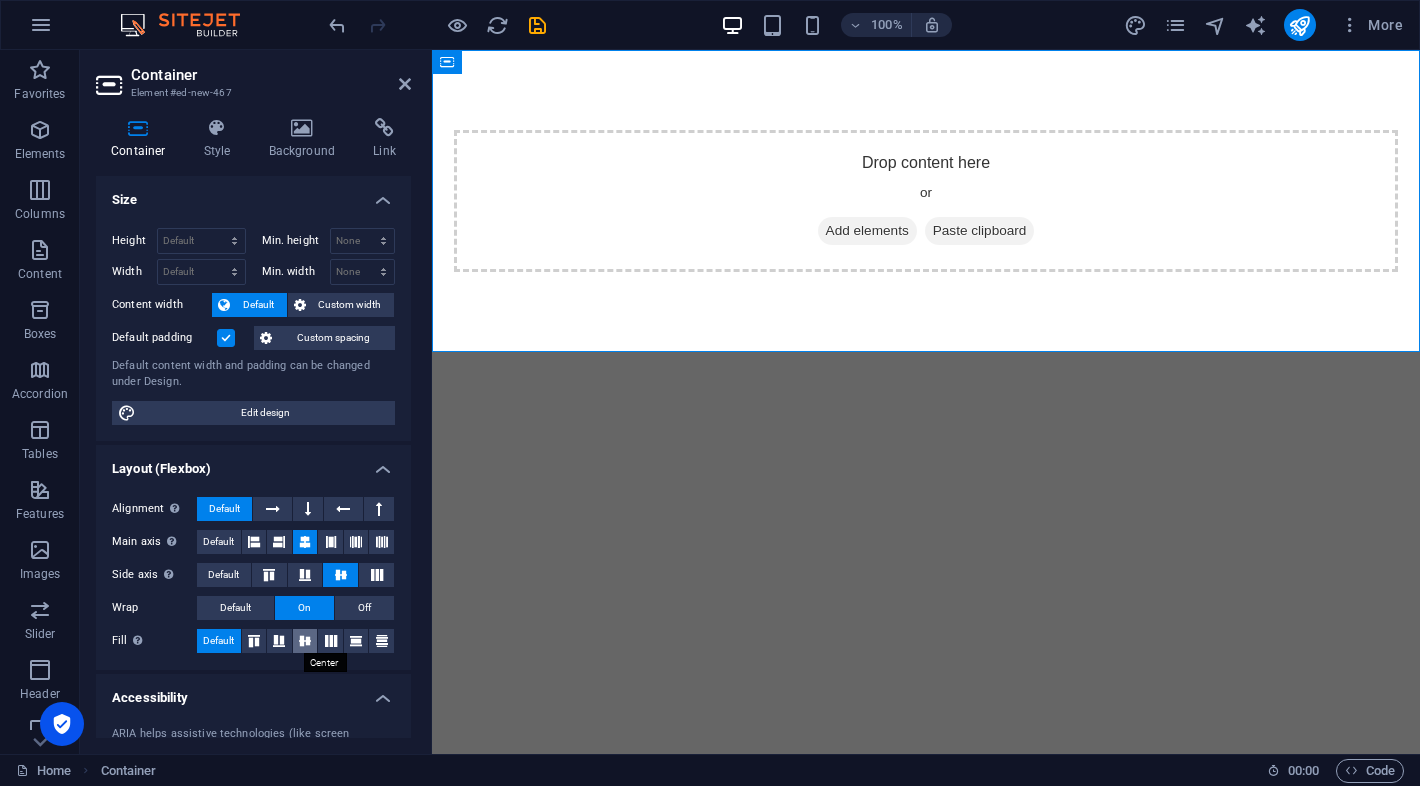 click at bounding box center [305, 641] 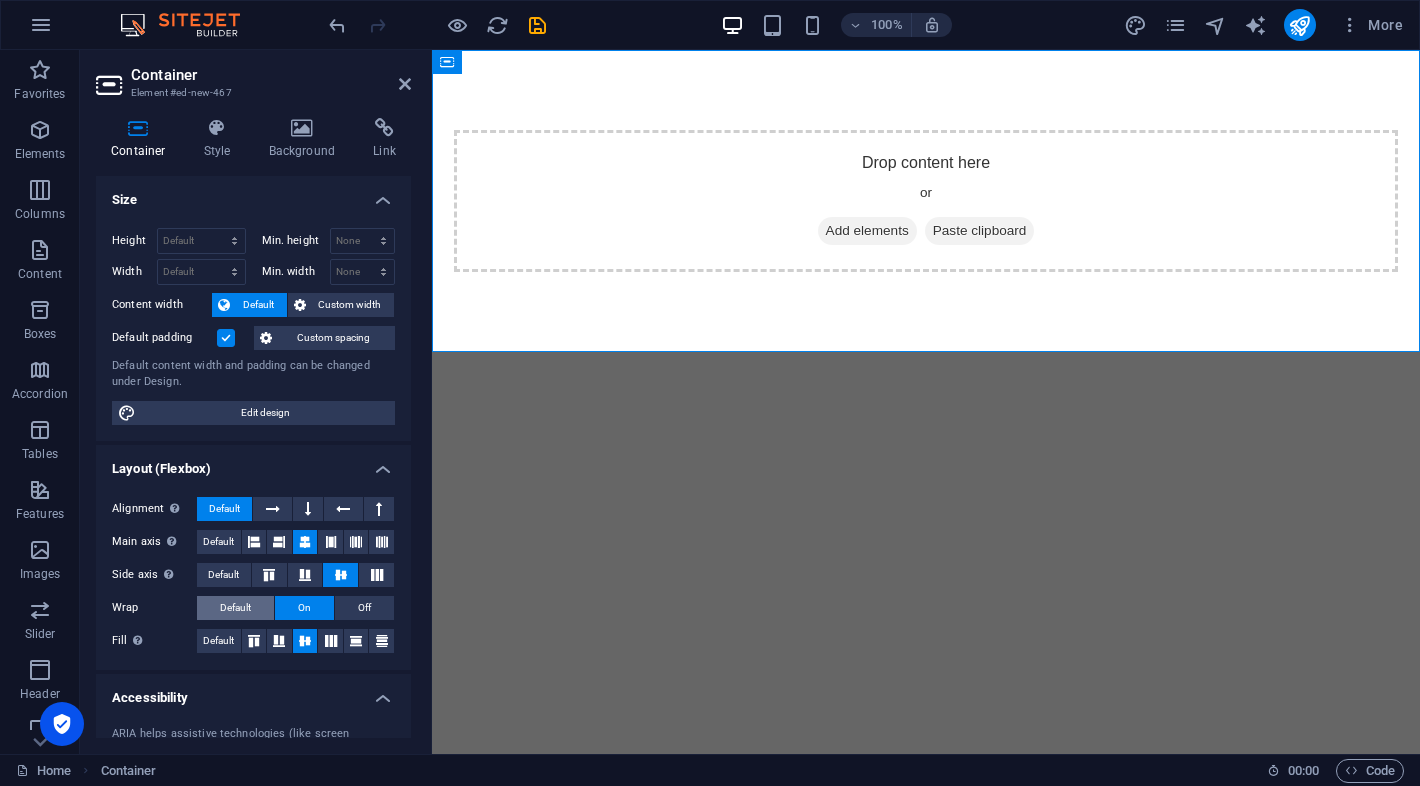 click on "Default" at bounding box center (235, 608) 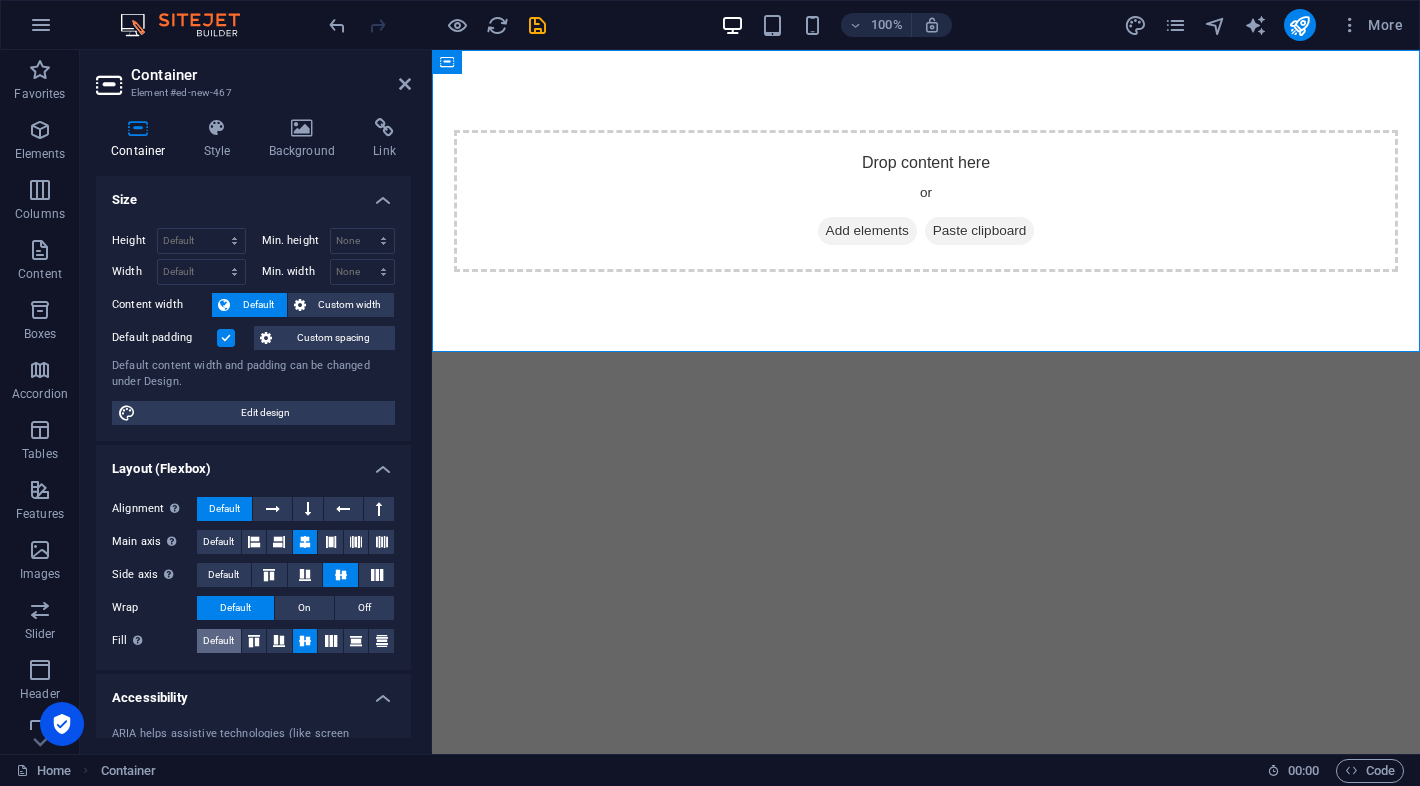 click on "Default" at bounding box center (218, 641) 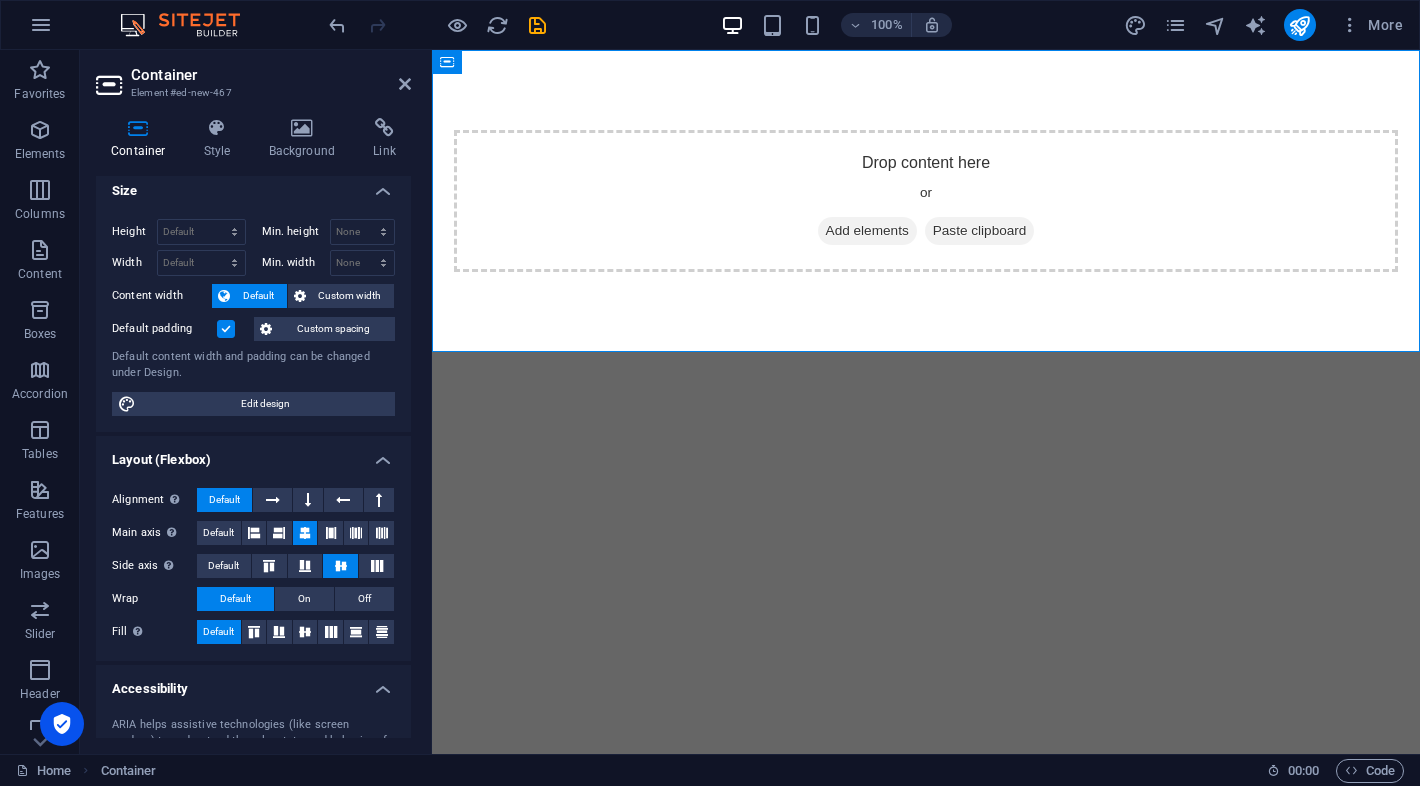 scroll, scrollTop: 0, scrollLeft: 0, axis: both 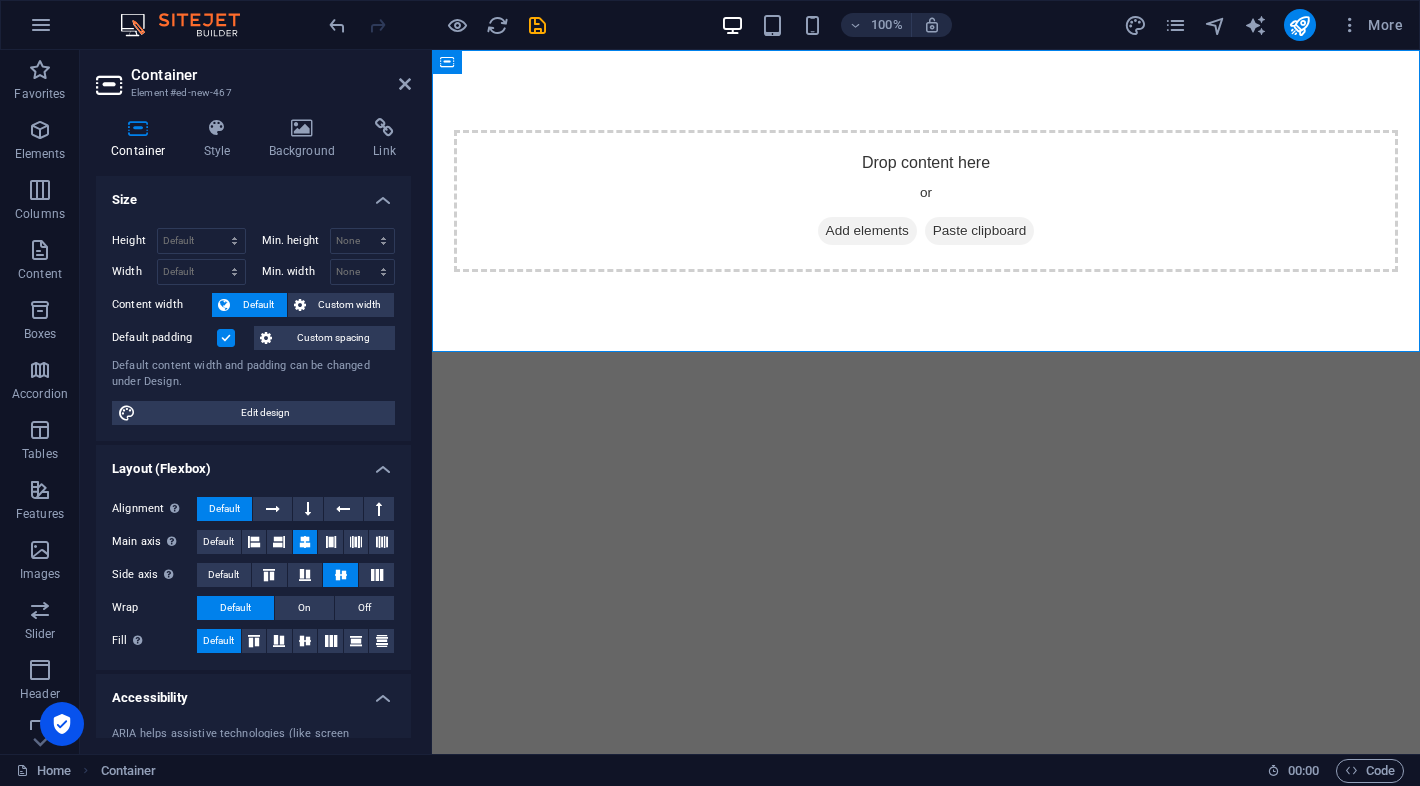 click at bounding box center (226, 338) 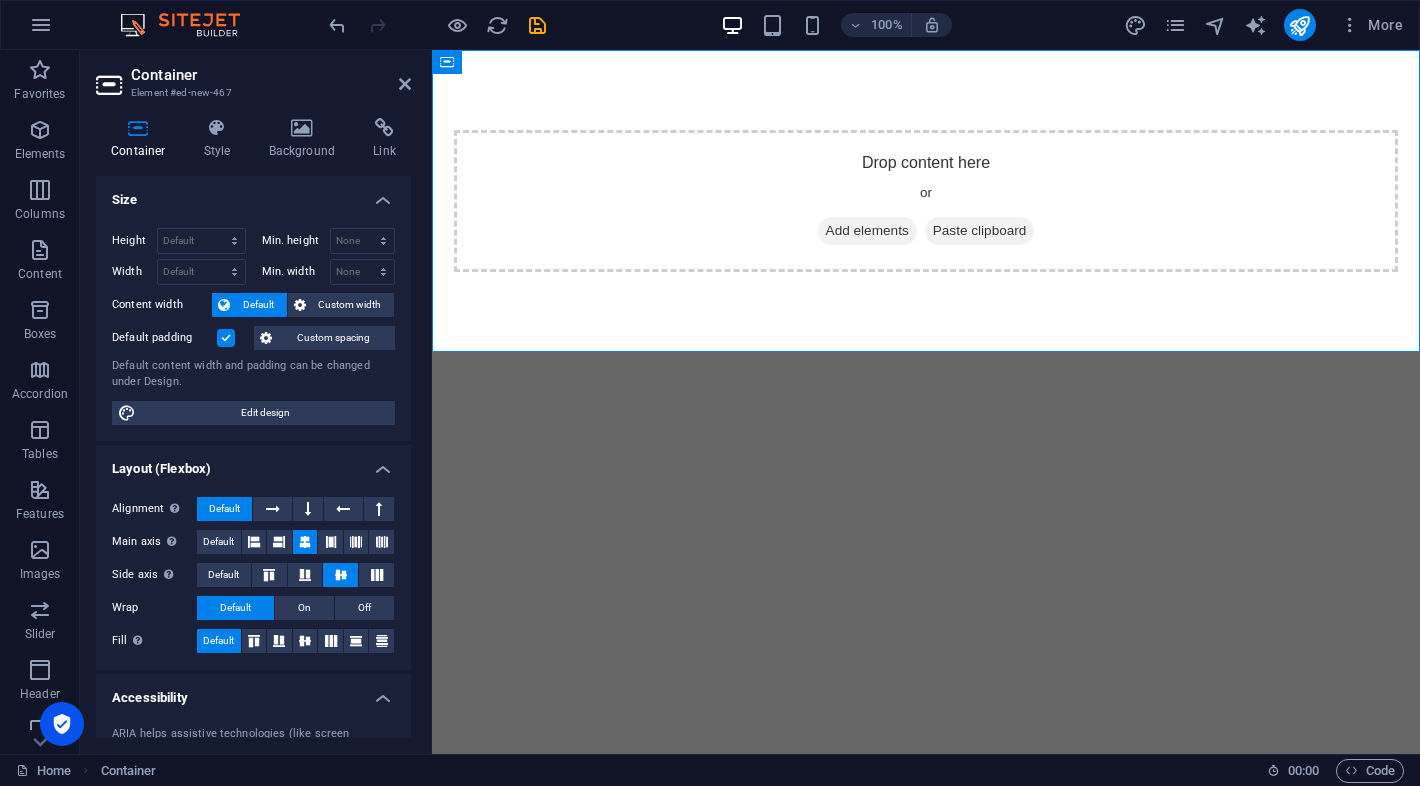 click on "Default padding" at bounding box center [0, 0] 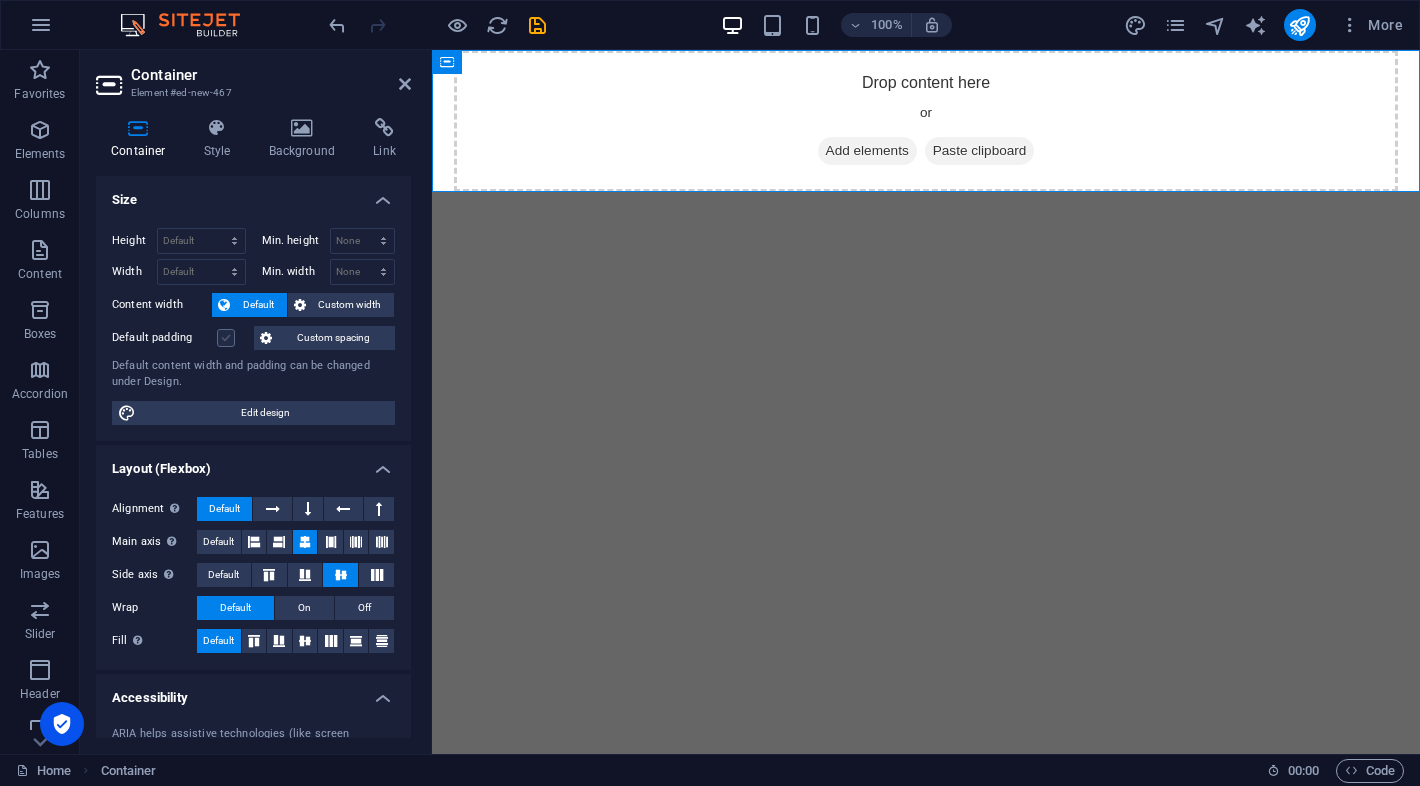 click at bounding box center [226, 338] 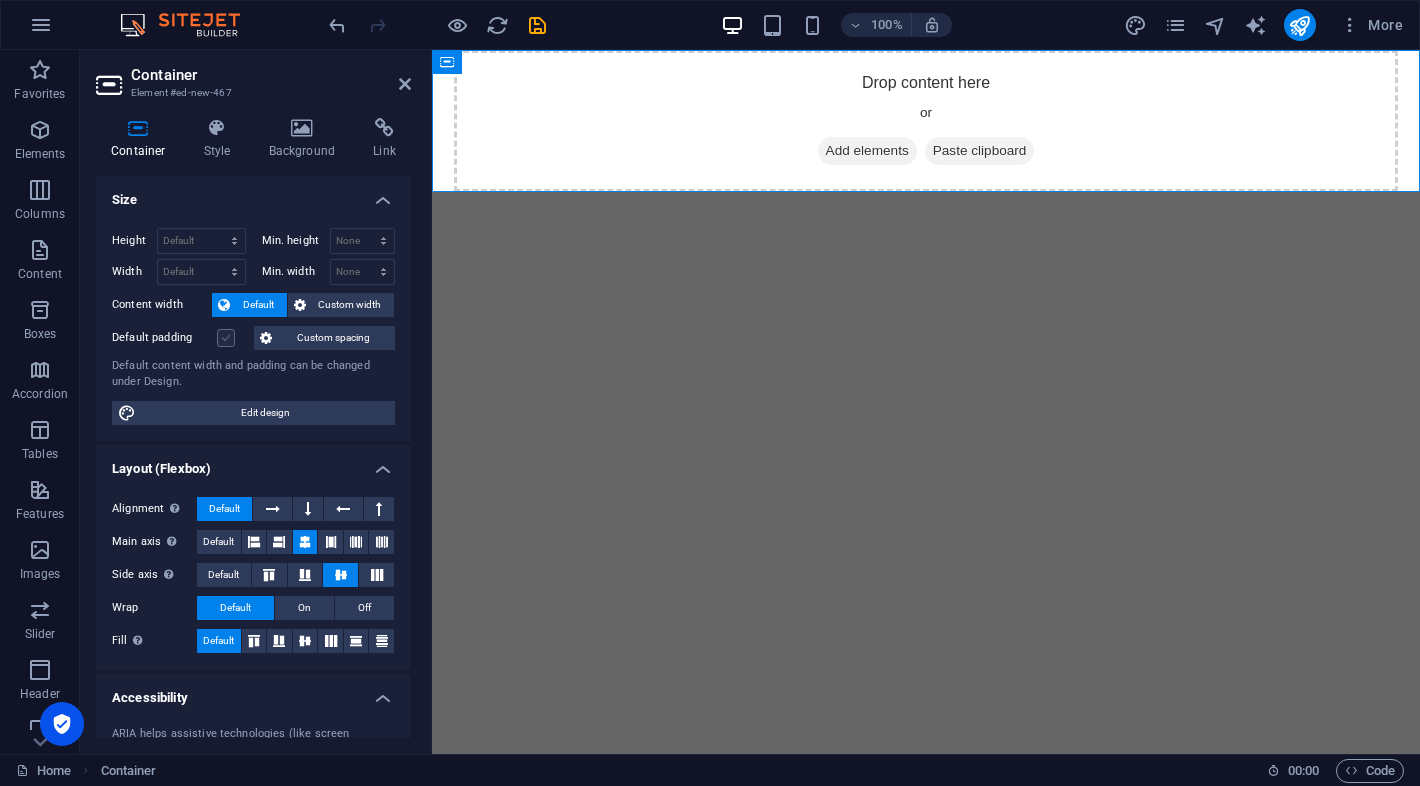 click on "Default padding" at bounding box center (0, 0) 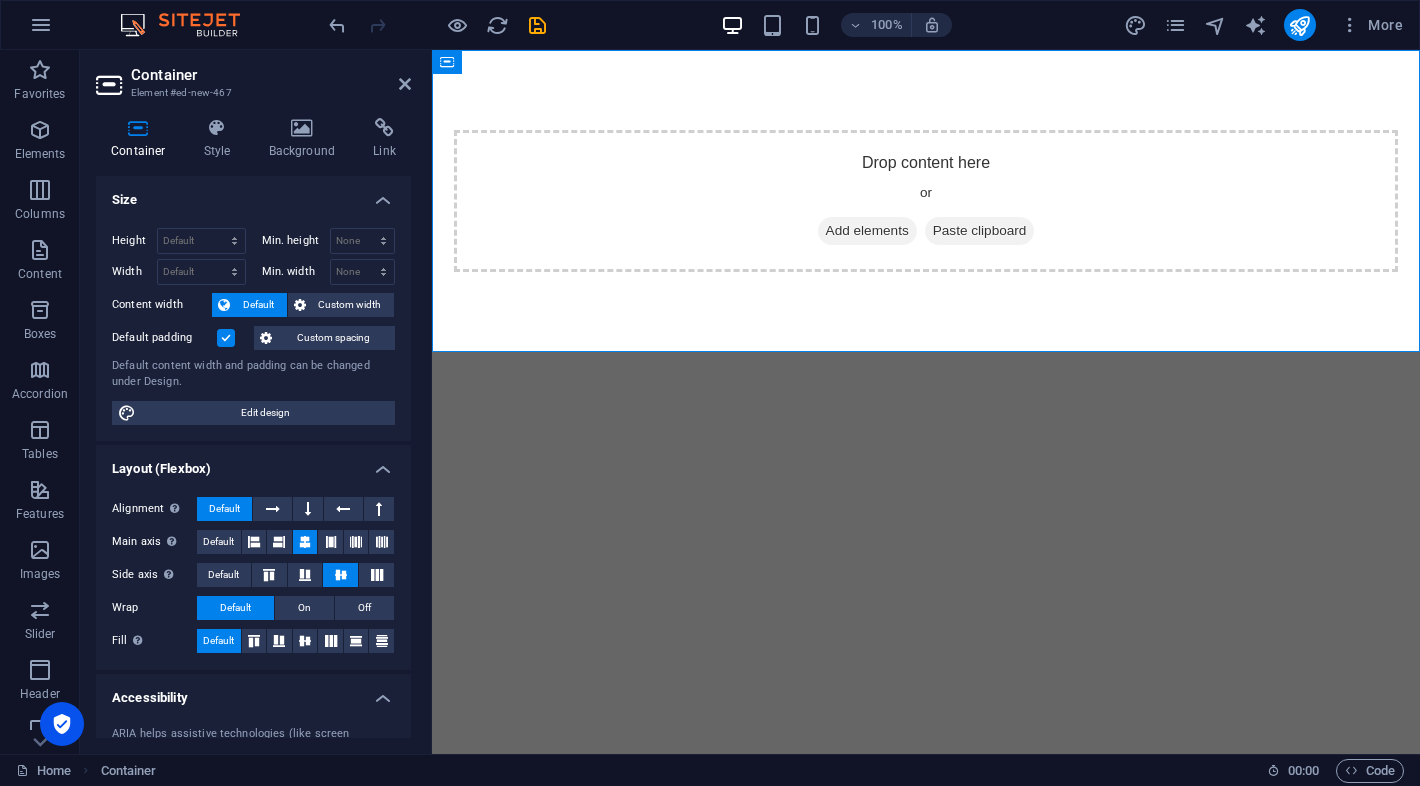 drag, startPoint x: 127, startPoint y: 238, endPoint x: 140, endPoint y: 231, distance: 14.764823 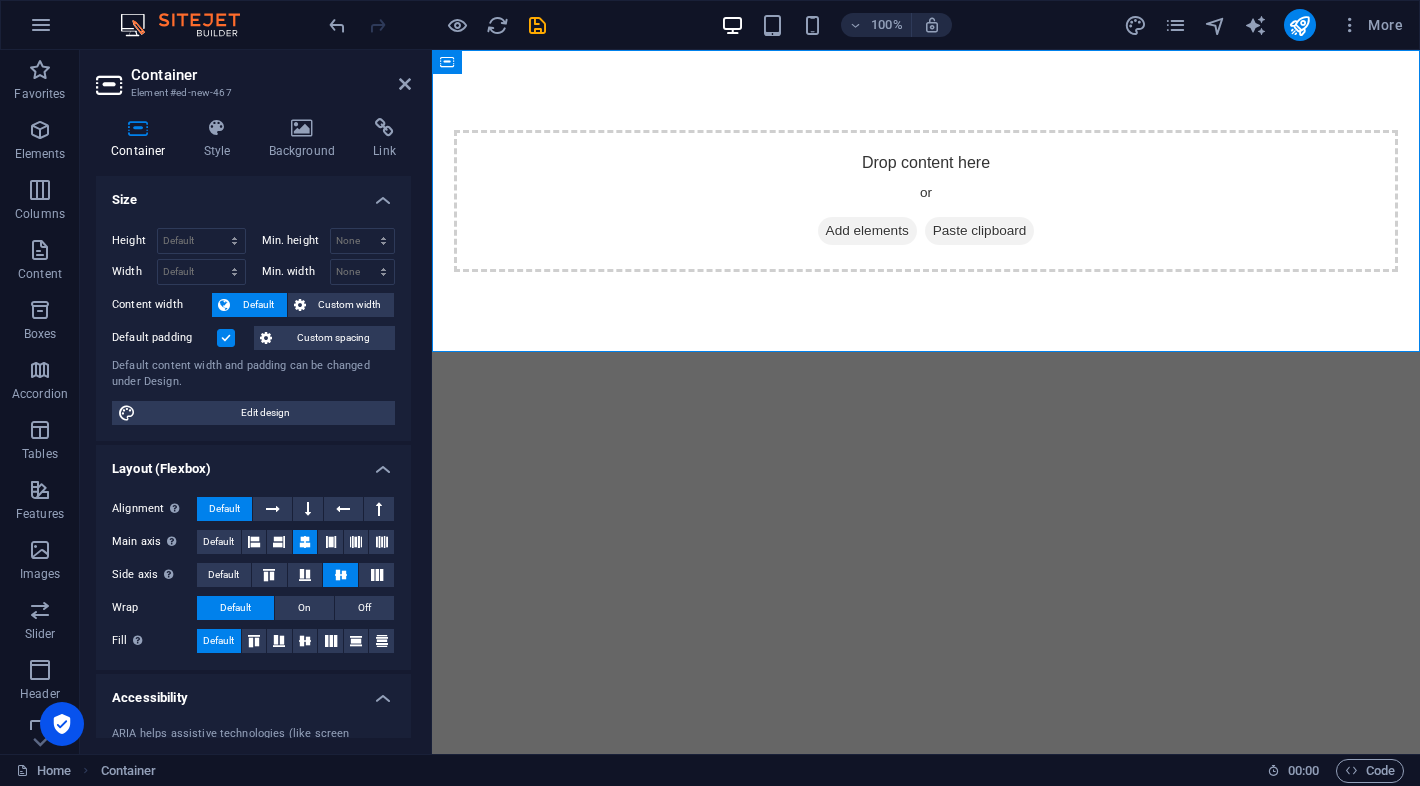 click on "Height Default px rem % vh vw" at bounding box center [179, 241] 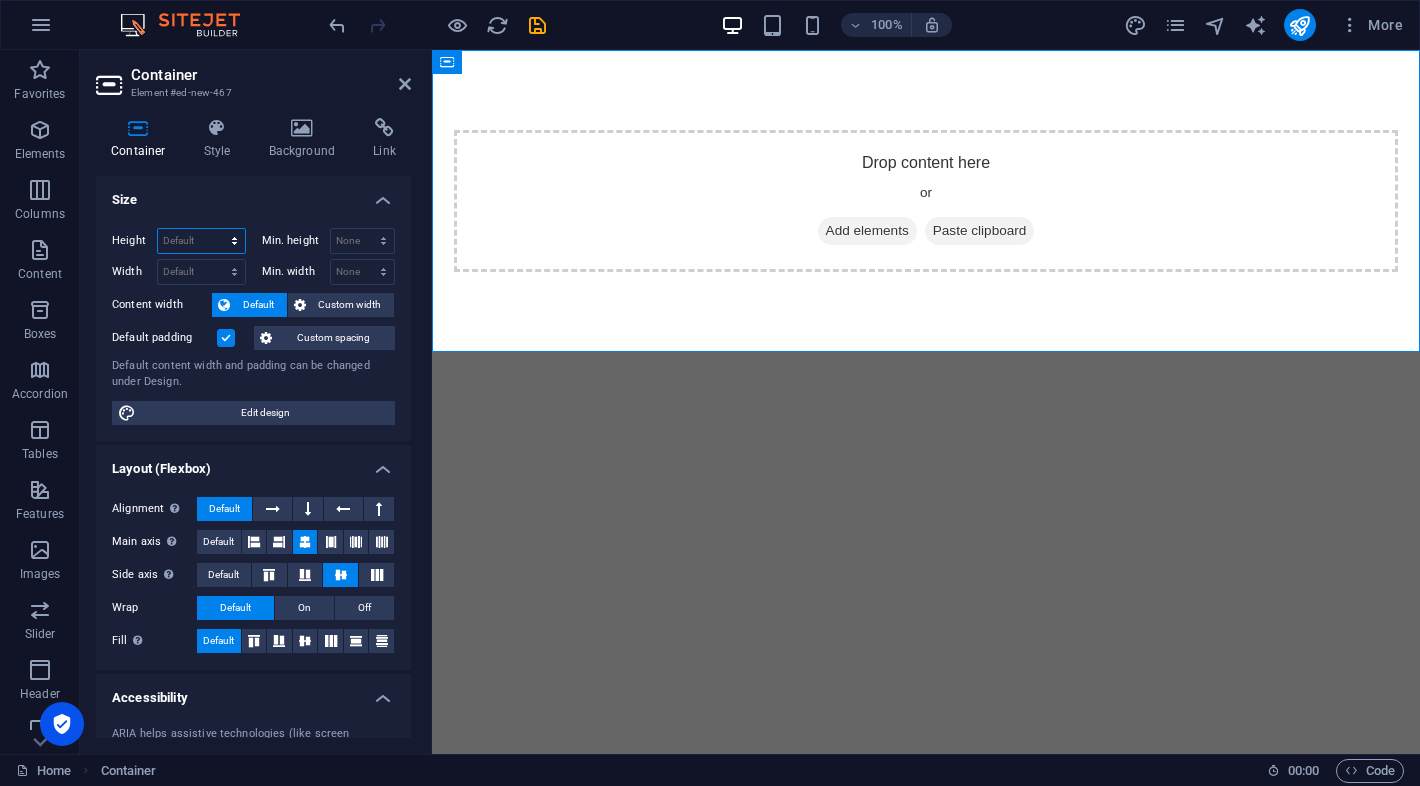click on "Default px rem % vh vw" at bounding box center (201, 241) 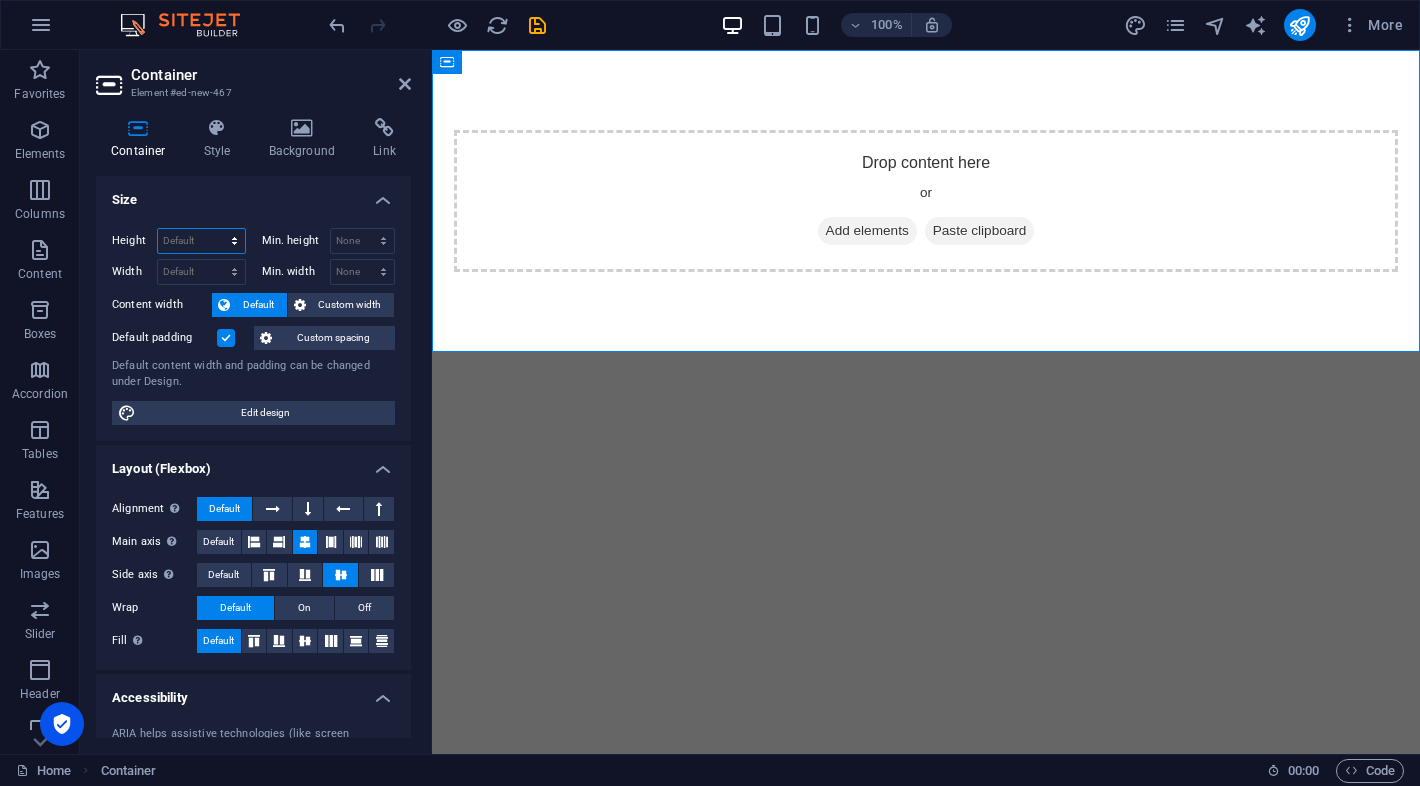 click on "Default px rem % vh vw" at bounding box center (201, 241) 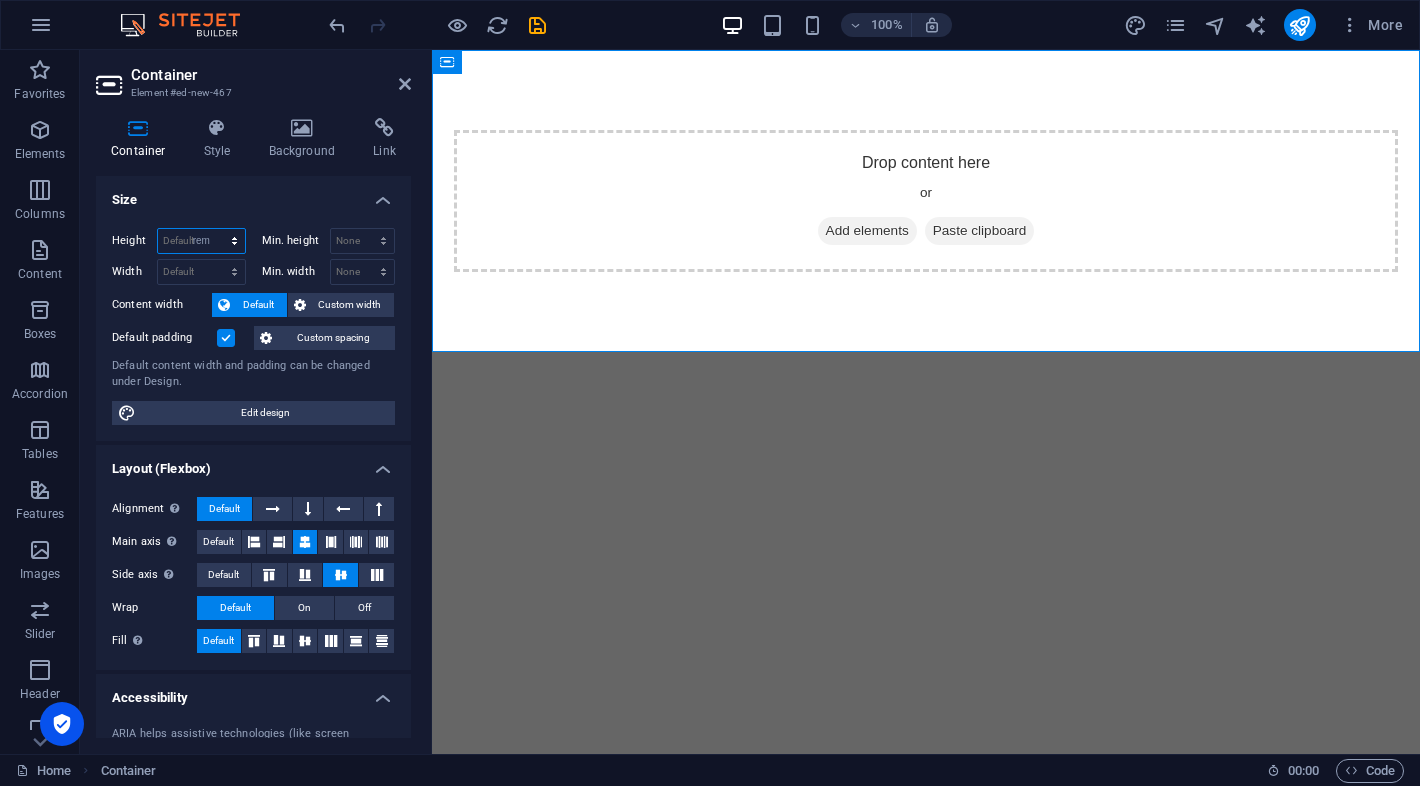 type on "18.875" 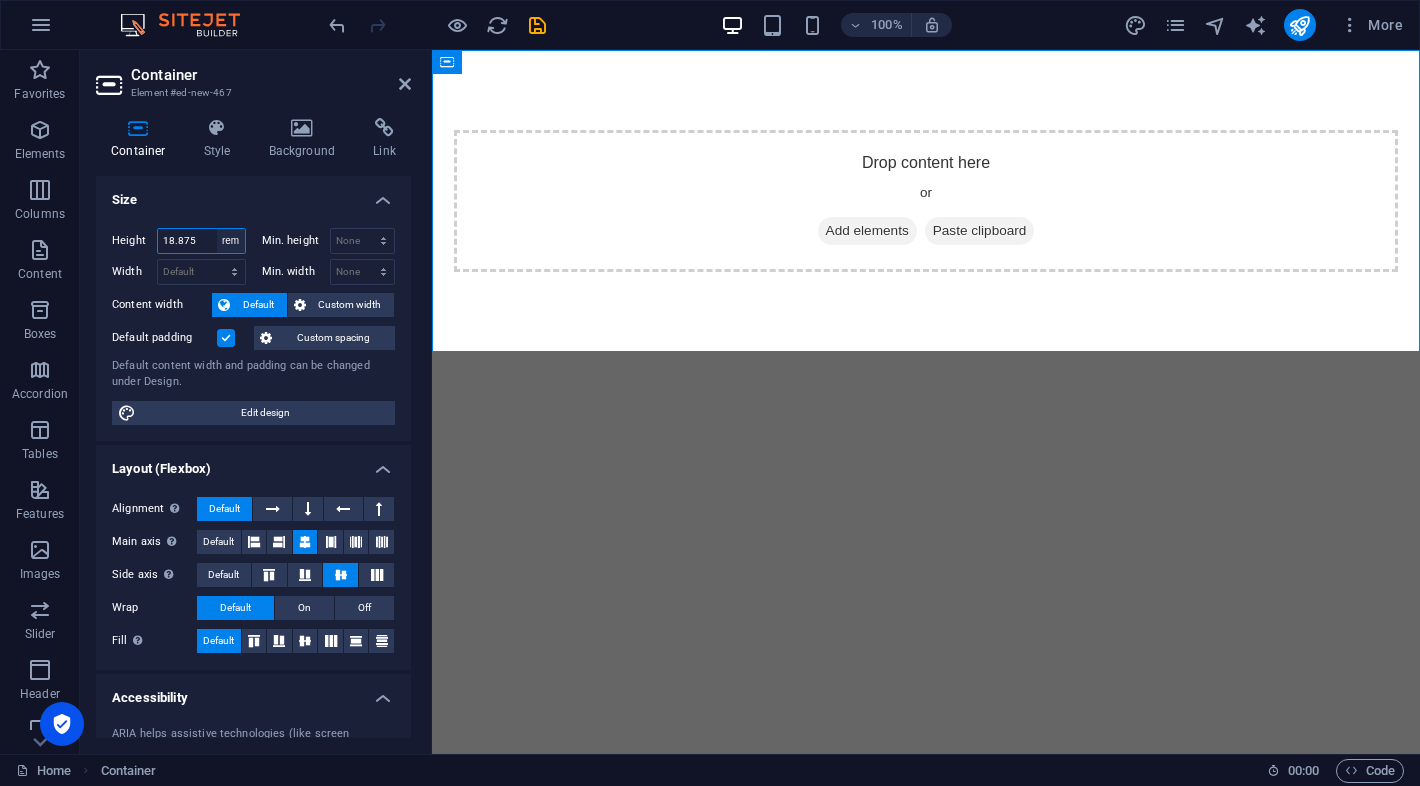 click on "18.875" at bounding box center [201, 241] 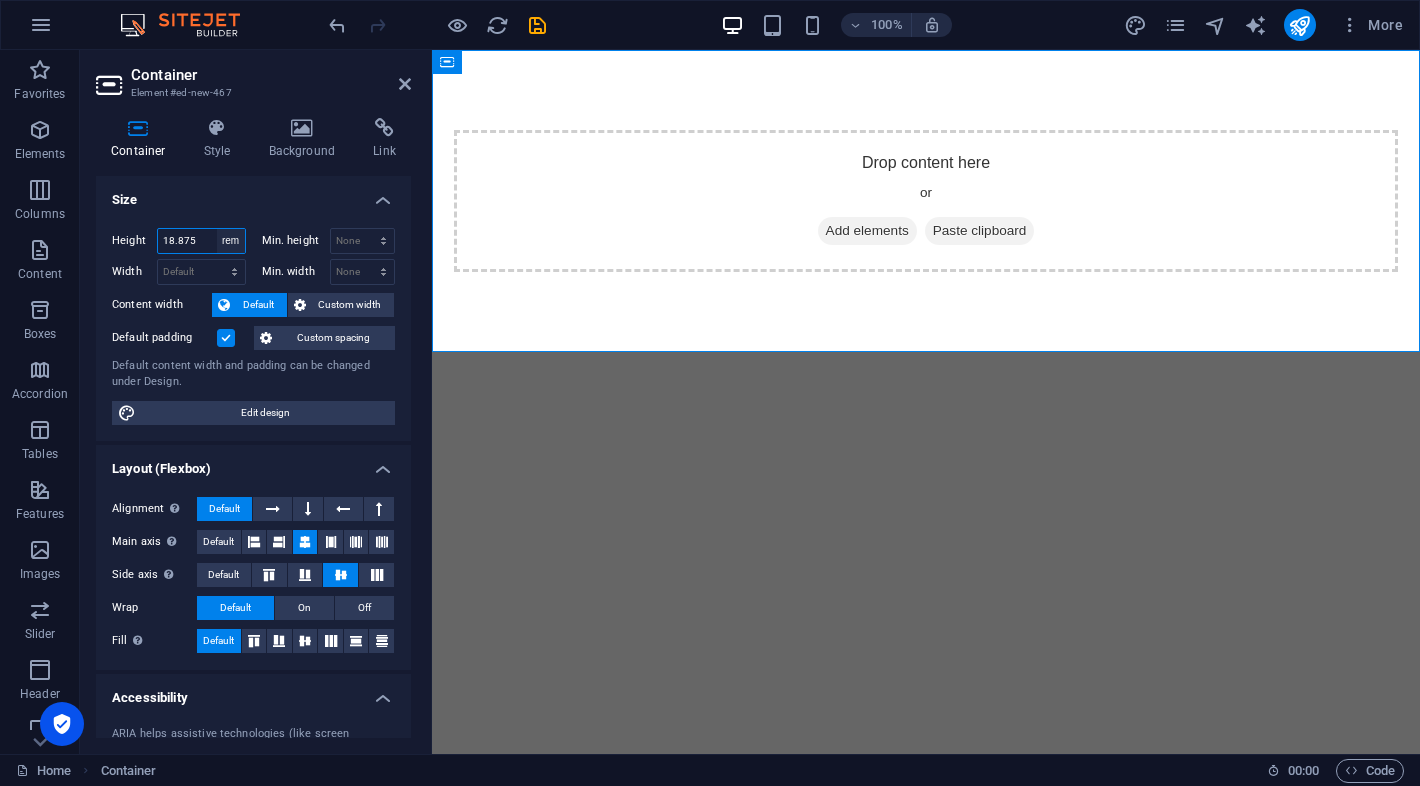 click on "Default px rem % vh vw" at bounding box center [231, 241] 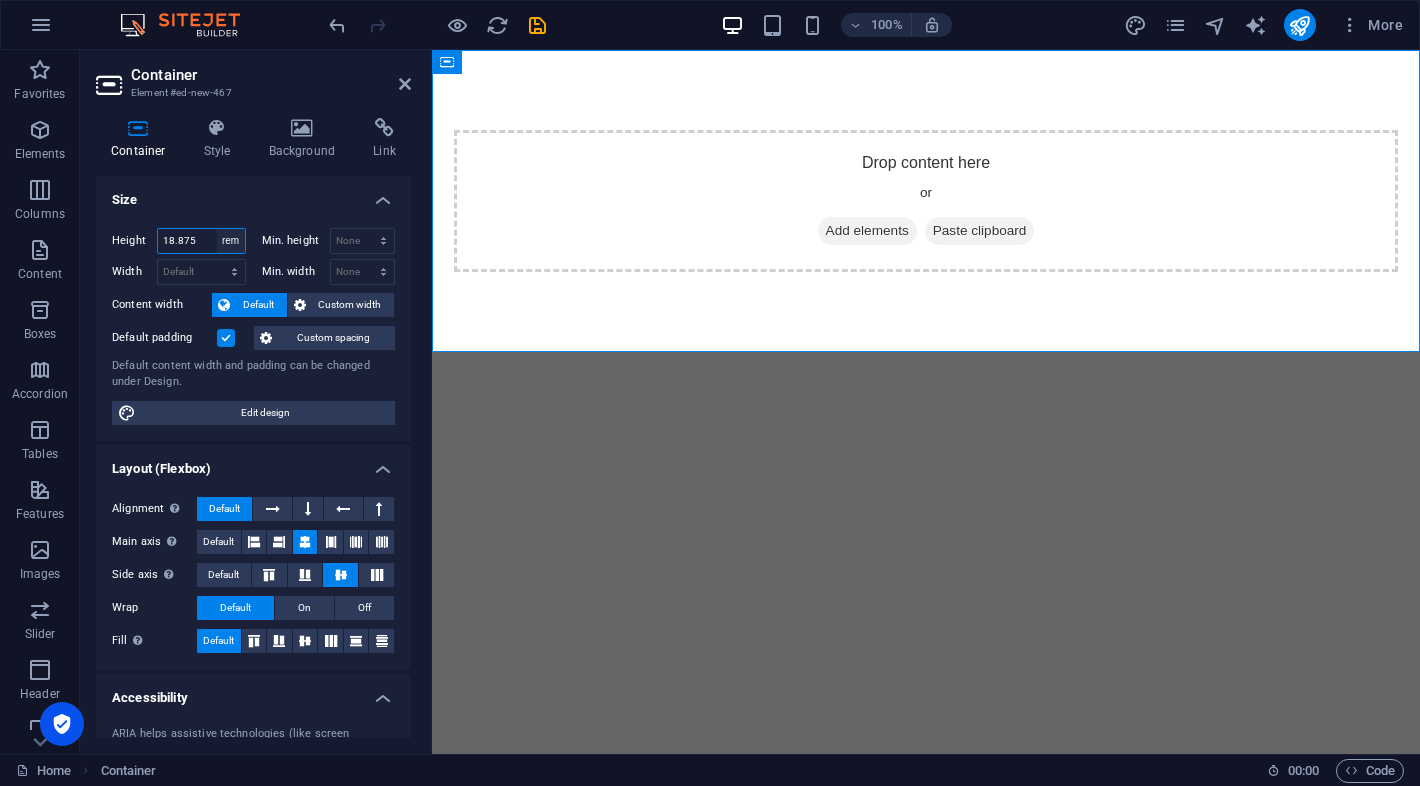 select on "default" 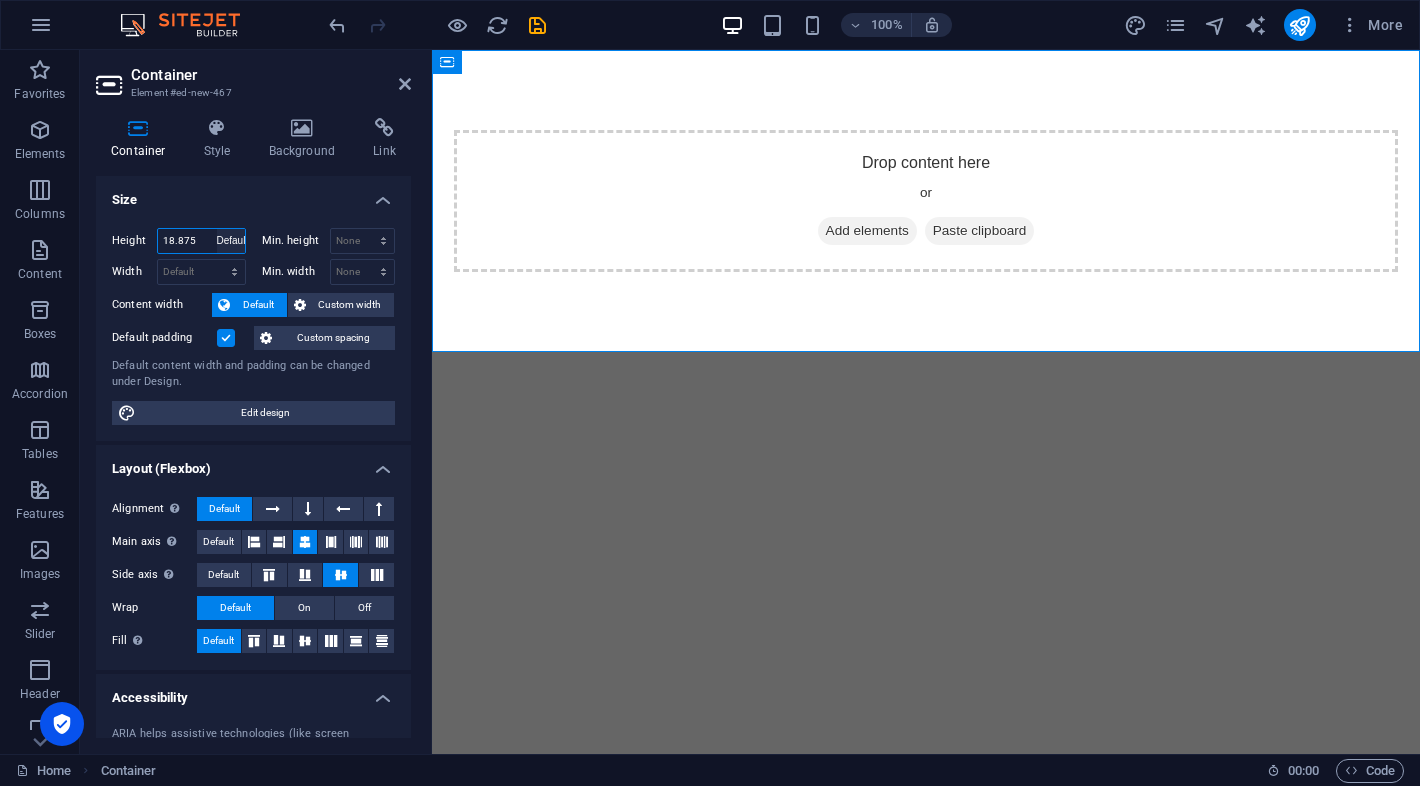 type 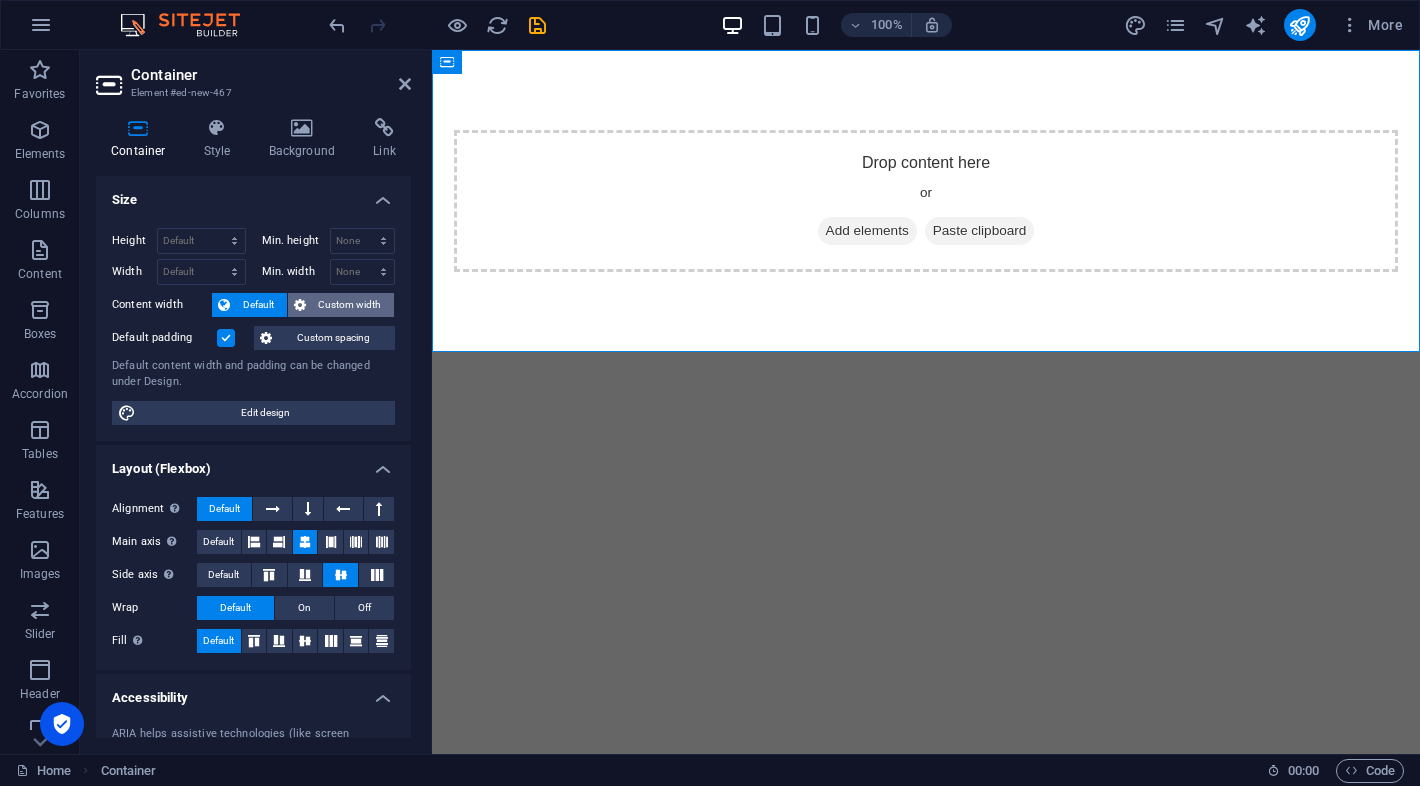 click on "Custom width" at bounding box center (350, 305) 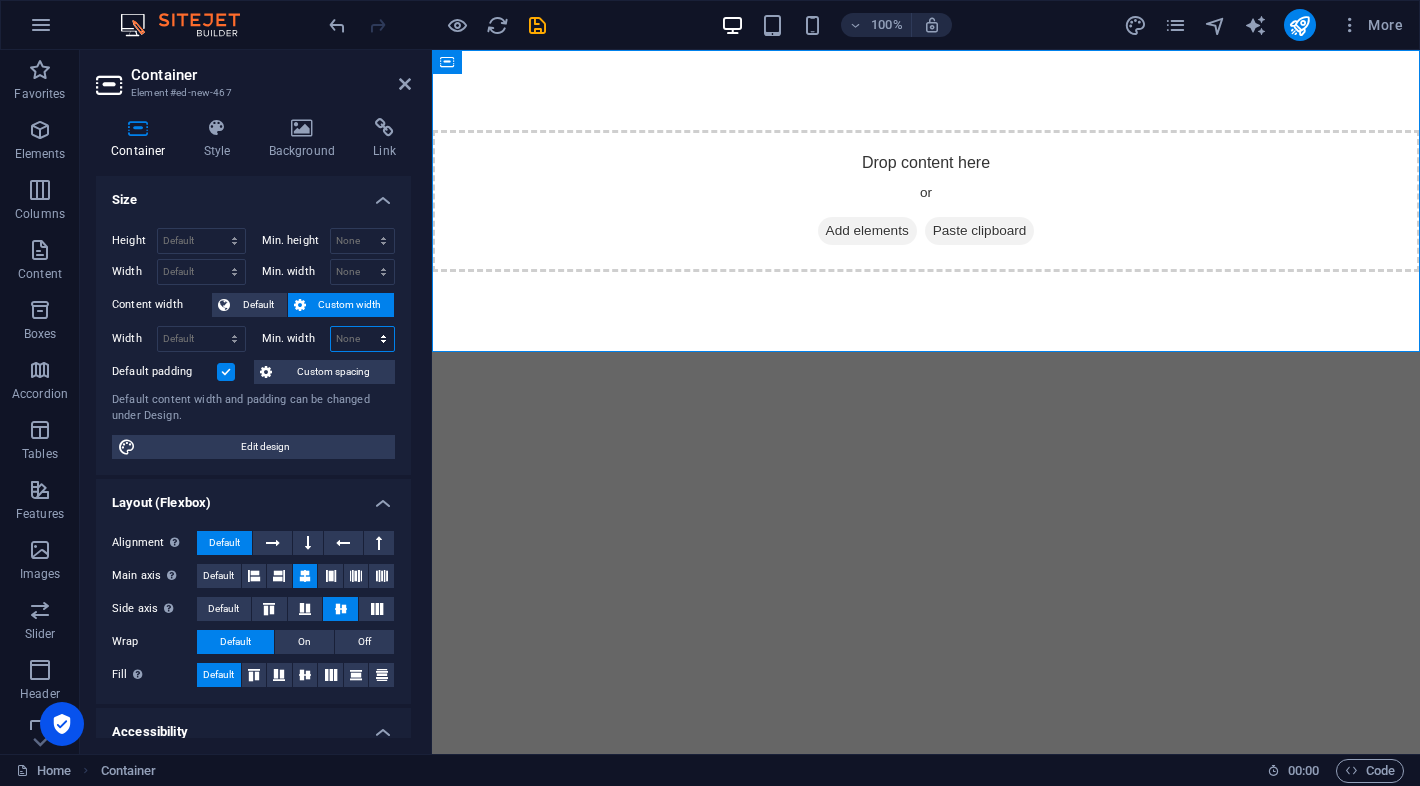 click on "None px rem % vh vw" at bounding box center (363, 339) 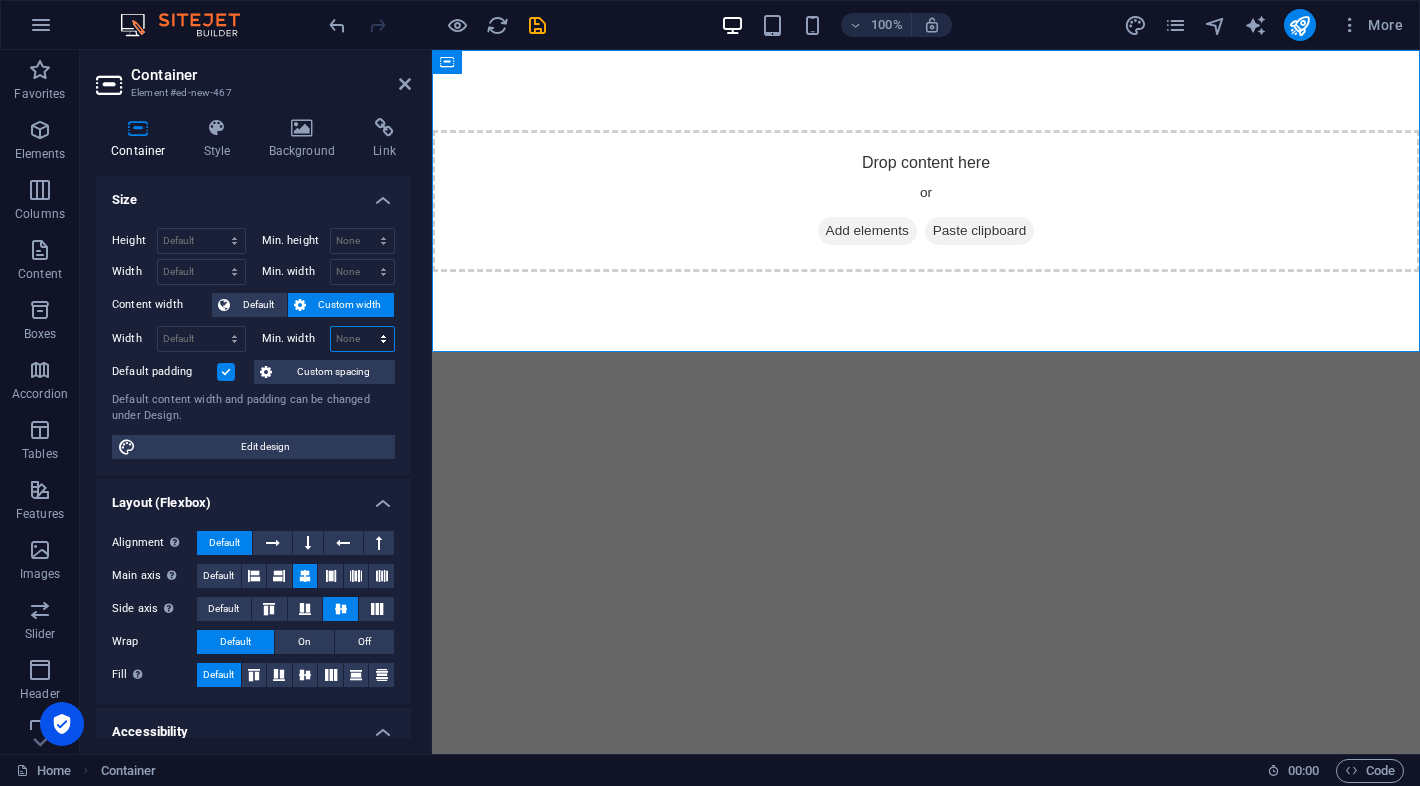 click on "None px rem % vh vw" at bounding box center (363, 339) 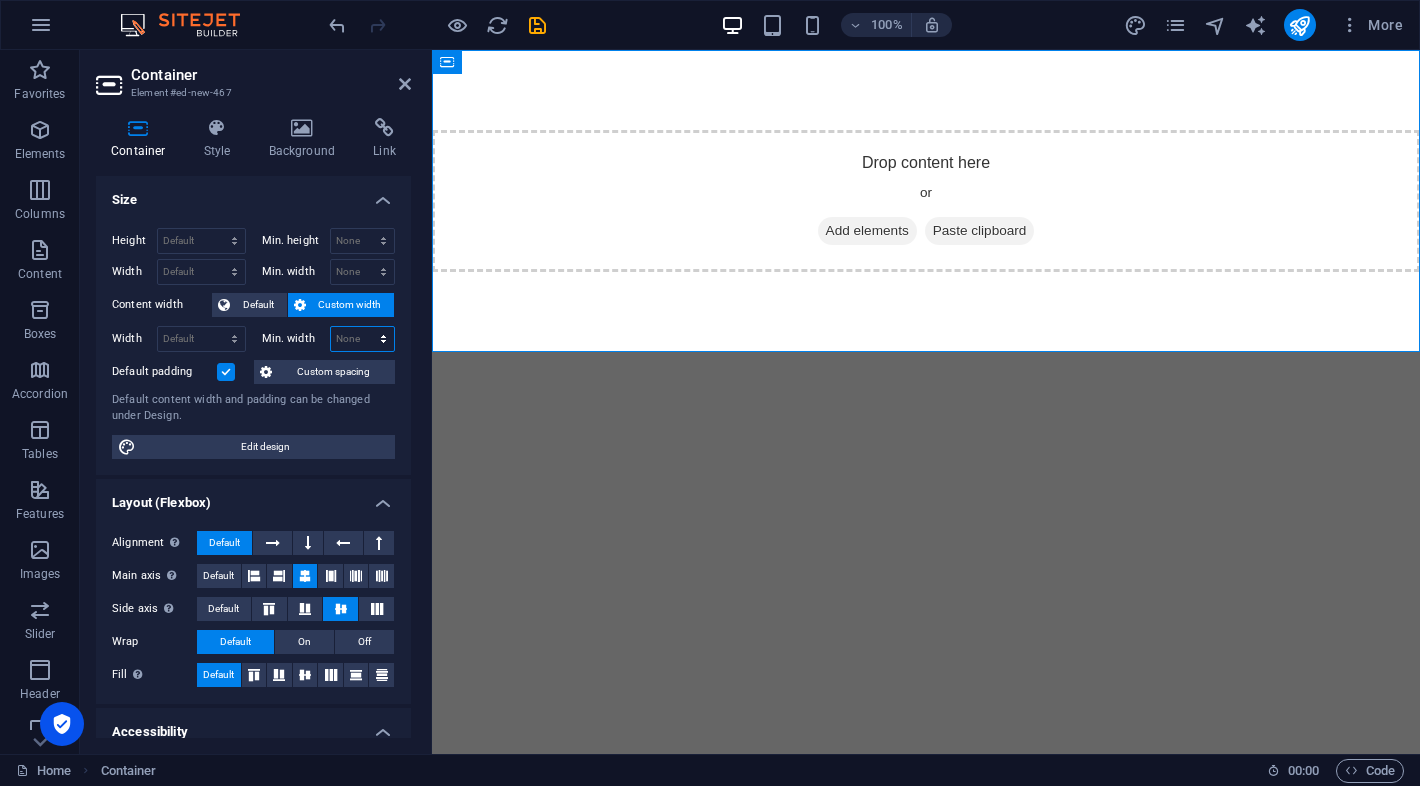 select on "px" 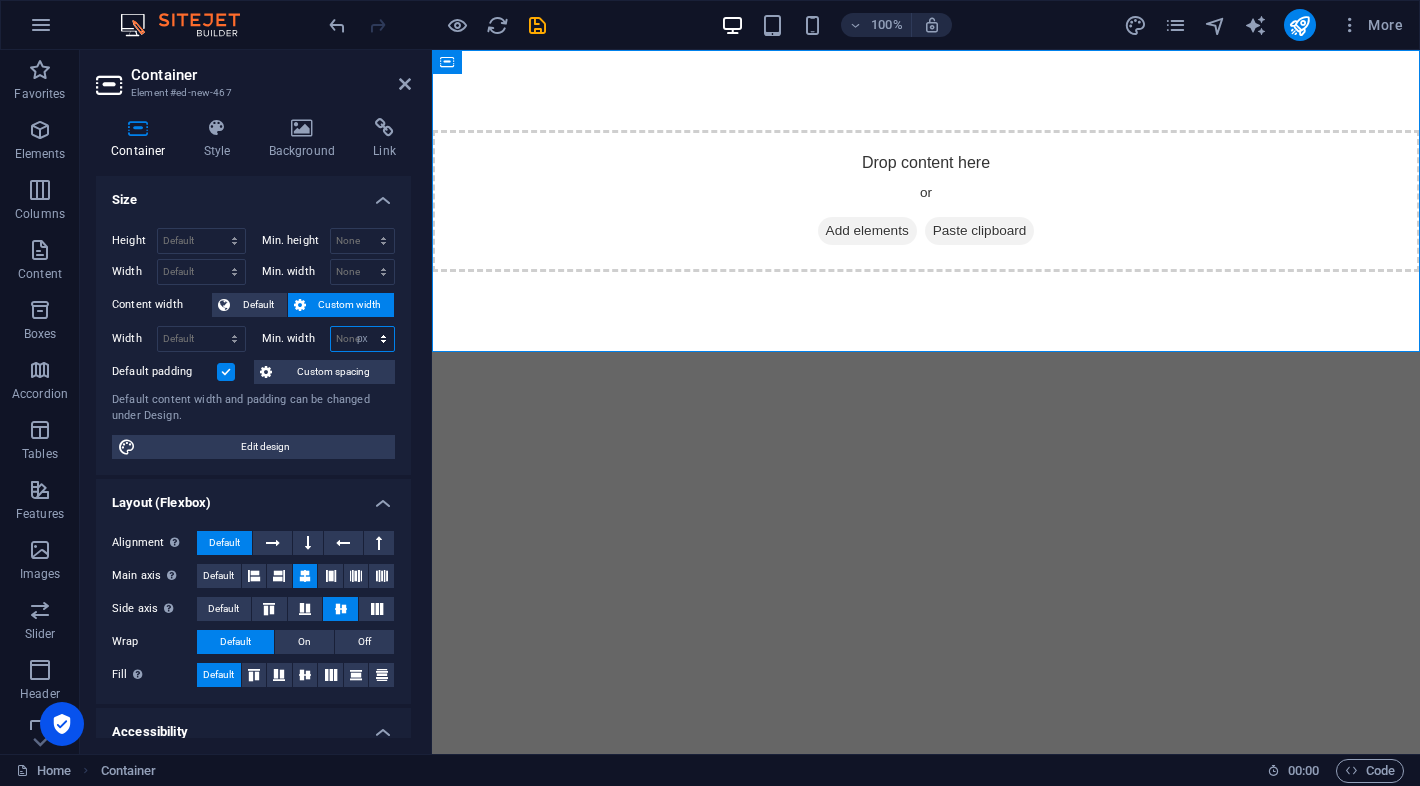 type on "0" 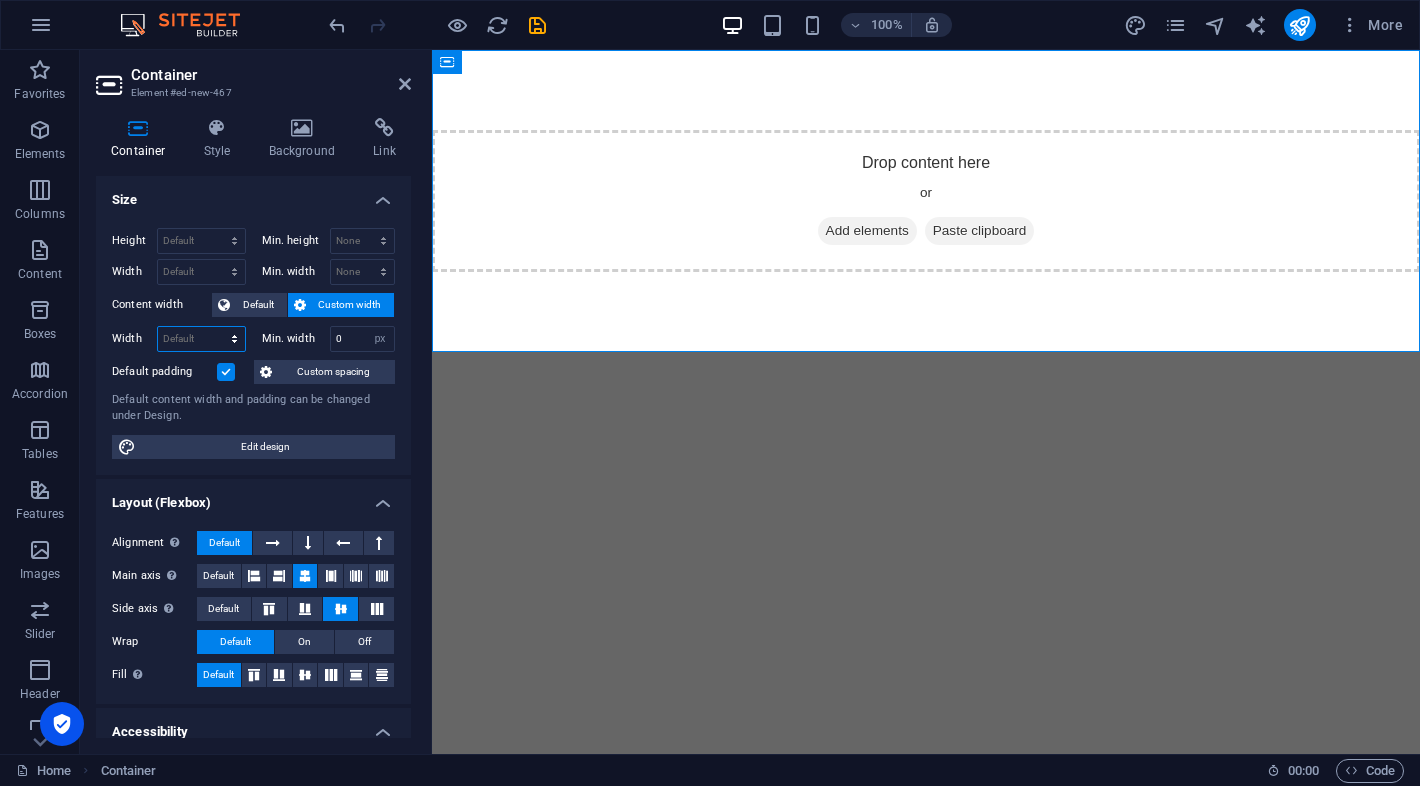 click on "Default px rem % em vh vw" at bounding box center (201, 339) 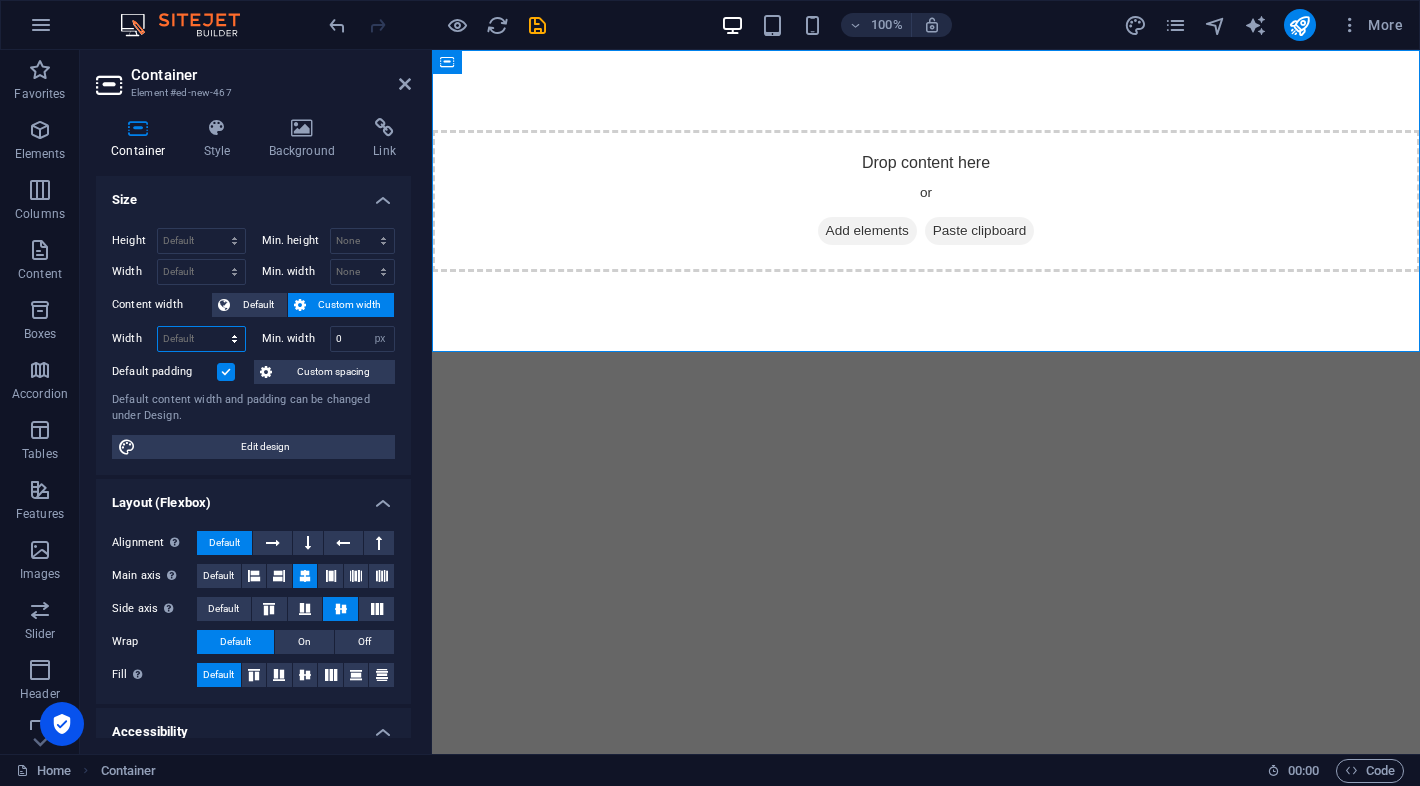 select on "px" 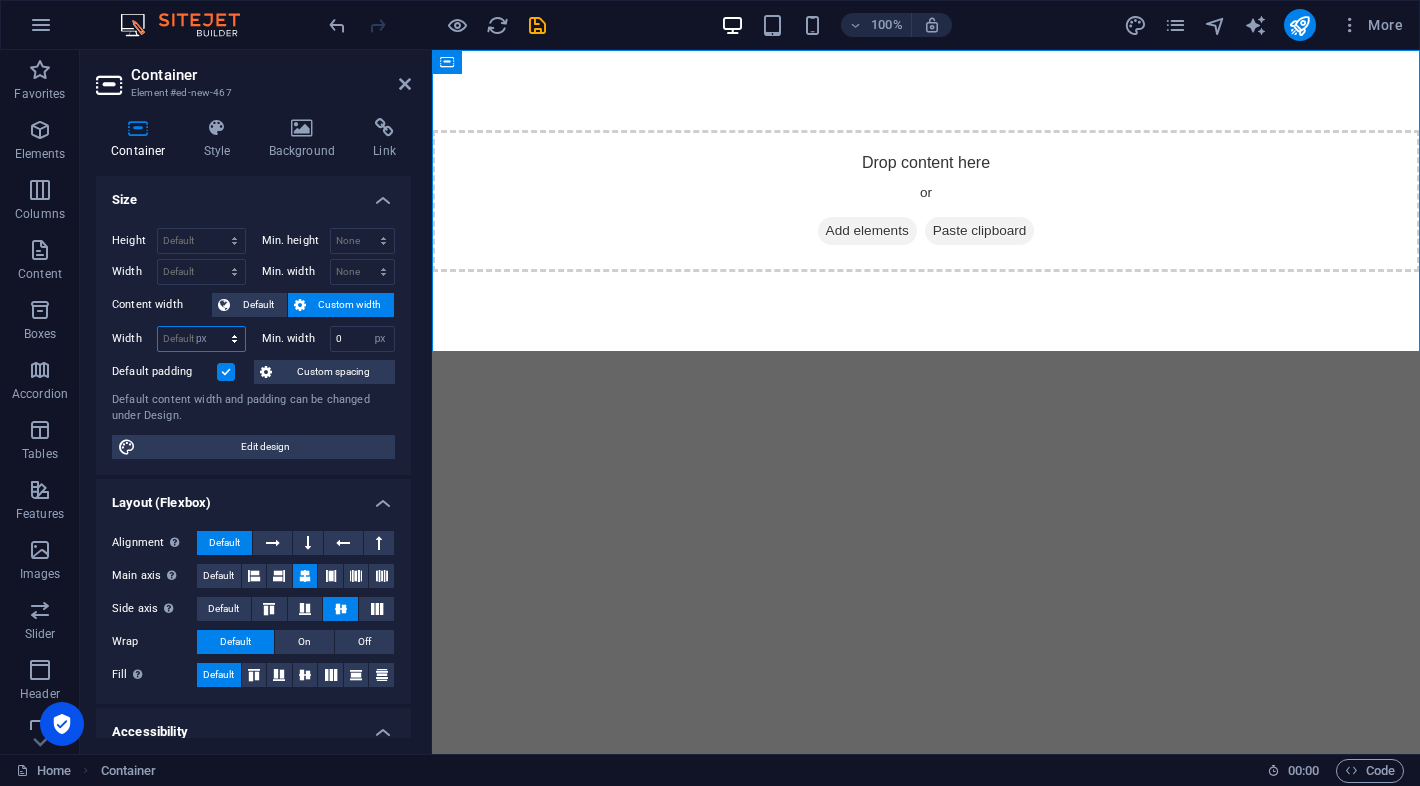type on "988" 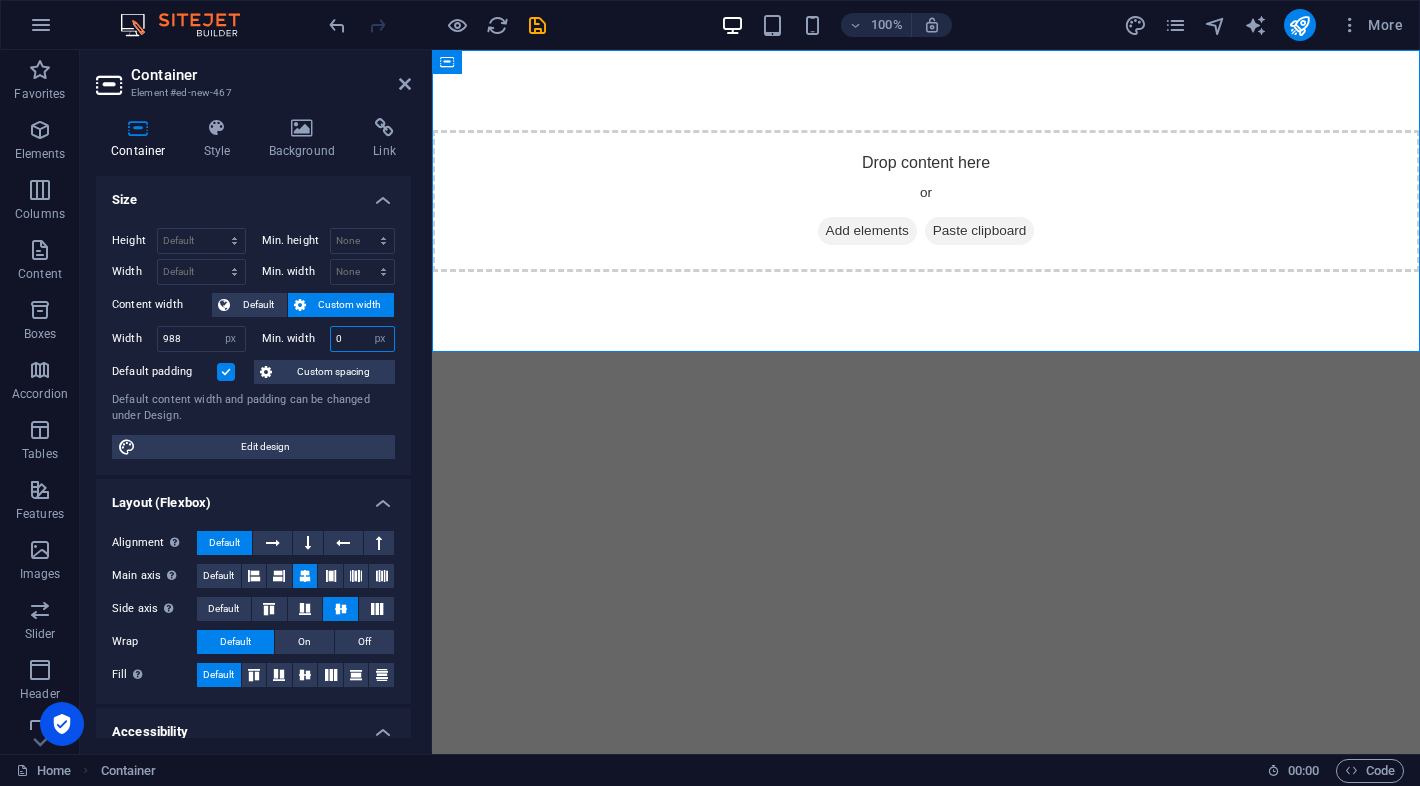 click on "0" at bounding box center [363, 339] 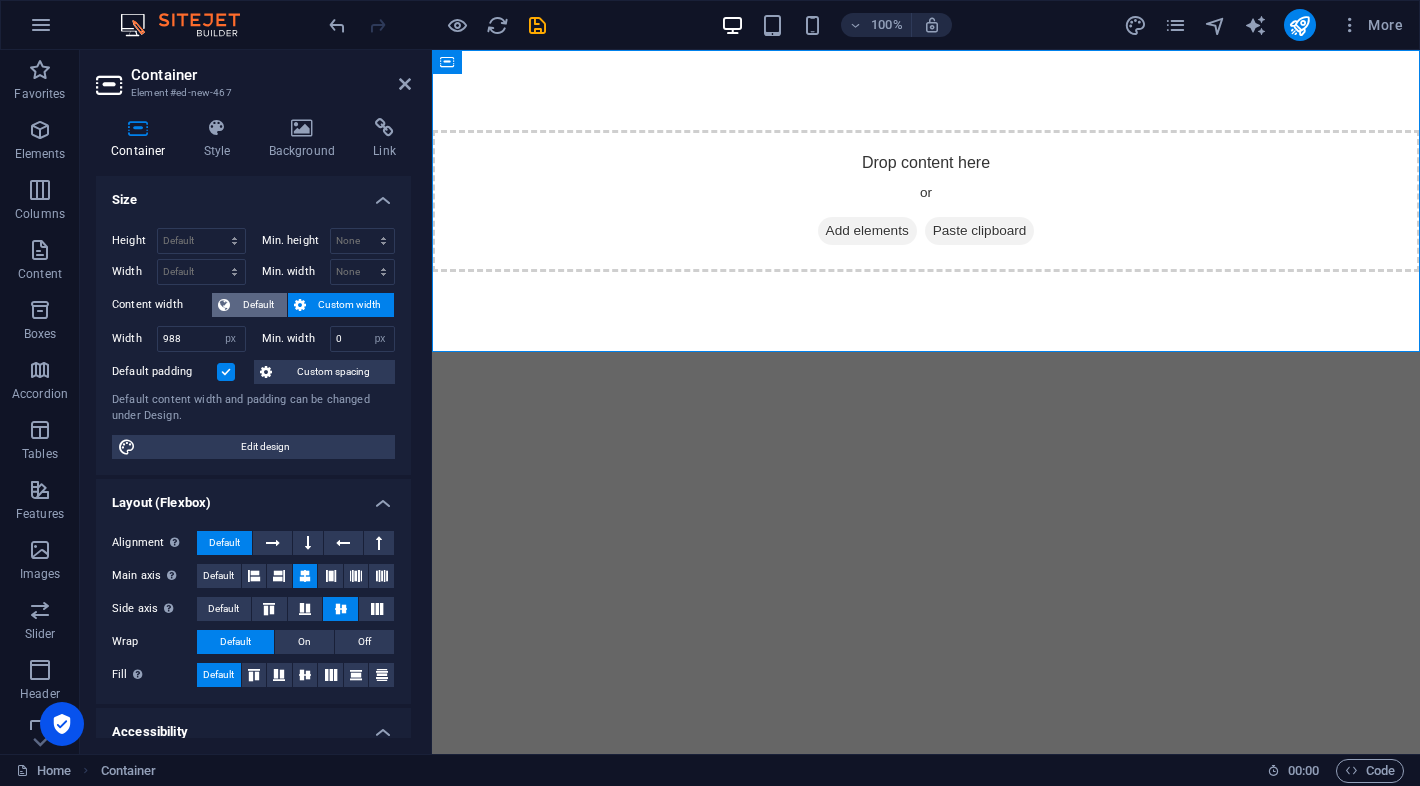 click on "Default" at bounding box center [258, 305] 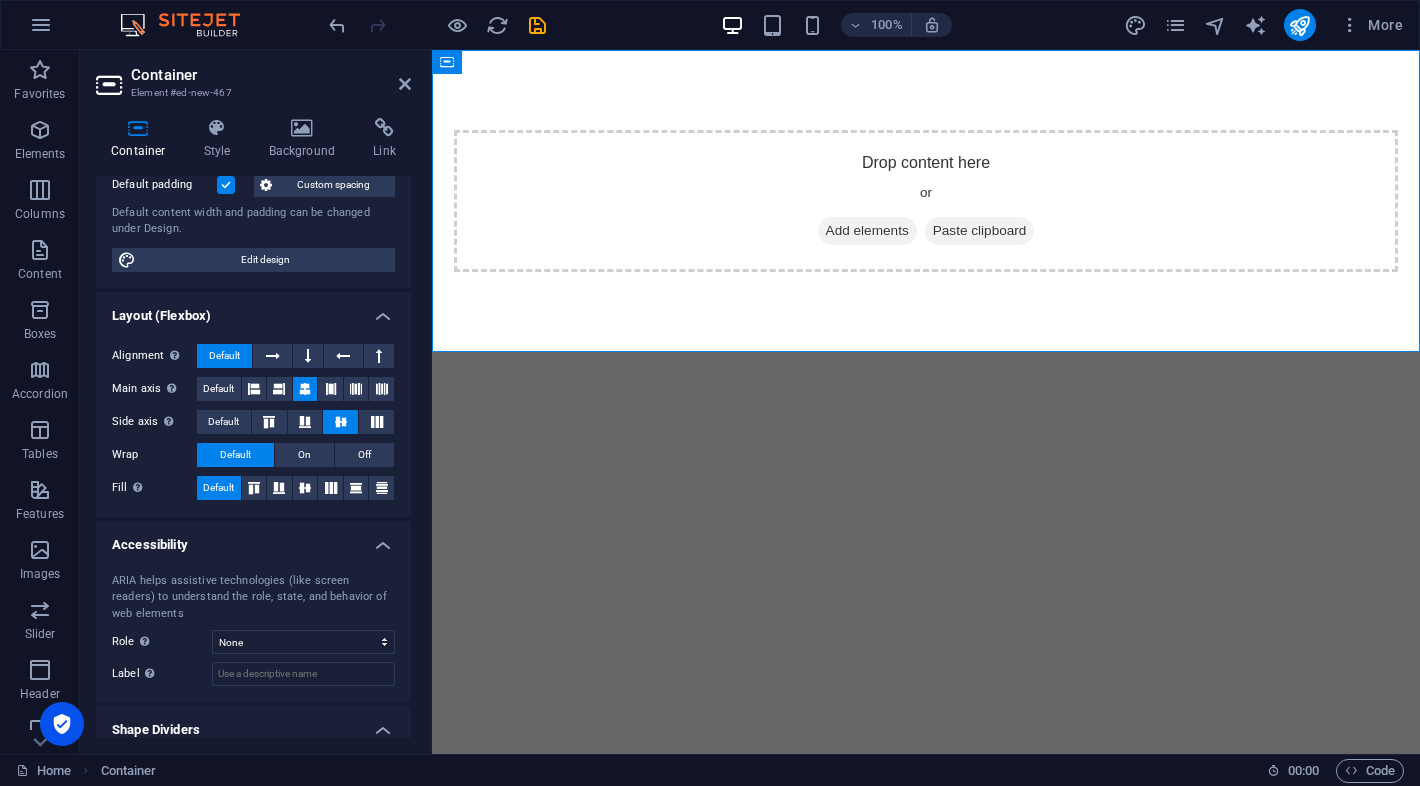 scroll, scrollTop: 154, scrollLeft: 0, axis: vertical 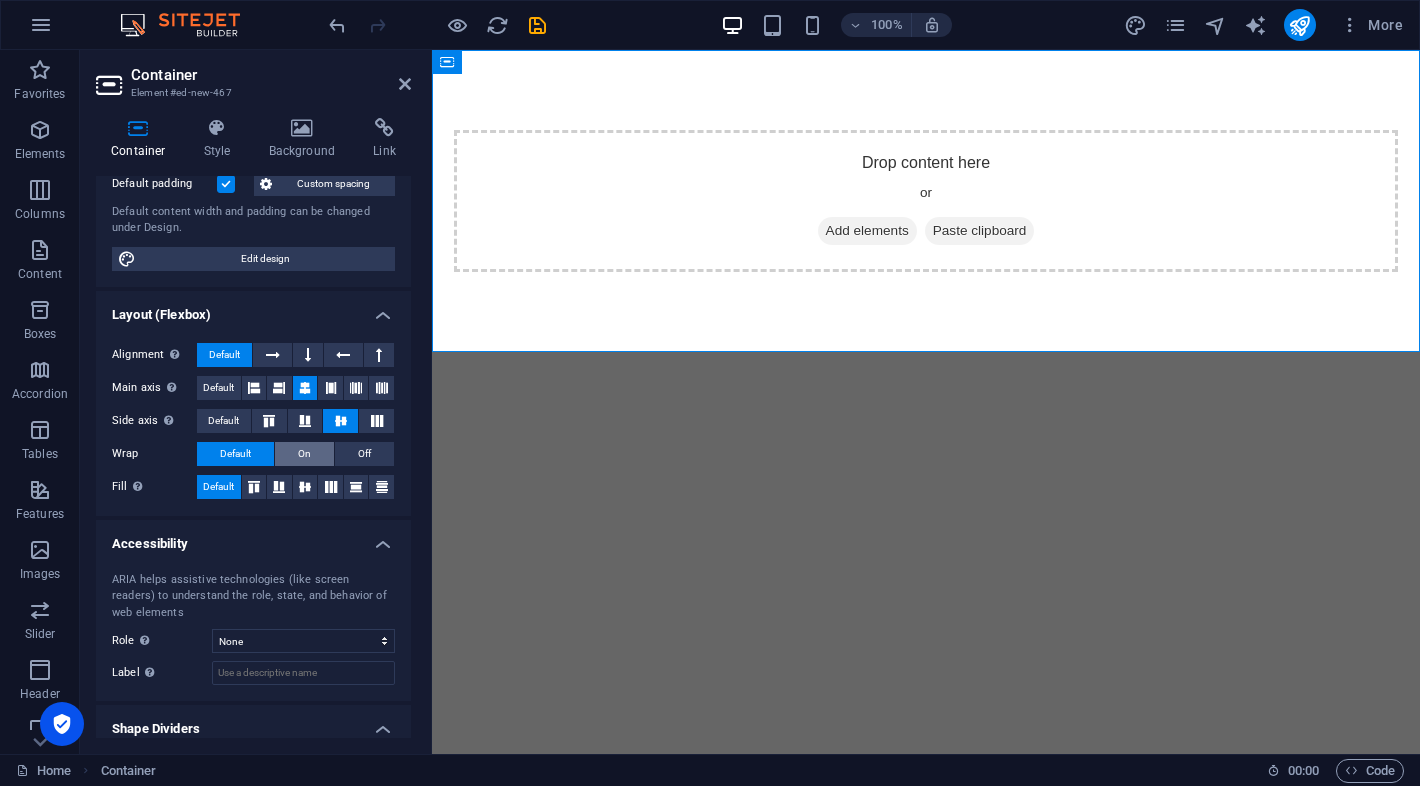 click on "On" at bounding box center (304, 454) 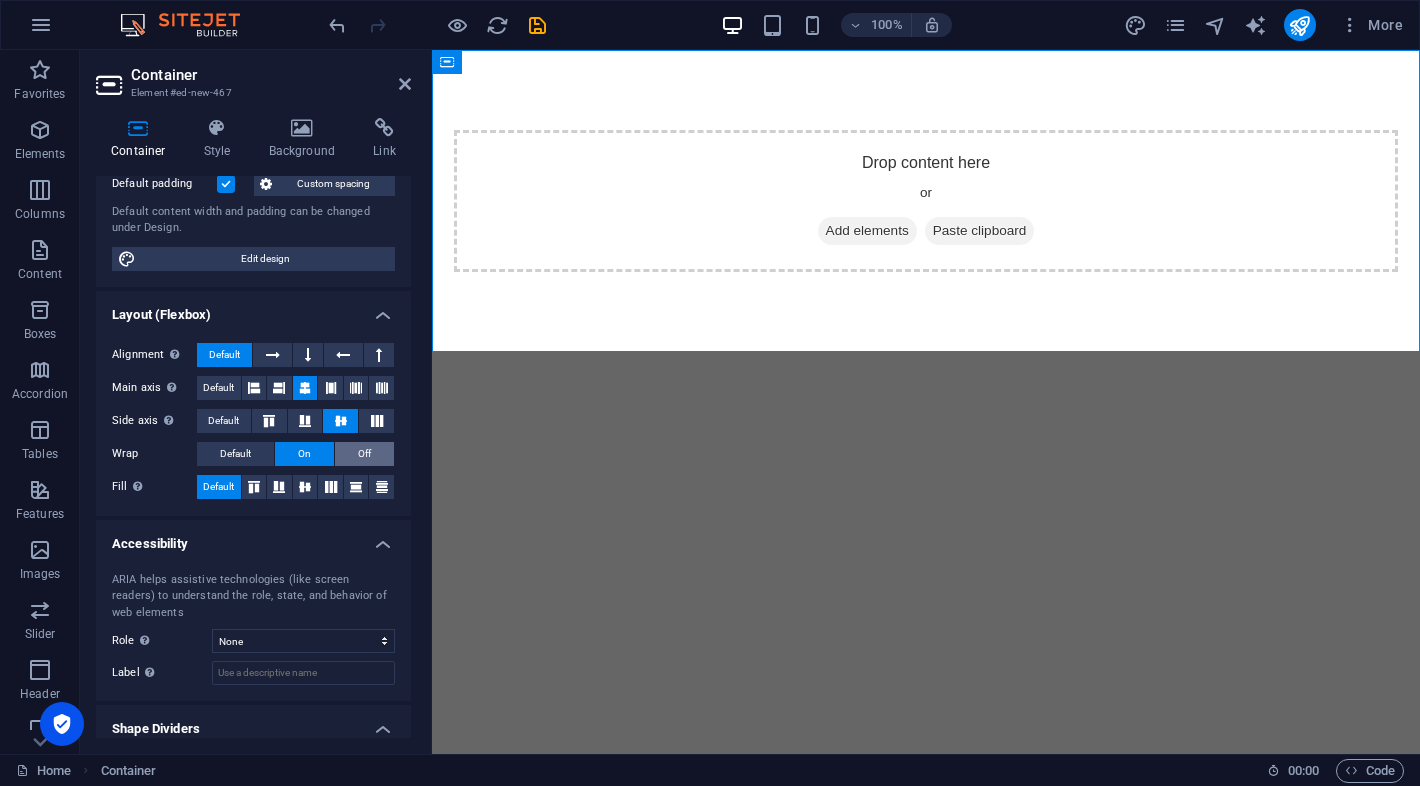 click on "Off" at bounding box center [364, 454] 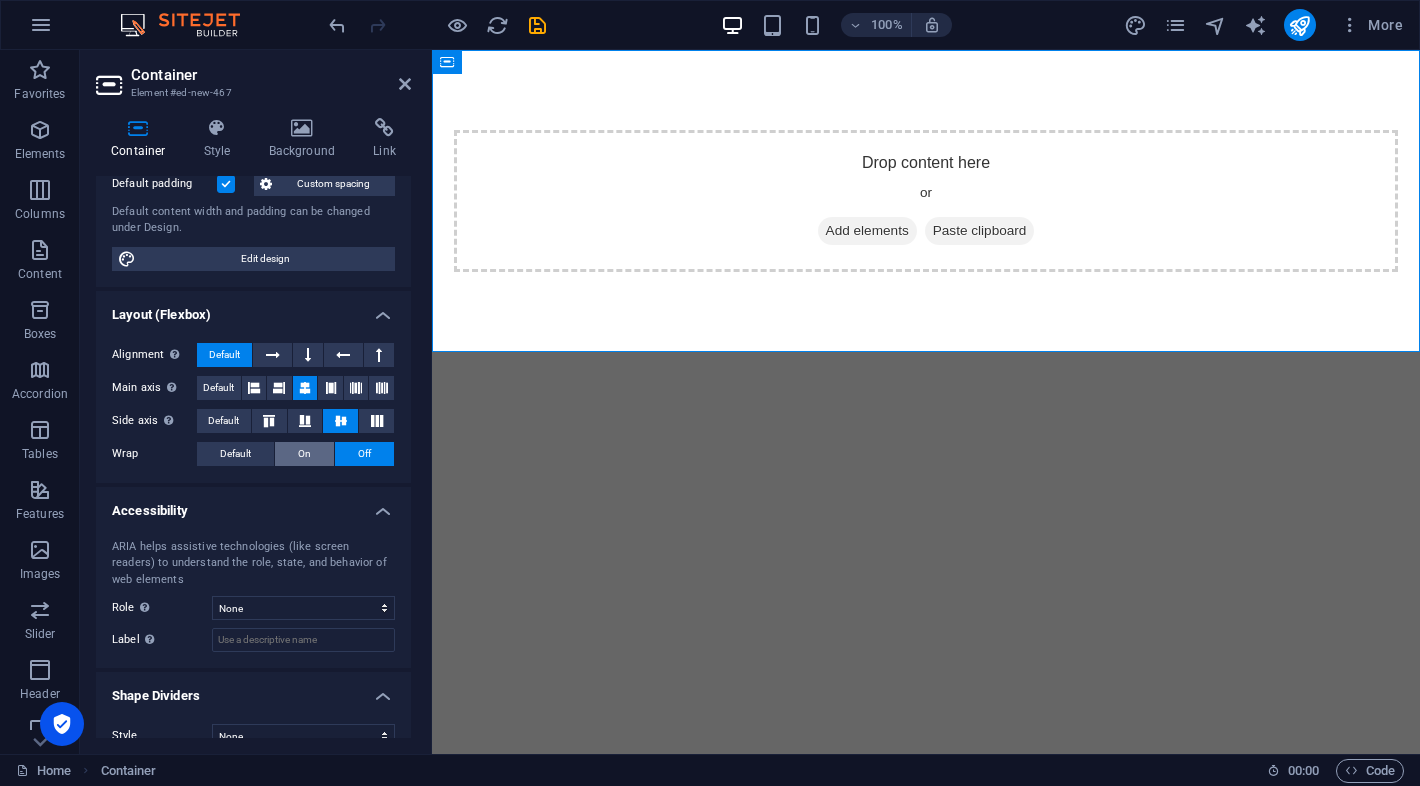 click on "On" at bounding box center [304, 454] 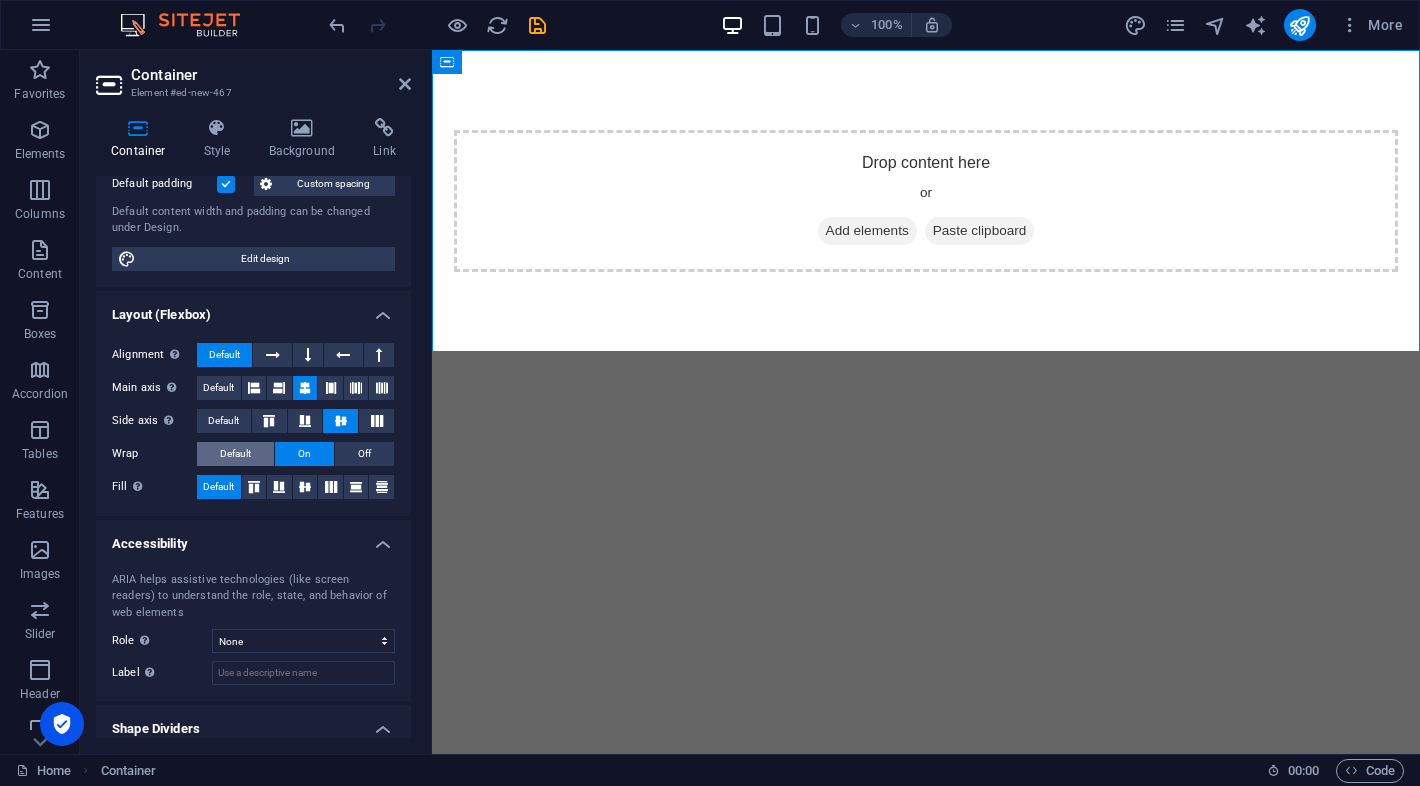 click on "Default" at bounding box center [235, 454] 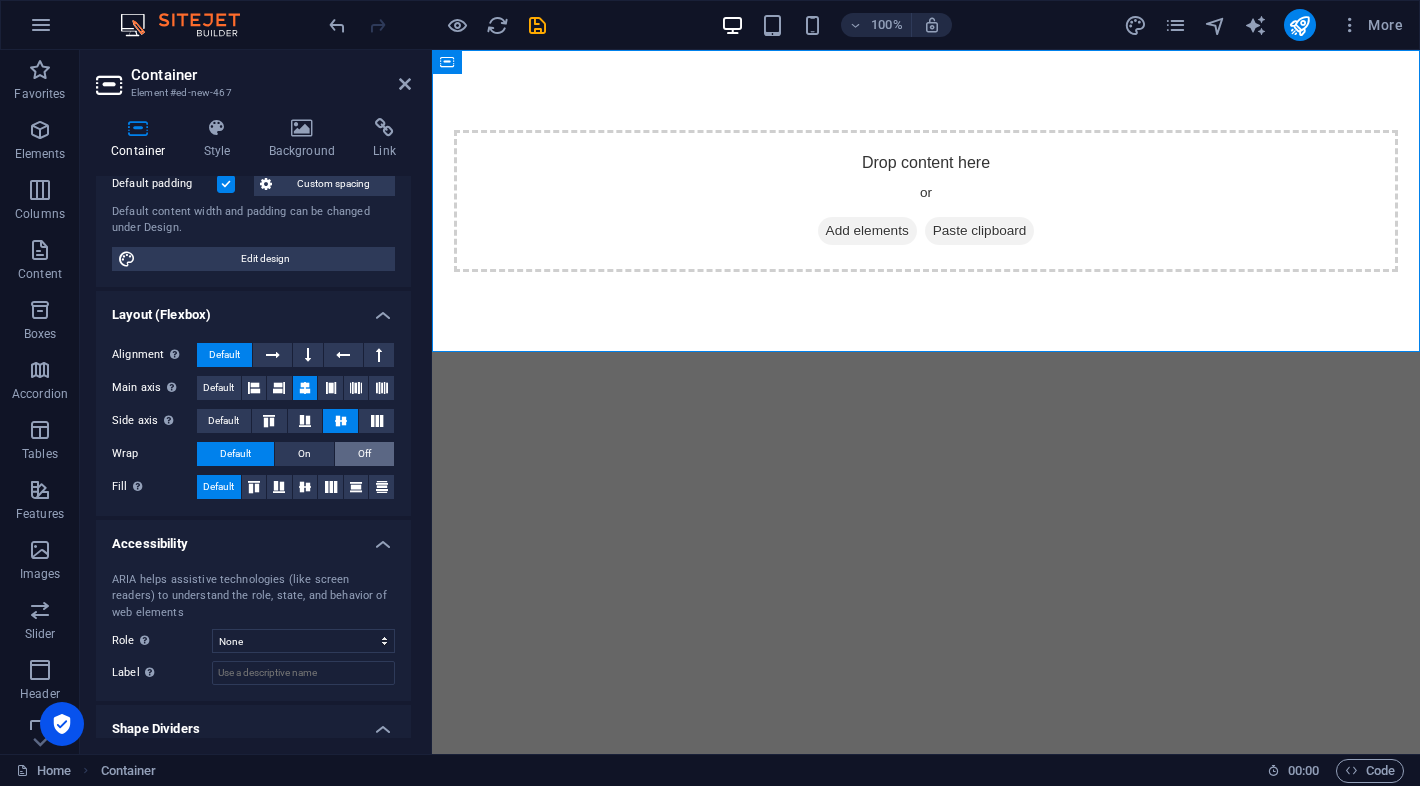 drag, startPoint x: 321, startPoint y: 447, endPoint x: 355, endPoint y: 452, distance: 34.36568 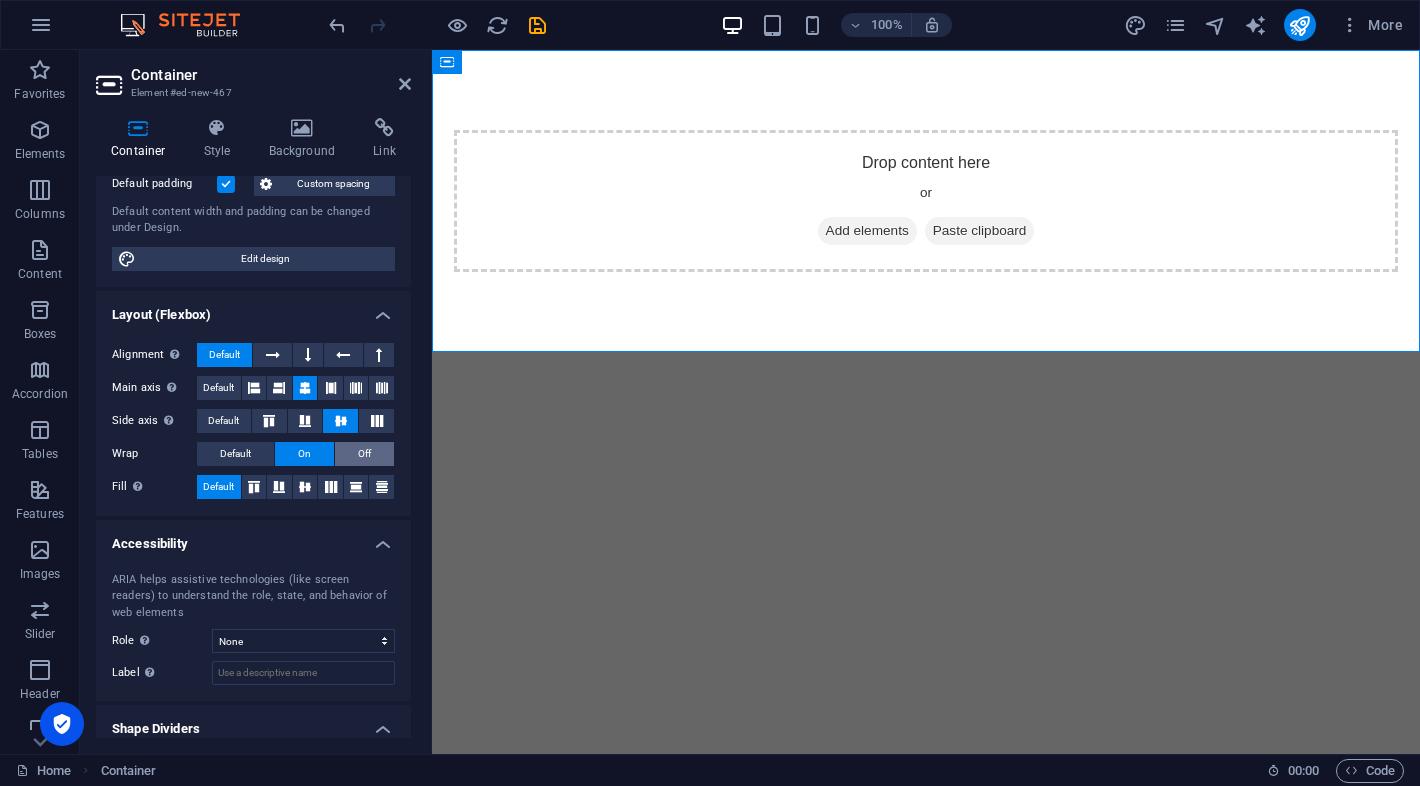 click on "Off" at bounding box center [364, 454] 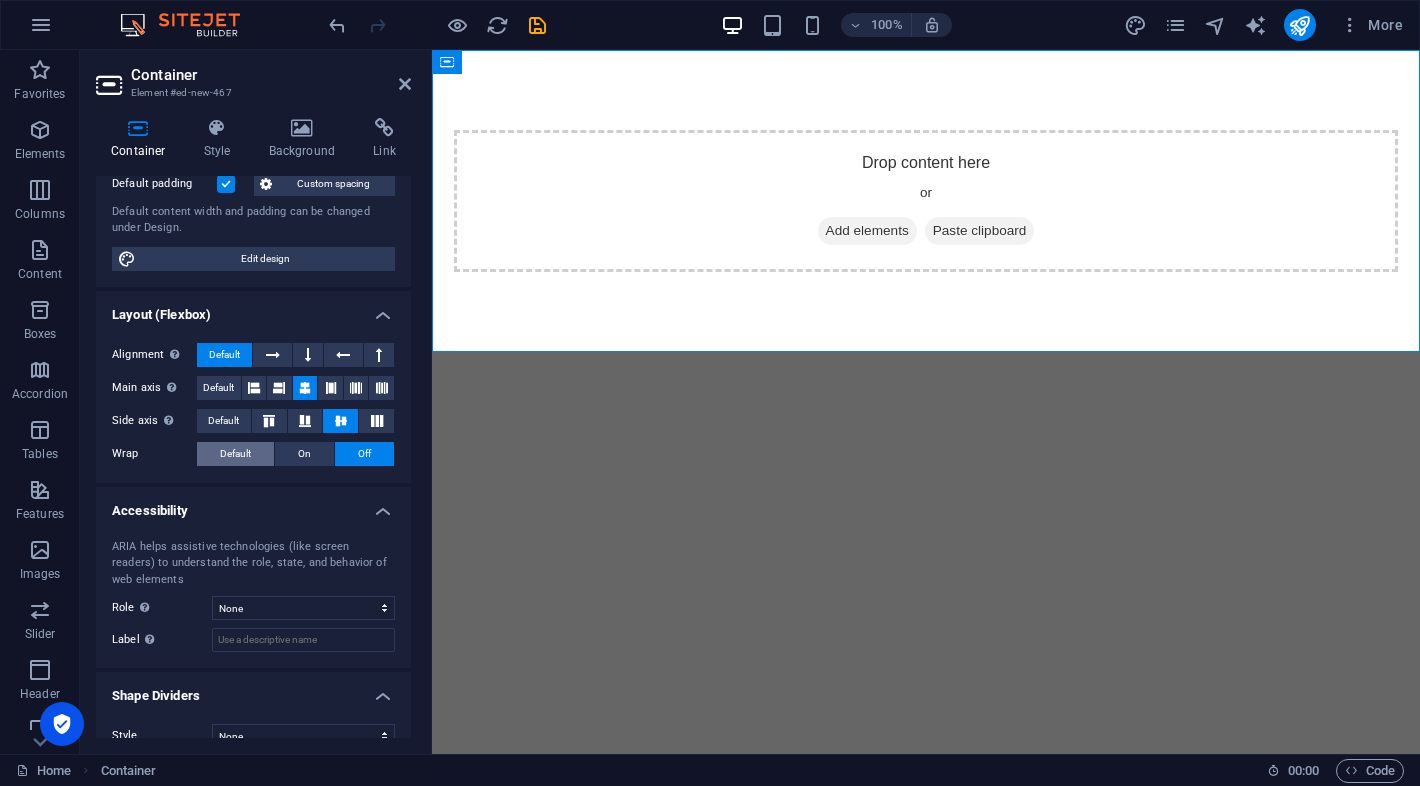 click on "Default" at bounding box center (235, 454) 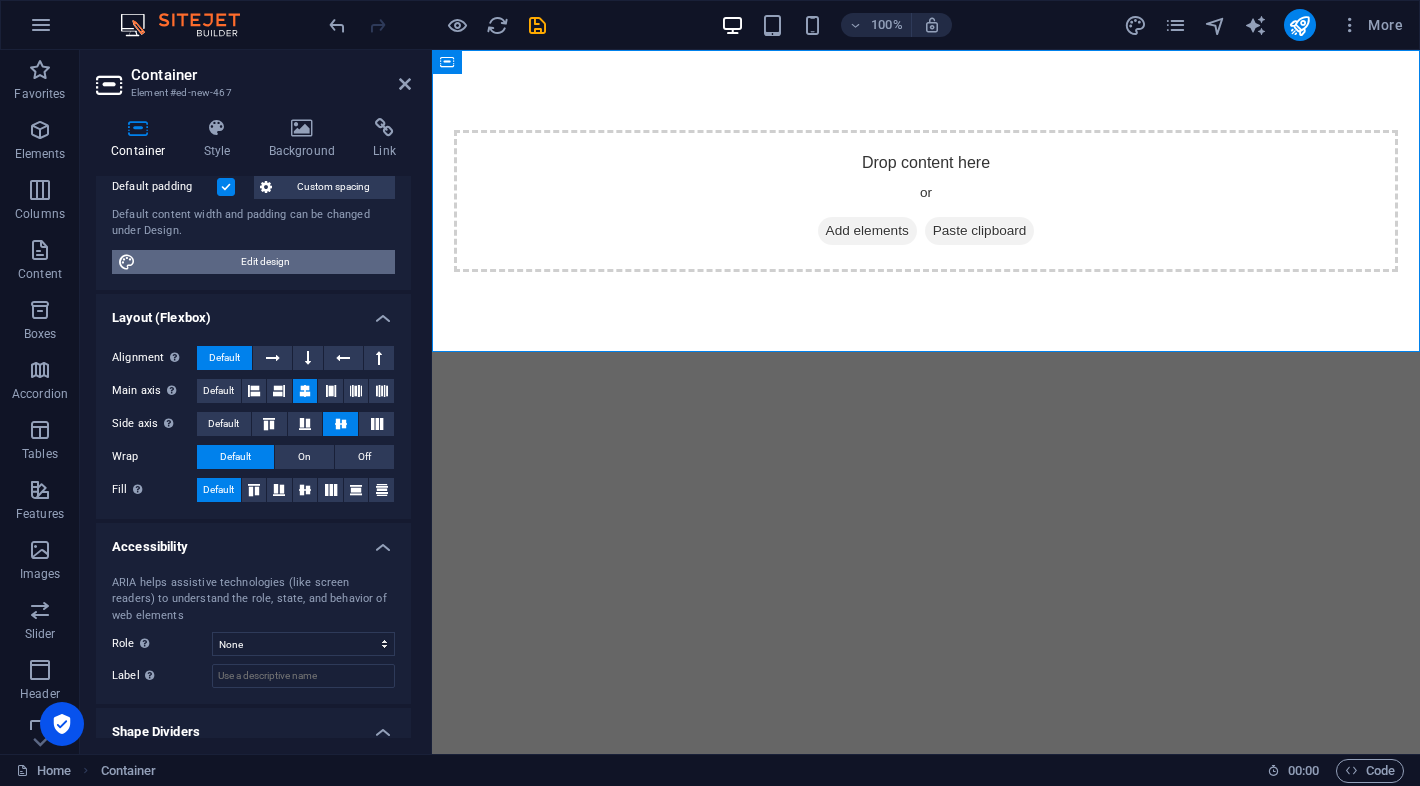 scroll, scrollTop: 0, scrollLeft: 0, axis: both 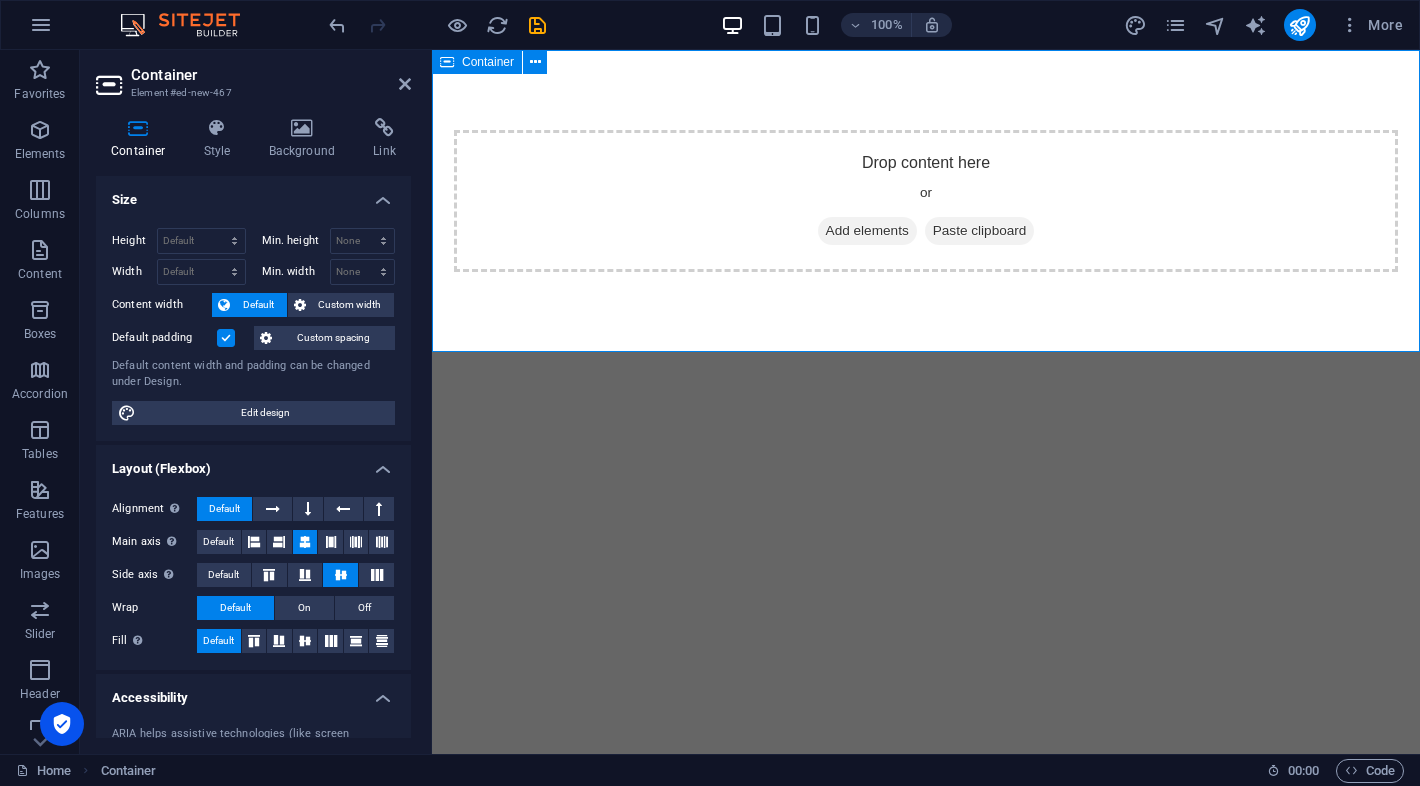 click on "Drop content here or  Add elements  Paste clipboard" at bounding box center (926, 201) 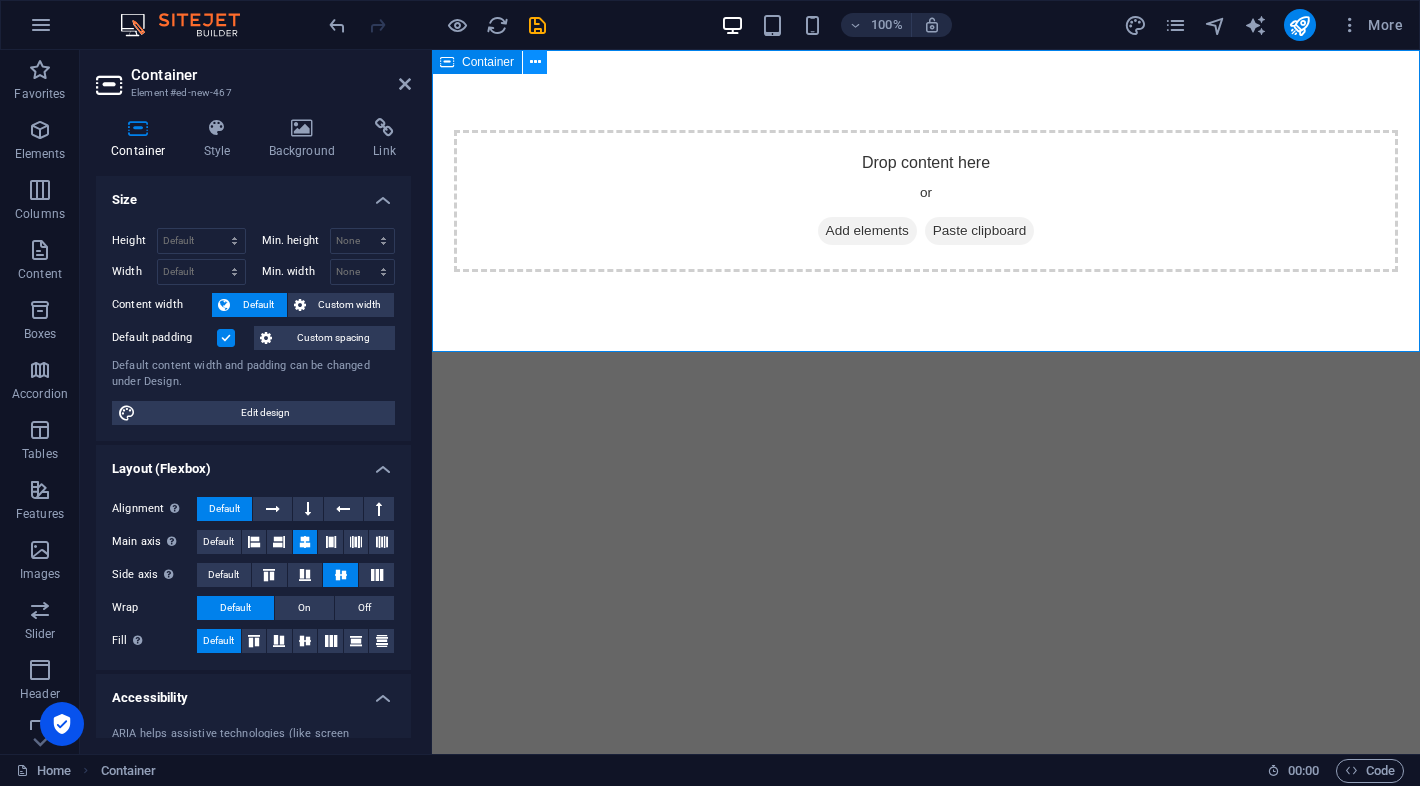 click at bounding box center [535, 62] 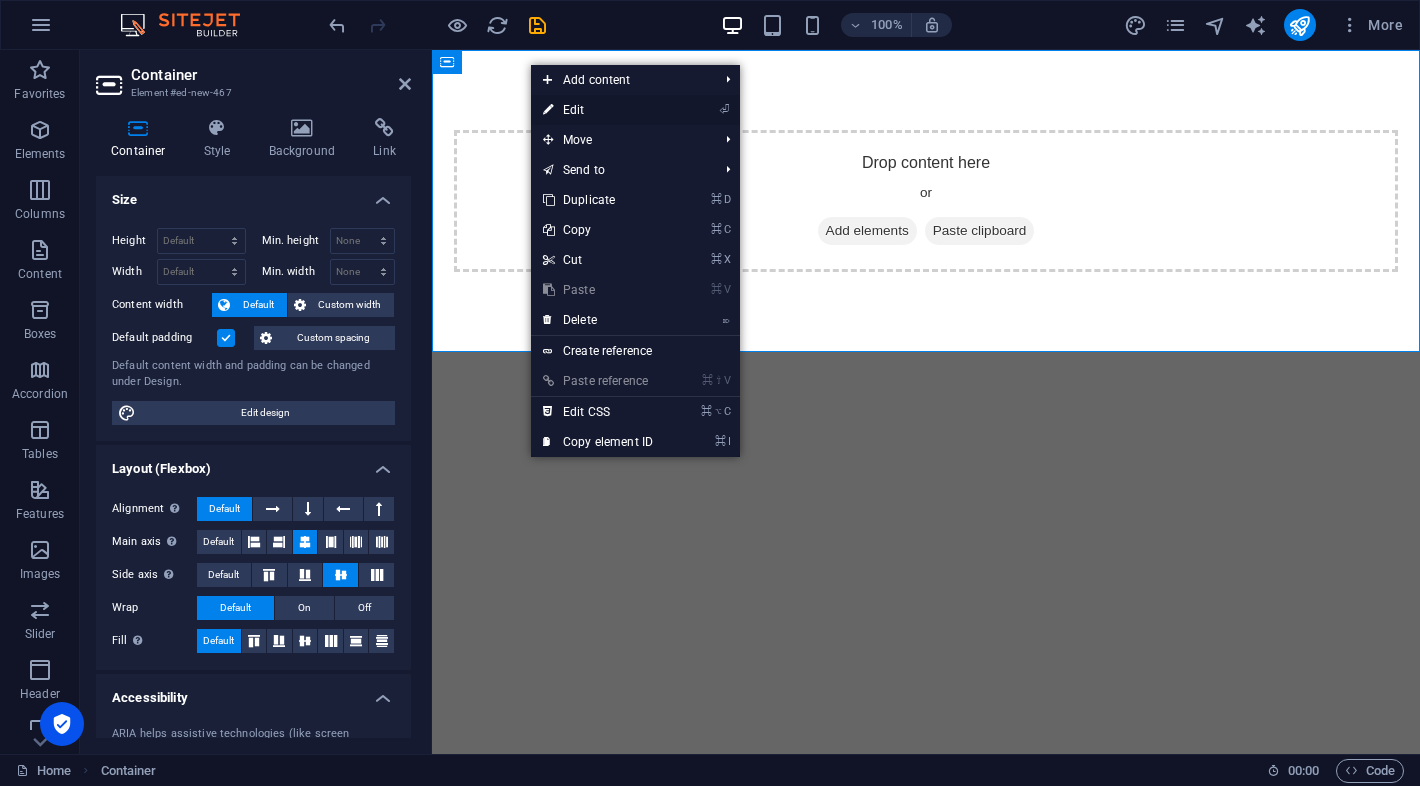 click on "⏎  Edit" at bounding box center (598, 110) 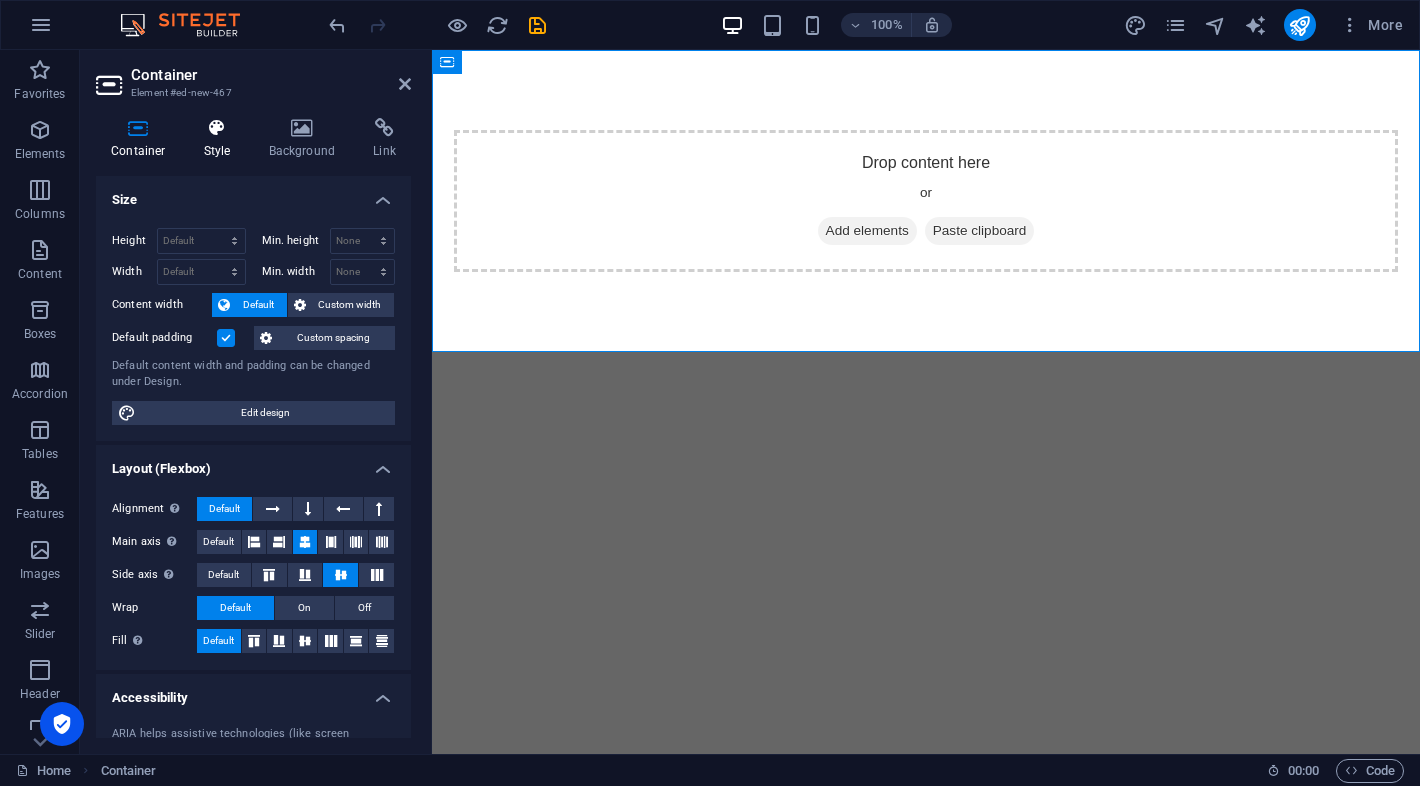 click on "Style" at bounding box center [221, 139] 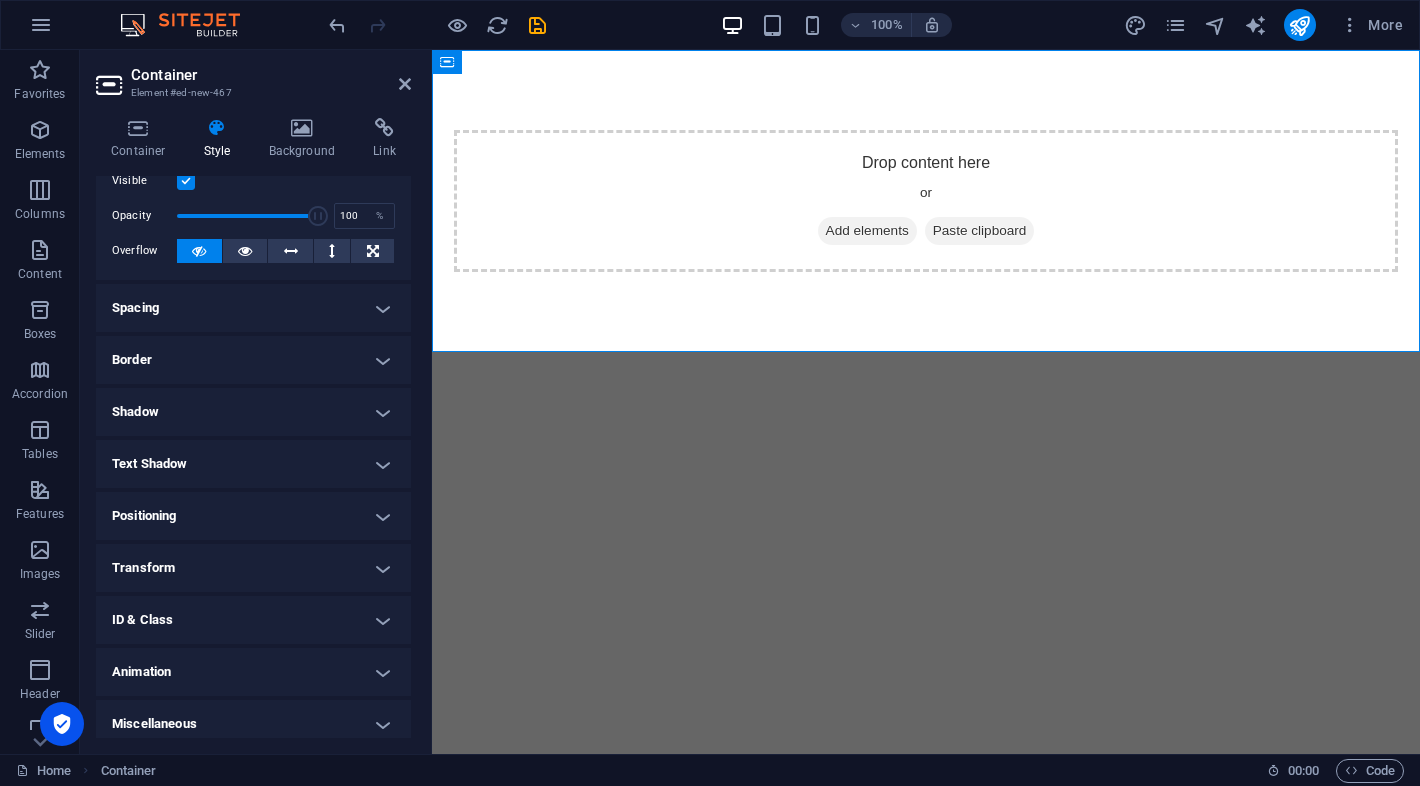 scroll, scrollTop: 72, scrollLeft: 0, axis: vertical 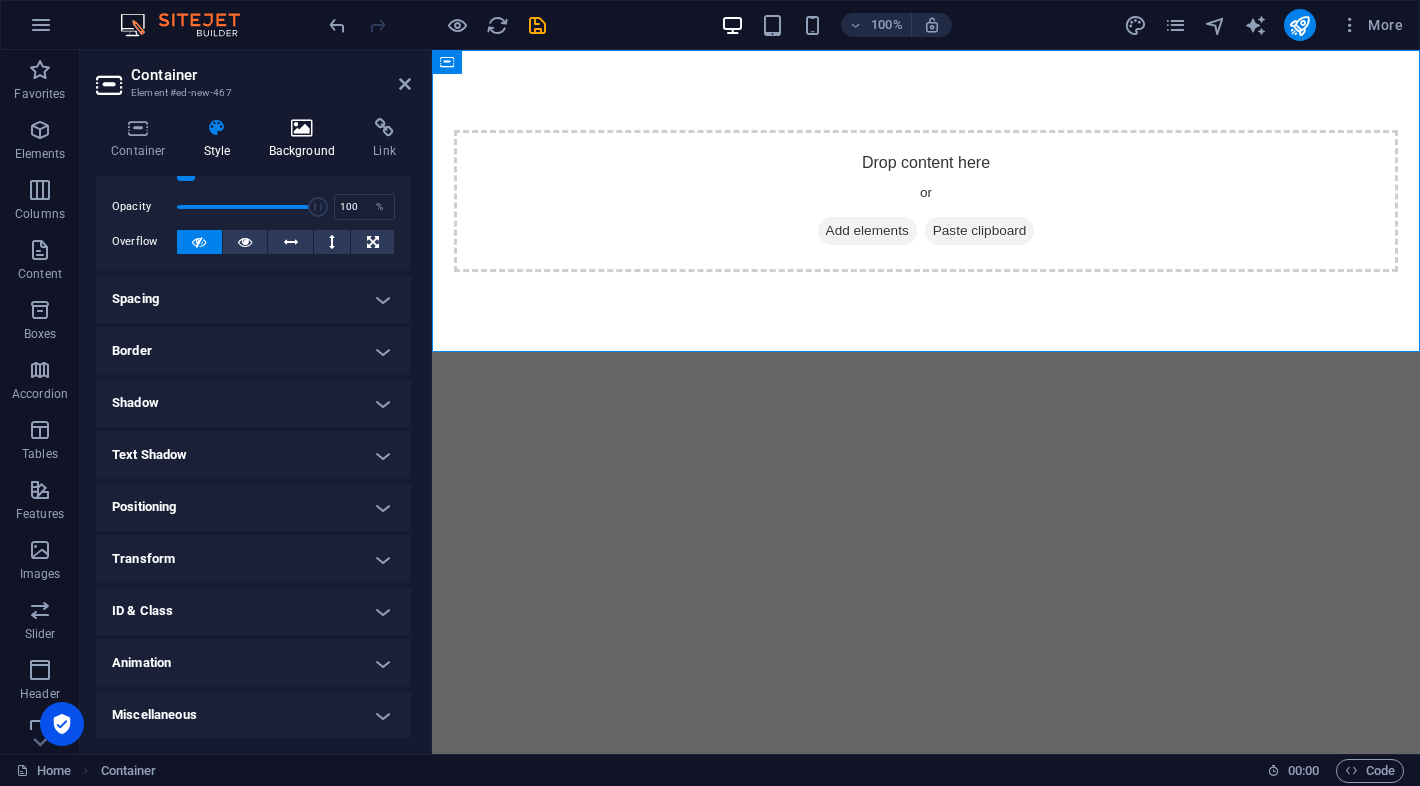 click on "Background" at bounding box center (306, 139) 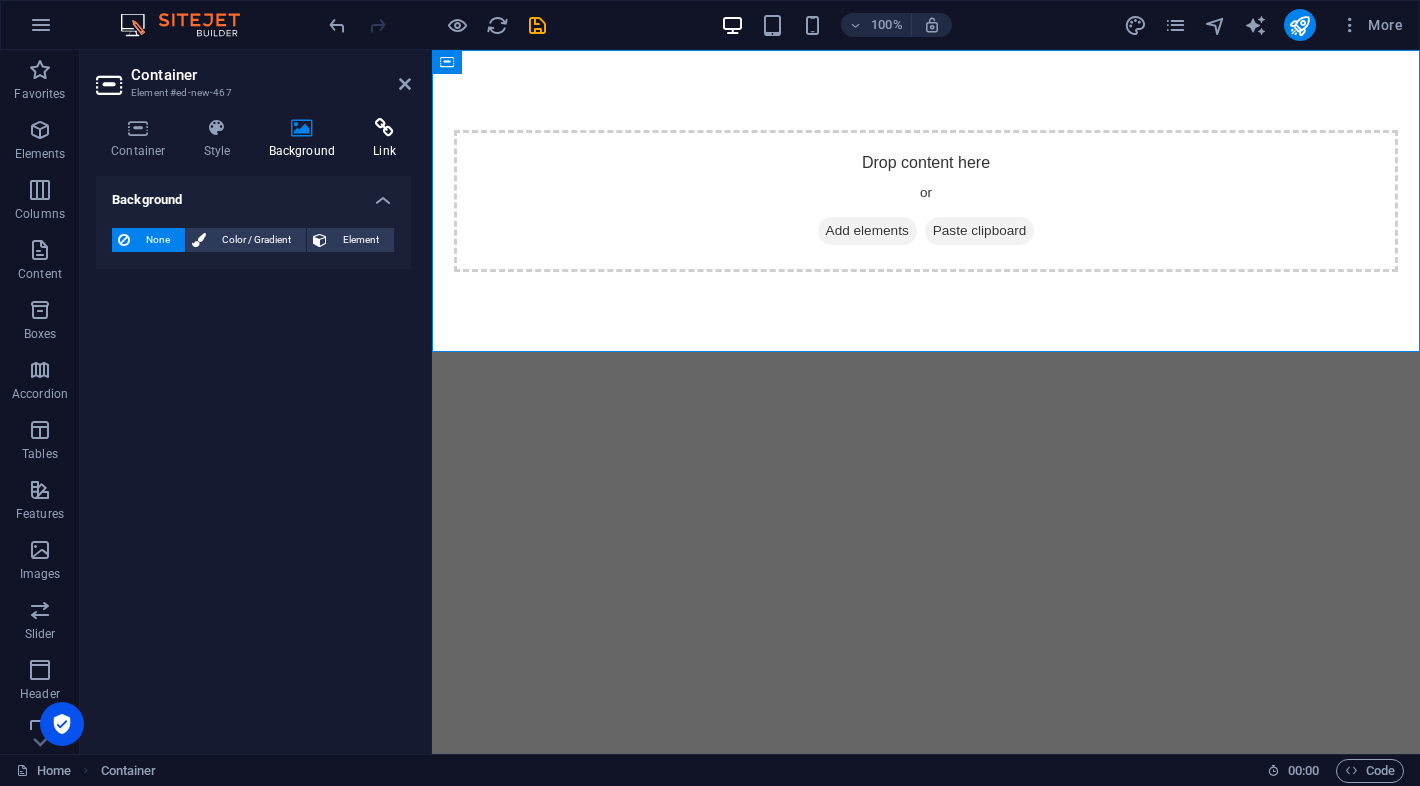 click on "Link" at bounding box center [384, 139] 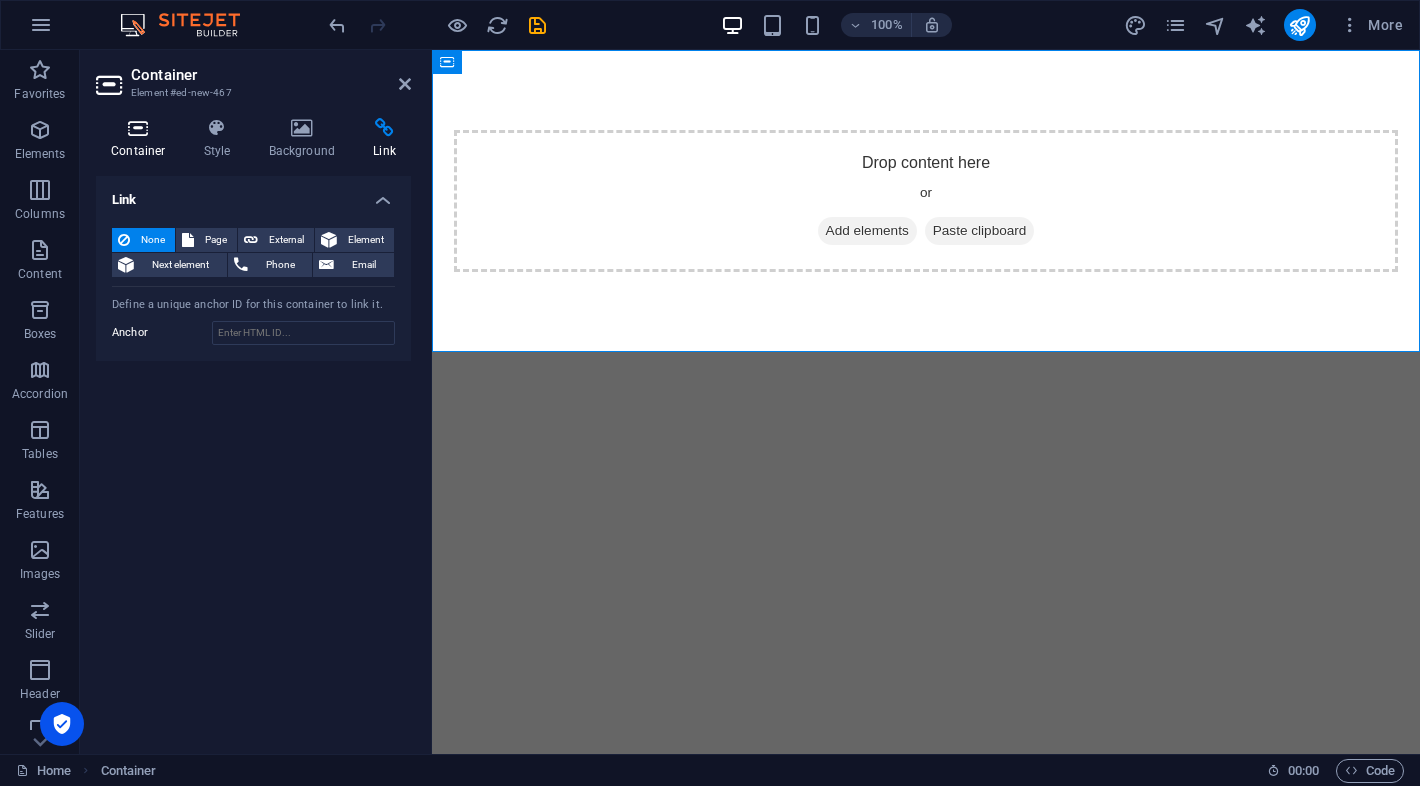click at bounding box center [138, 128] 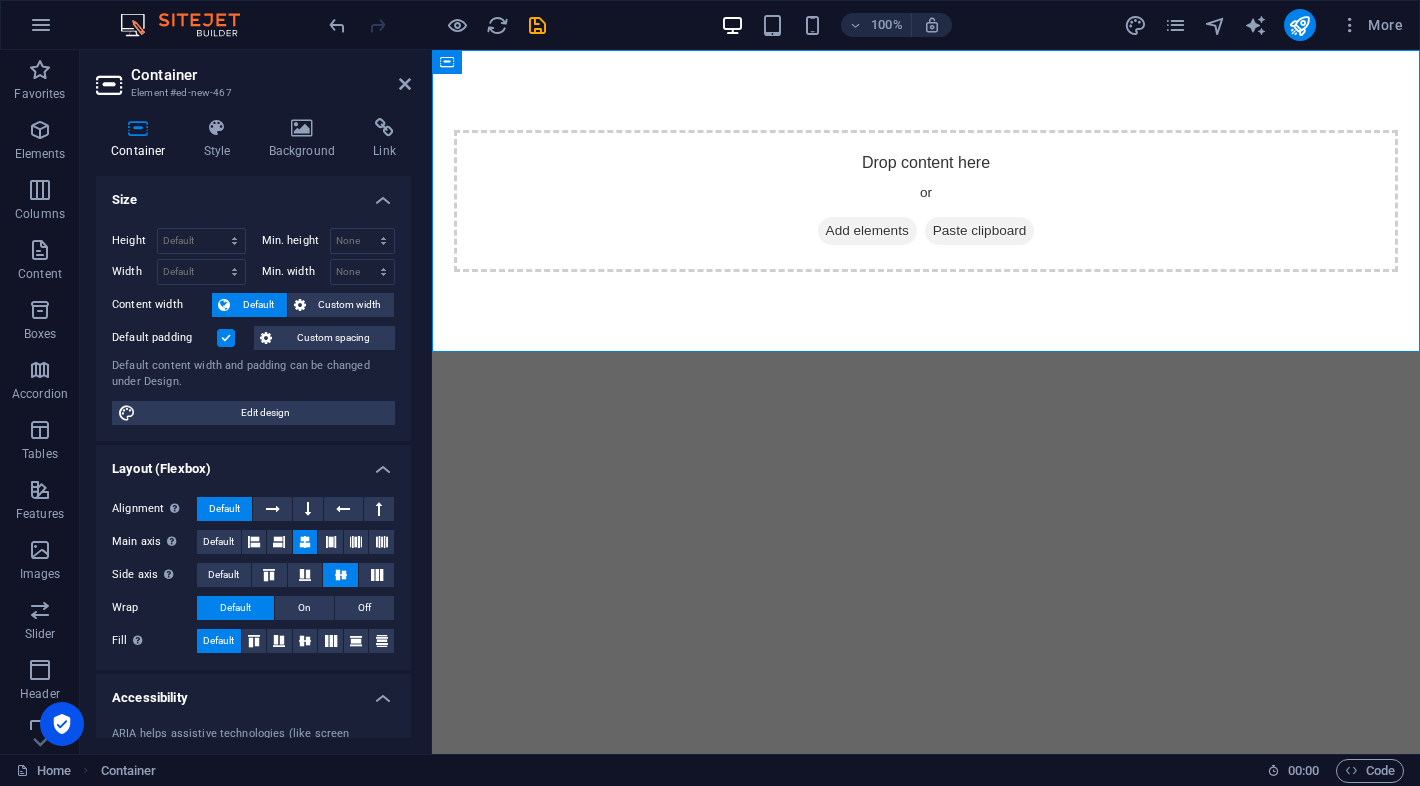 click at bounding box center [226, 338] 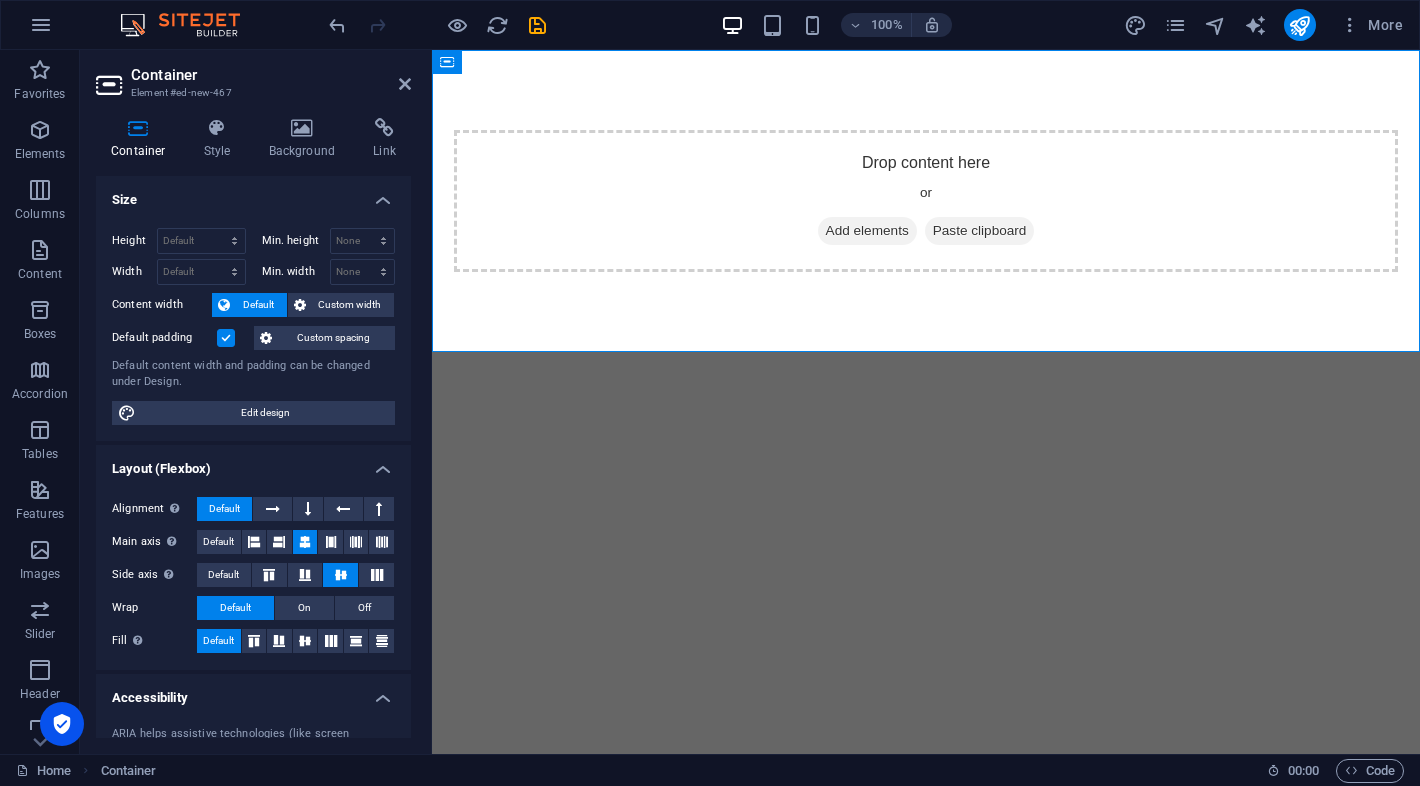 click on "Default padding" at bounding box center (0, 0) 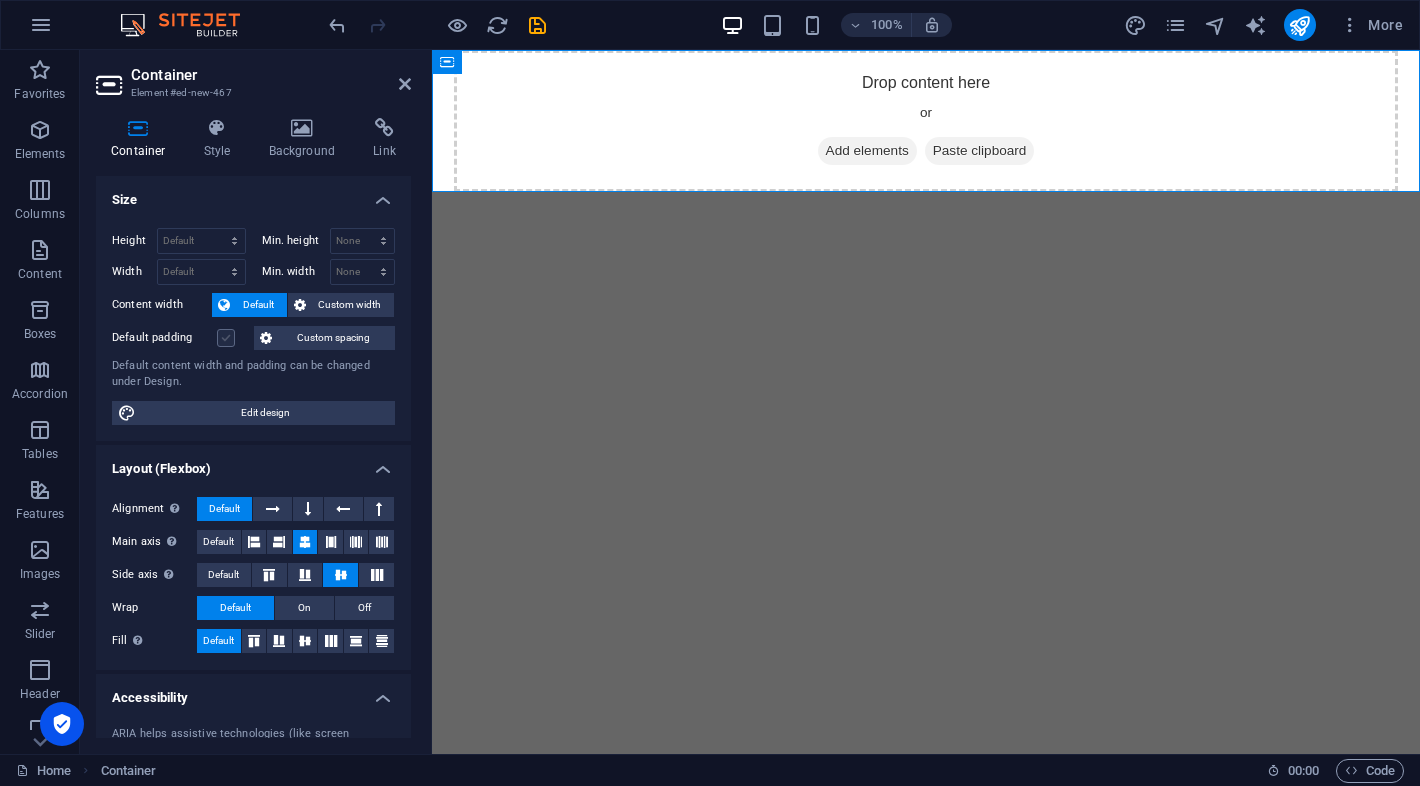 click at bounding box center [226, 338] 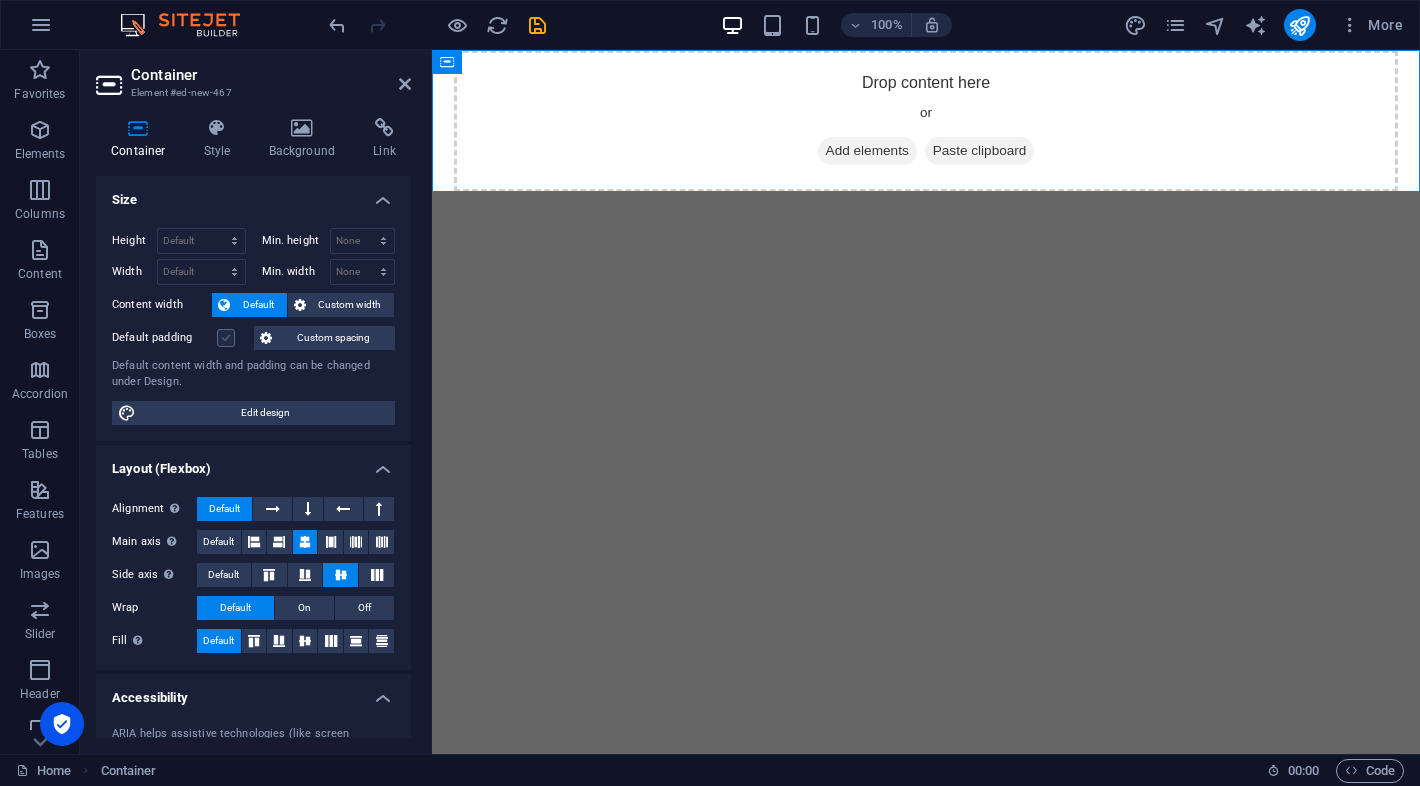 click on "Default padding" at bounding box center (0, 0) 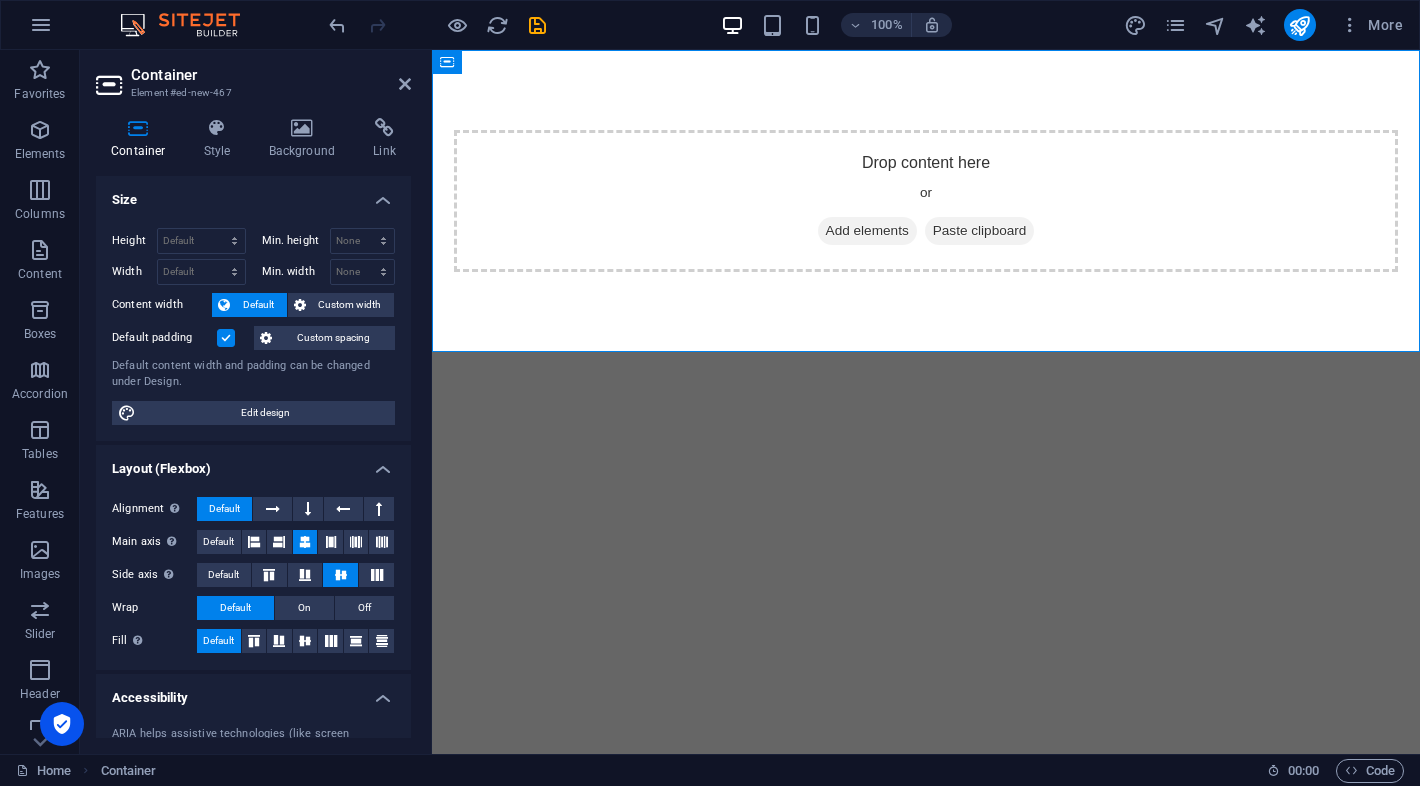 click at bounding box center (226, 338) 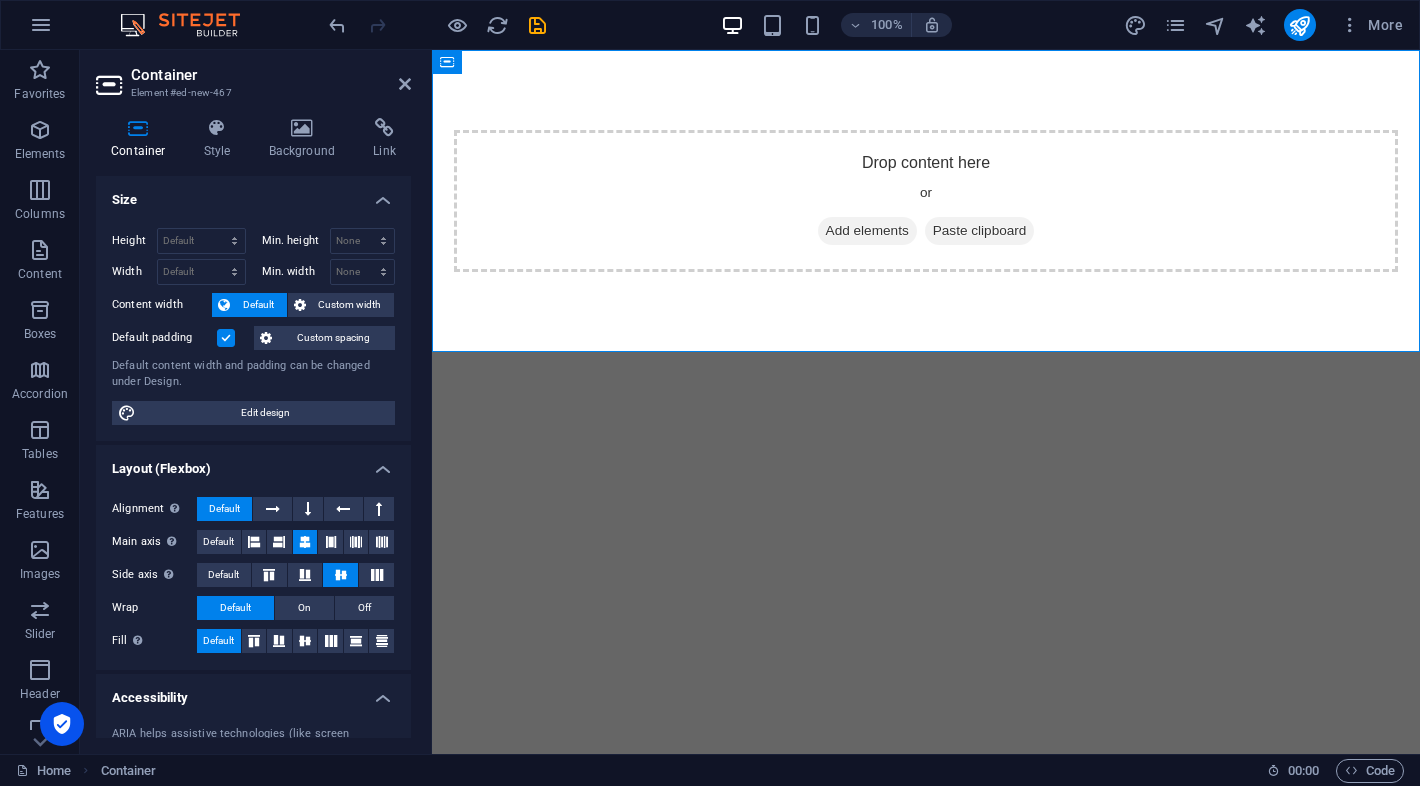 click on "Default padding" at bounding box center [0, 0] 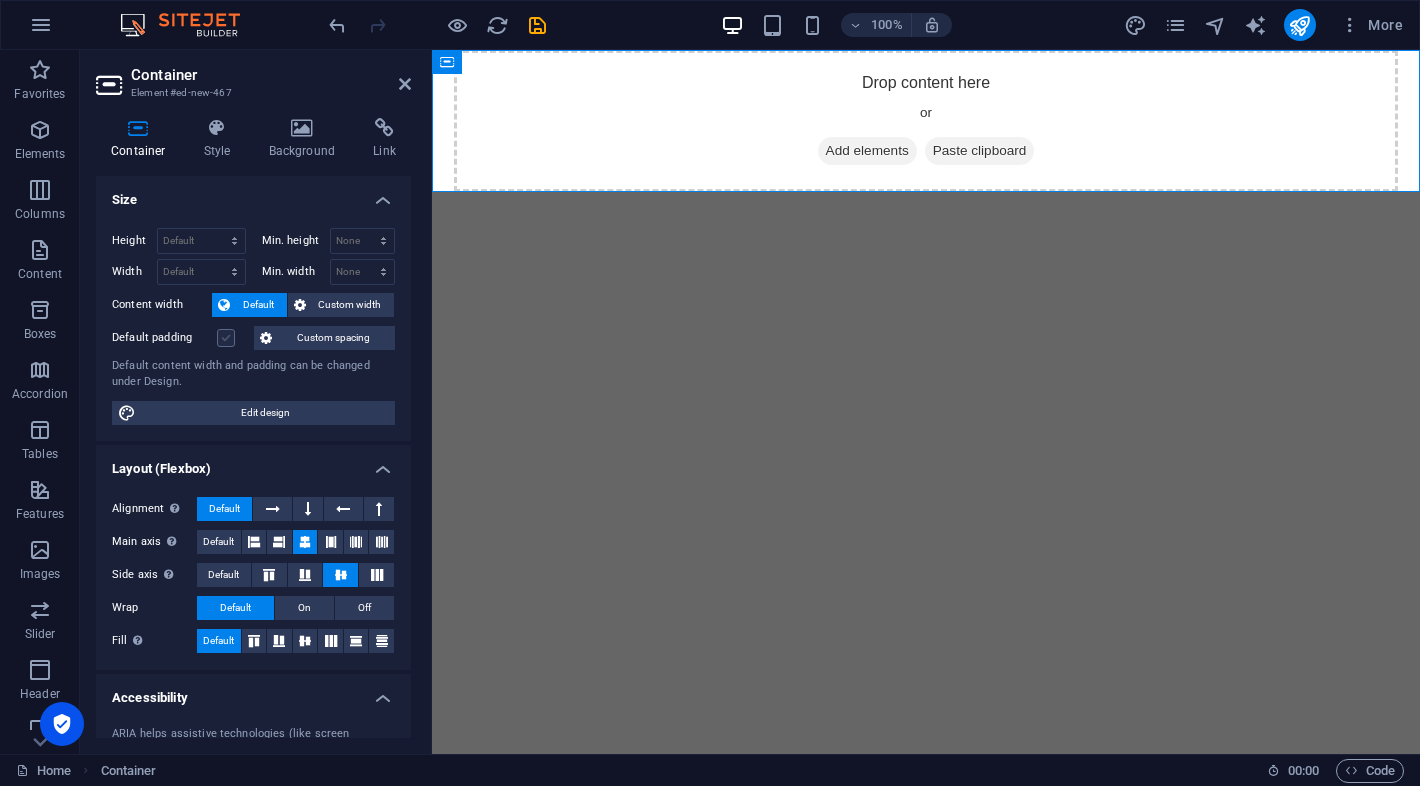 click at bounding box center [226, 338] 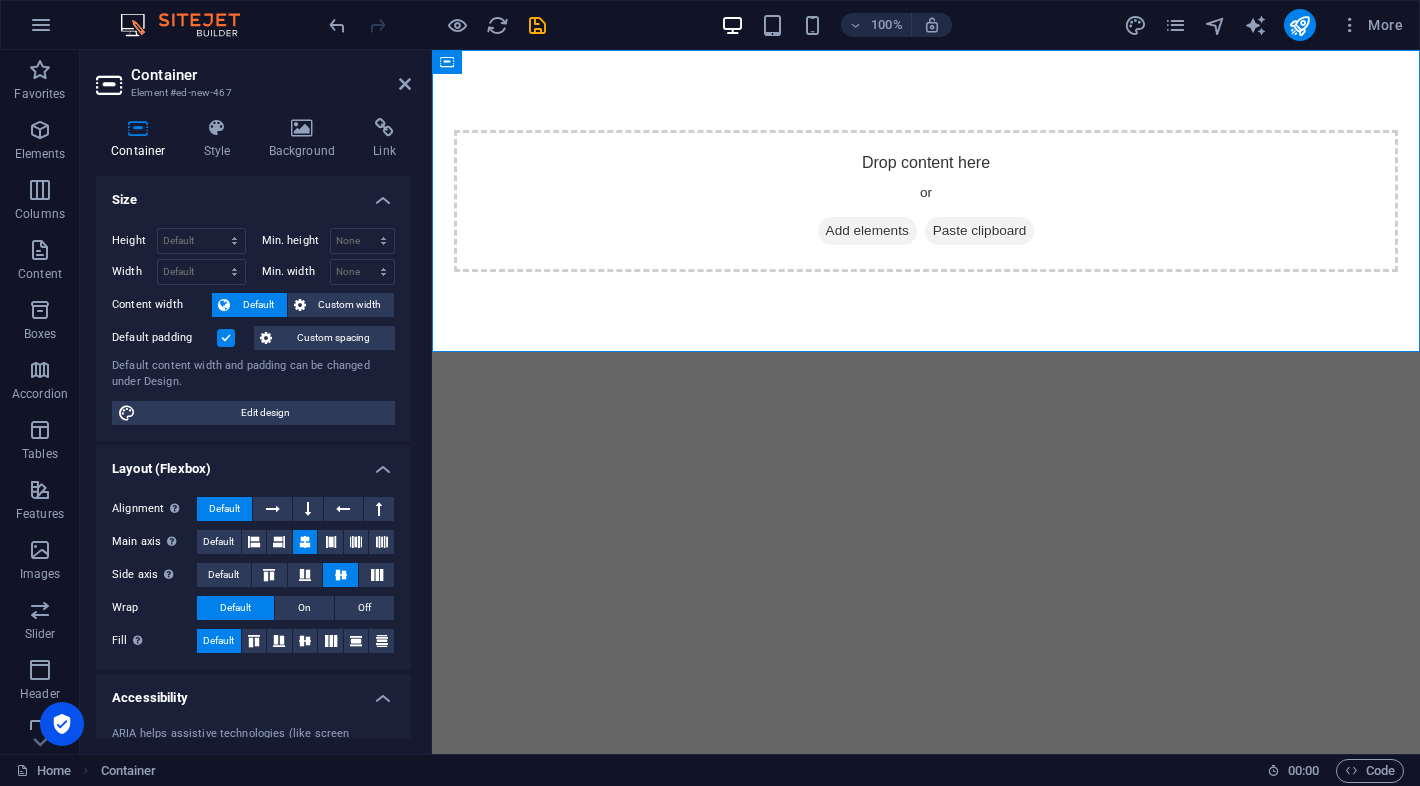 click on "Skip to main content
Drop content here or  Add elements  Paste clipboard" at bounding box center [926, 201] 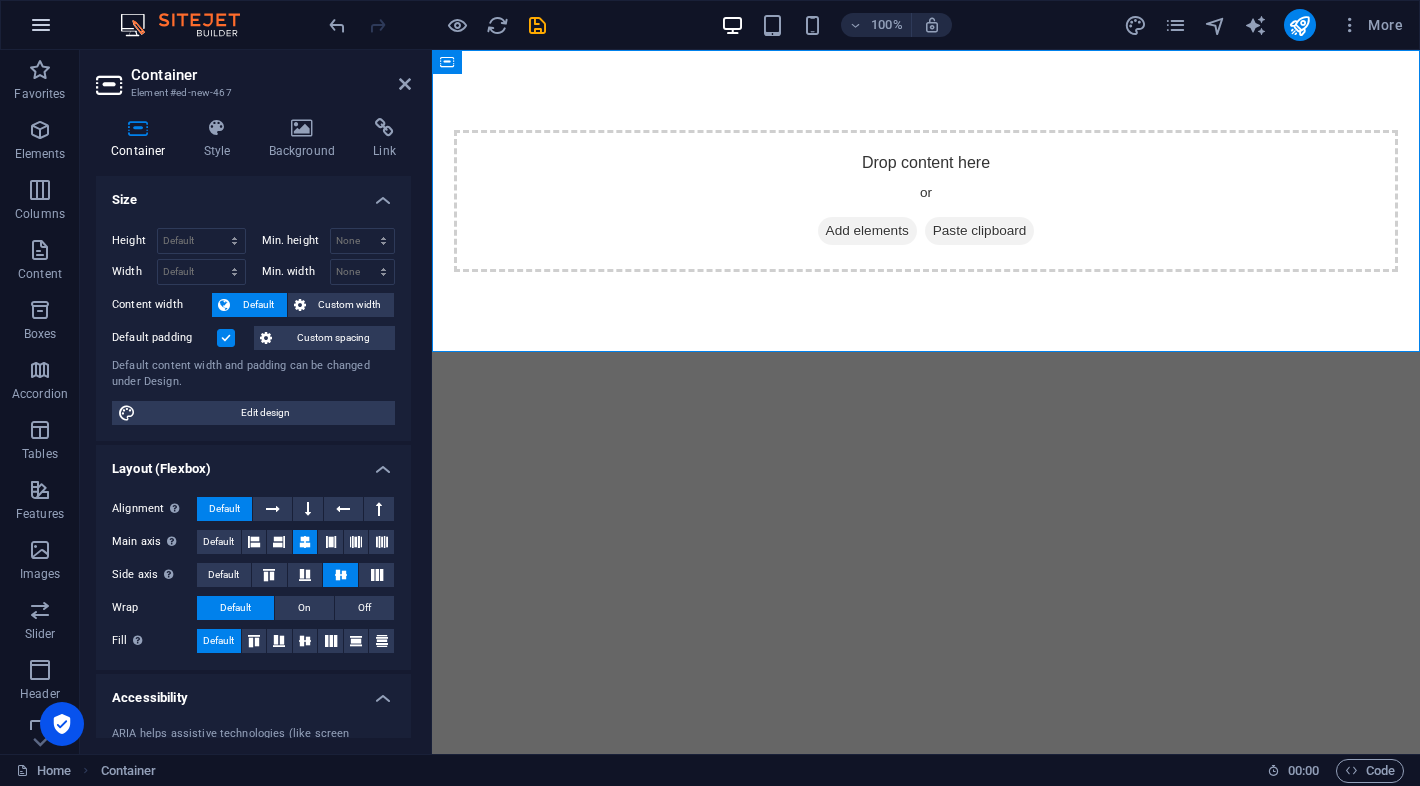 click at bounding box center (41, 25) 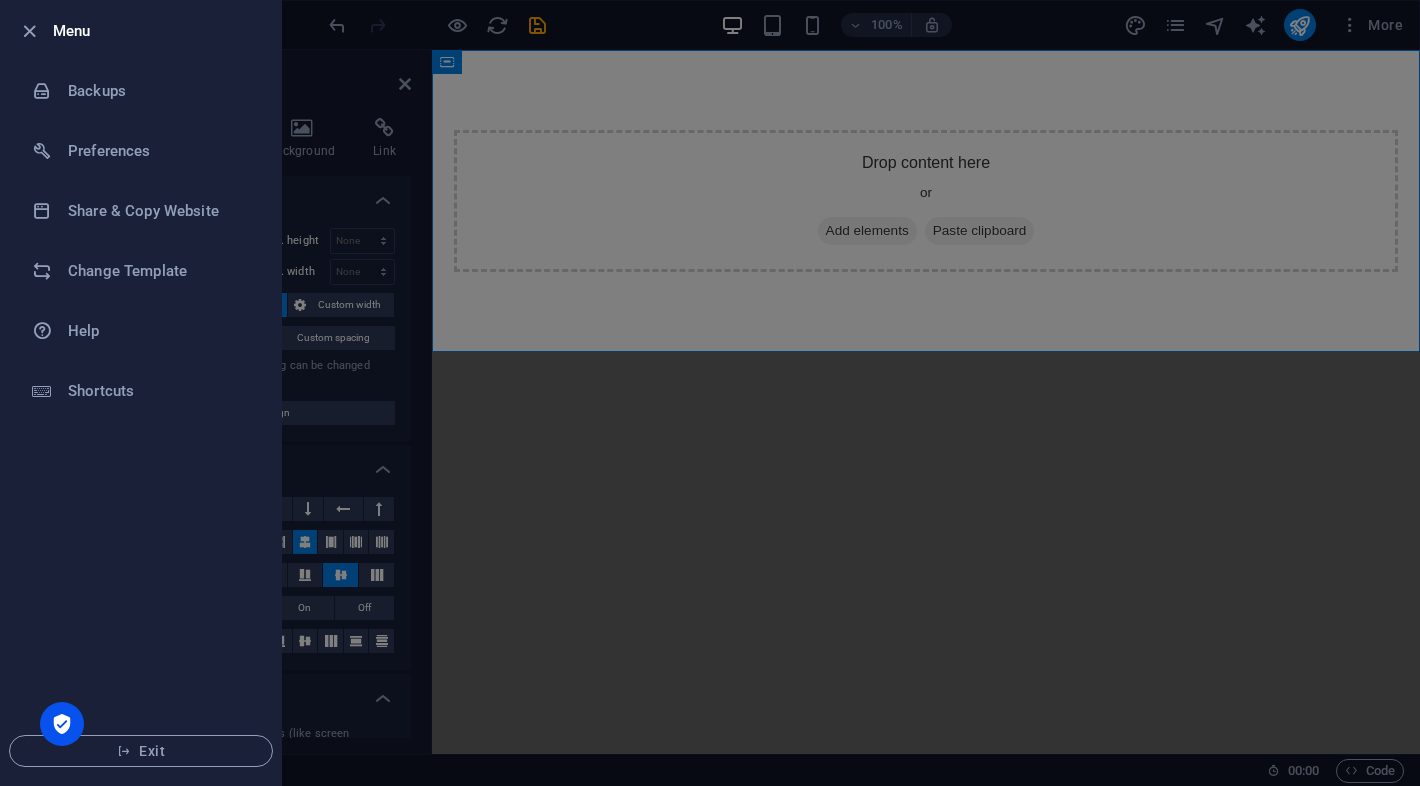 click at bounding box center [710, 393] 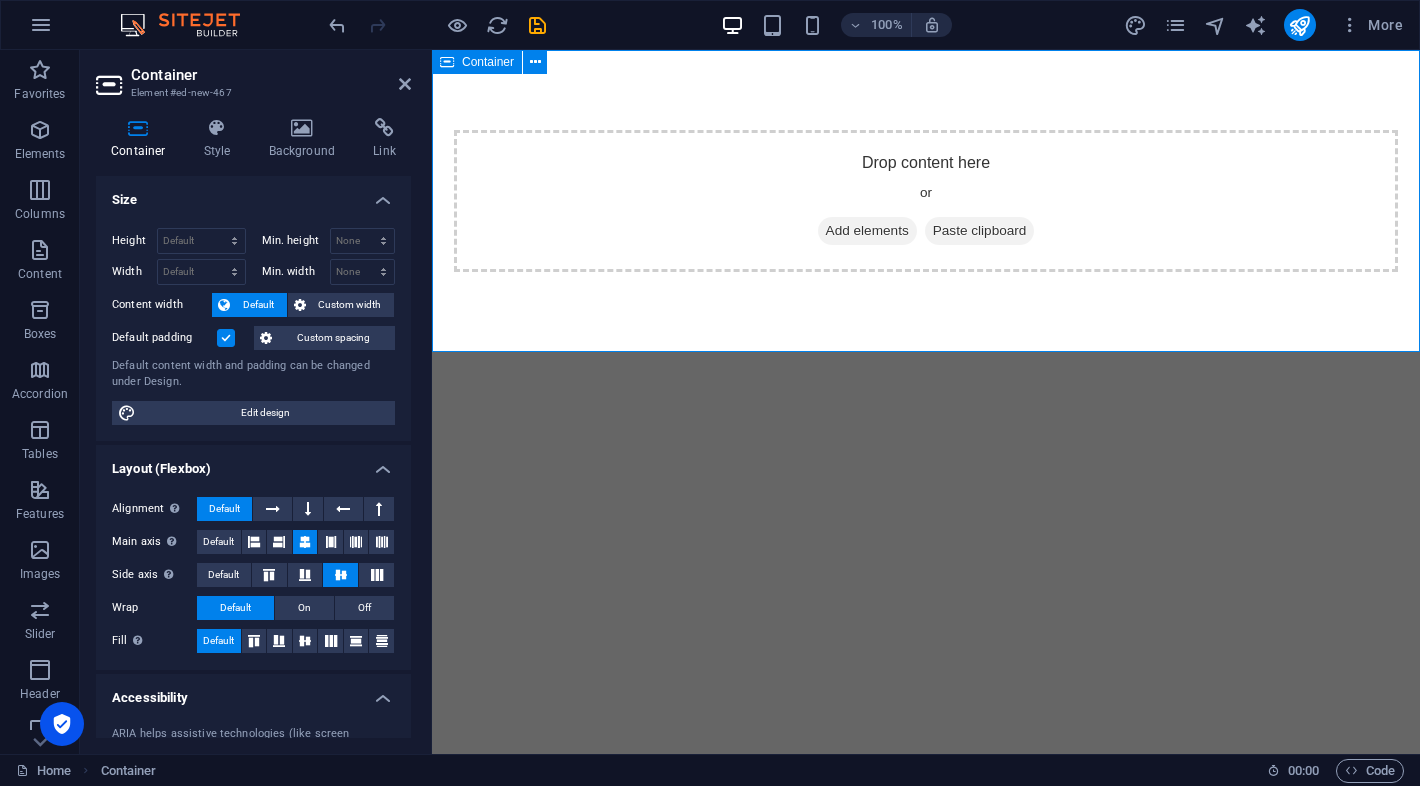 click on "Drop content here or  Add elements  Paste clipboard" at bounding box center [926, 201] 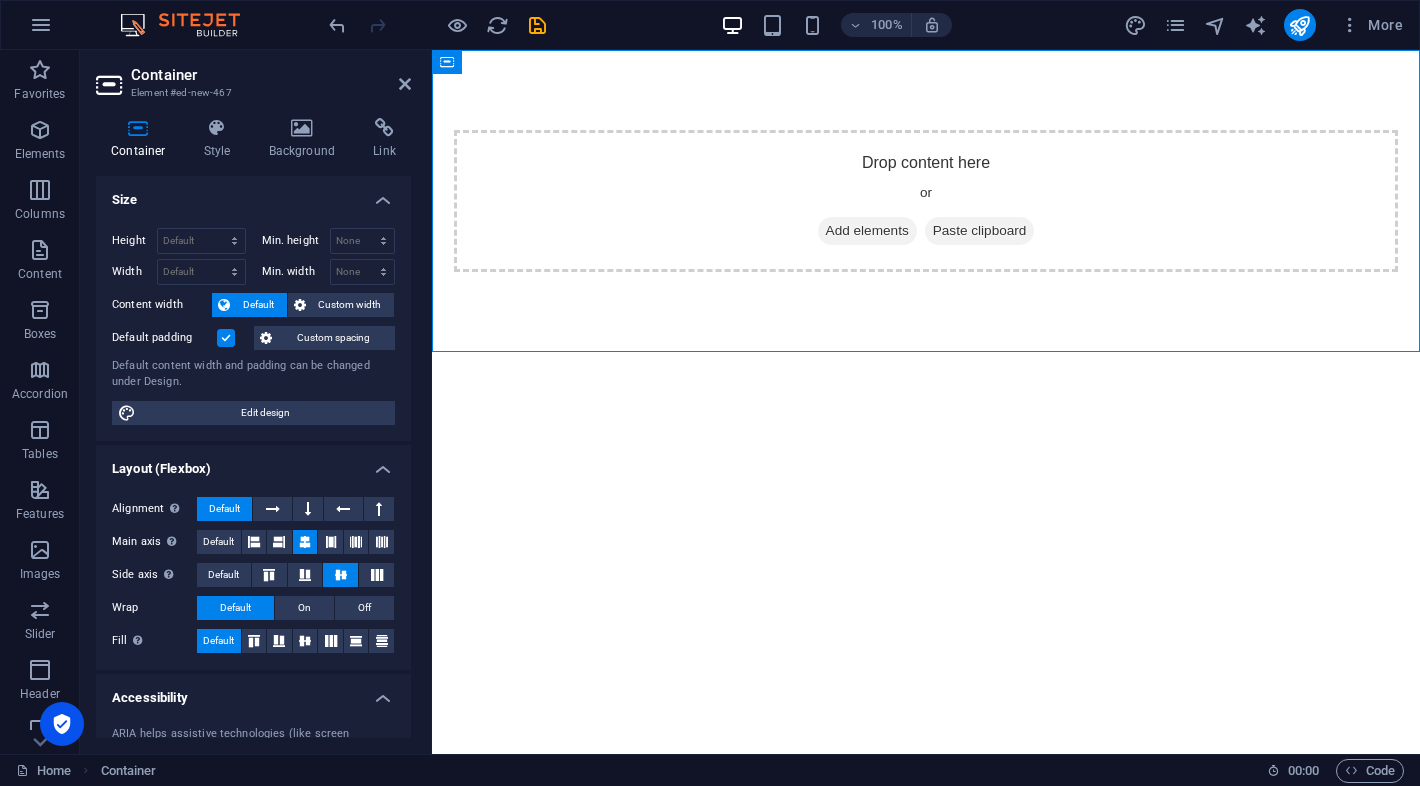 click on "Skip to main content
Drop content here or  Add elements  Paste clipboard" at bounding box center [926, 201] 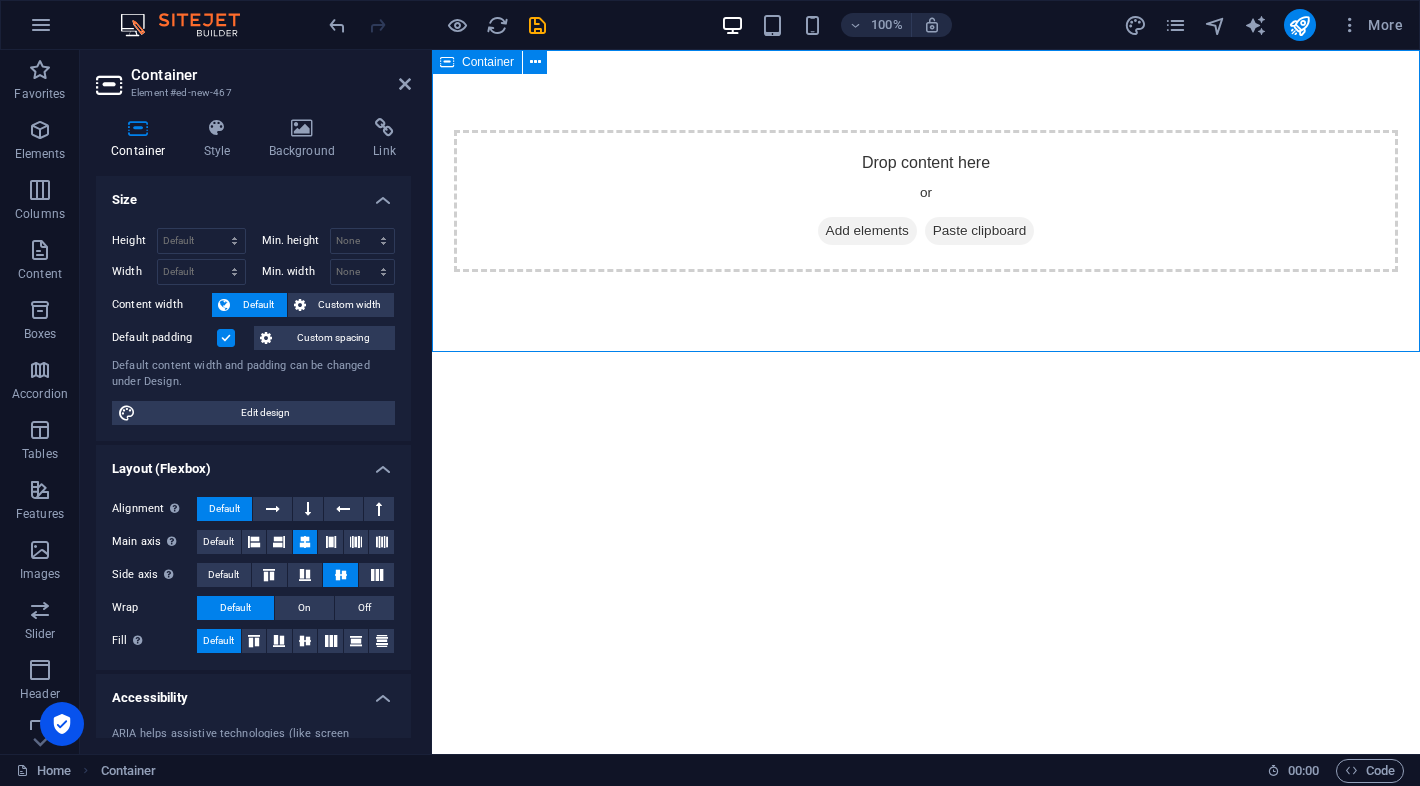 click on "Drop content here or  Add elements  Paste clipboard" at bounding box center [926, 201] 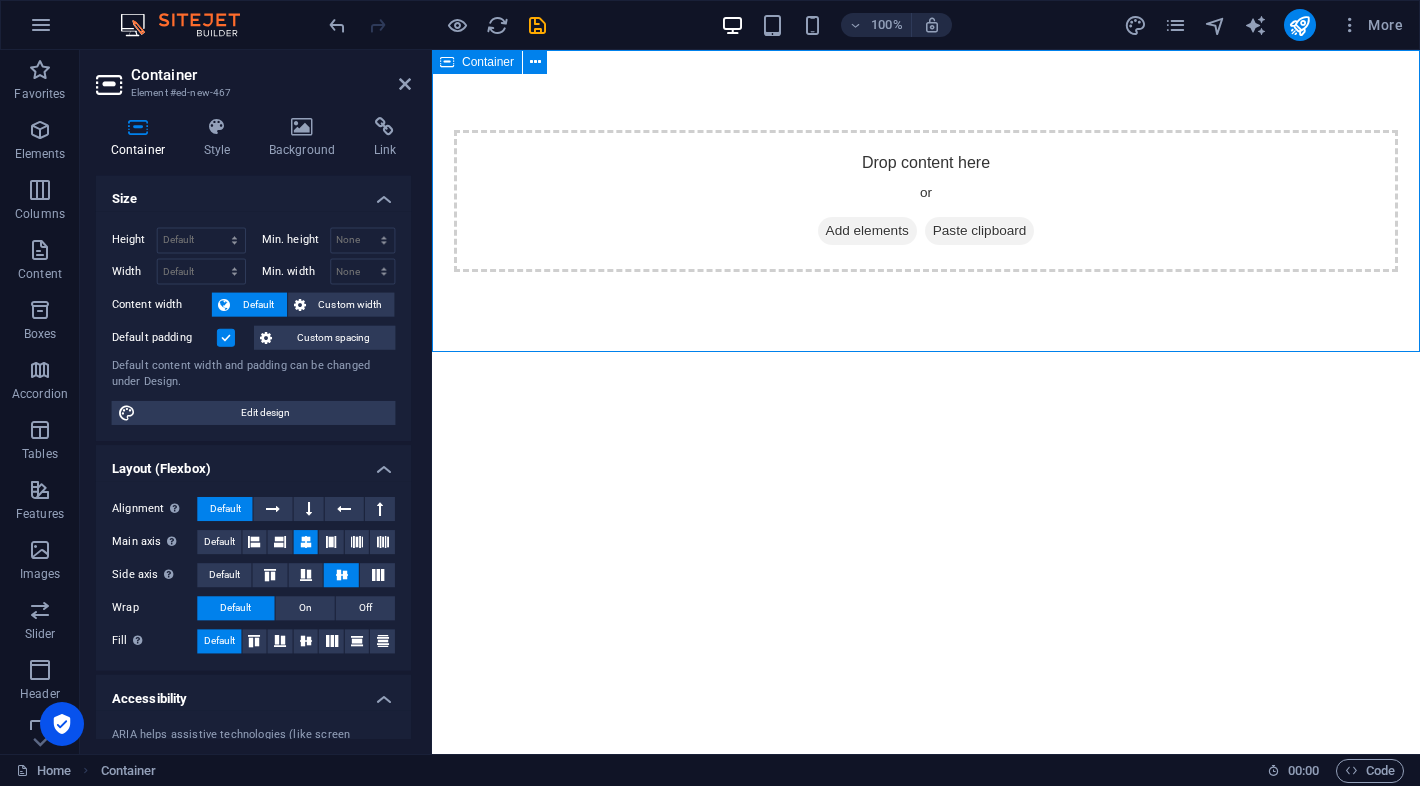 click on "Drop content here or  Add elements  Paste clipboard" at bounding box center (926, 201) 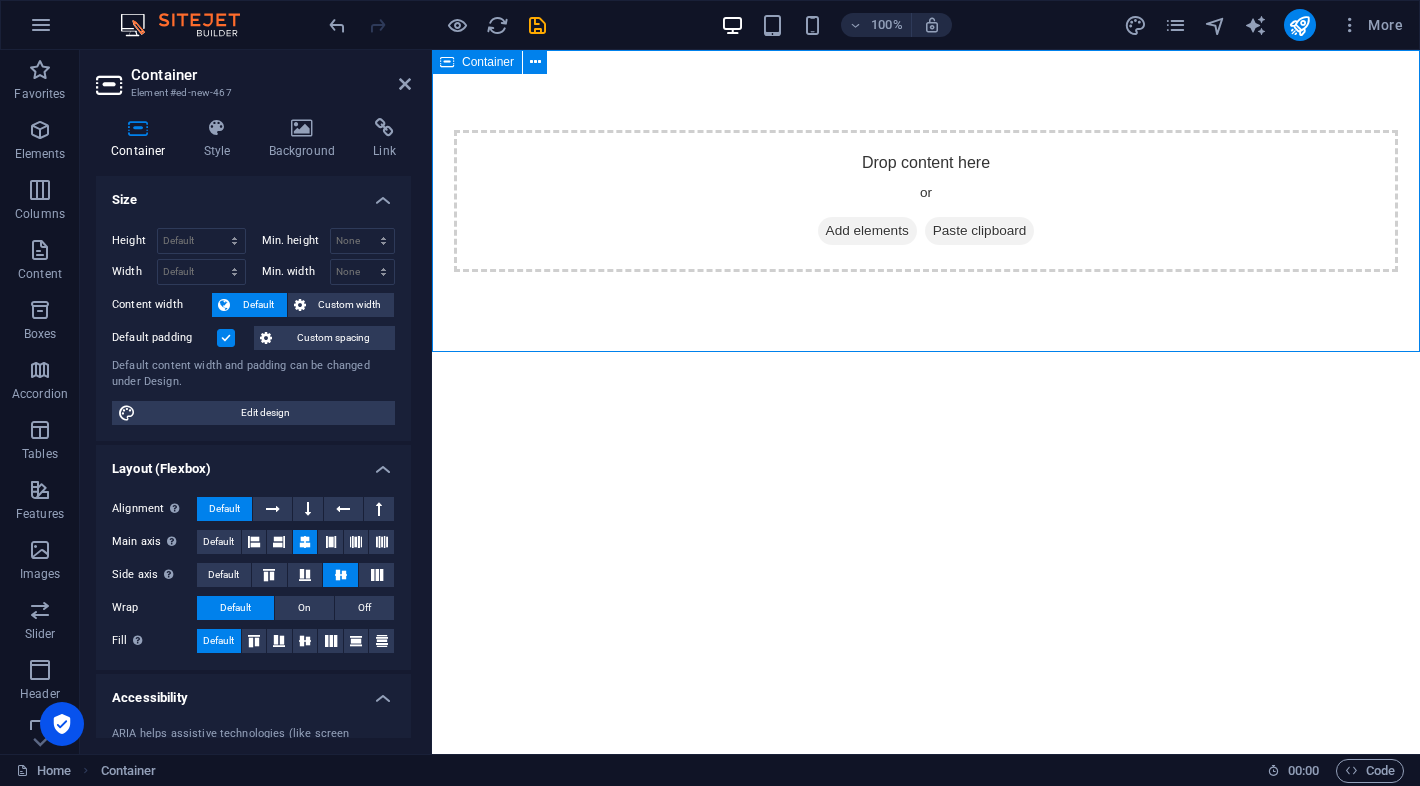 click on "Drop content here or  Add elements  Paste clipboard" at bounding box center [926, 201] 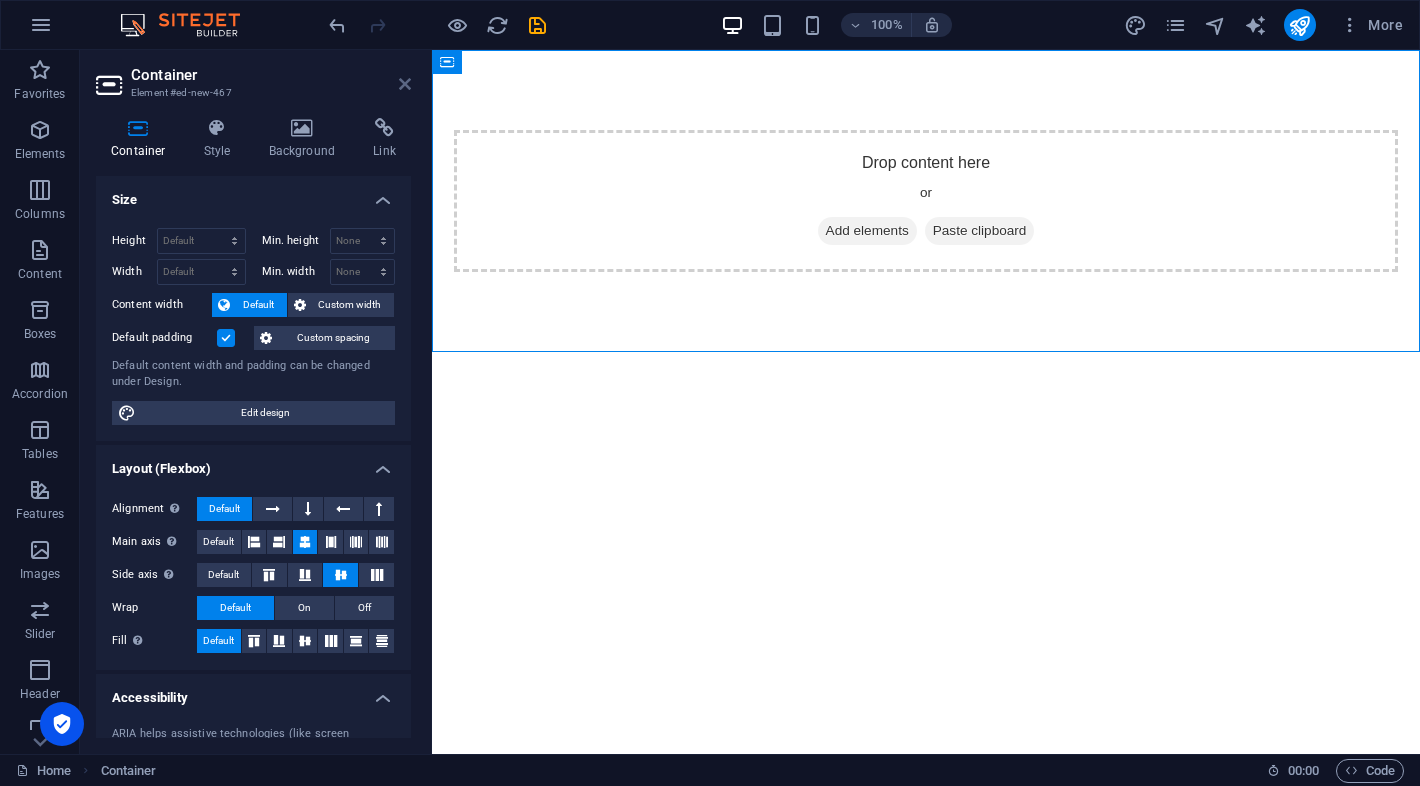 click at bounding box center [405, 84] 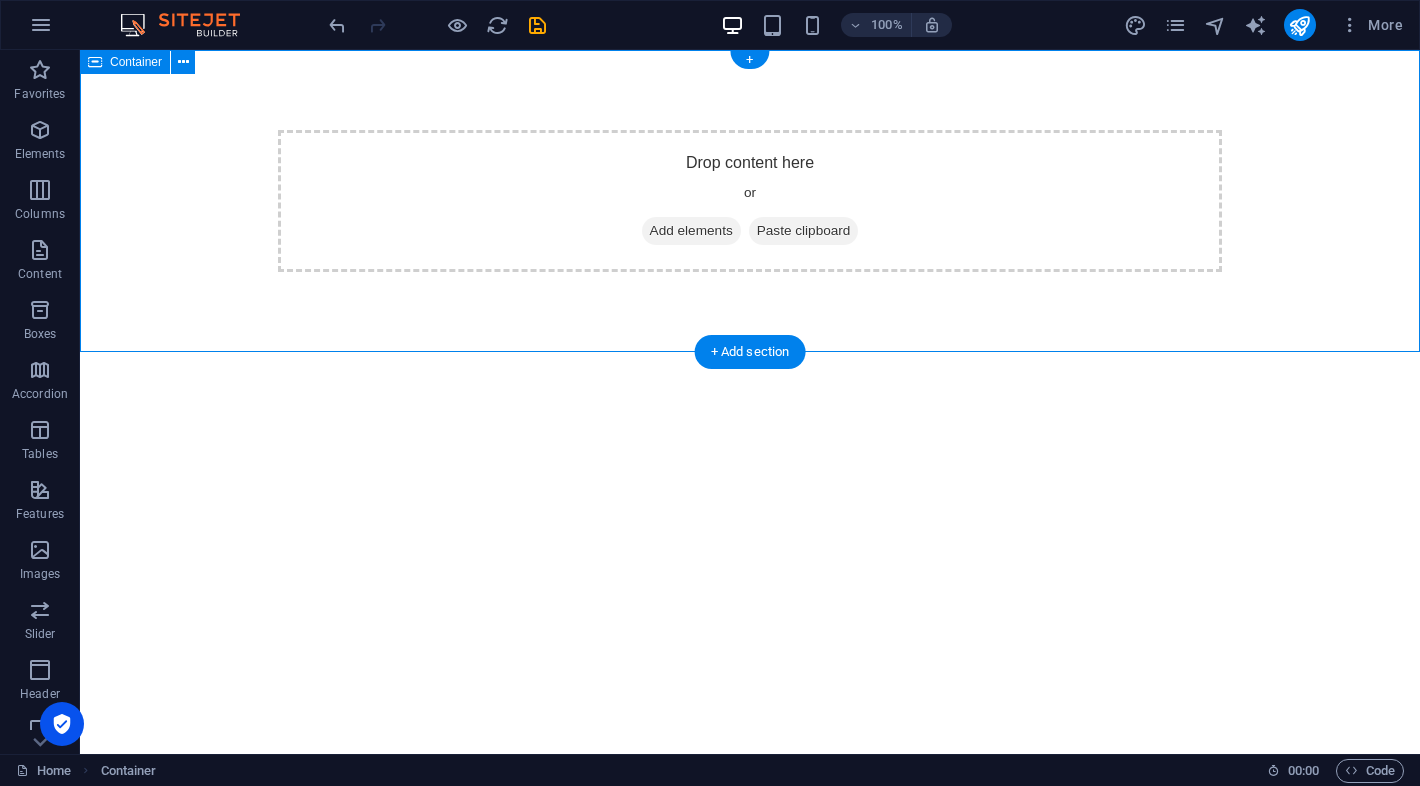 click on "Drop content here or  Add elements  Paste clipboard" at bounding box center (750, 201) 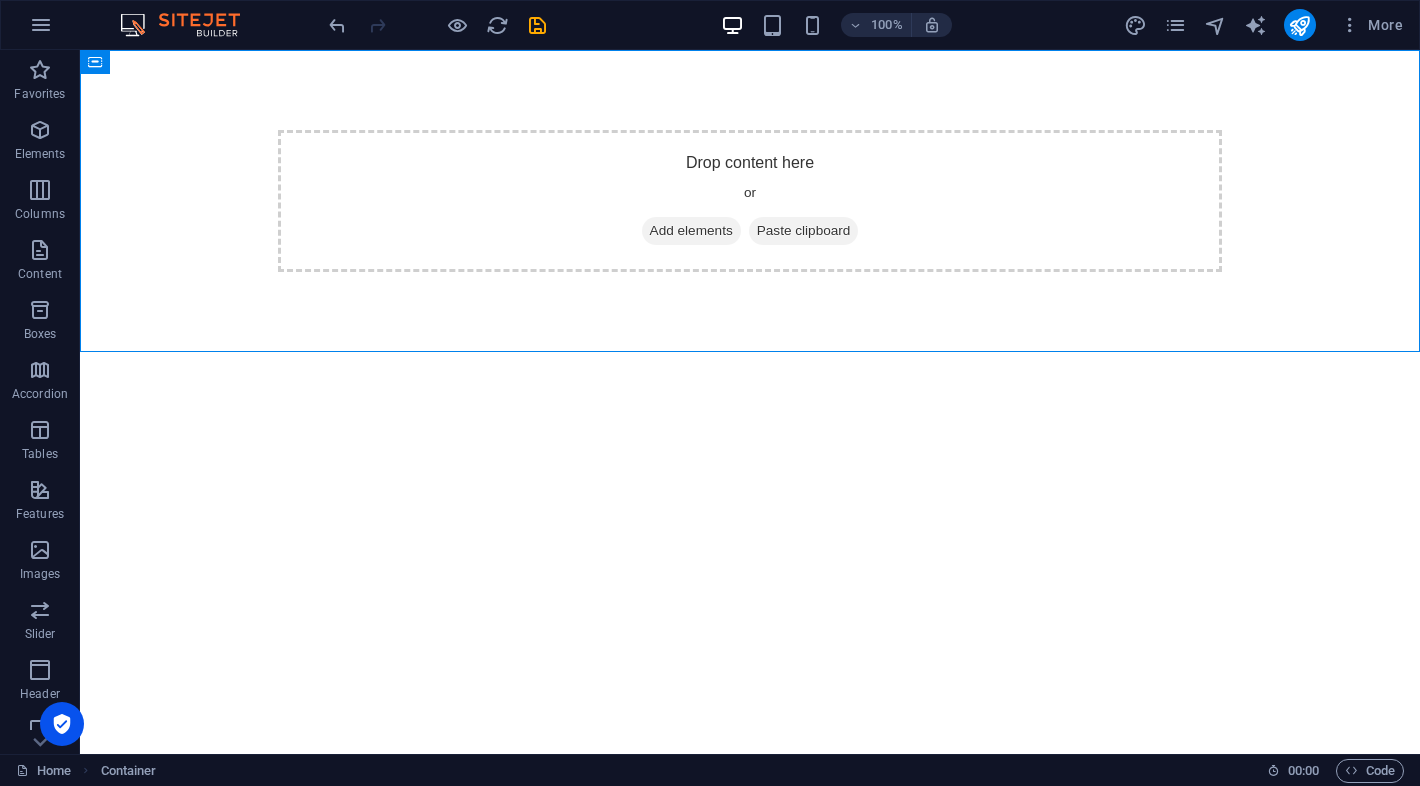 click on "Skip to main content
Drop content here or  Add elements  Paste clipboard" at bounding box center [750, 201] 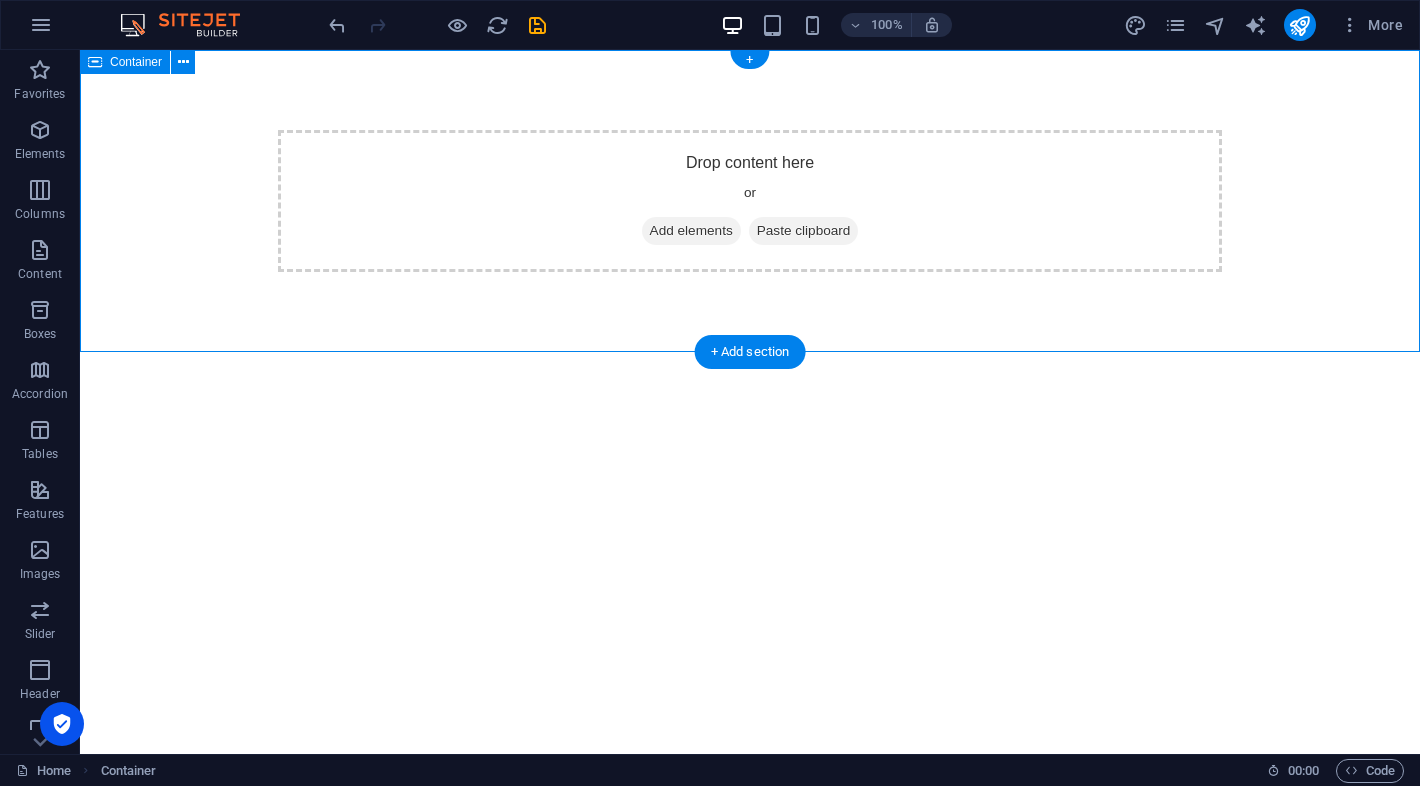 click on "Drop content here or  Add elements  Paste clipboard" at bounding box center (750, 201) 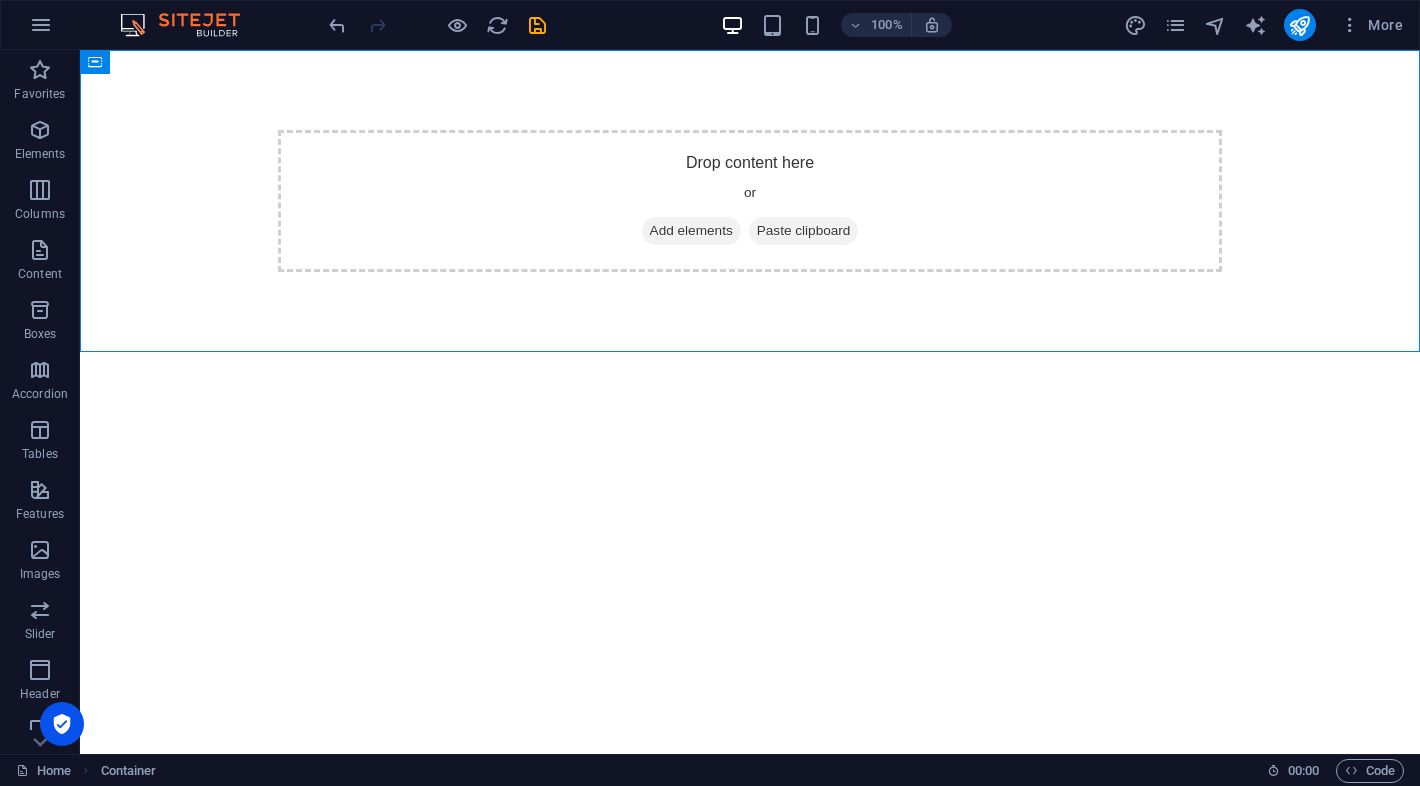 click on "Skip to main content
Drop content here or  Add elements  Paste clipboard" at bounding box center [750, 201] 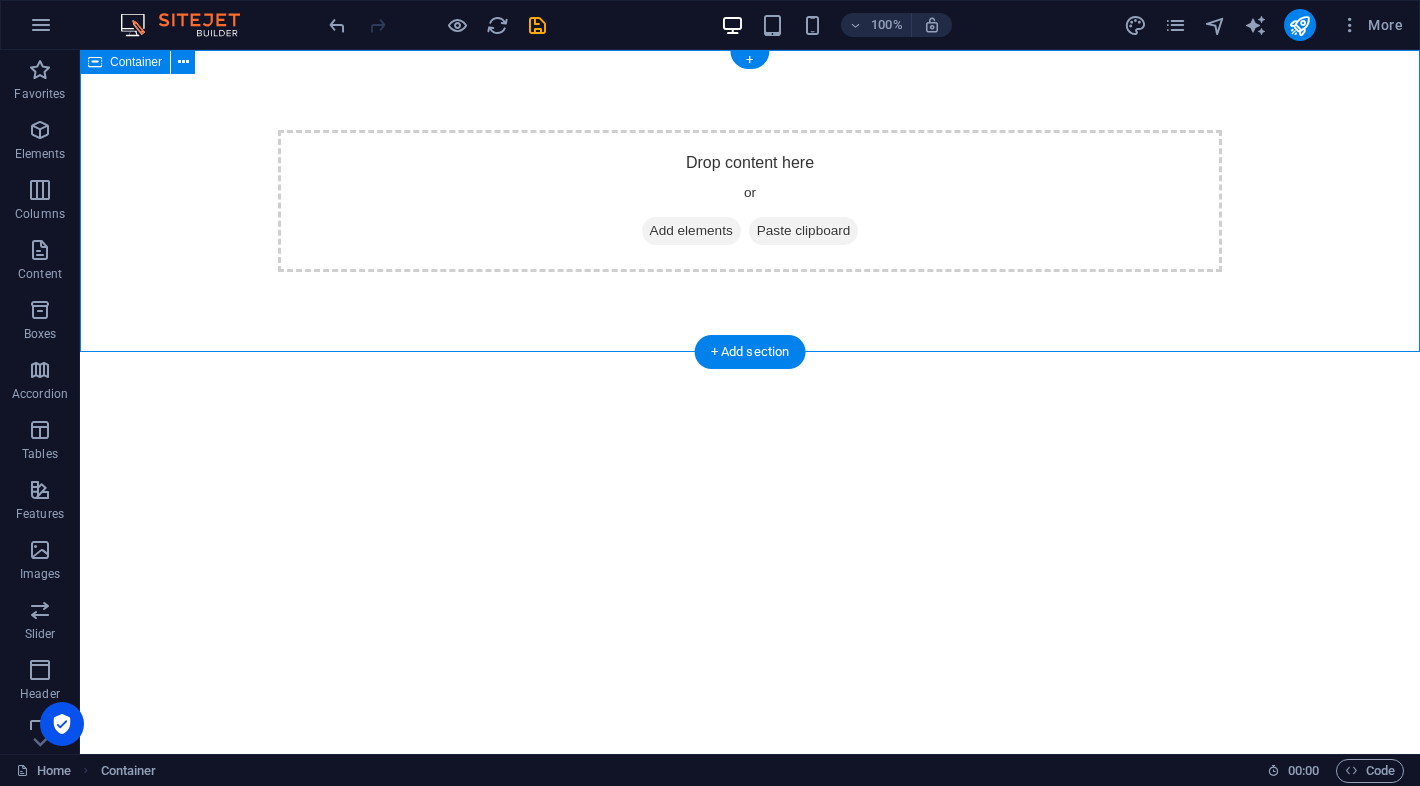 click on "Drop content here or  Add elements  Paste clipboard" at bounding box center (750, 201) 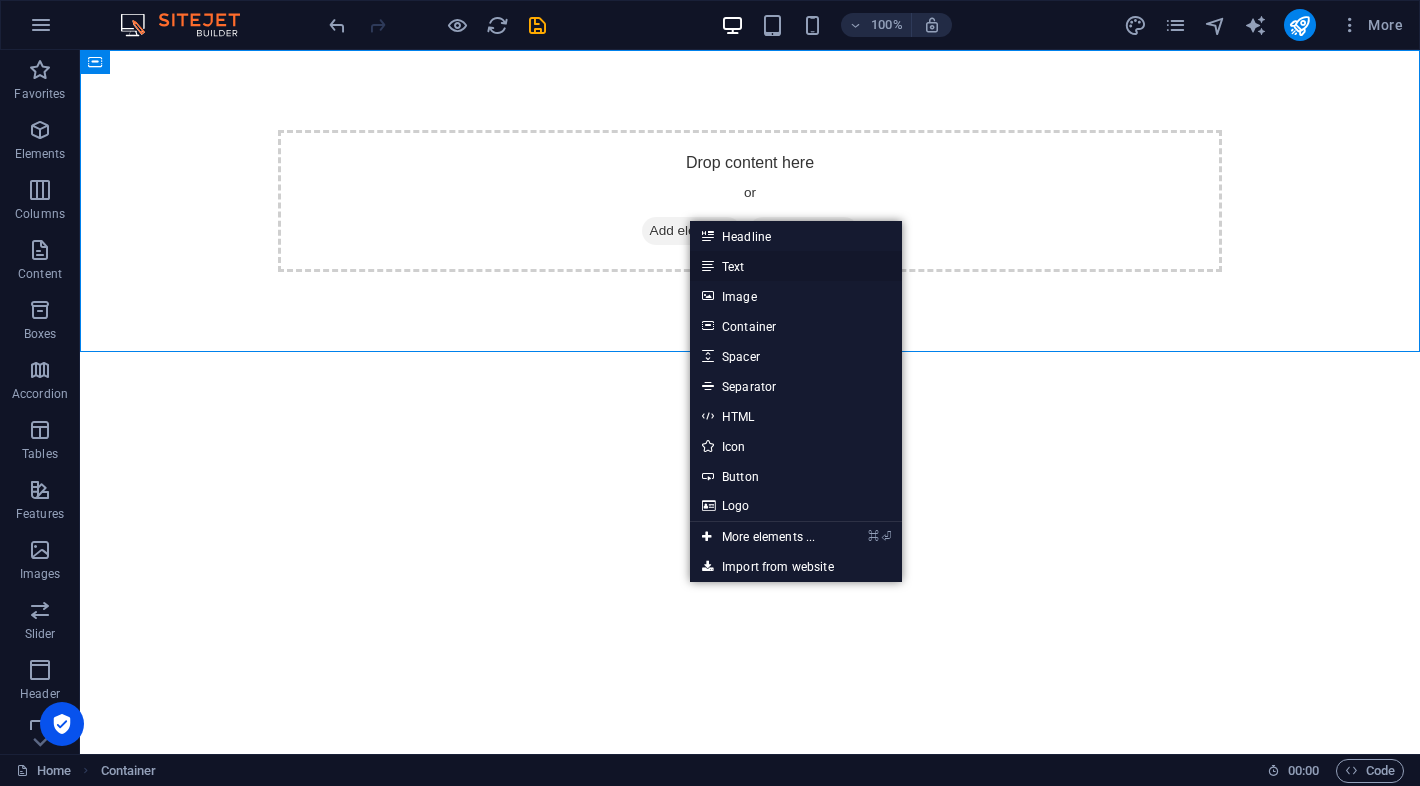 click on "Text" at bounding box center [796, 266] 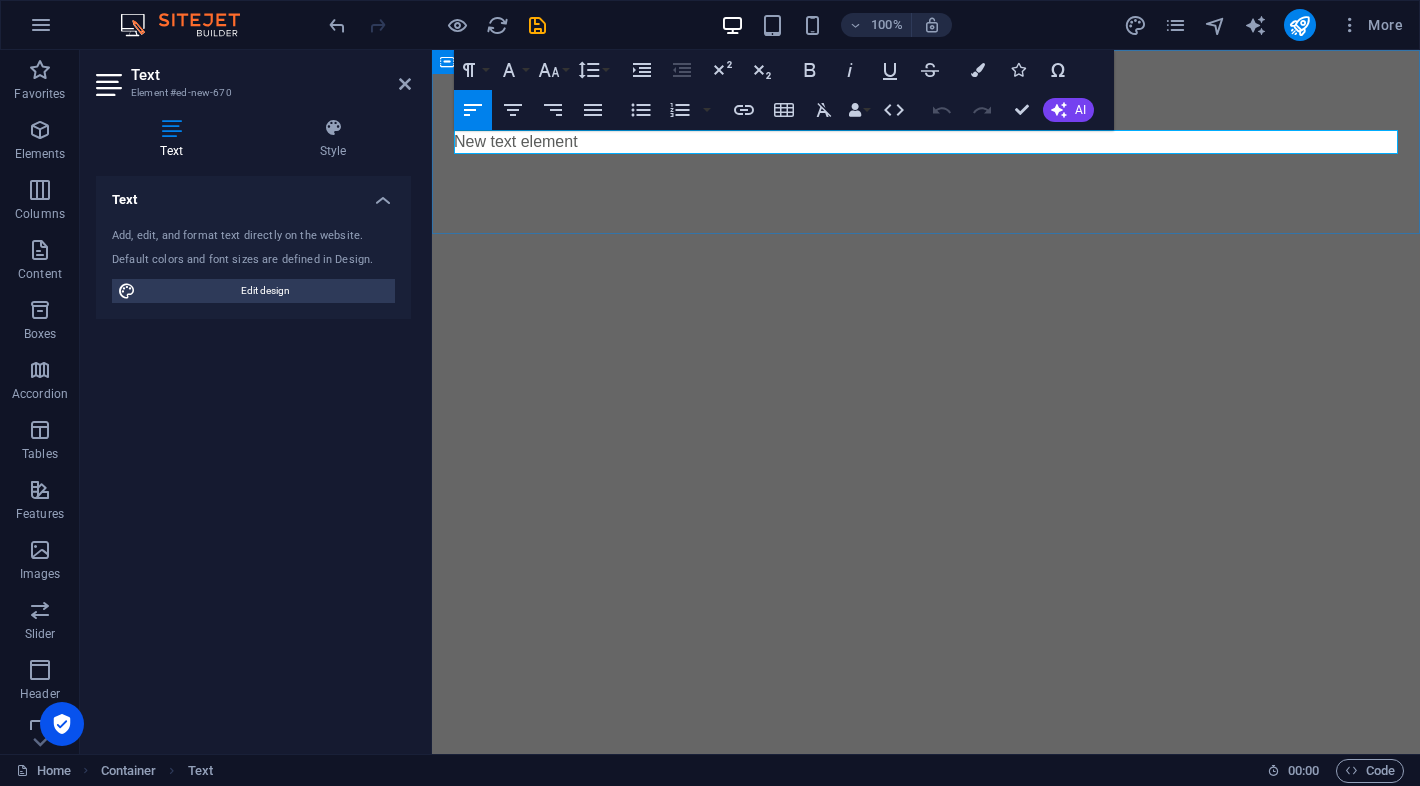type 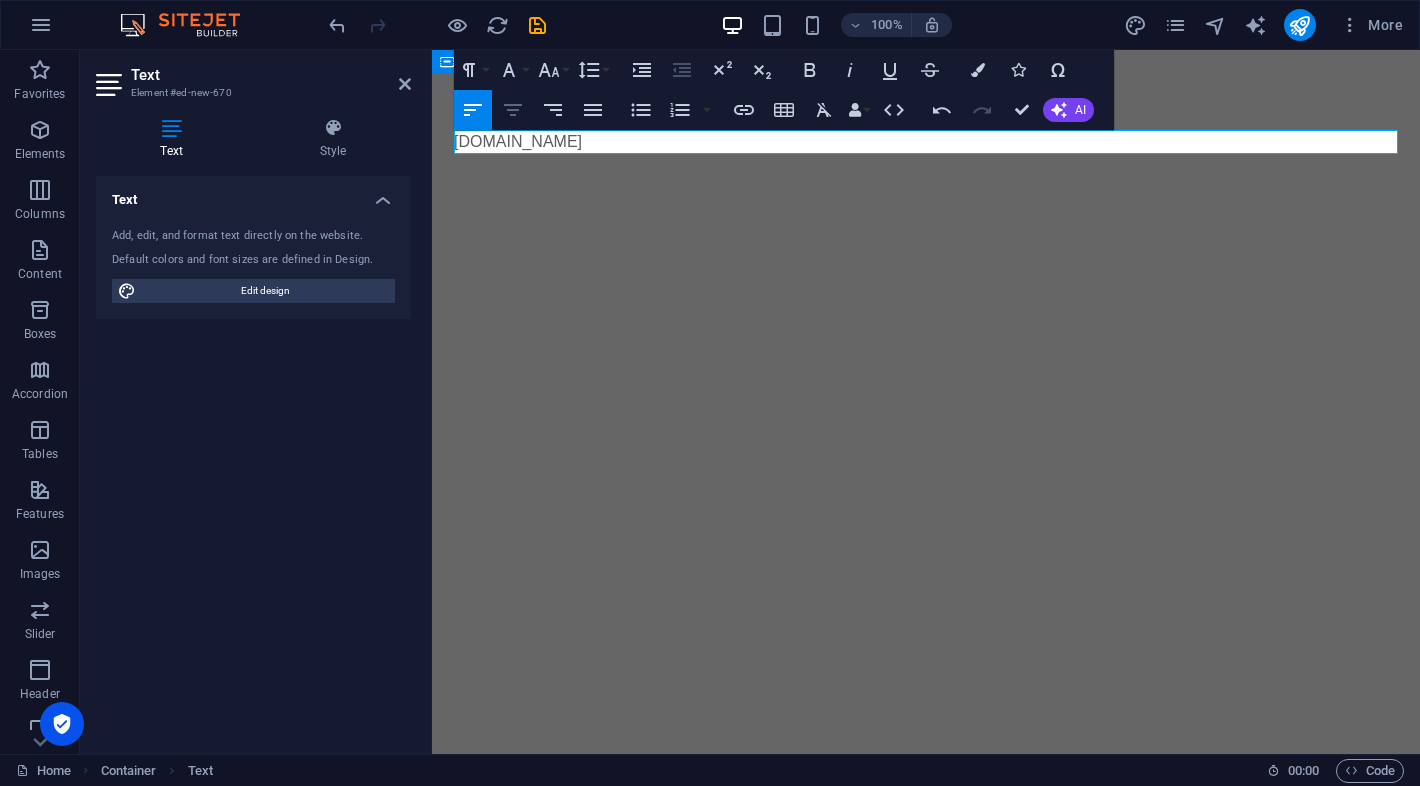 click 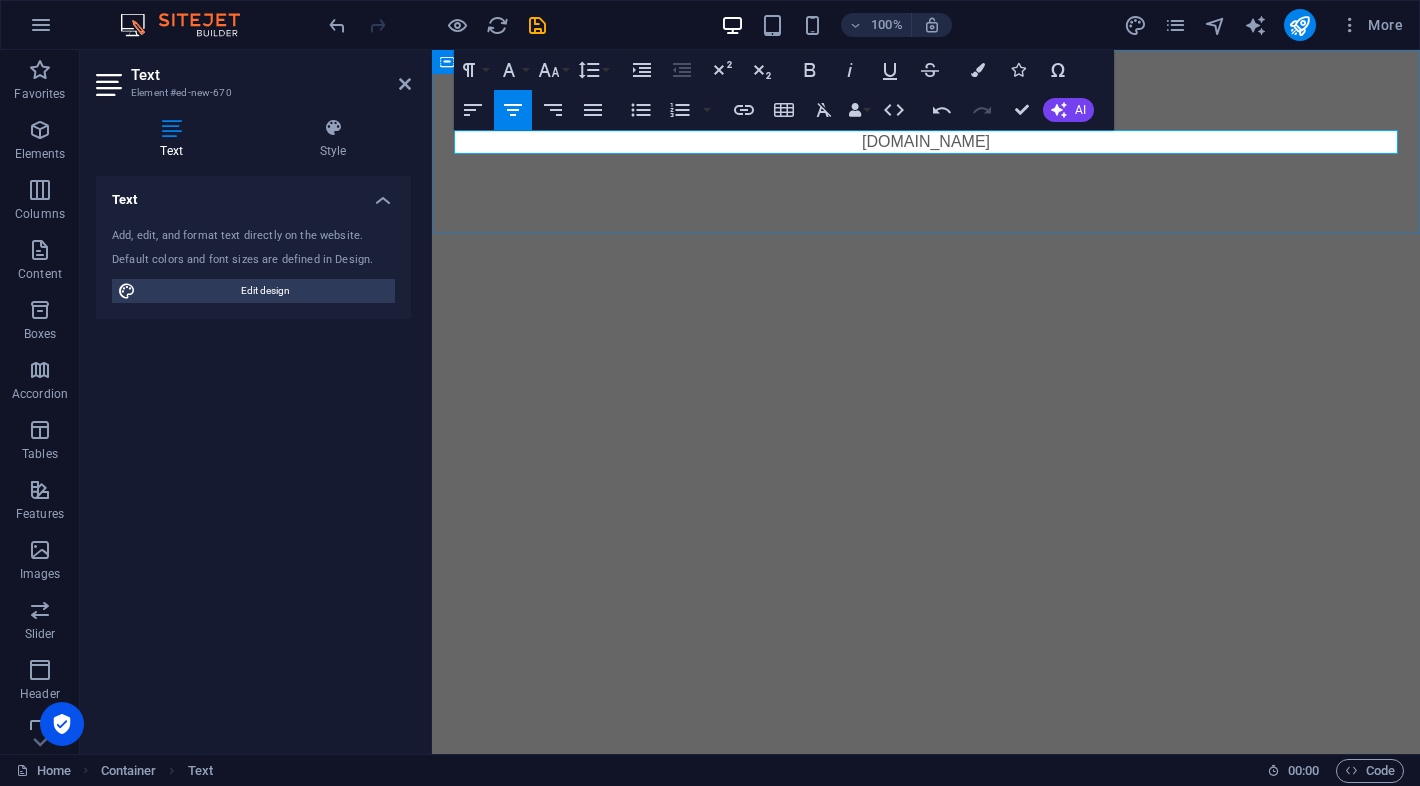 click on "[DOMAIN_NAME]" at bounding box center (926, 142) 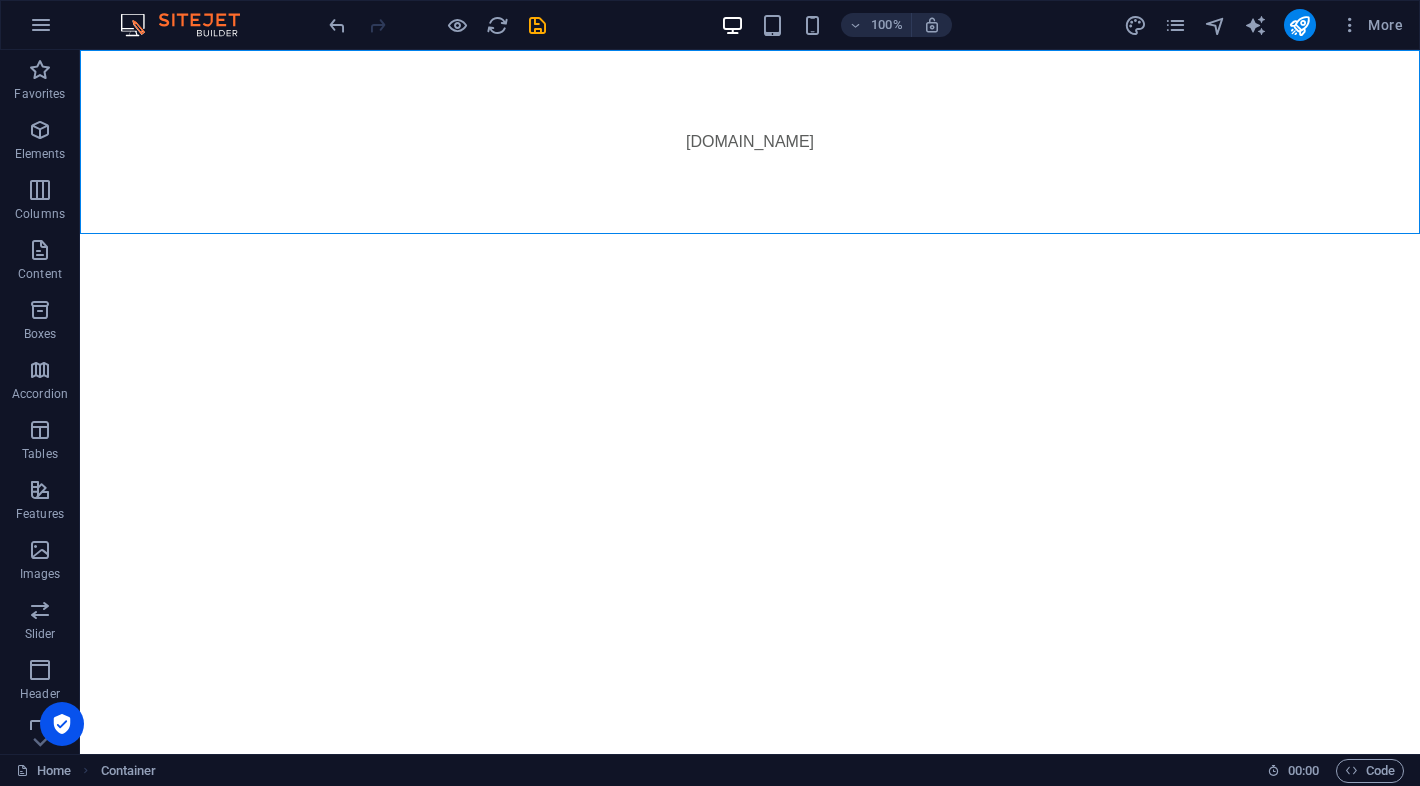 click on "Skip to main content
[DOMAIN_NAME]" at bounding box center [750, 142] 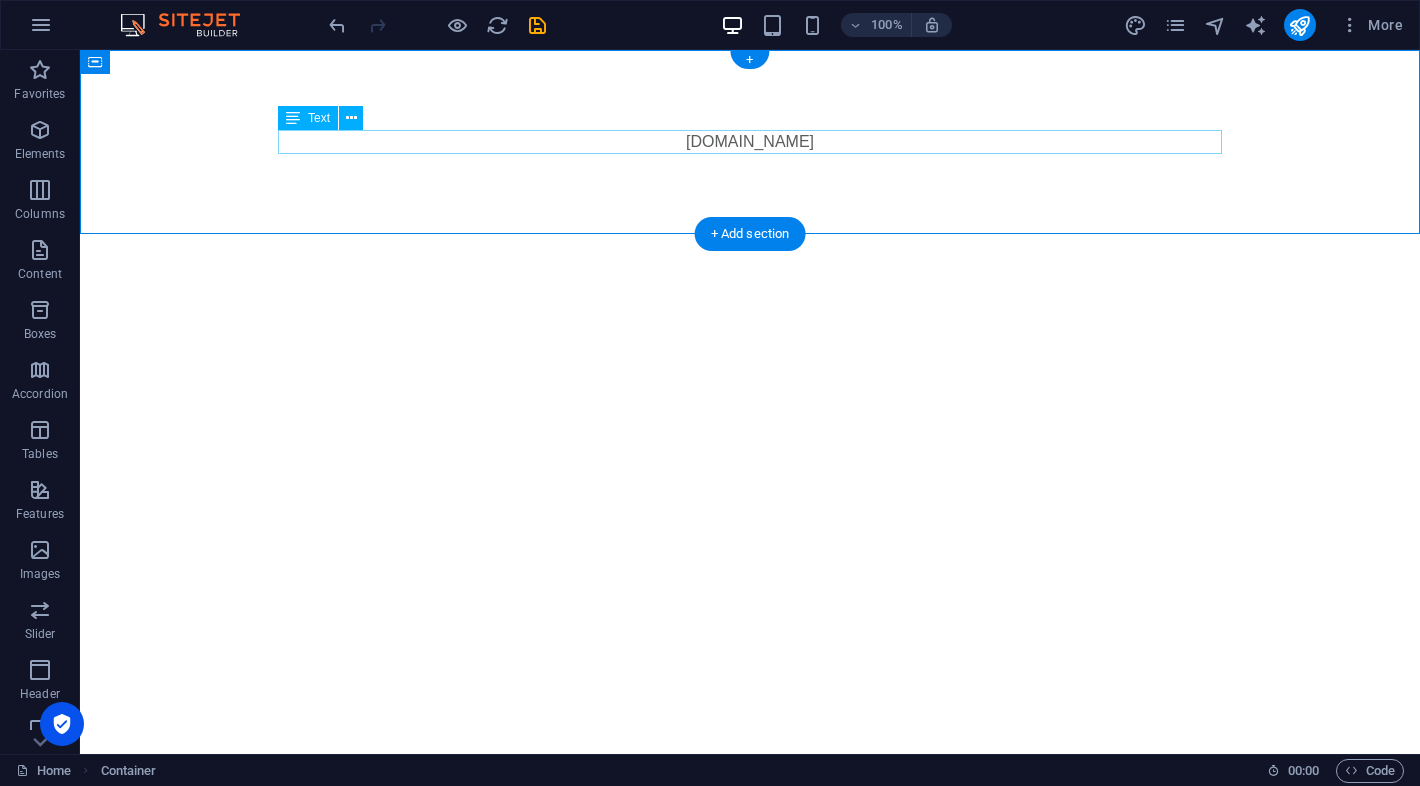 click on "[DOMAIN_NAME]" at bounding box center [750, 142] 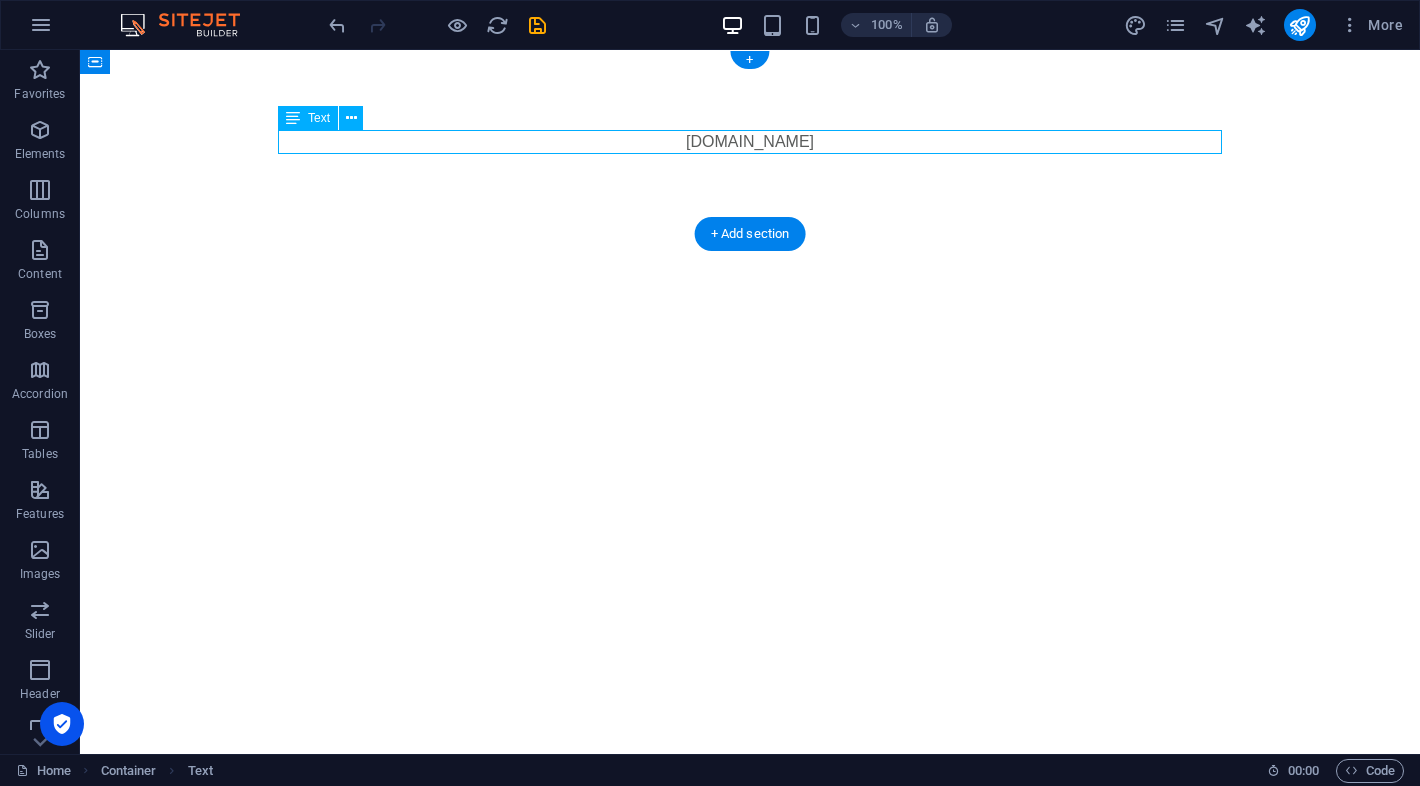 click on "[DOMAIN_NAME]" at bounding box center [750, 142] 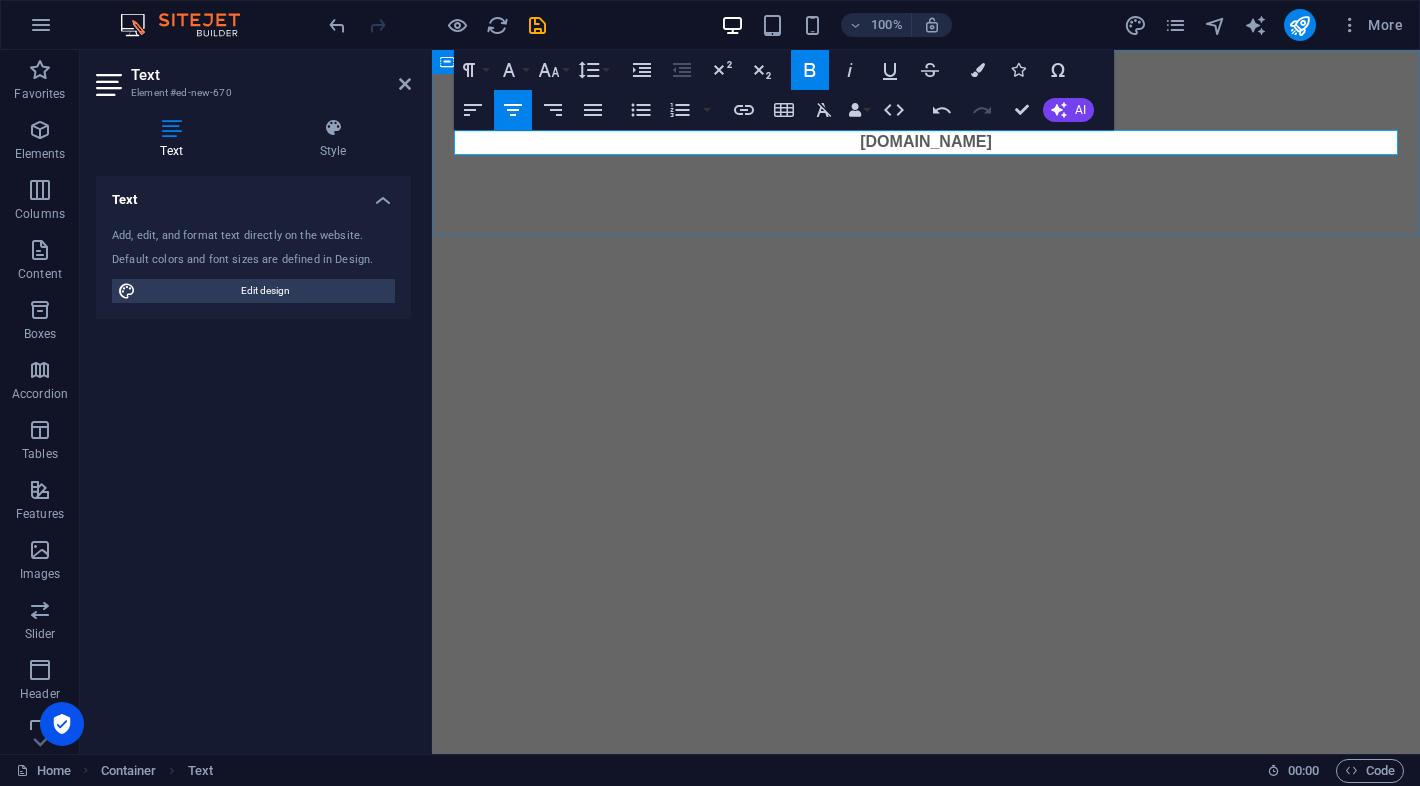 click on "[DOMAIN_NAME]" at bounding box center [926, 142] 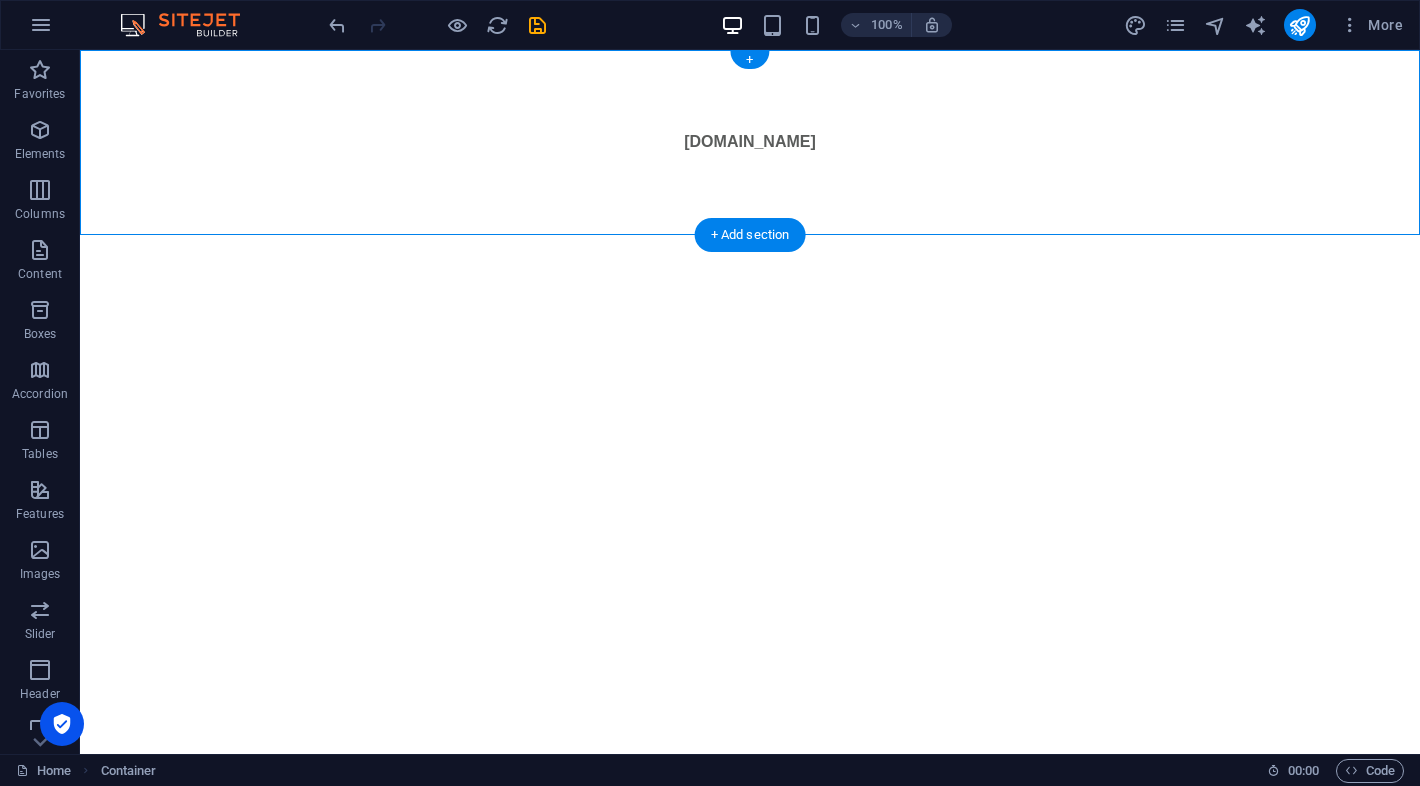click on "[DOMAIN_NAME]" at bounding box center (750, 142) 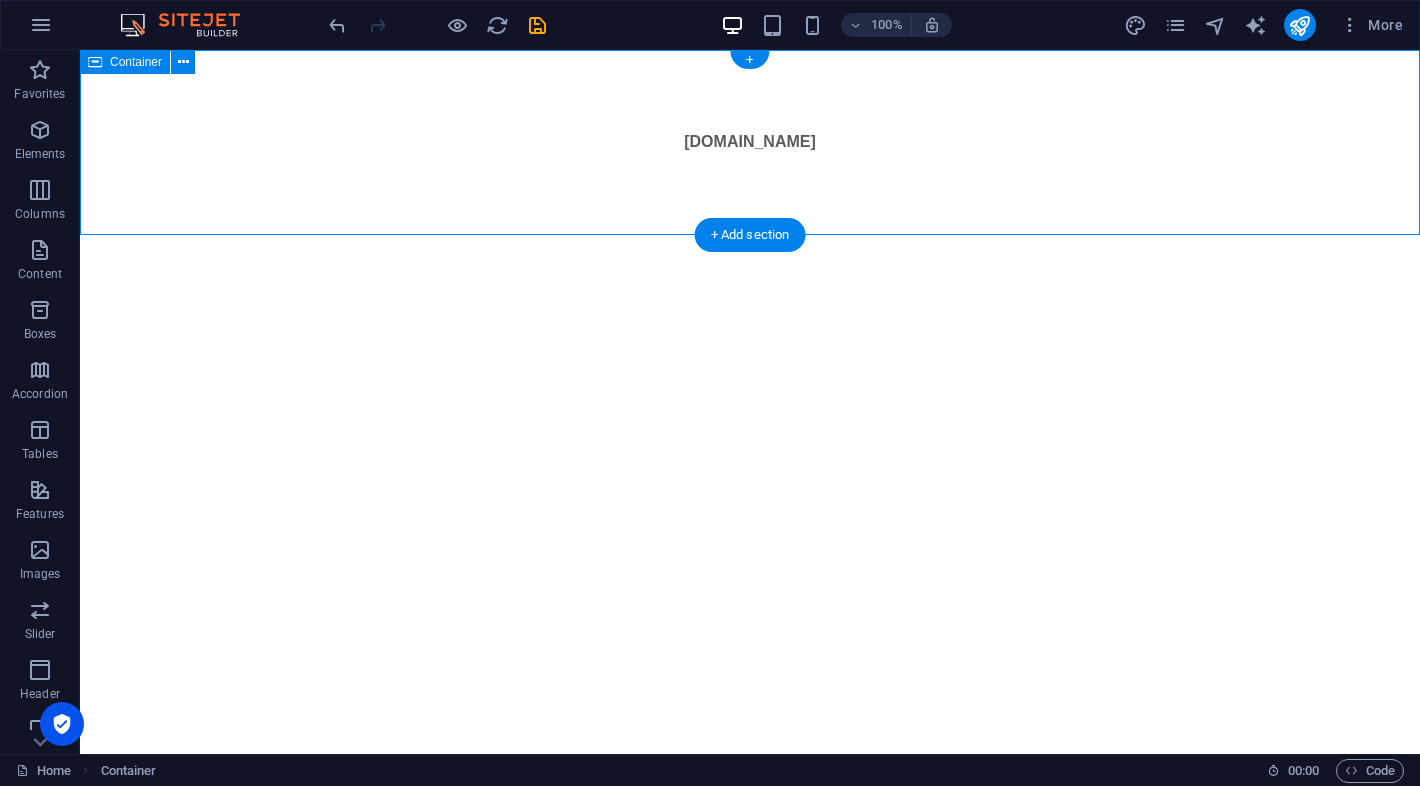 click on "[DOMAIN_NAME]" at bounding box center [750, 142] 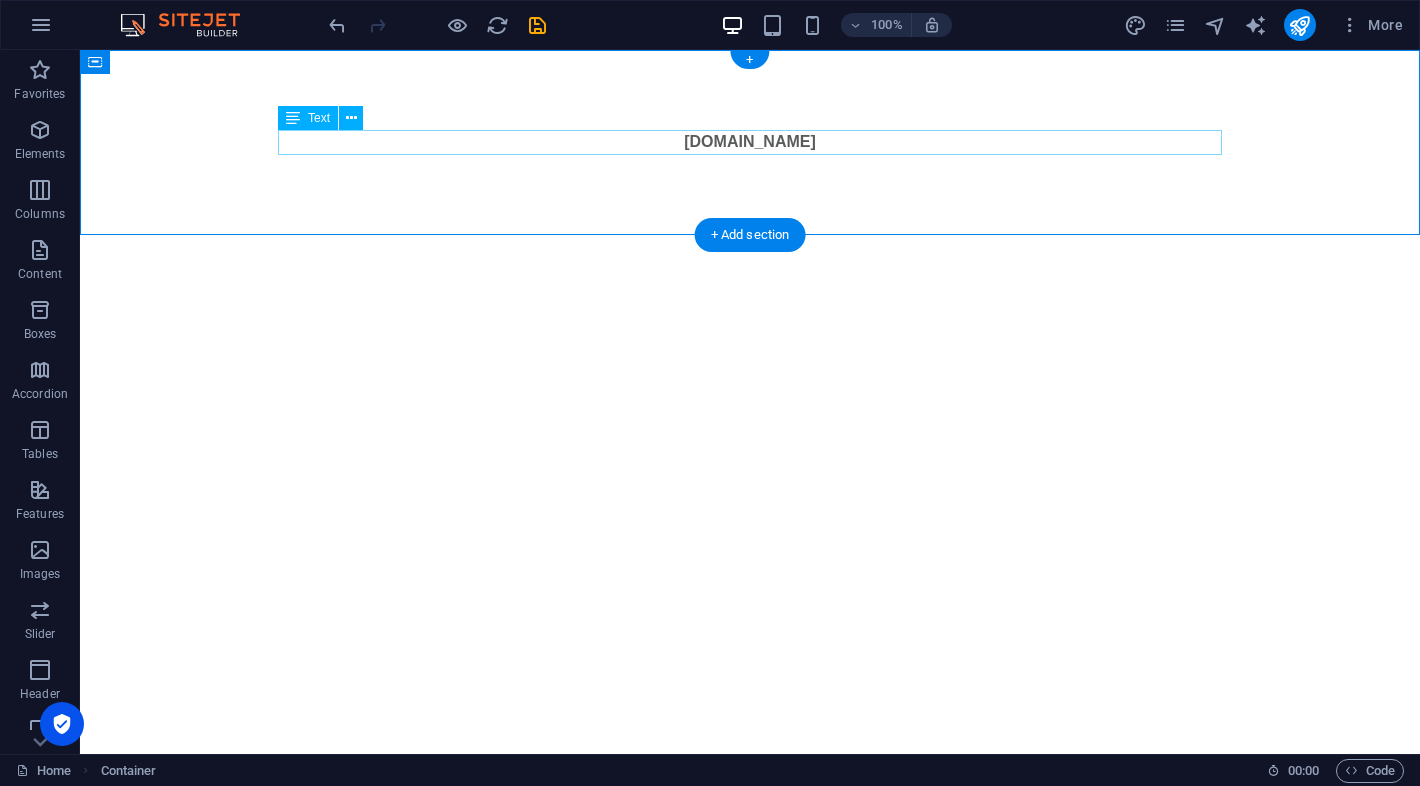 click on "[DOMAIN_NAME]" at bounding box center [750, 142] 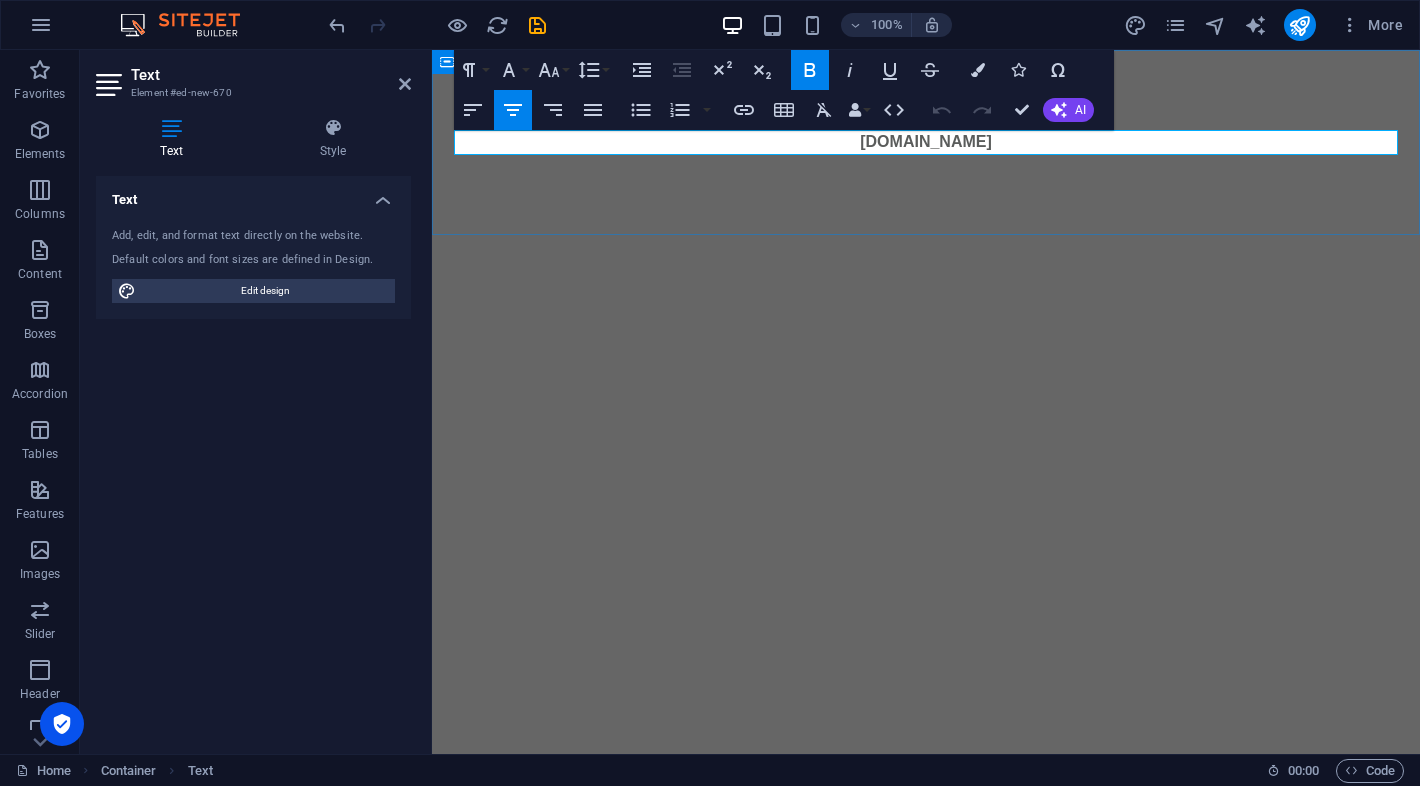 click on "[DOMAIN_NAME]" at bounding box center (926, 142) 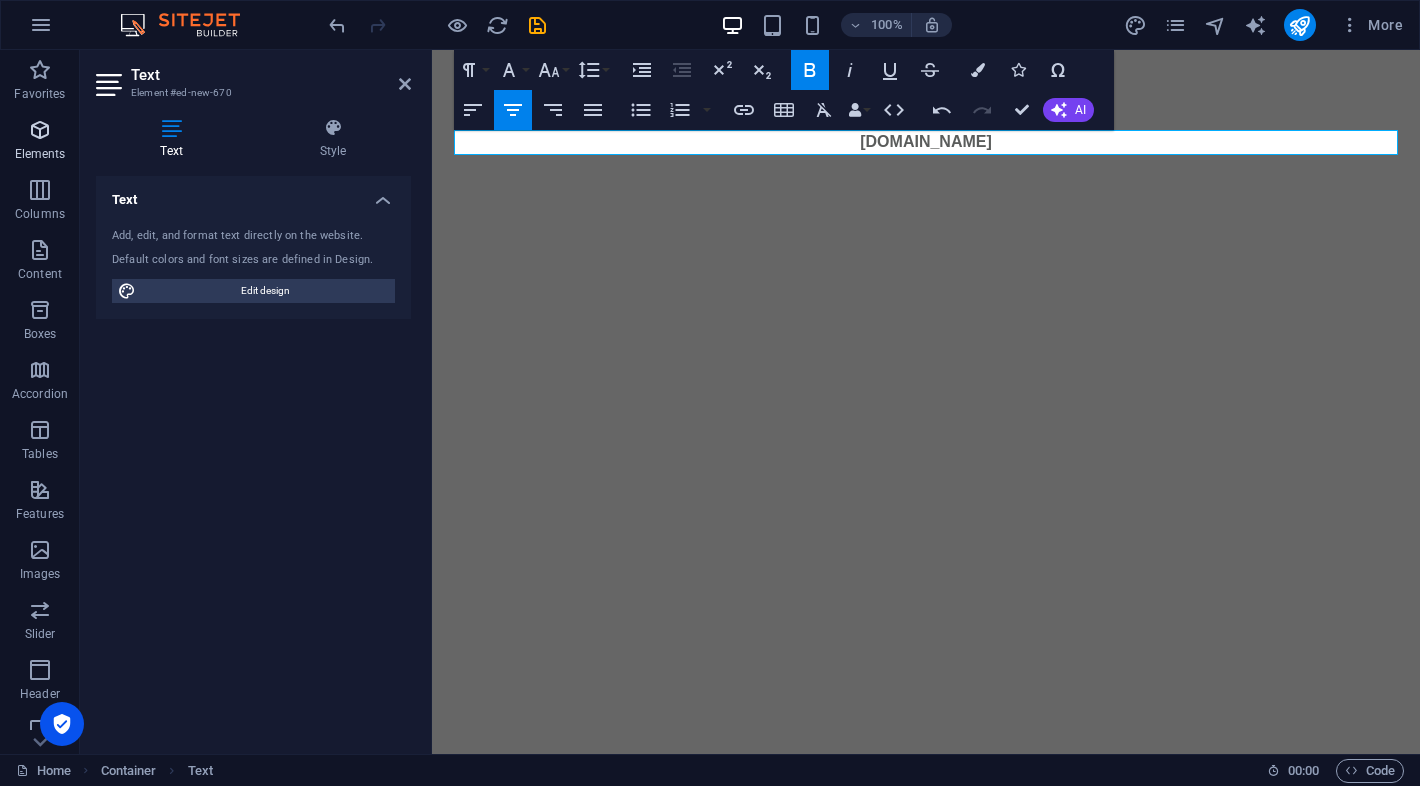 click at bounding box center [40, 130] 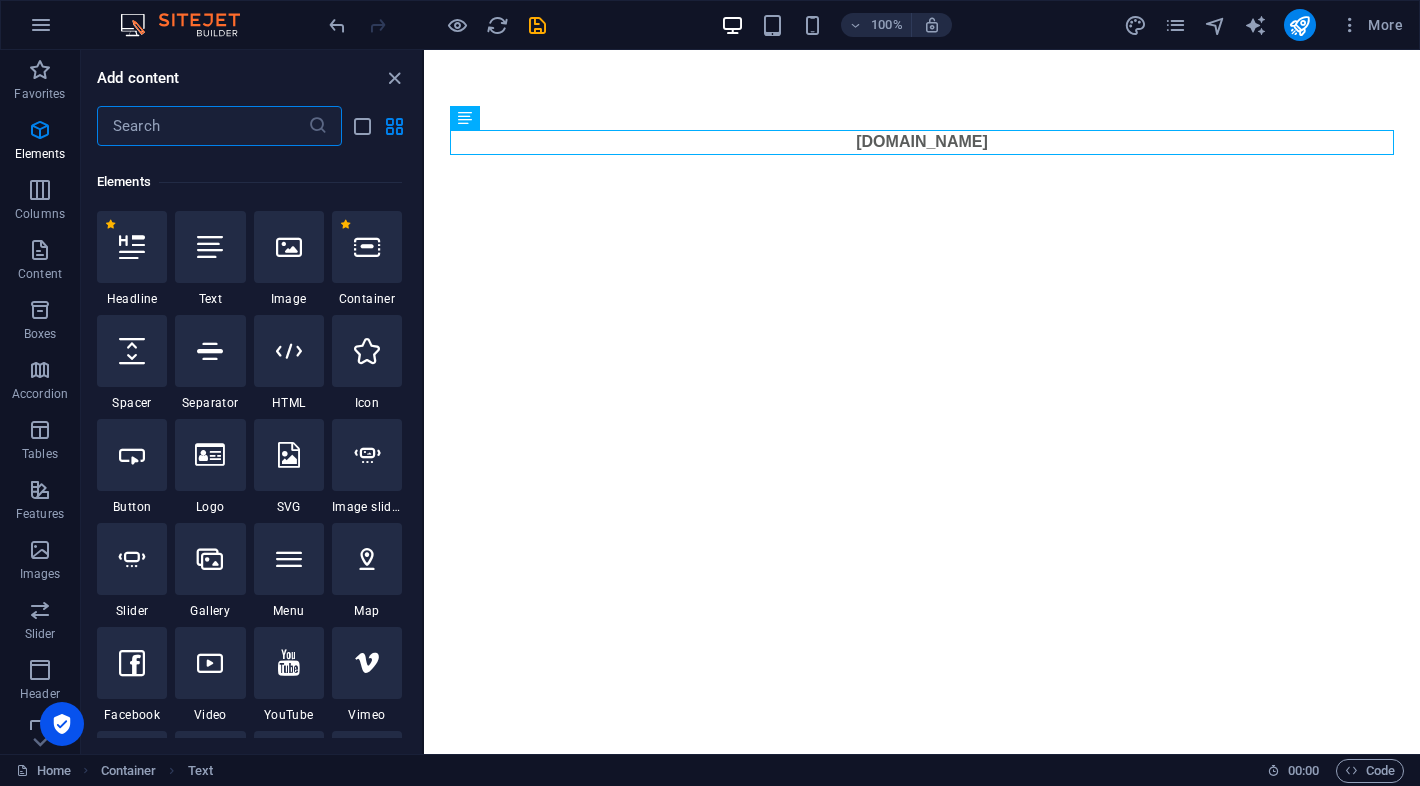 scroll, scrollTop: 213, scrollLeft: 0, axis: vertical 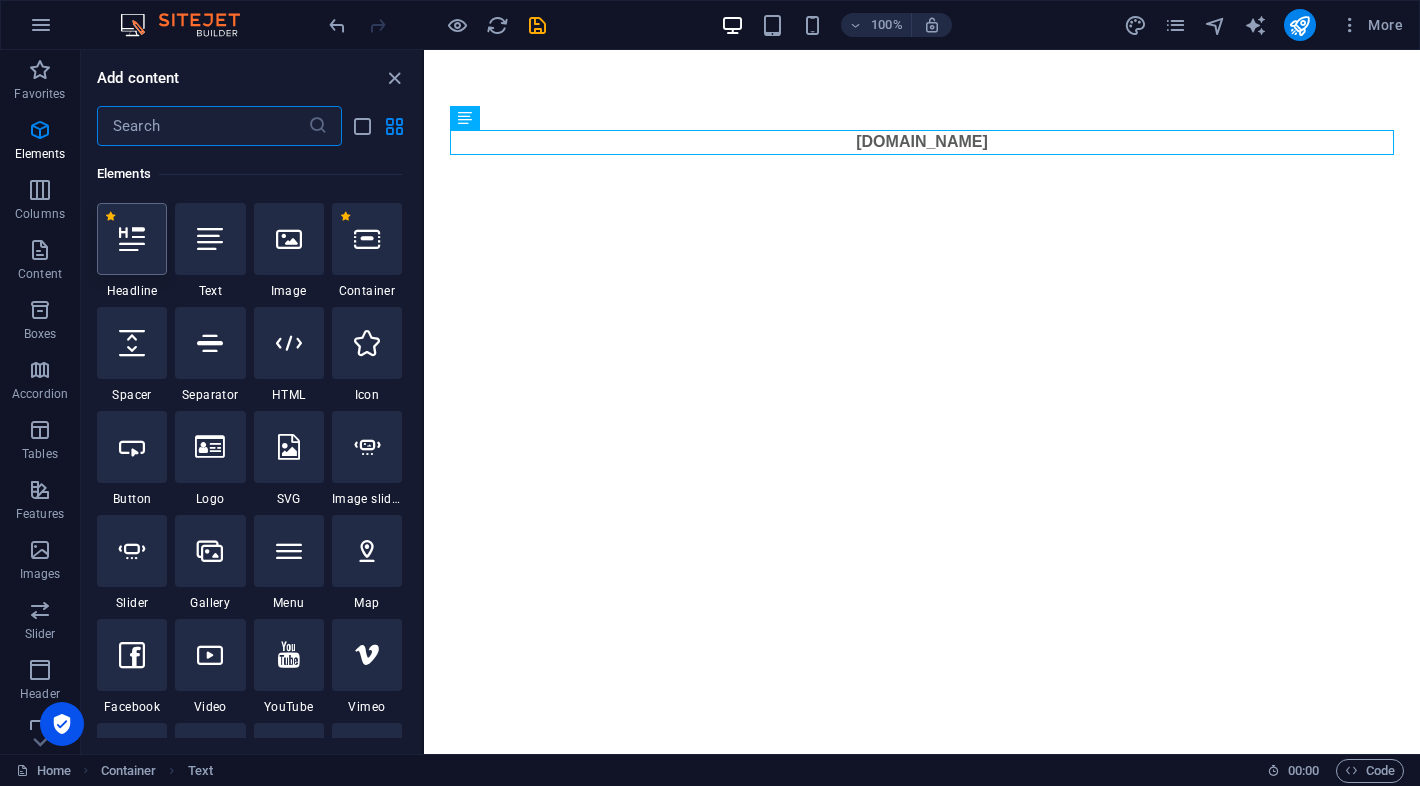 click at bounding box center (132, 239) 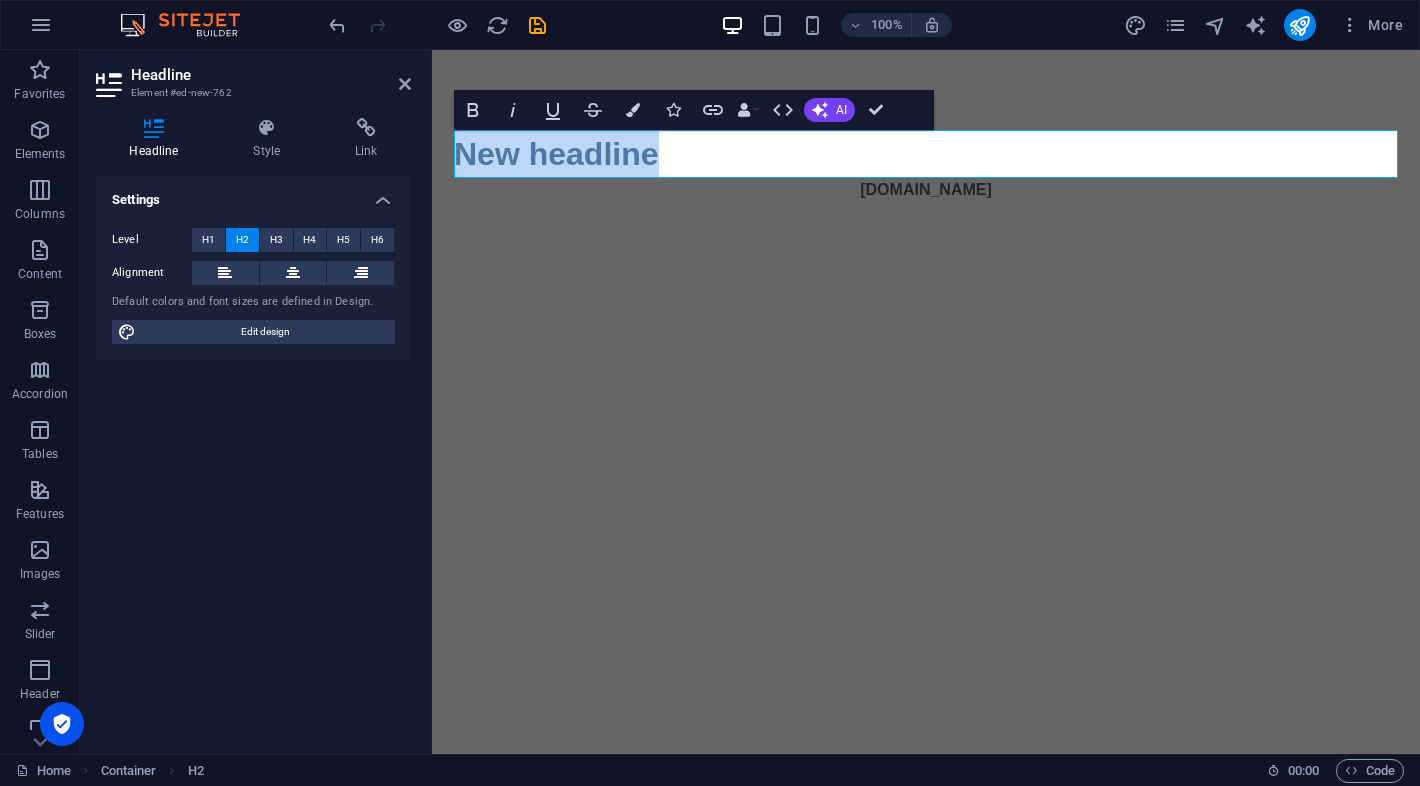 type 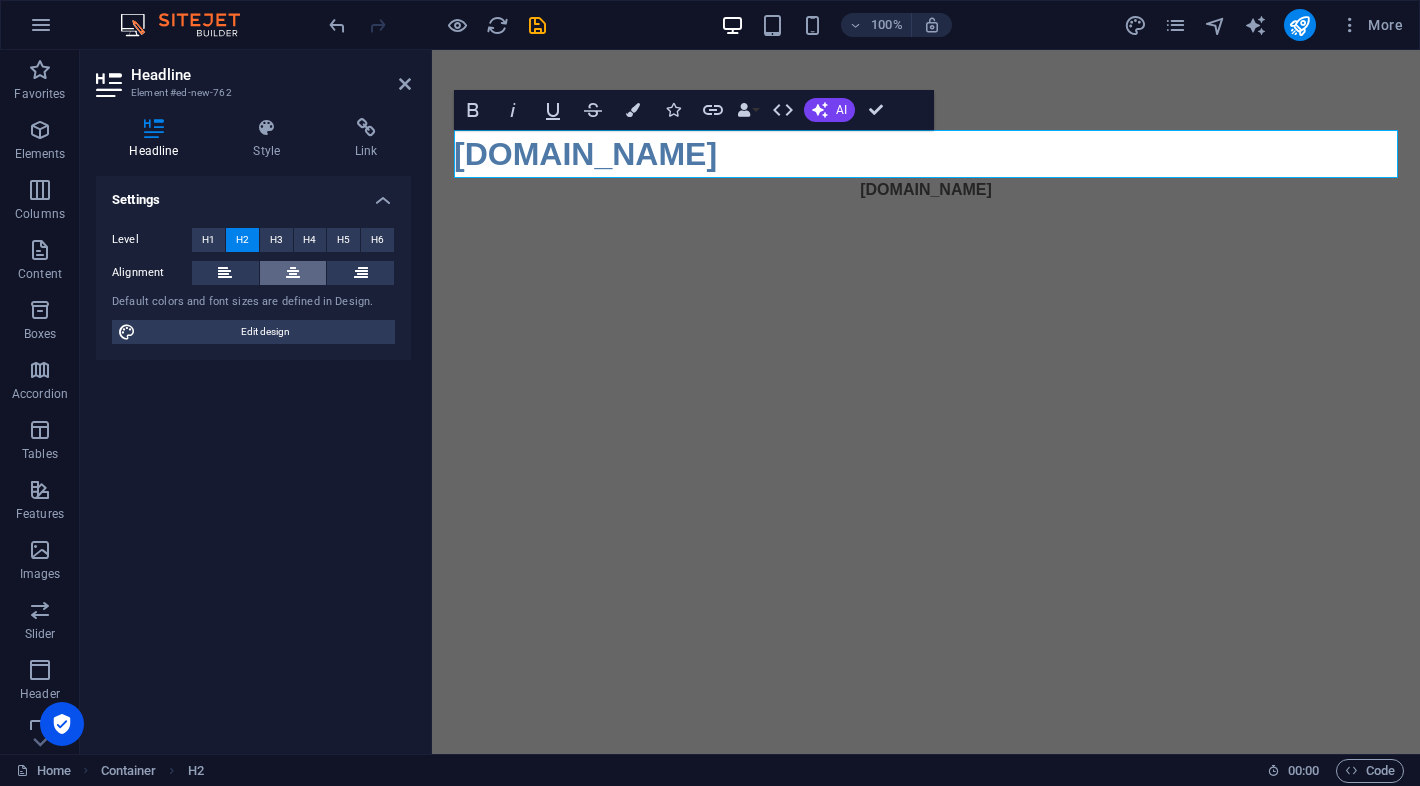 click at bounding box center [293, 273] 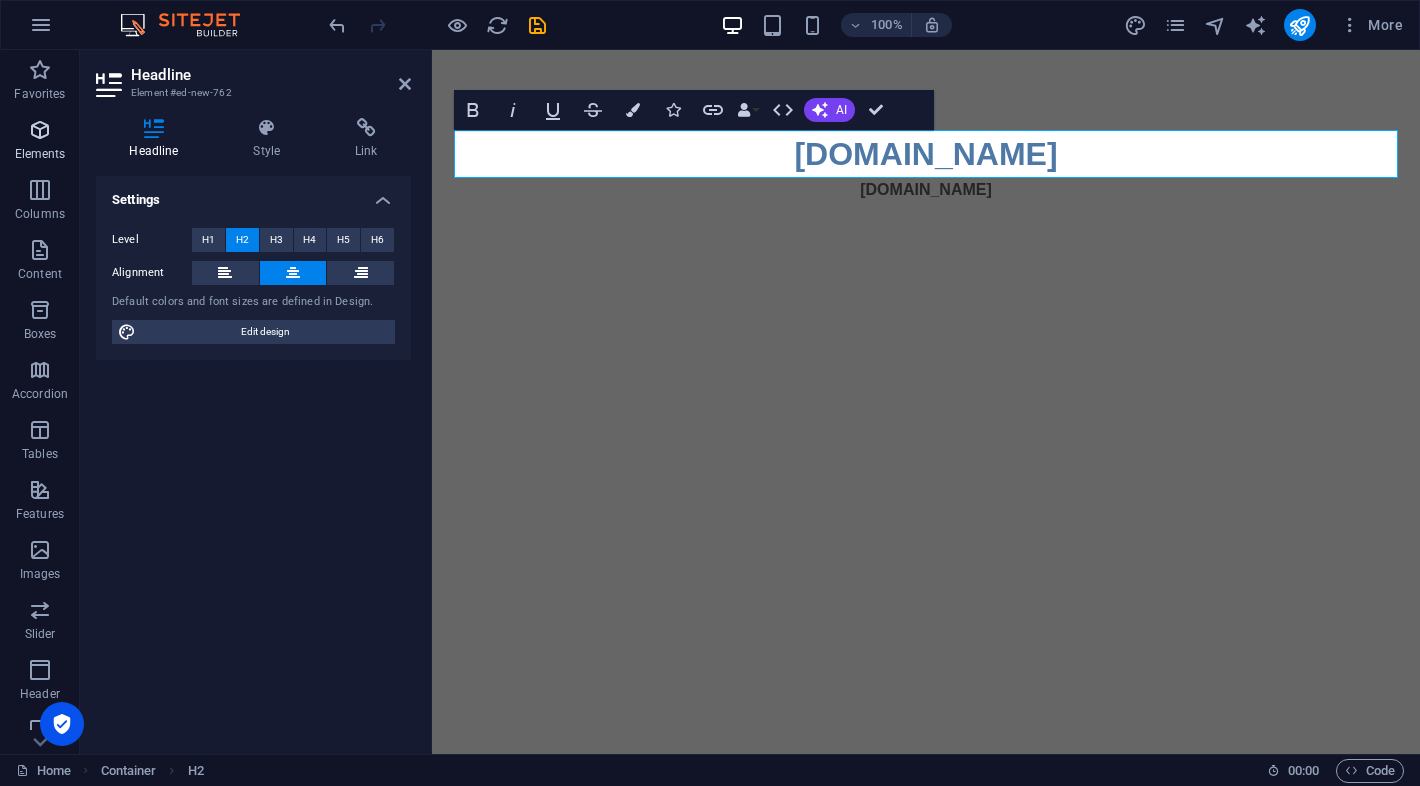 click on "Elements" at bounding box center (40, 142) 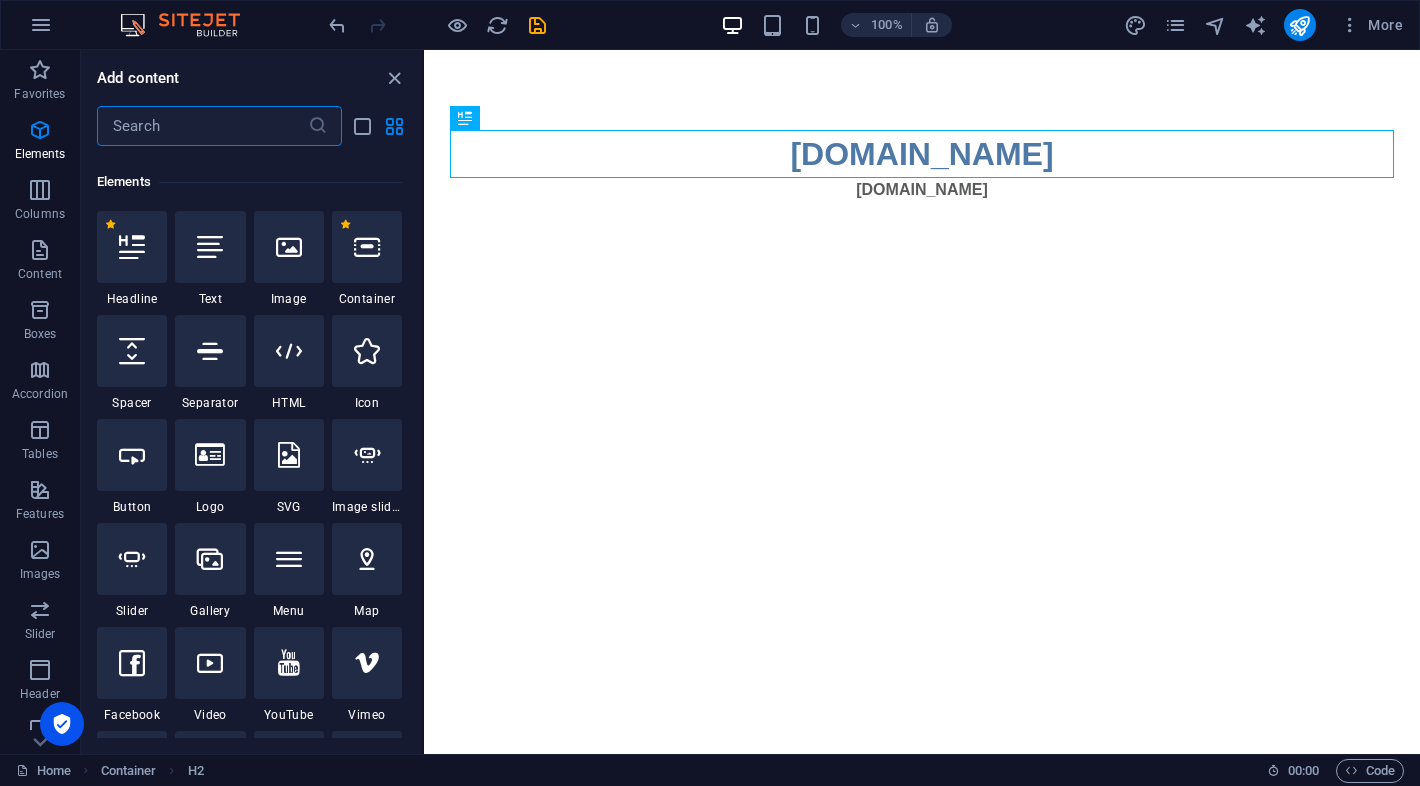 scroll, scrollTop: 213, scrollLeft: 0, axis: vertical 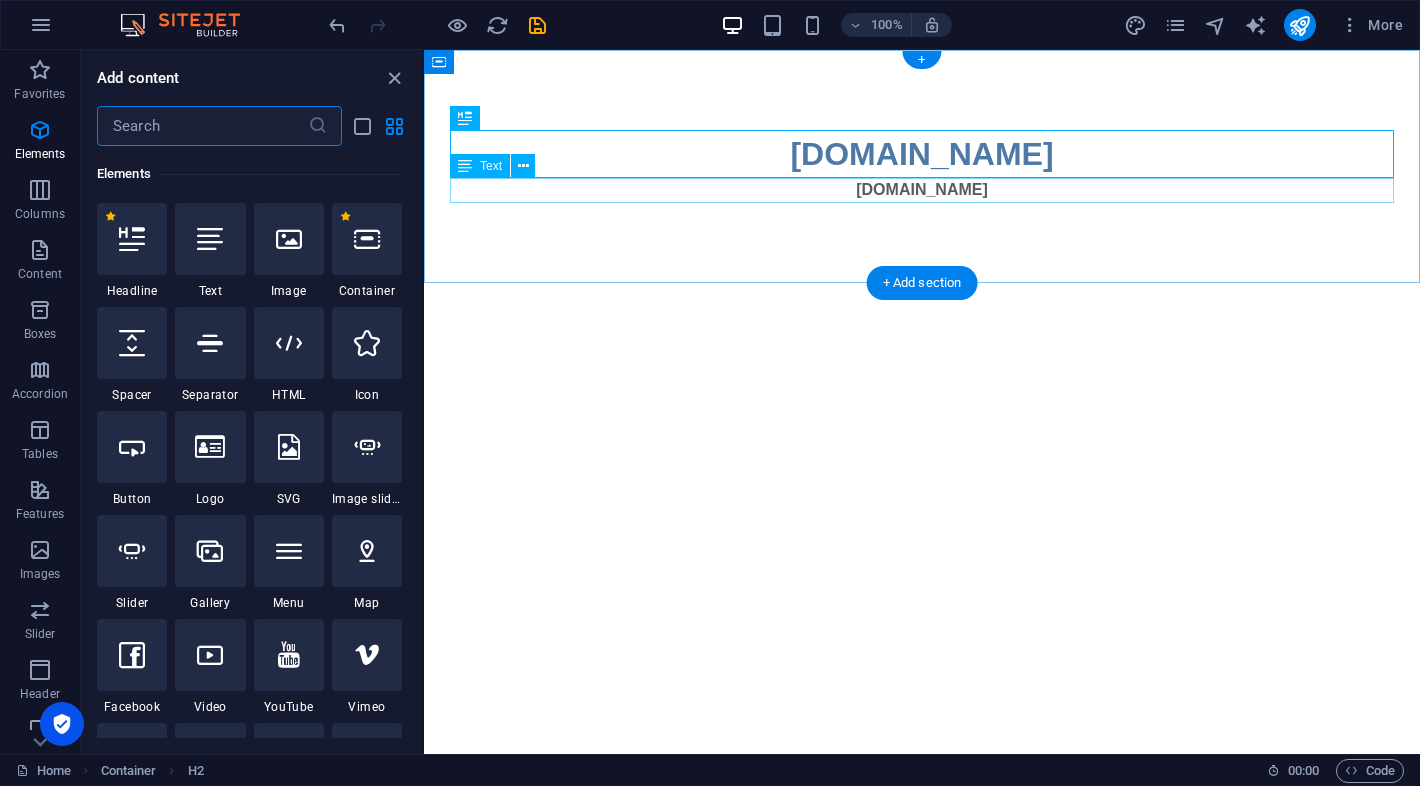 click on "[DOMAIN_NAME]" at bounding box center (922, 190) 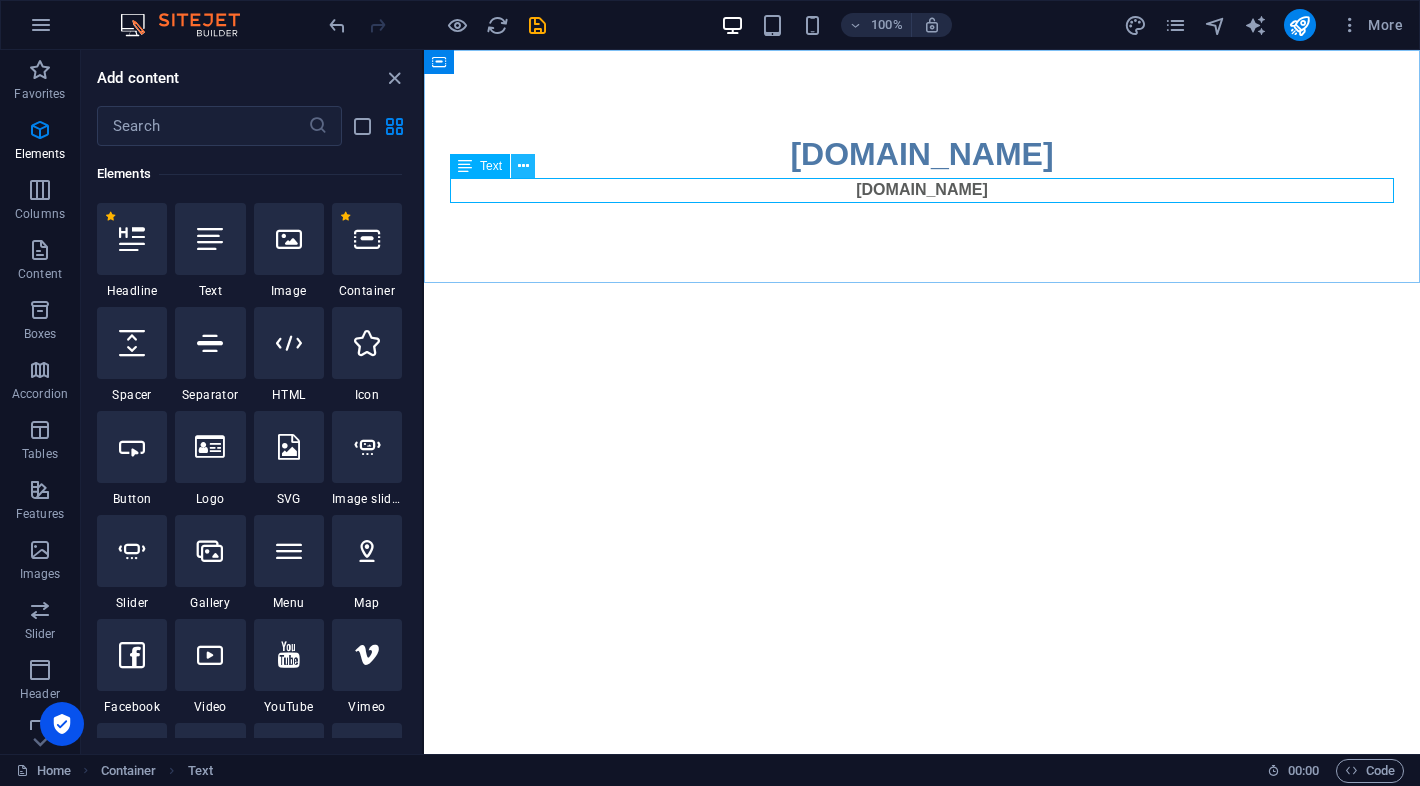 click at bounding box center [523, 166] 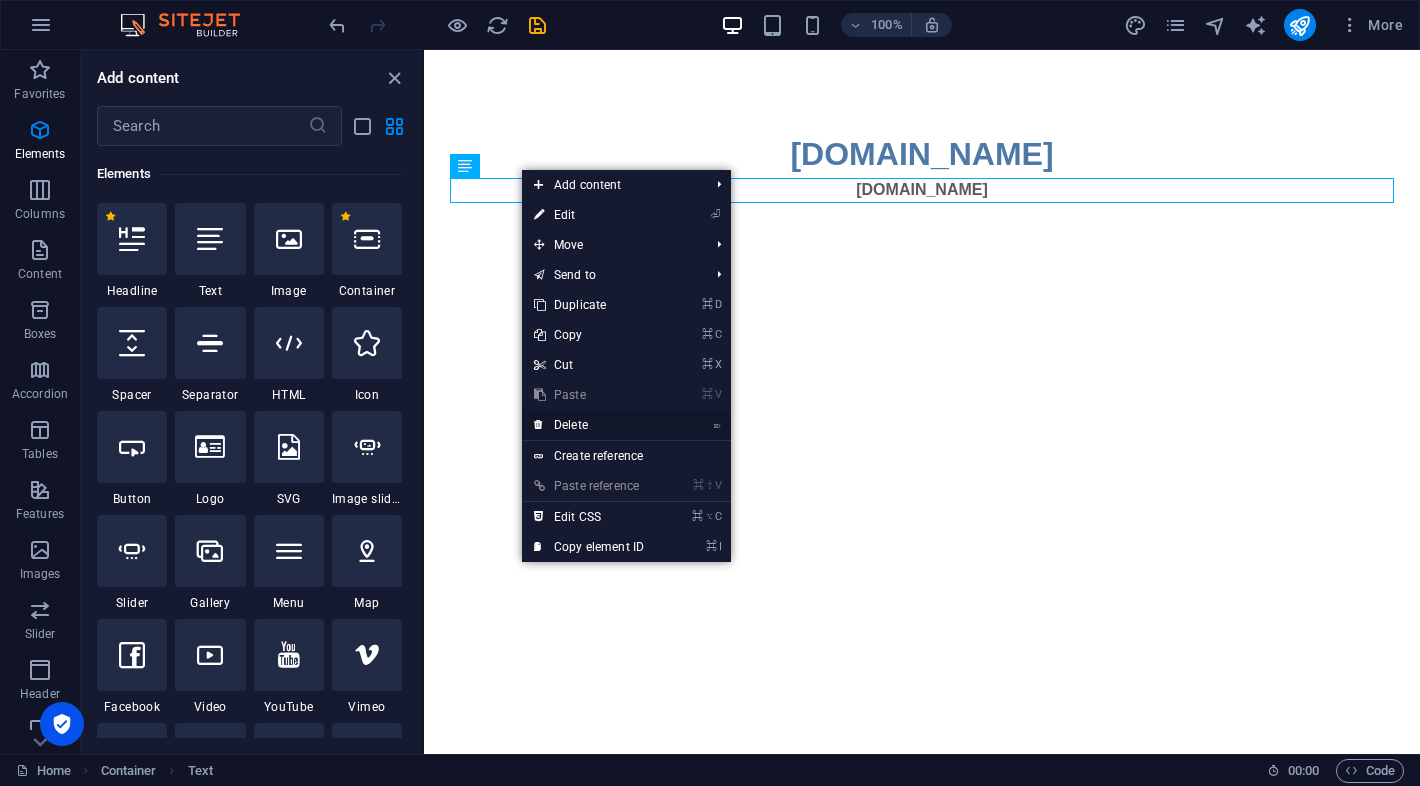 click on "⌦  Delete" at bounding box center [589, 425] 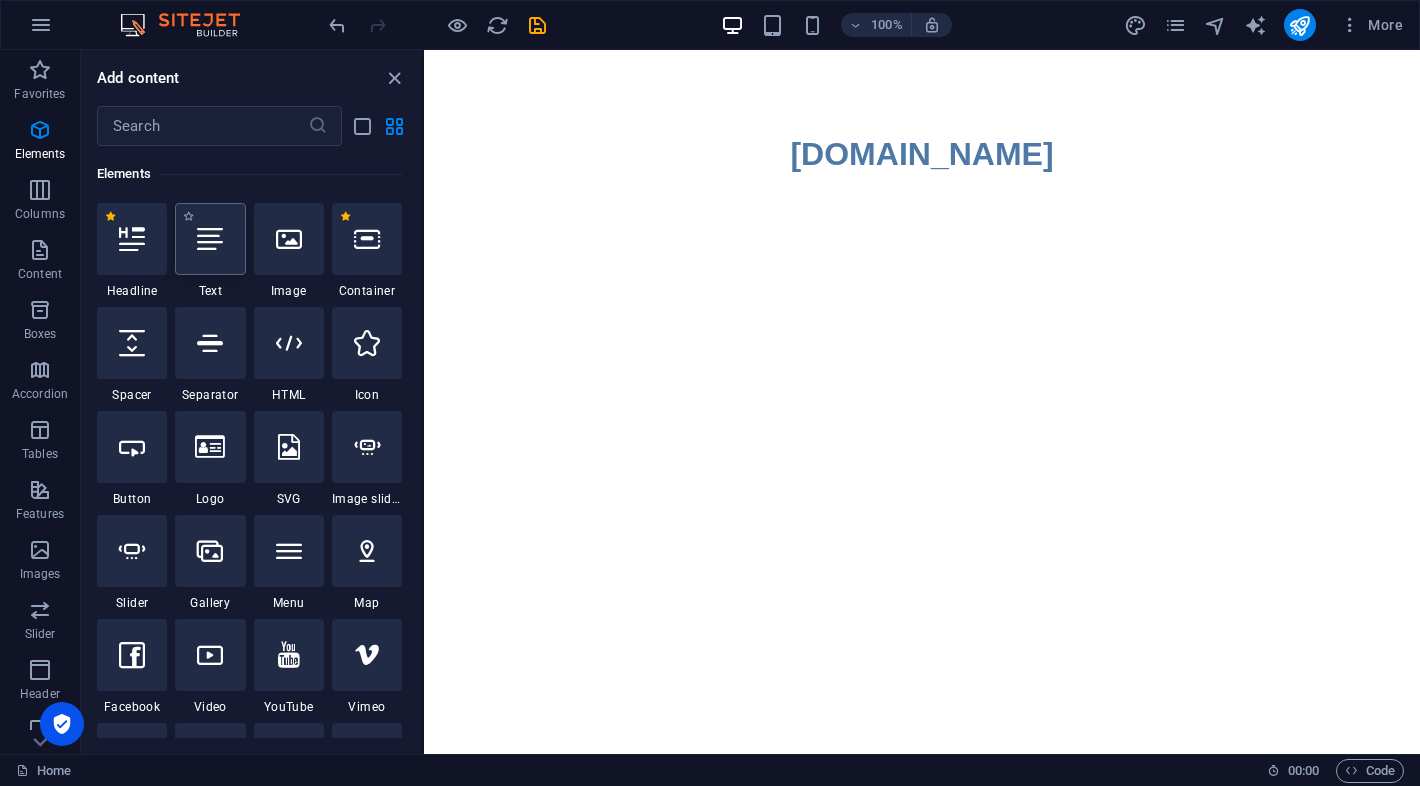 click at bounding box center [210, 239] 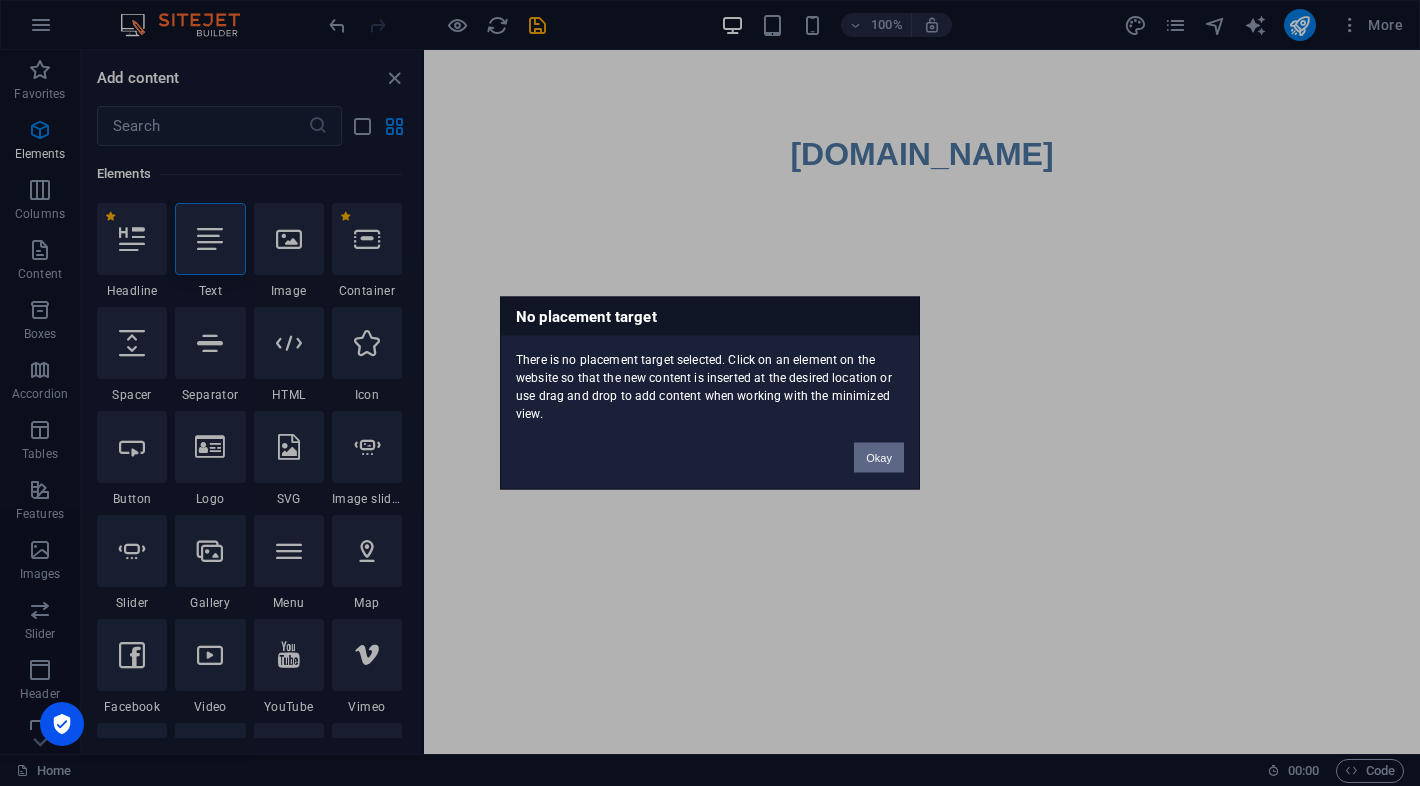 drag, startPoint x: 875, startPoint y: 440, endPoint x: 879, endPoint y: 454, distance: 14.56022 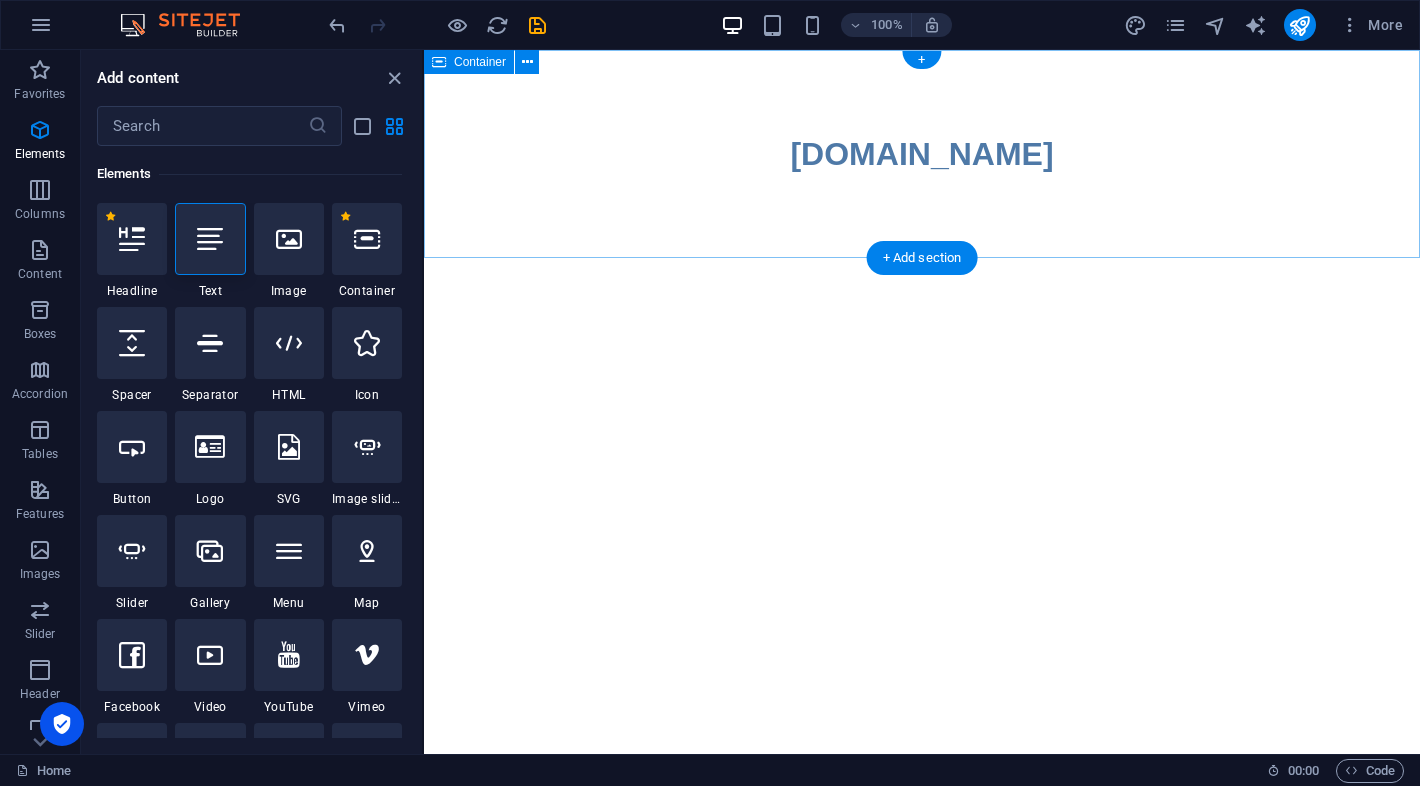 click on "[DOMAIN_NAME]" at bounding box center [922, 154] 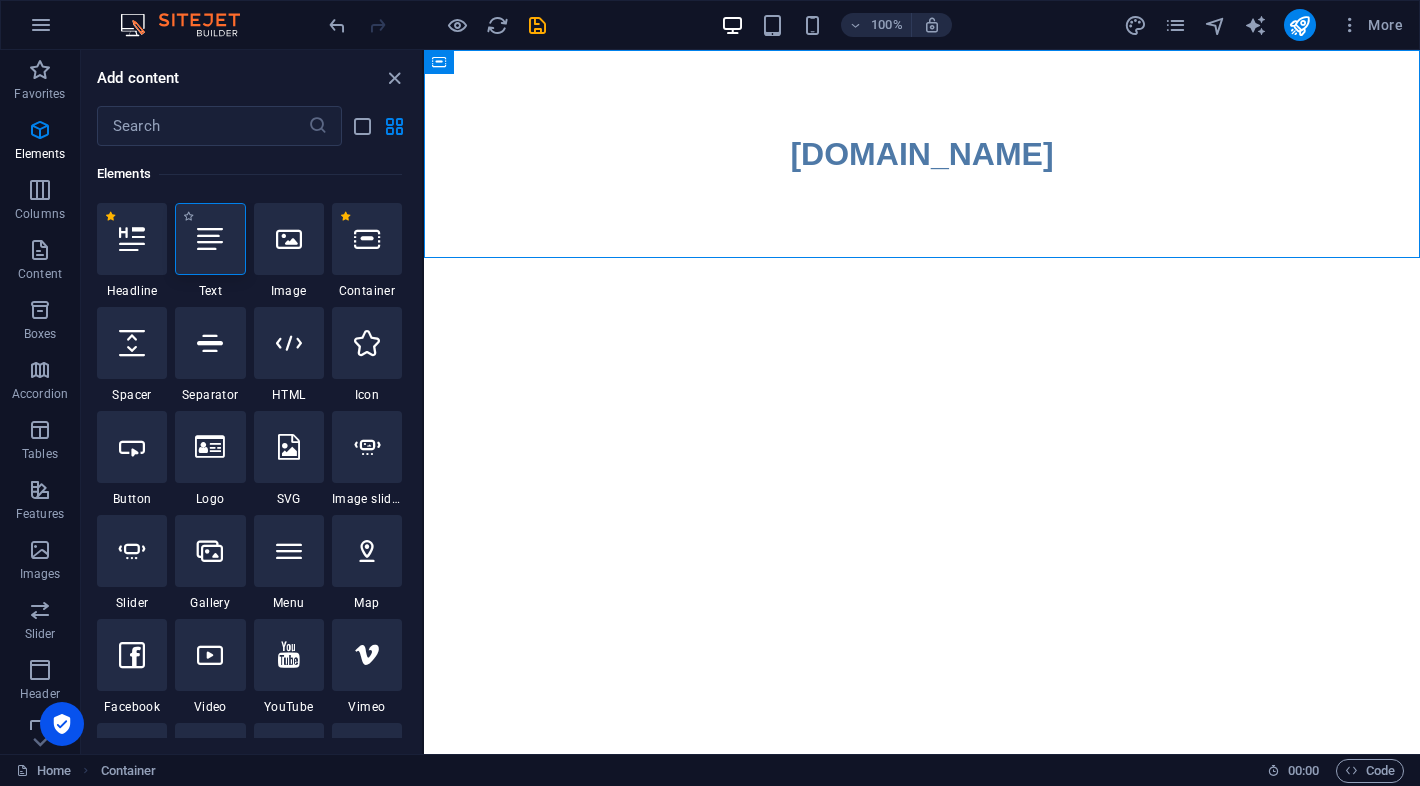 click at bounding box center (210, 239) 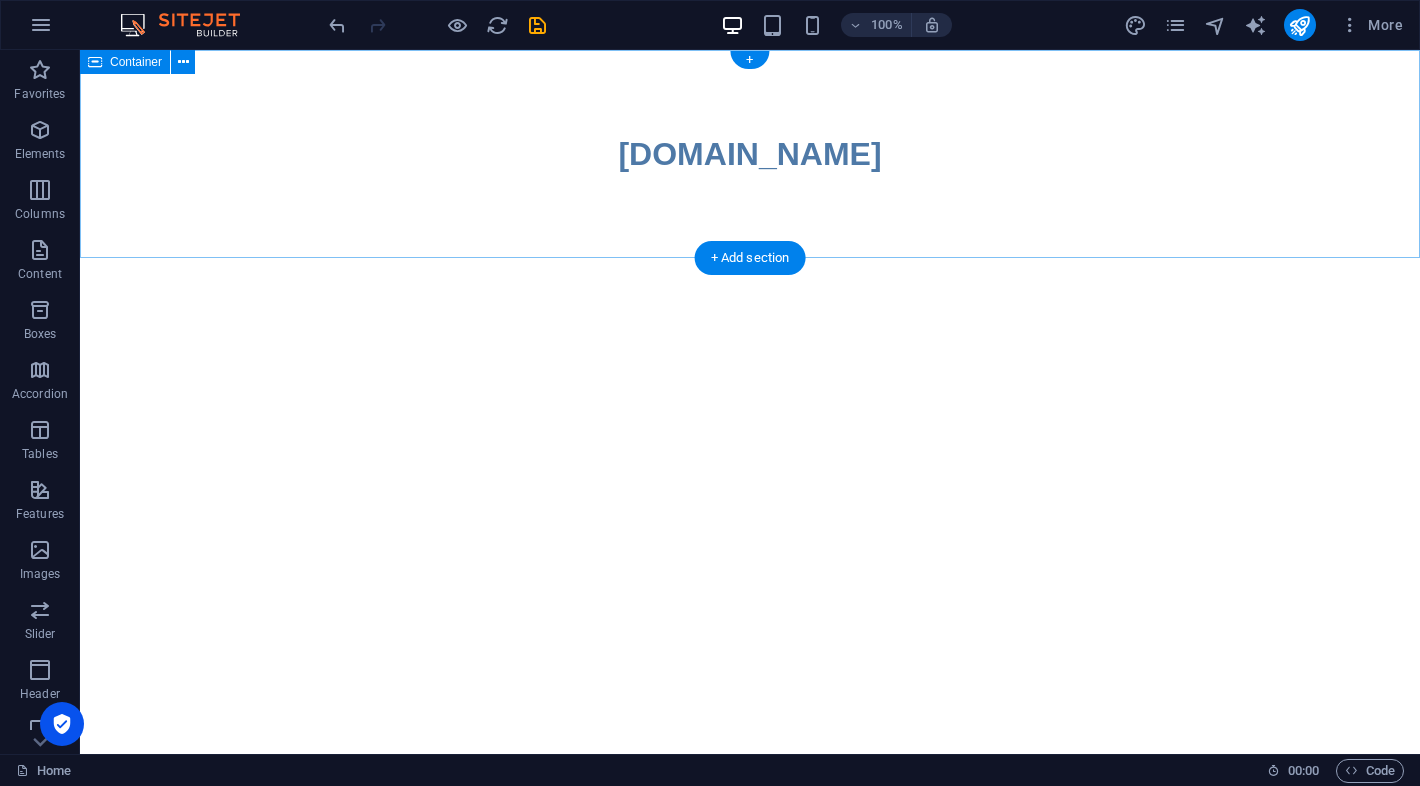 click on "[DOMAIN_NAME]" at bounding box center [750, 154] 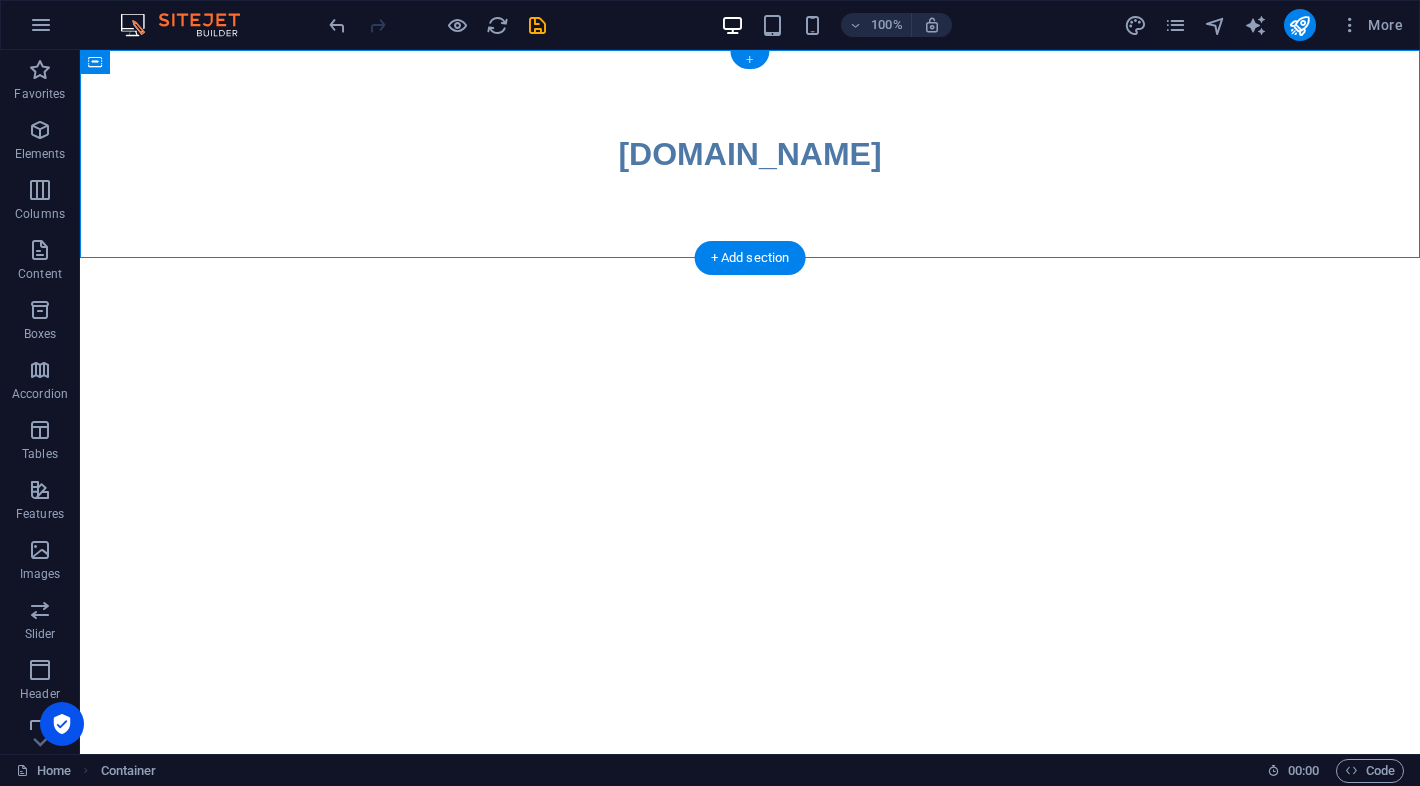 click on "+" at bounding box center (749, 60) 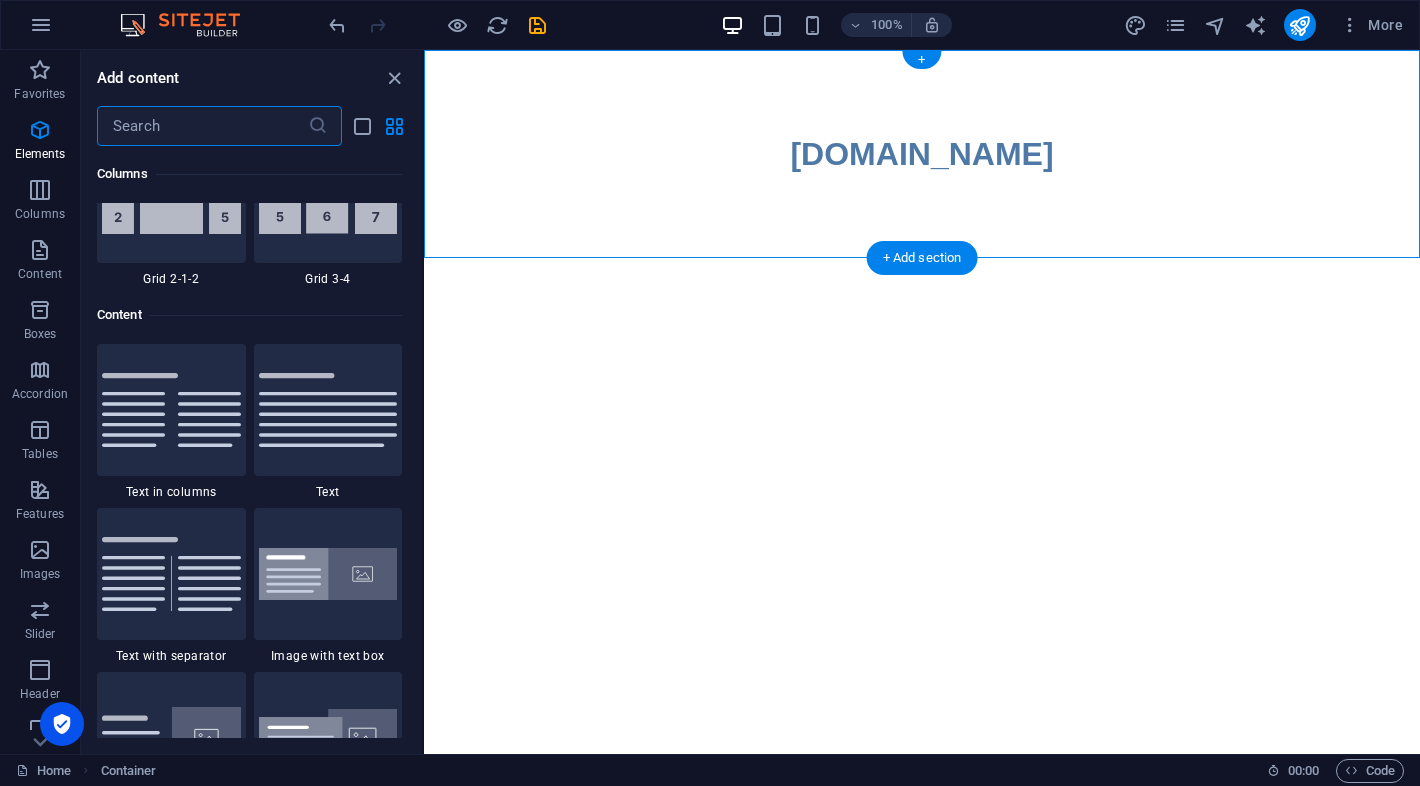 scroll, scrollTop: 3499, scrollLeft: 0, axis: vertical 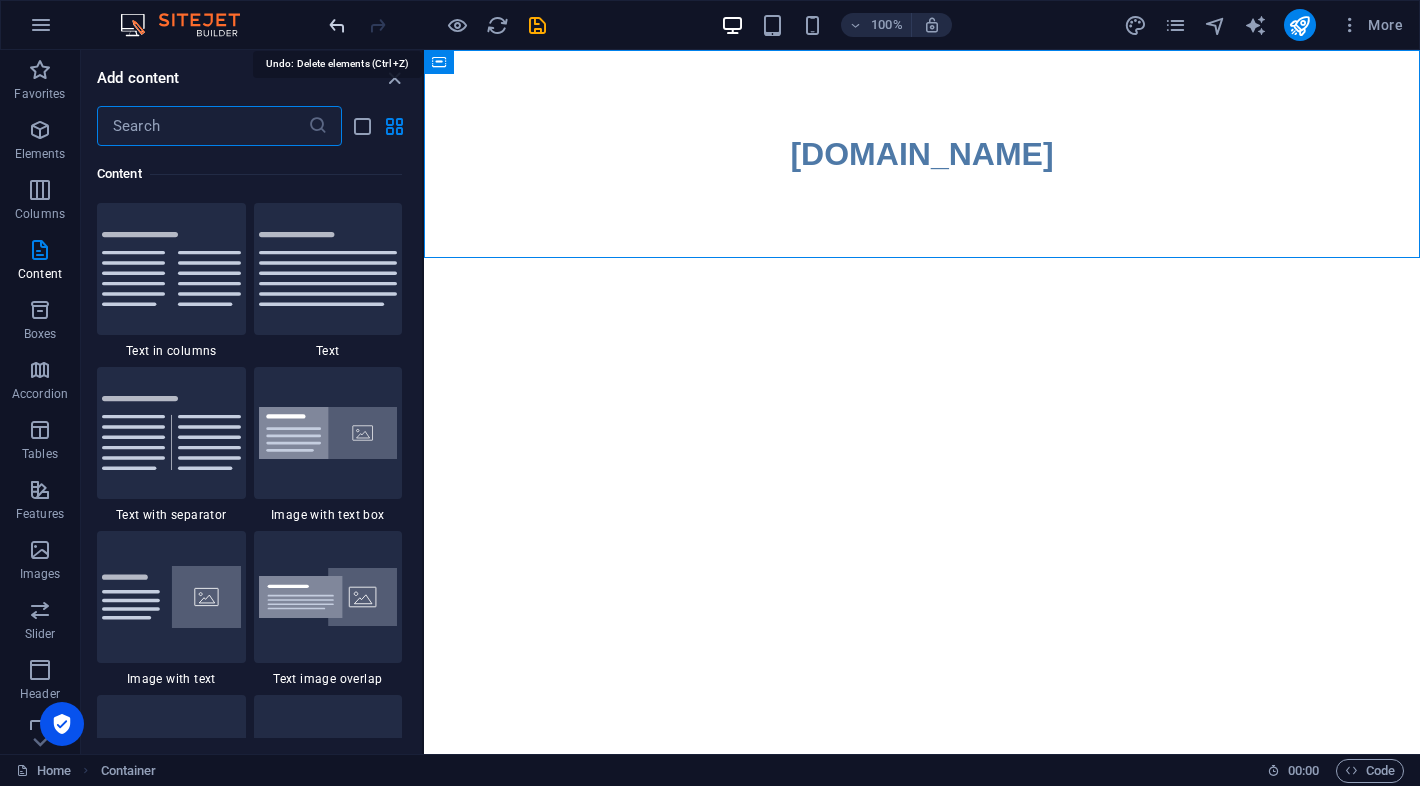 click at bounding box center (337, 25) 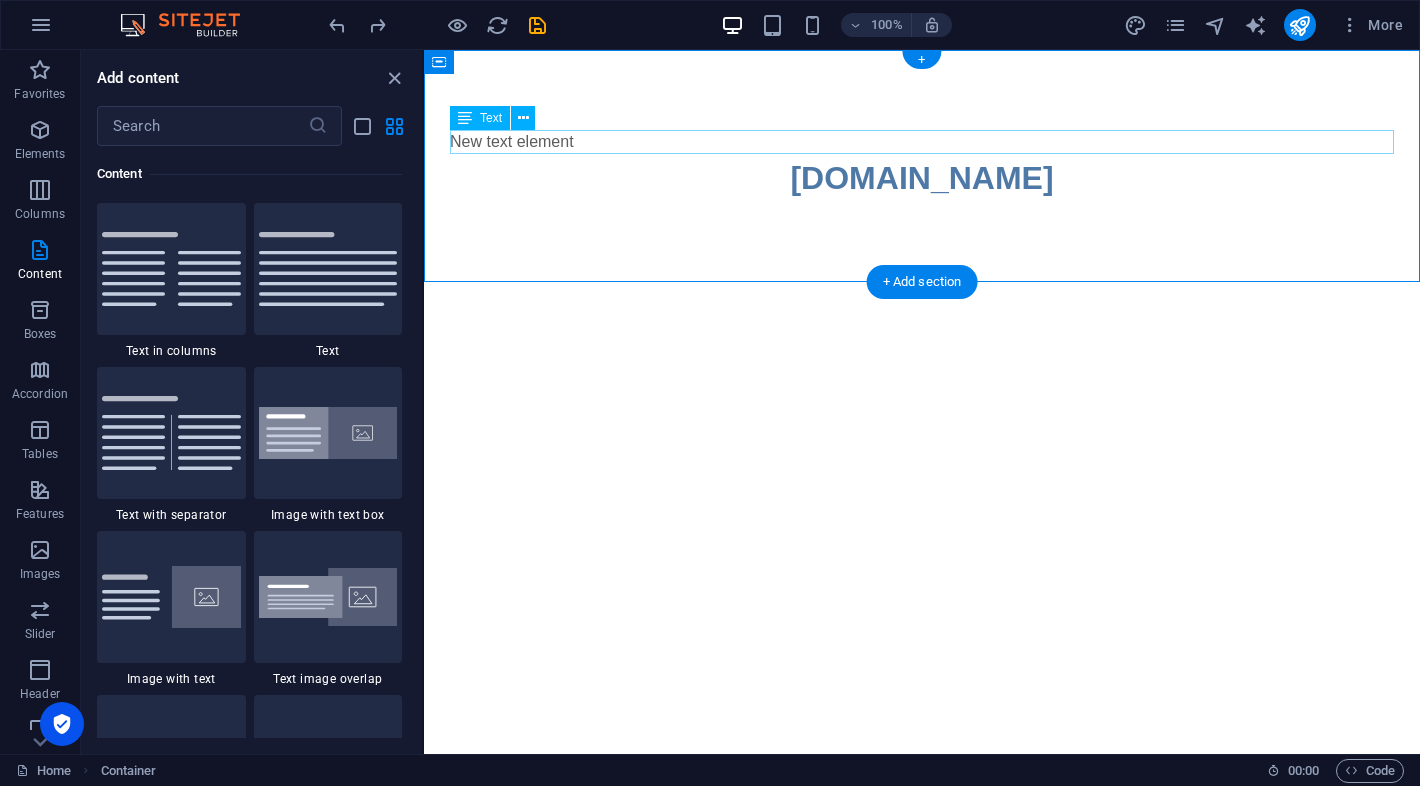 click on "New text element" at bounding box center [922, 142] 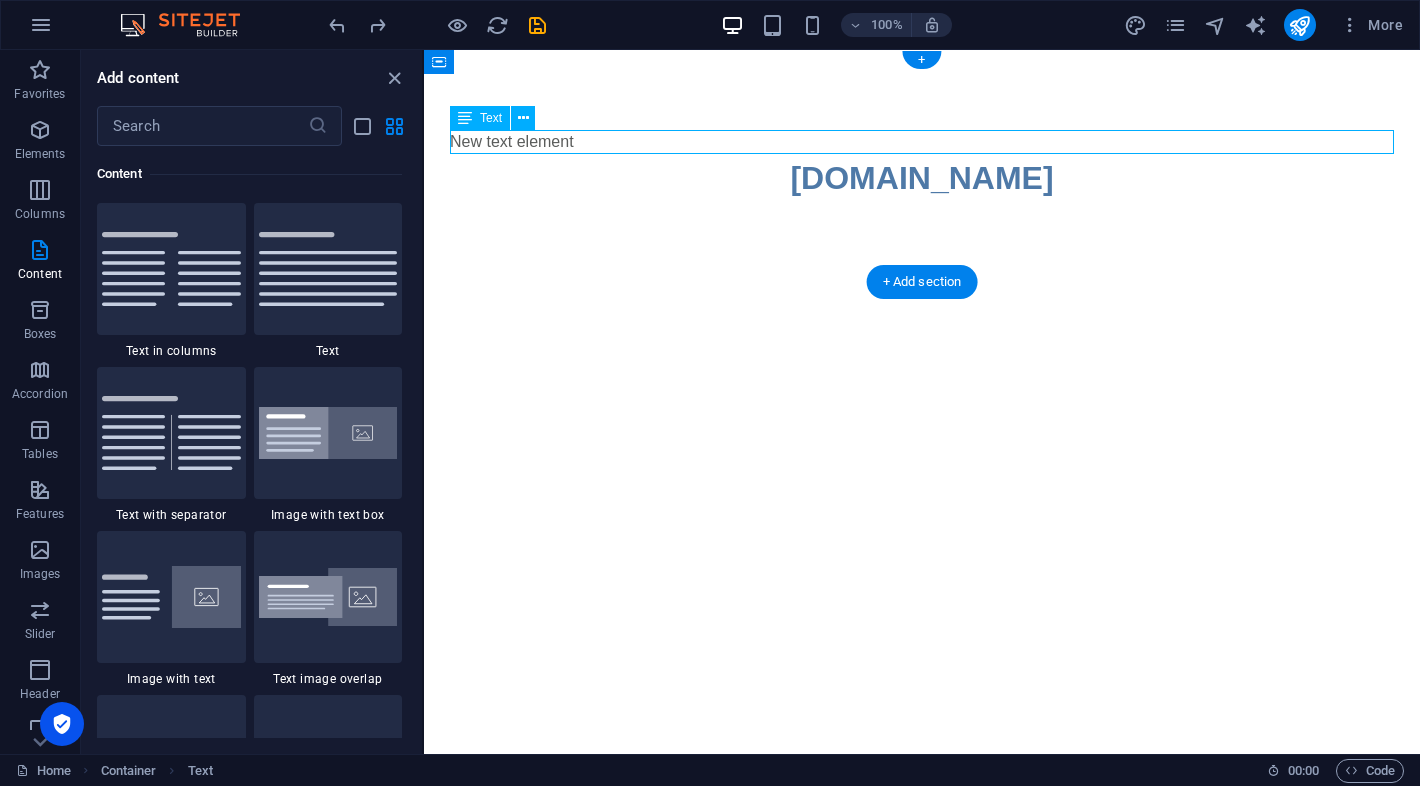 click on "New text element" at bounding box center (922, 142) 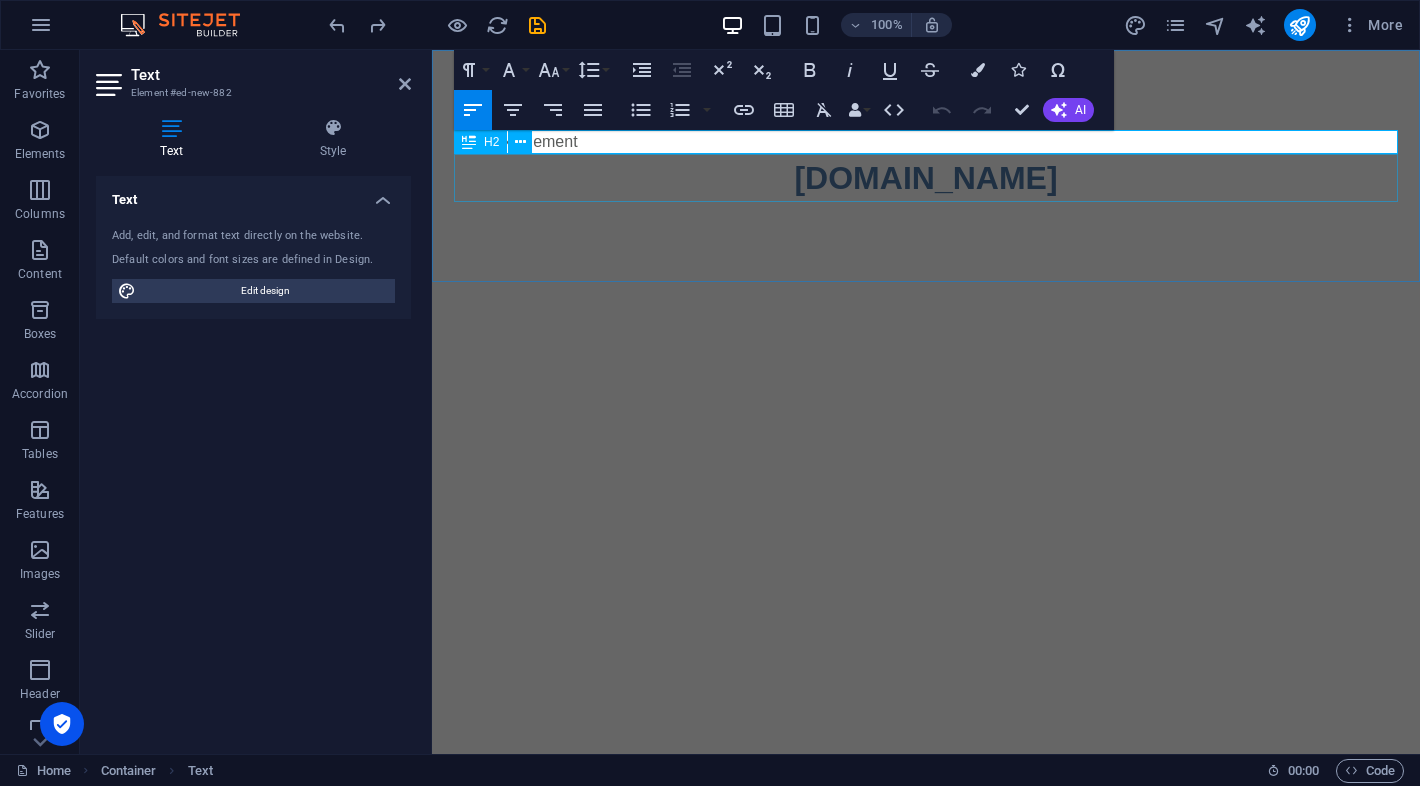 type 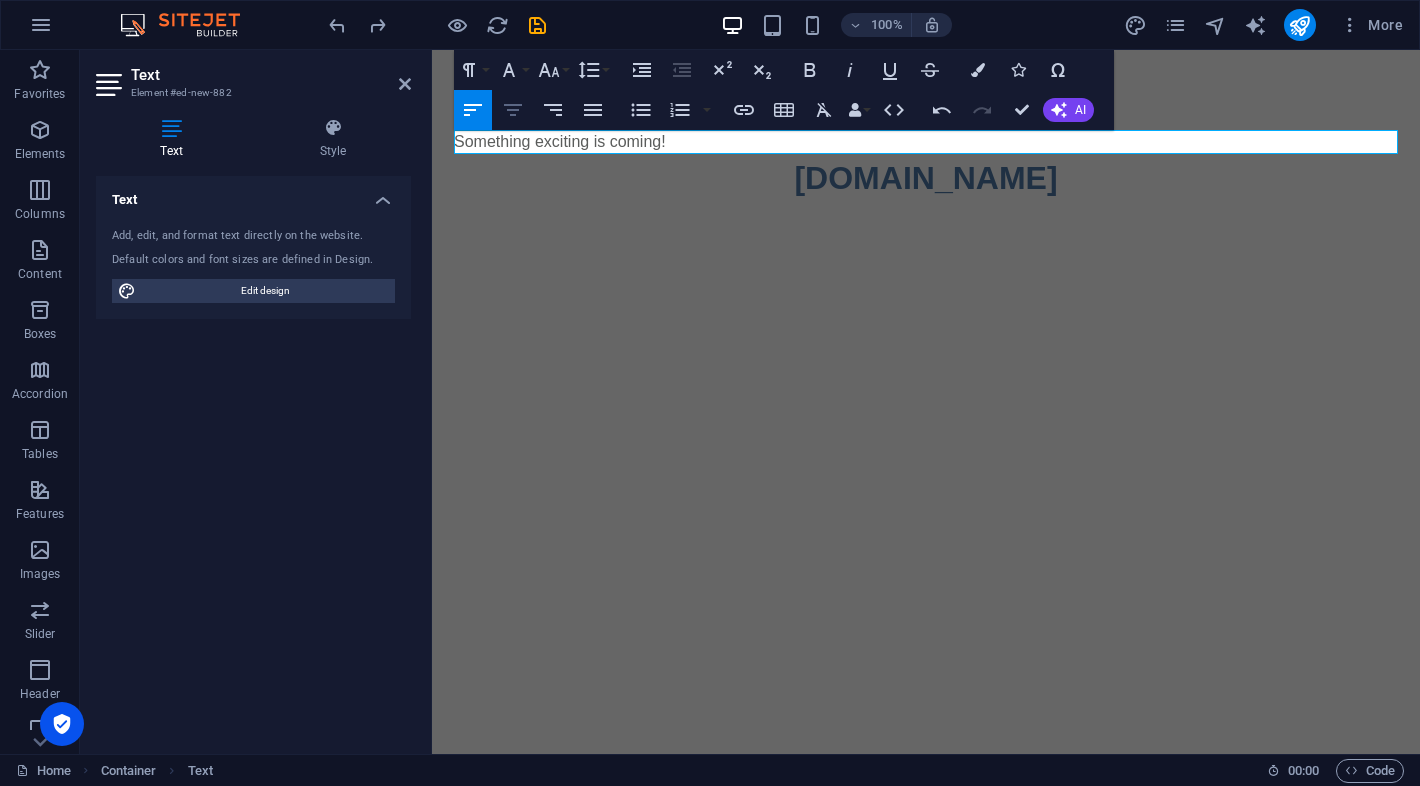 click 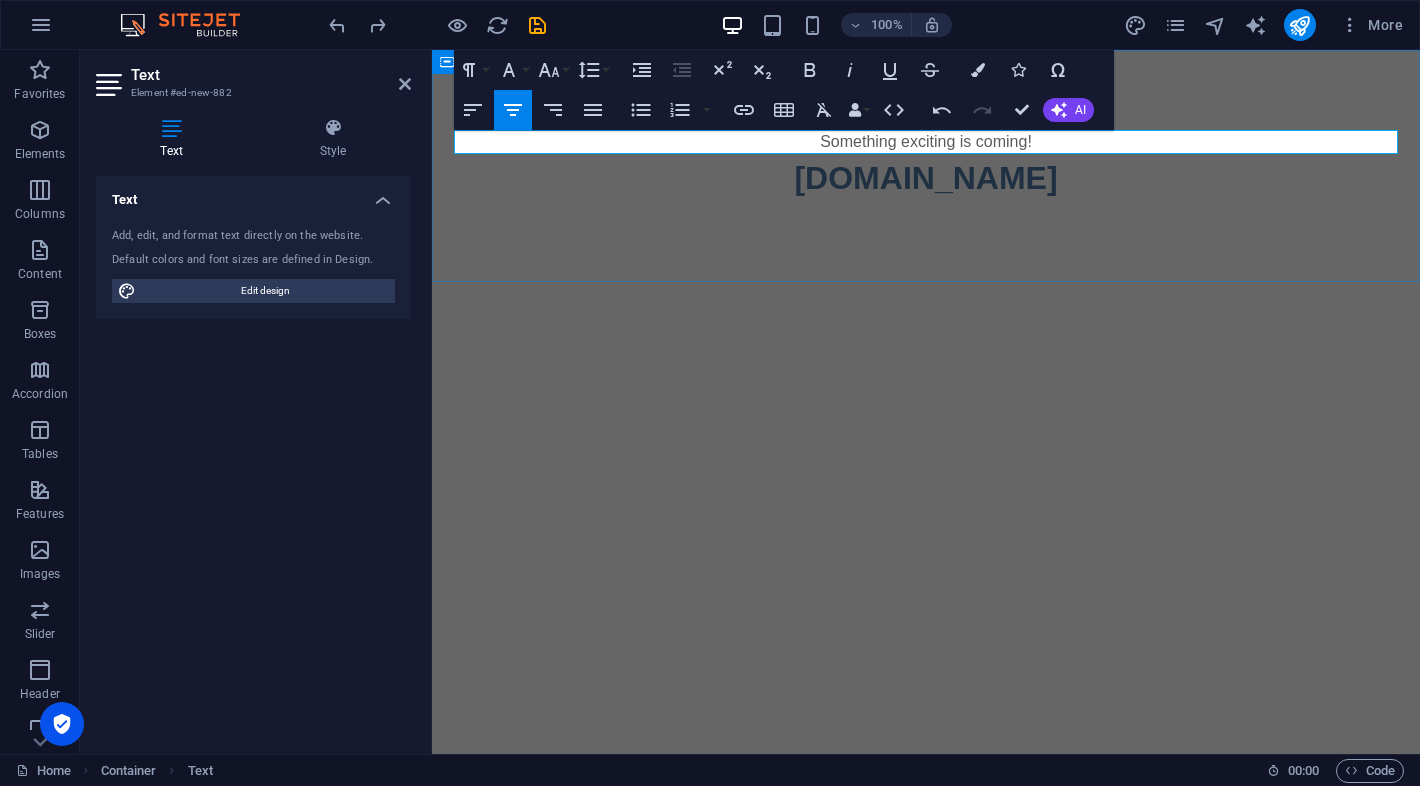 click on "Something exciting is coming! [DOMAIN_NAME]" at bounding box center (926, 166) 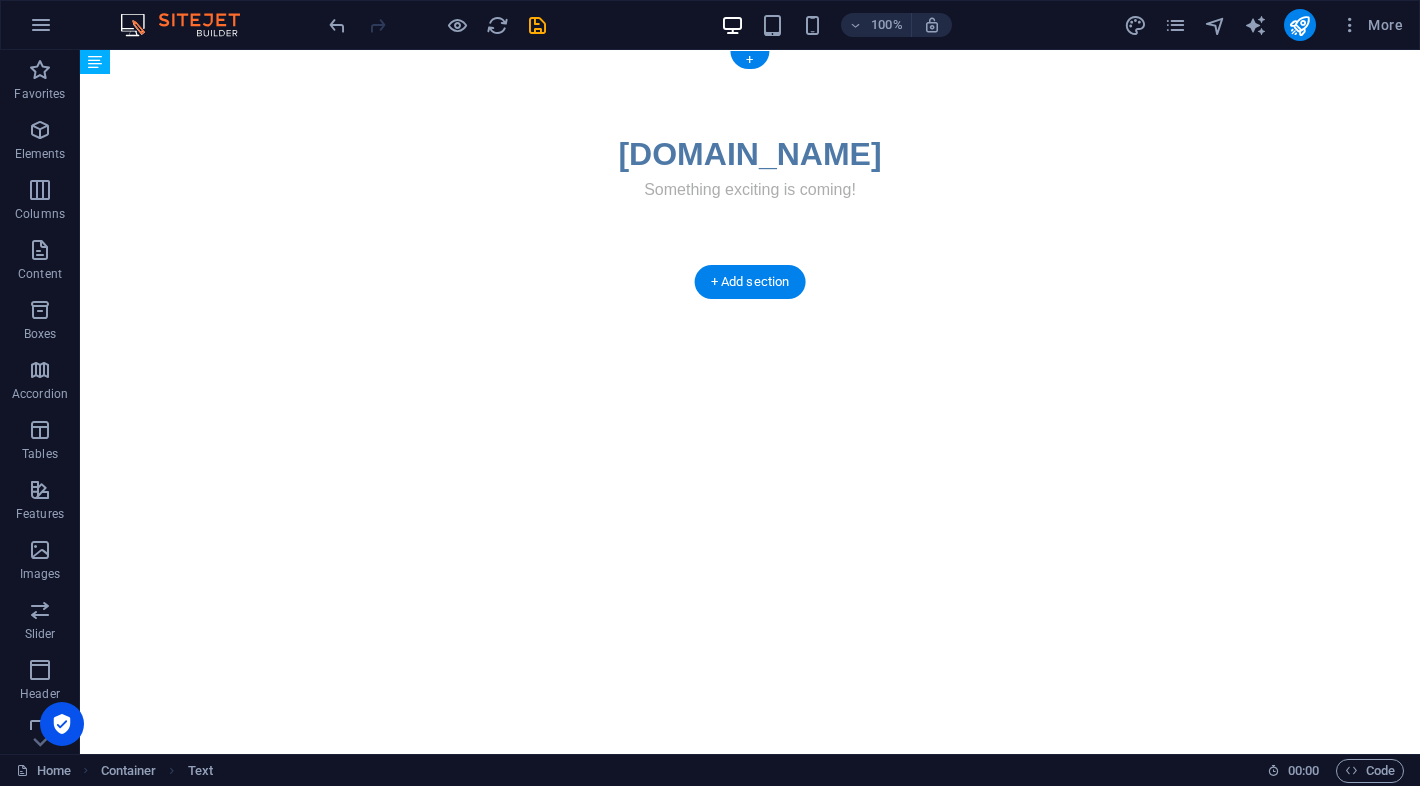 drag, startPoint x: 873, startPoint y: 141, endPoint x: 866, endPoint y: 190, distance: 49.497475 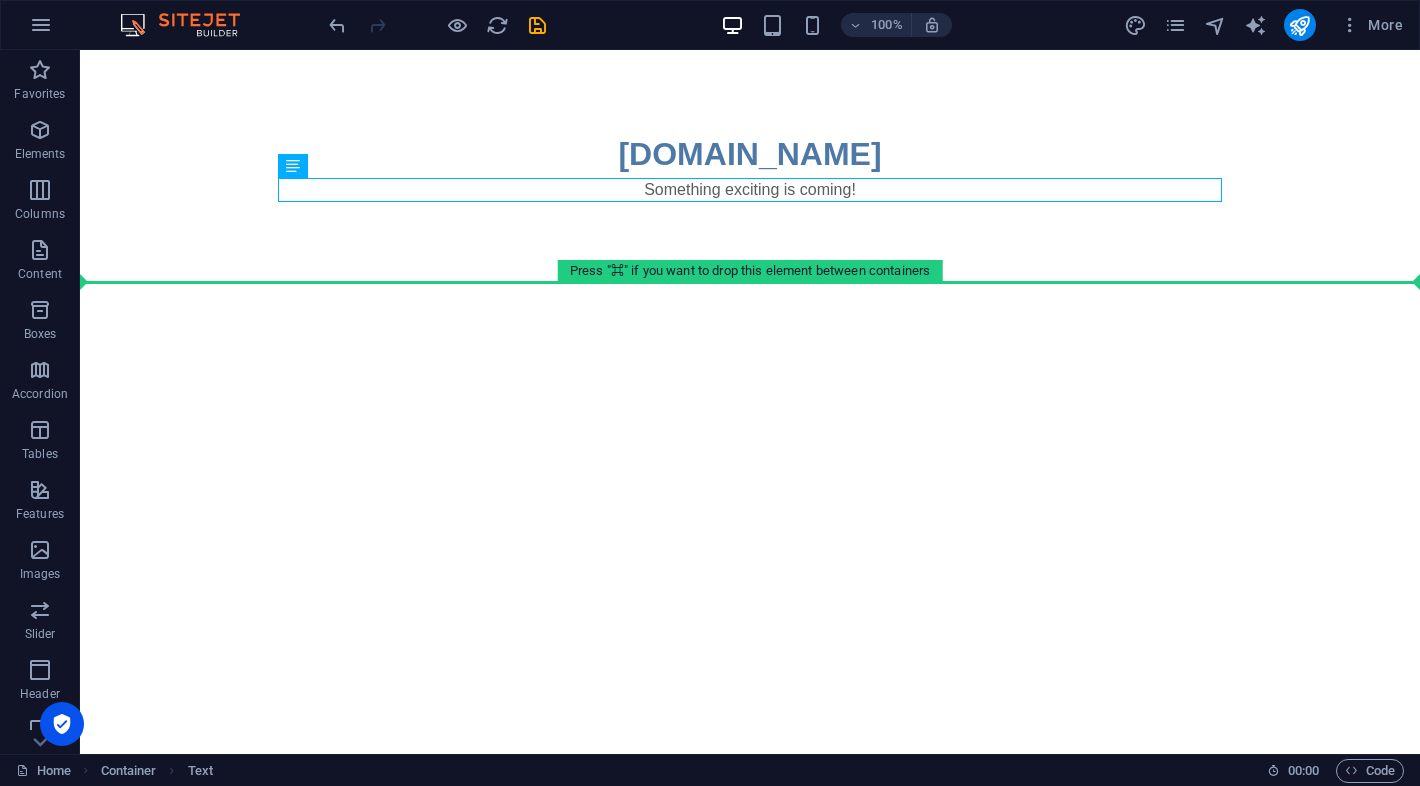 drag, startPoint x: 865, startPoint y: 190, endPoint x: 768, endPoint y: 371, distance: 205.35335 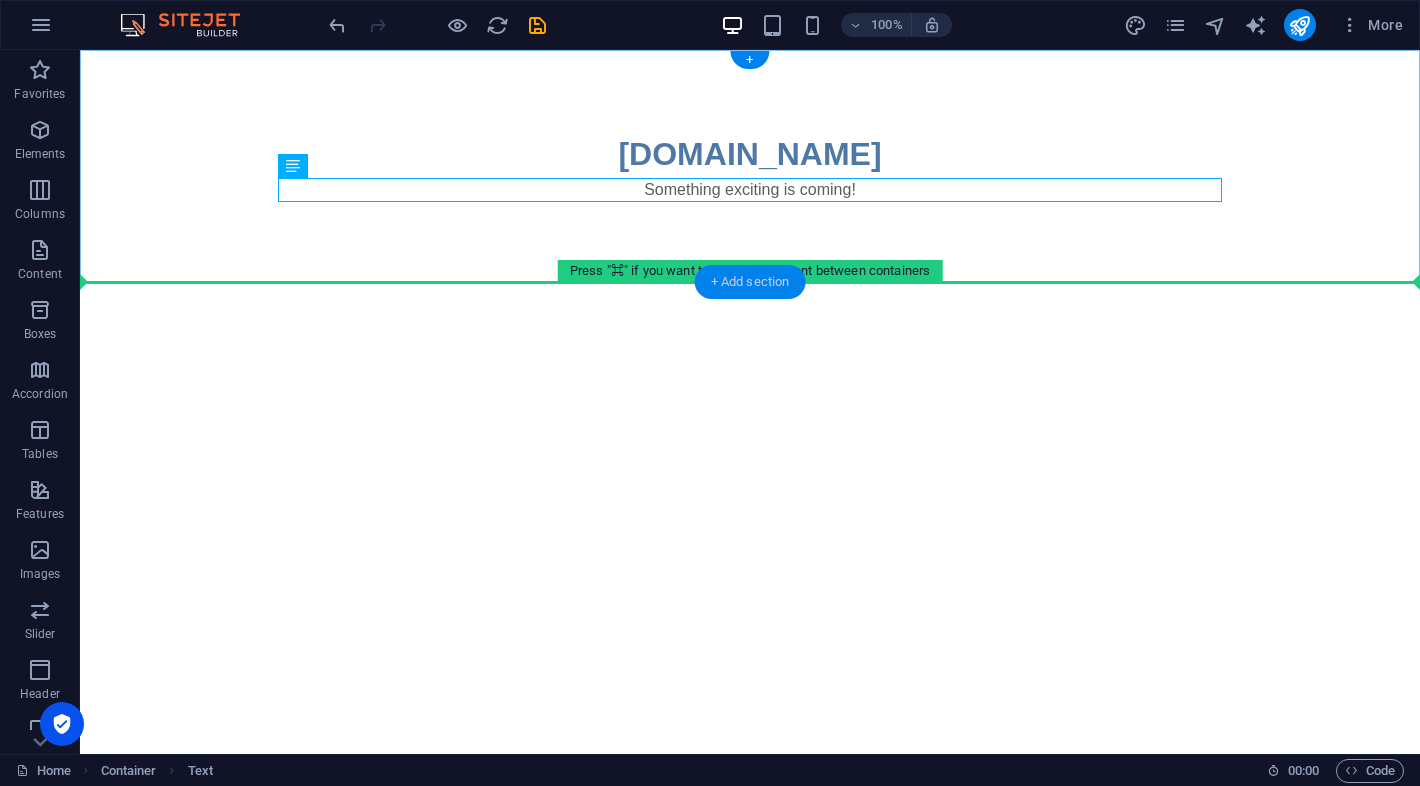 click on "+ Add section" at bounding box center [750, 282] 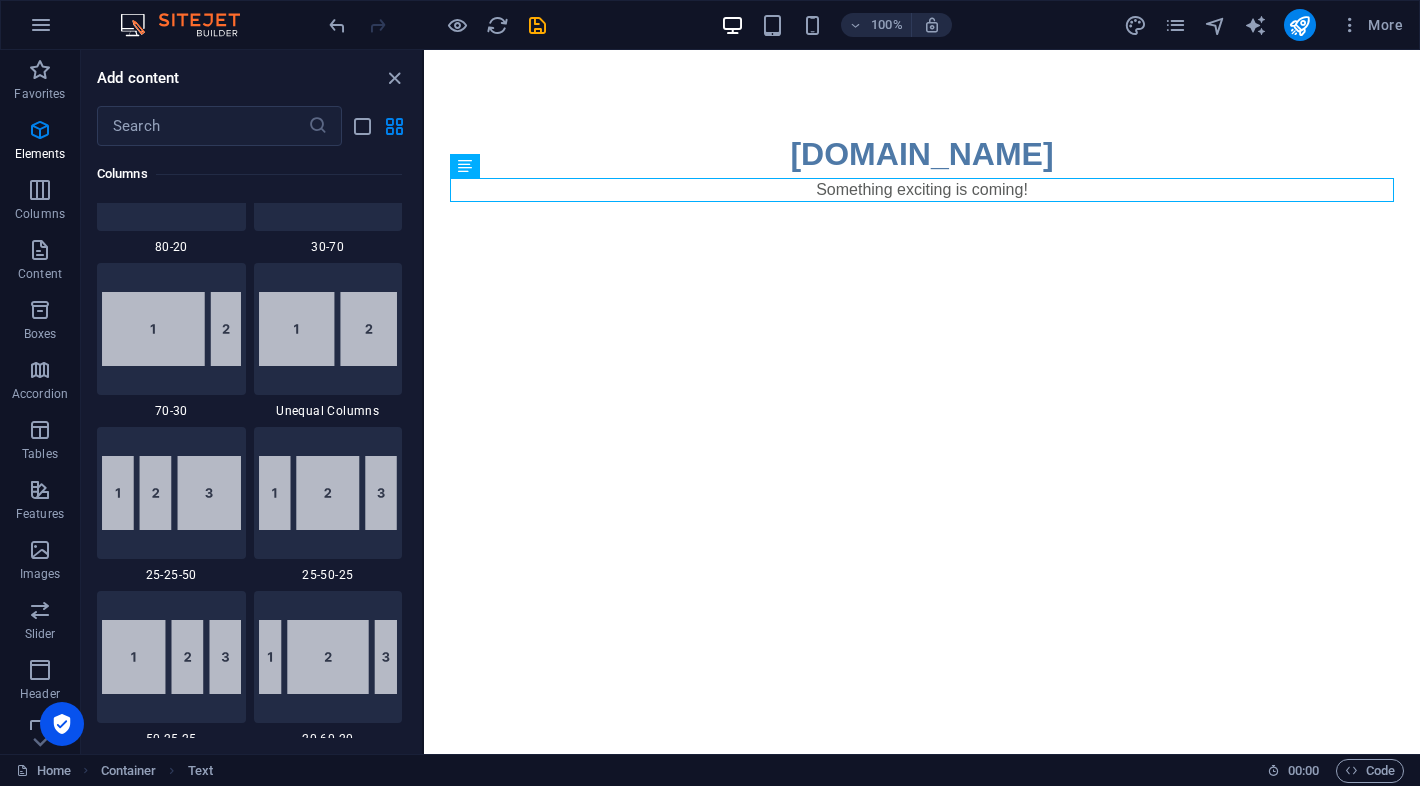 scroll, scrollTop: 3499, scrollLeft: 0, axis: vertical 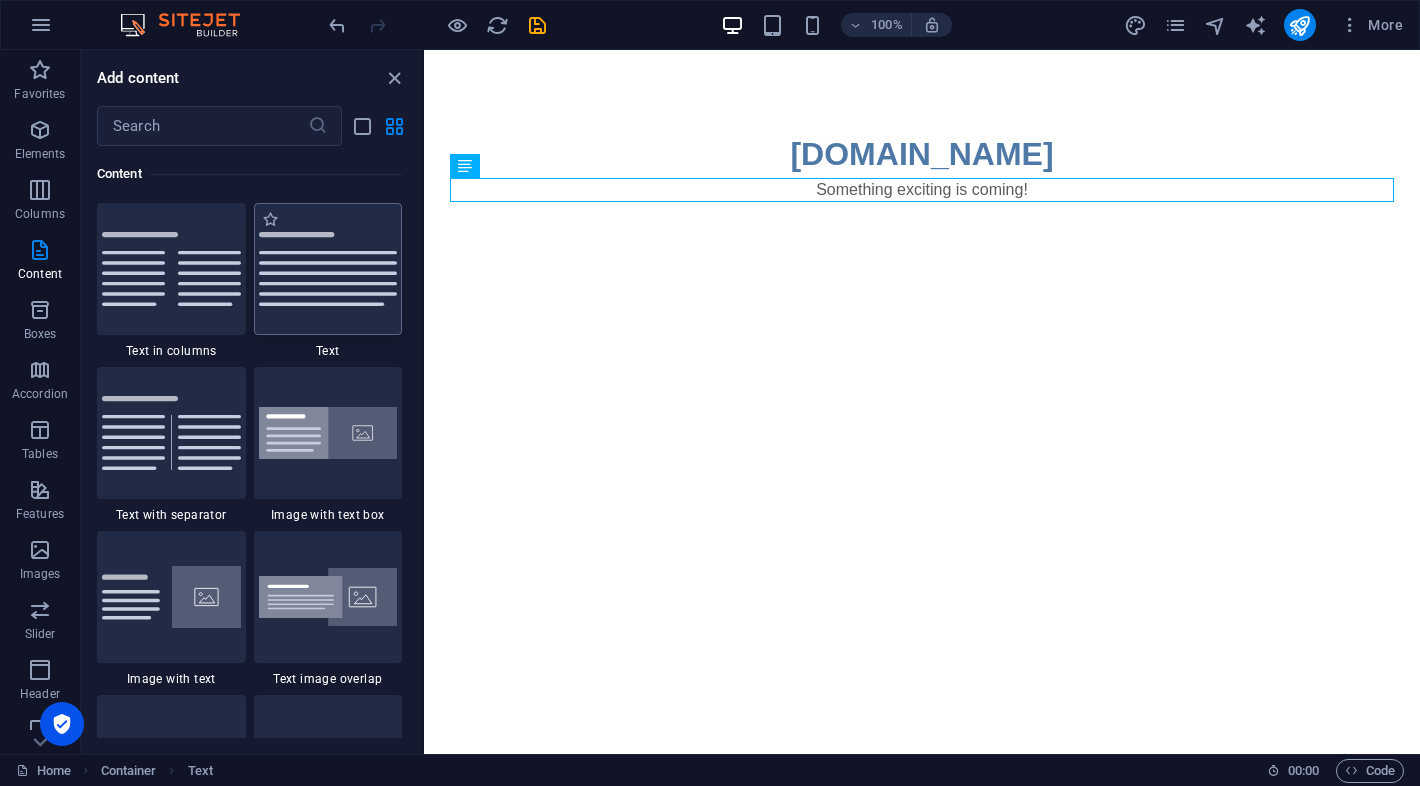 click at bounding box center (328, 269) 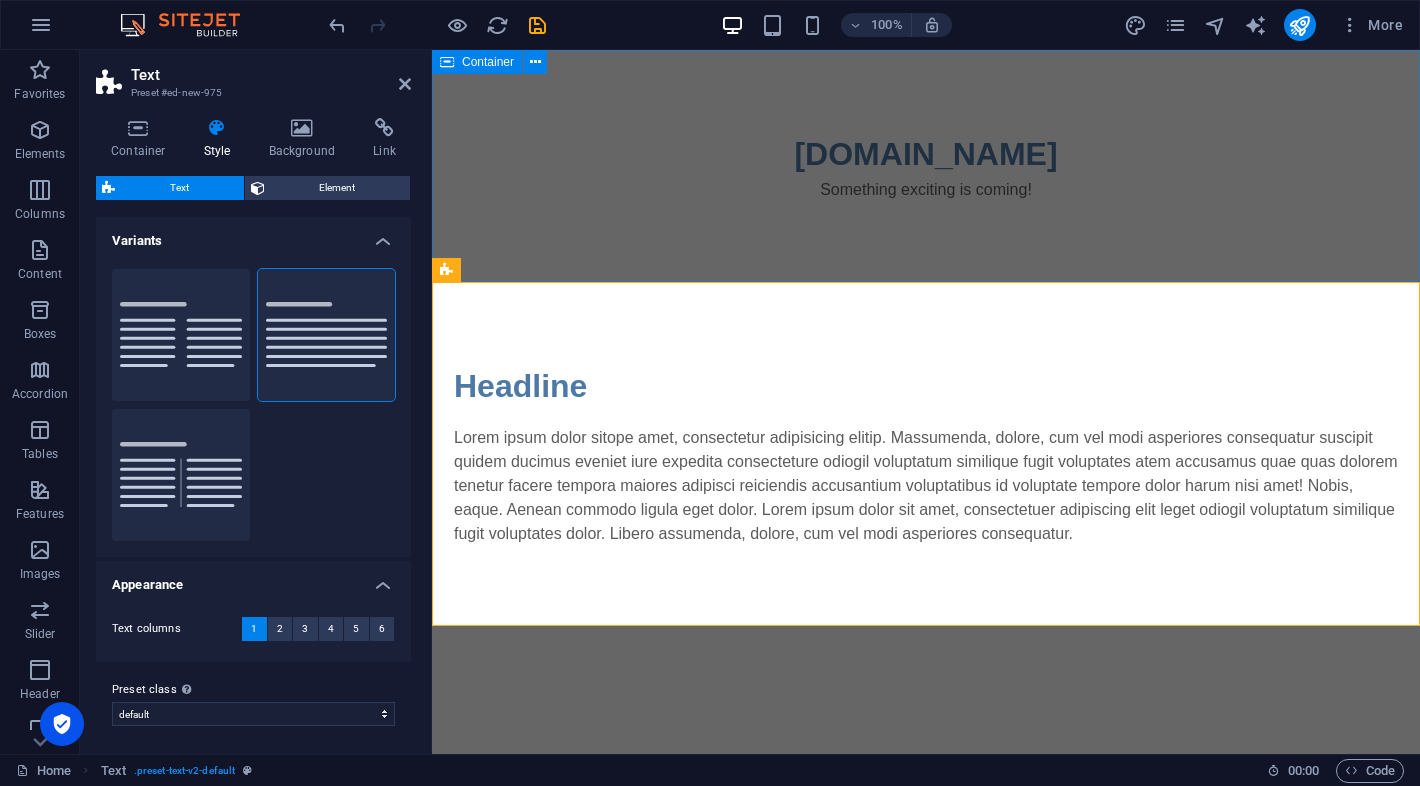 click on "[DOMAIN_NAME] Something exciting is coming!" at bounding box center (926, 166) 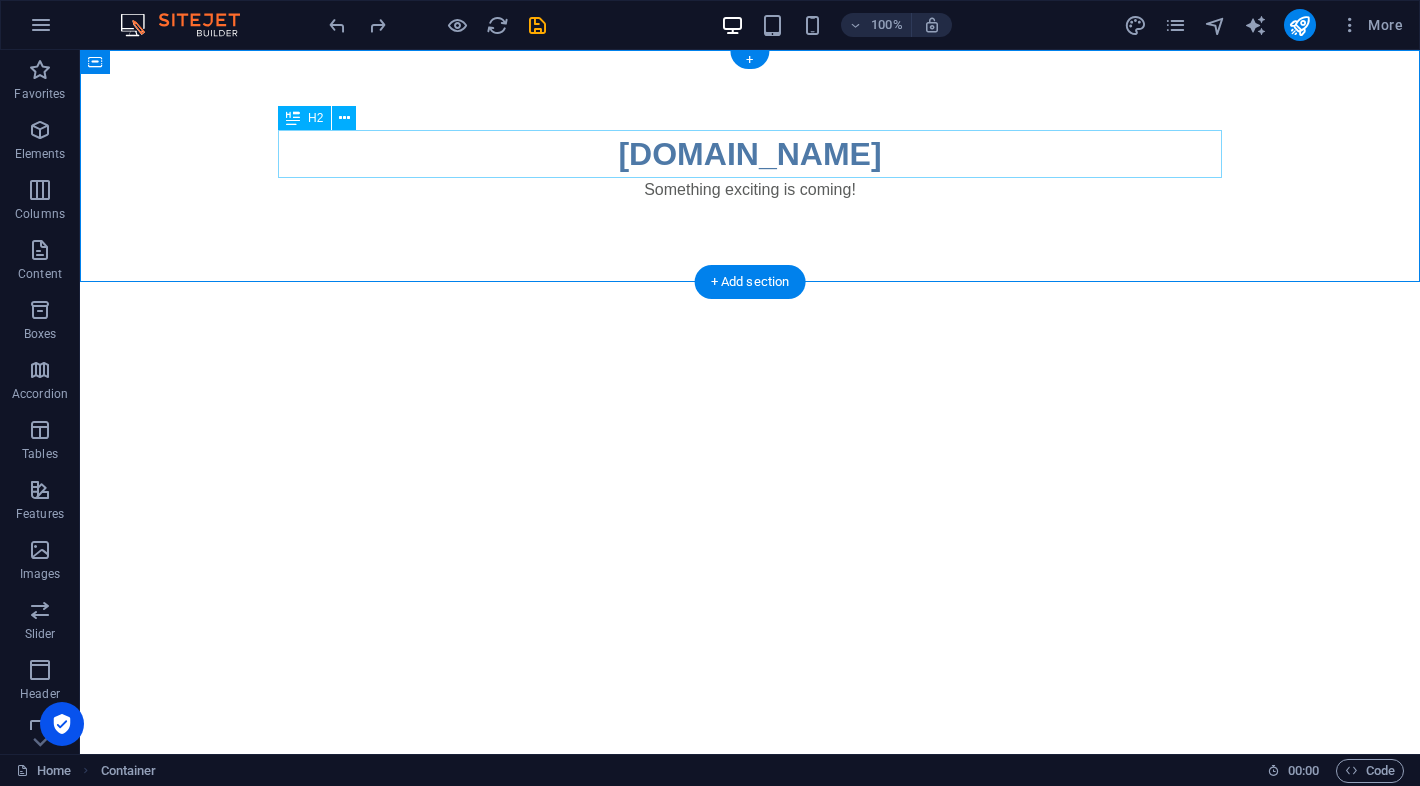 click on "[DOMAIN_NAME]" at bounding box center (750, 154) 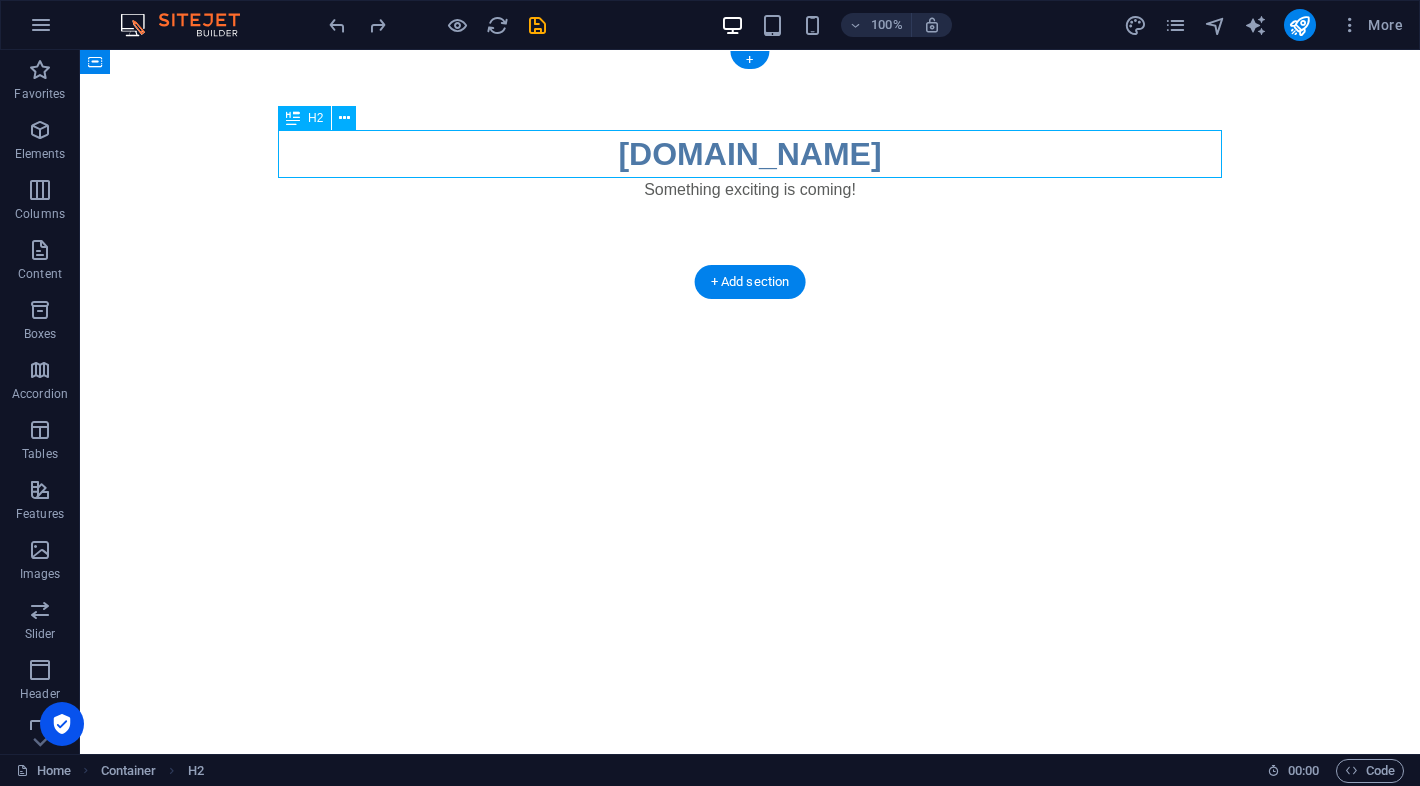 click on "[DOMAIN_NAME]" at bounding box center [750, 154] 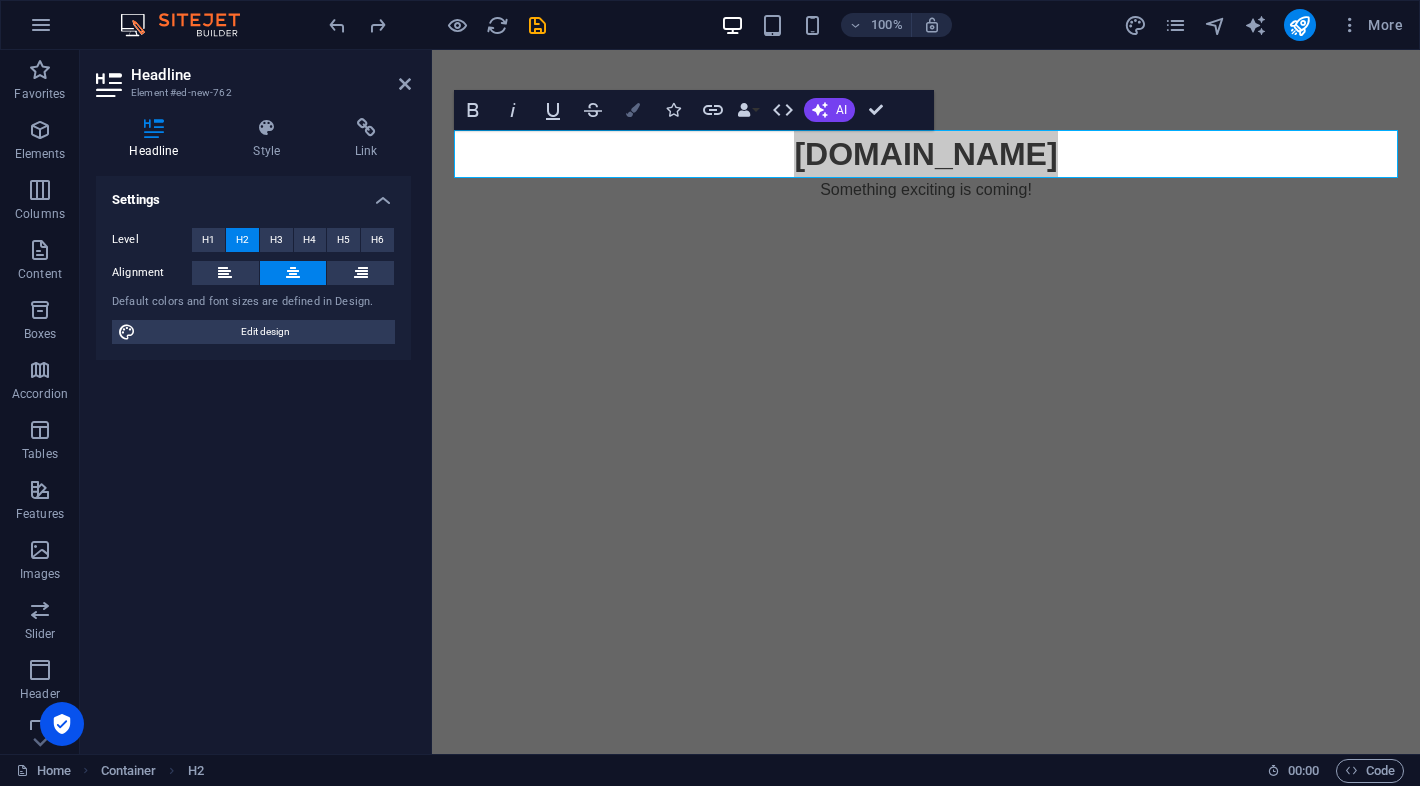 click on "Colors" at bounding box center [633, 110] 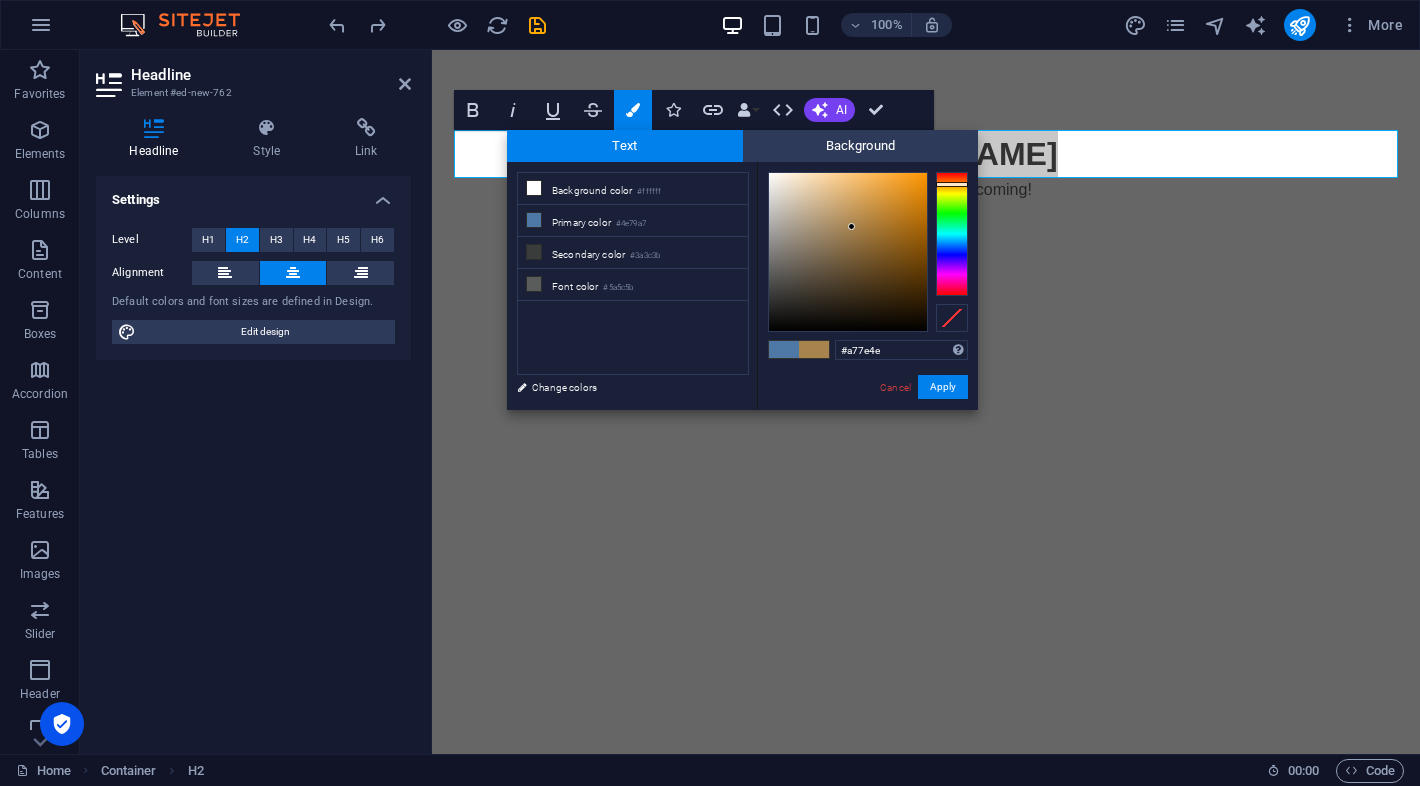 drag, startPoint x: 951, startPoint y: 194, endPoint x: 957, endPoint y: 183, distance: 12.529964 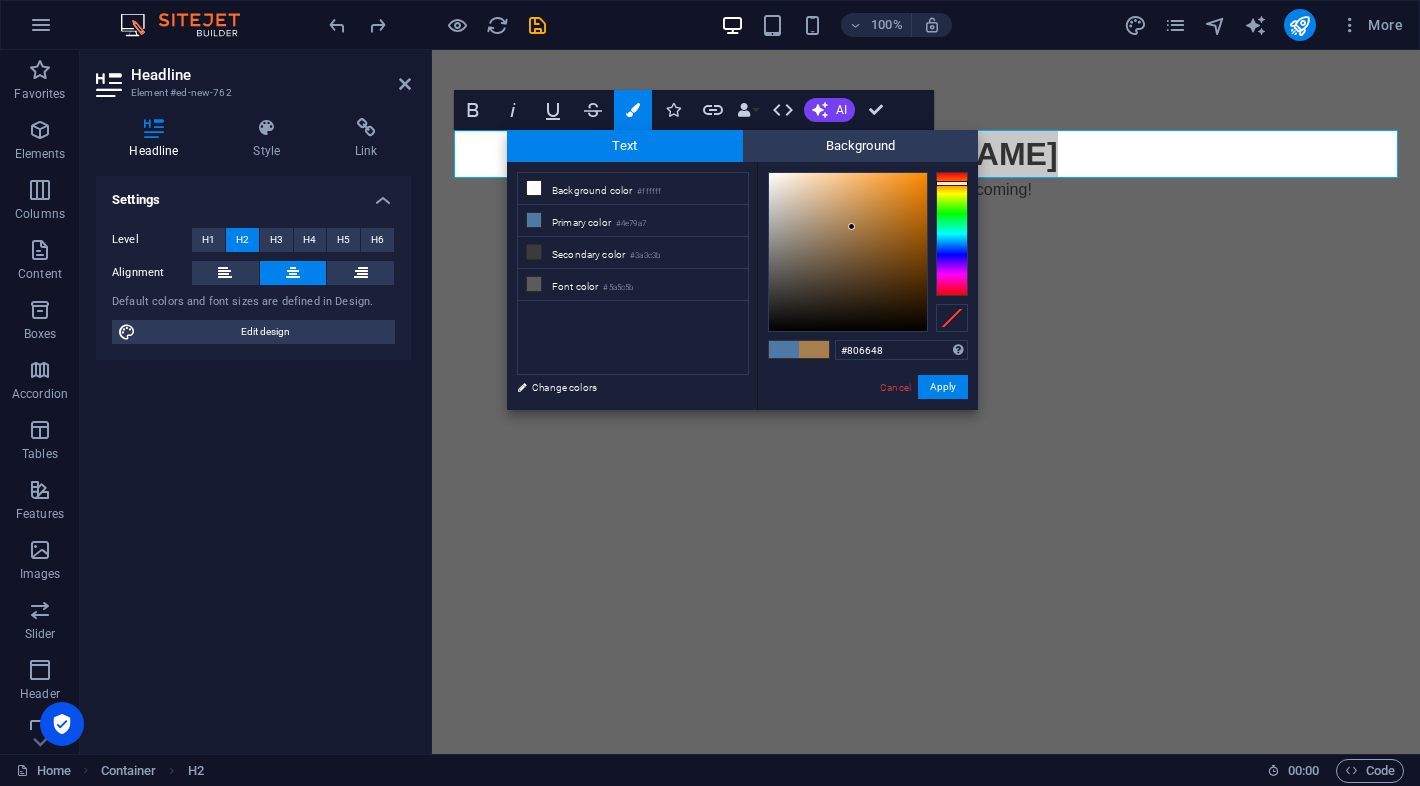 type on "#806546" 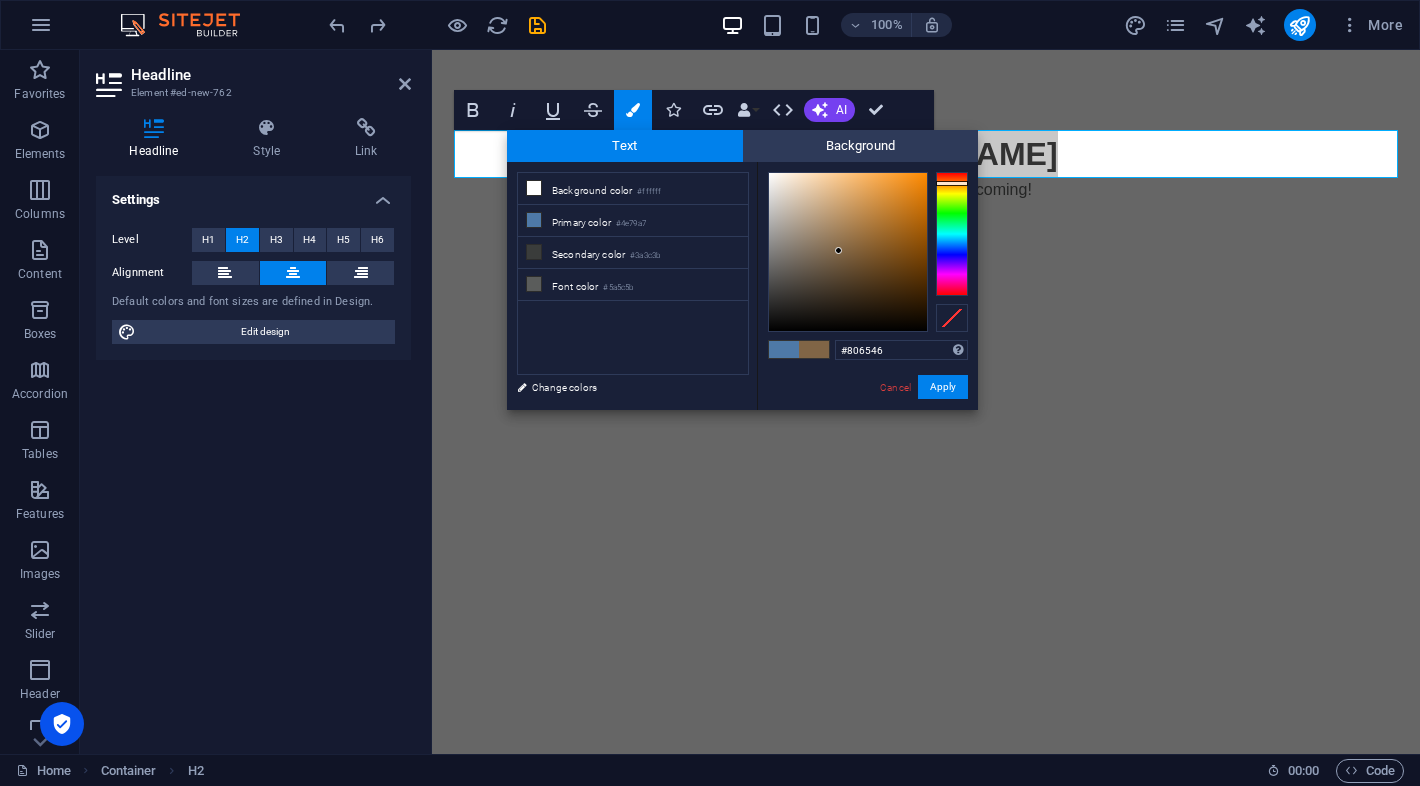 click at bounding box center [848, 252] 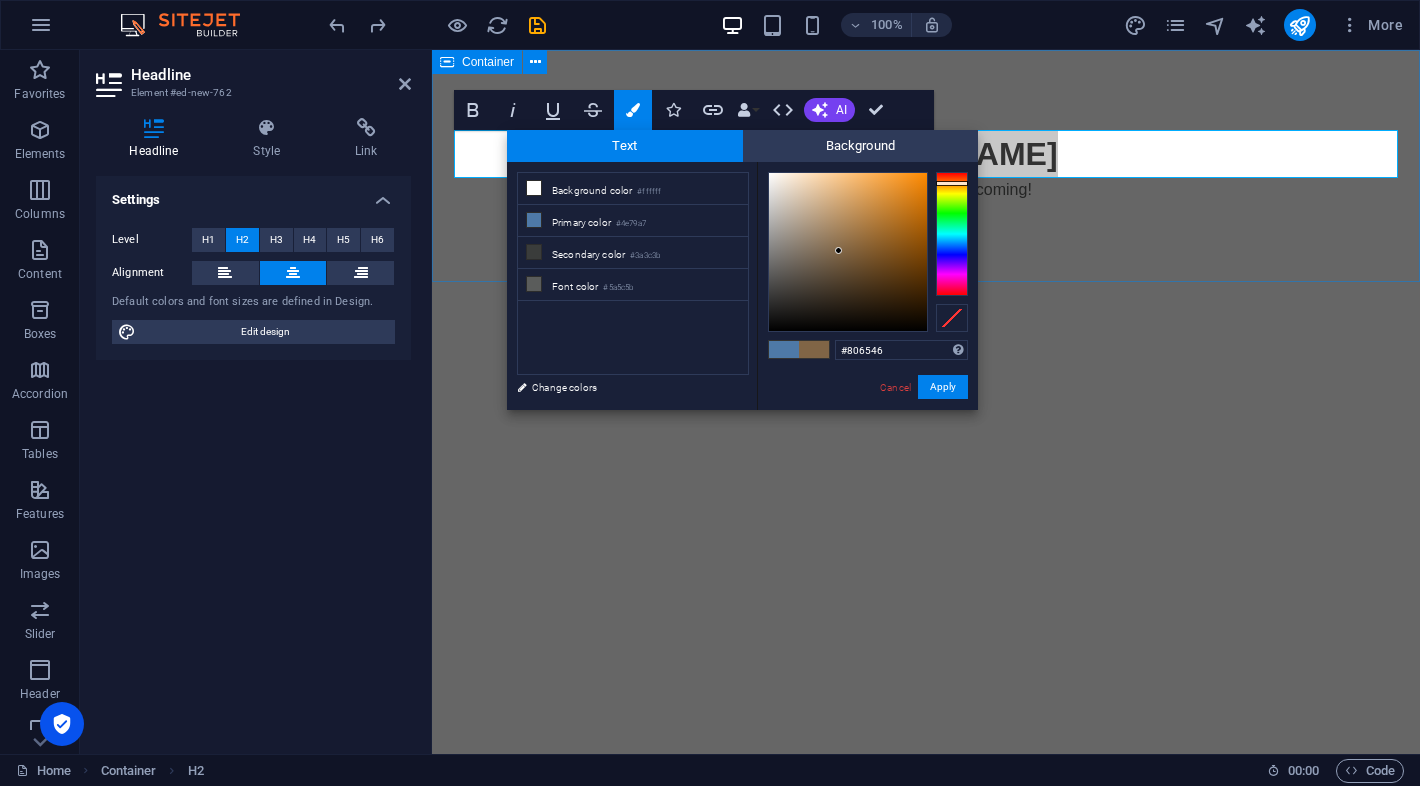click on "[DOMAIN_NAME] Something exciting is coming!" at bounding box center (926, 166) 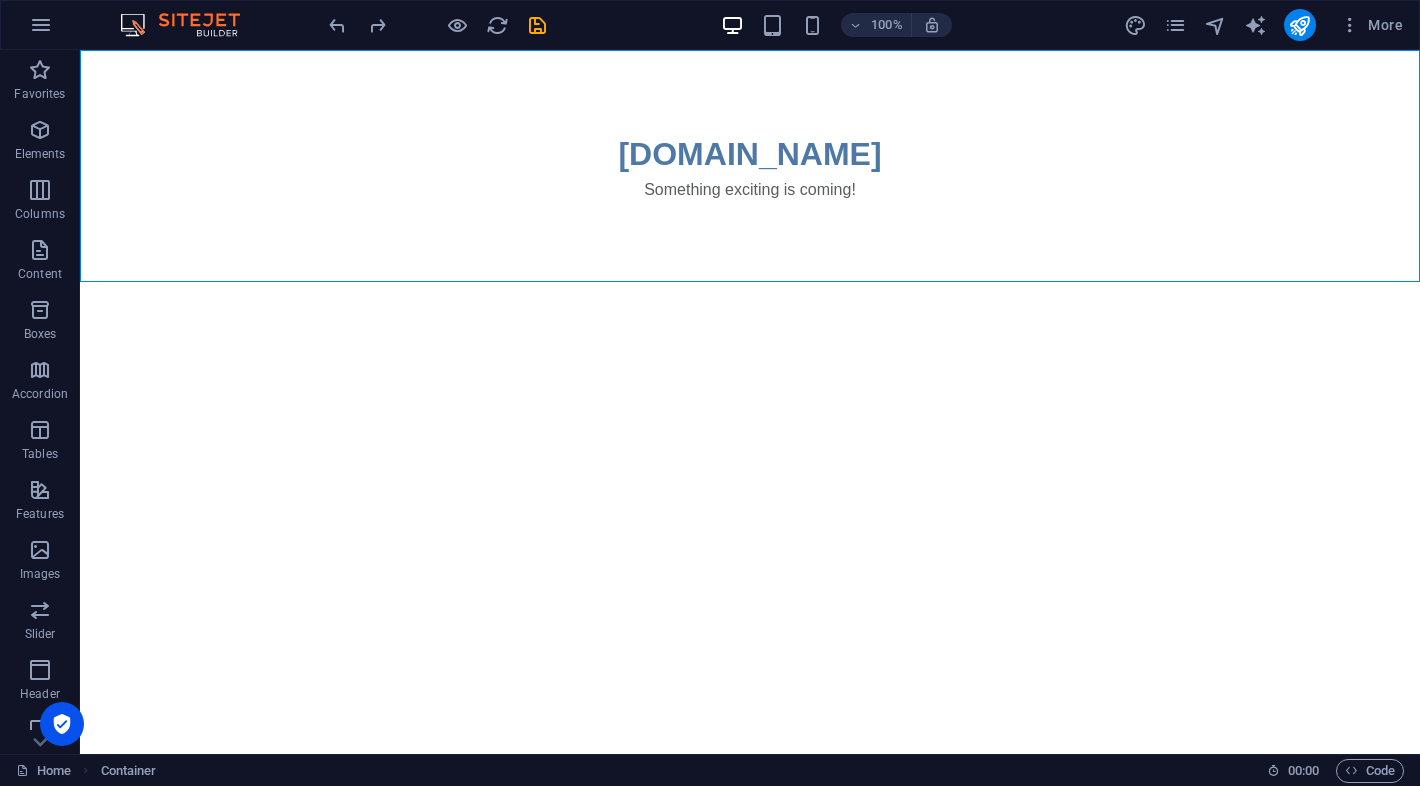 click on "Skip to main content
[DOMAIN_NAME] Something exciting is coming!" at bounding box center [750, 166] 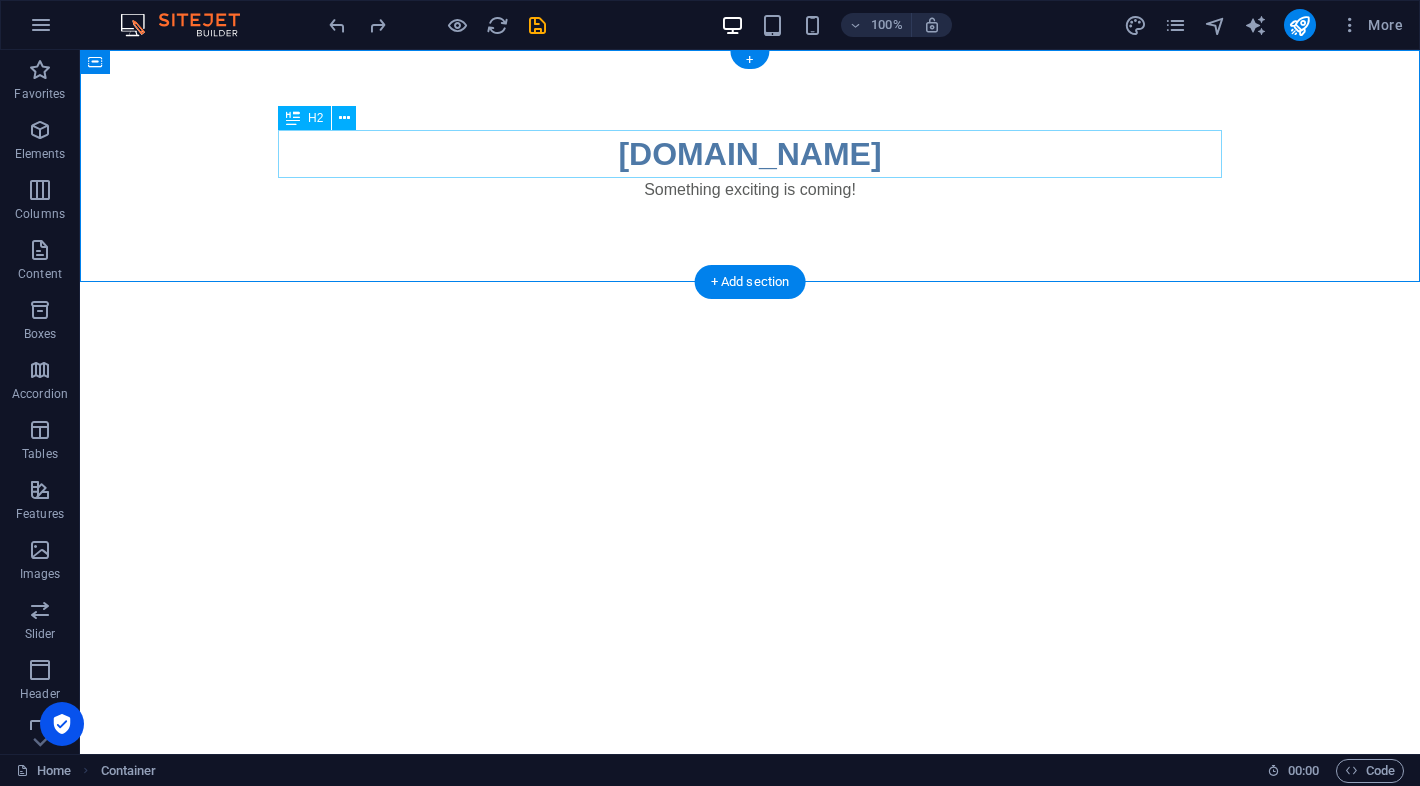 click on "[DOMAIN_NAME]" at bounding box center (750, 154) 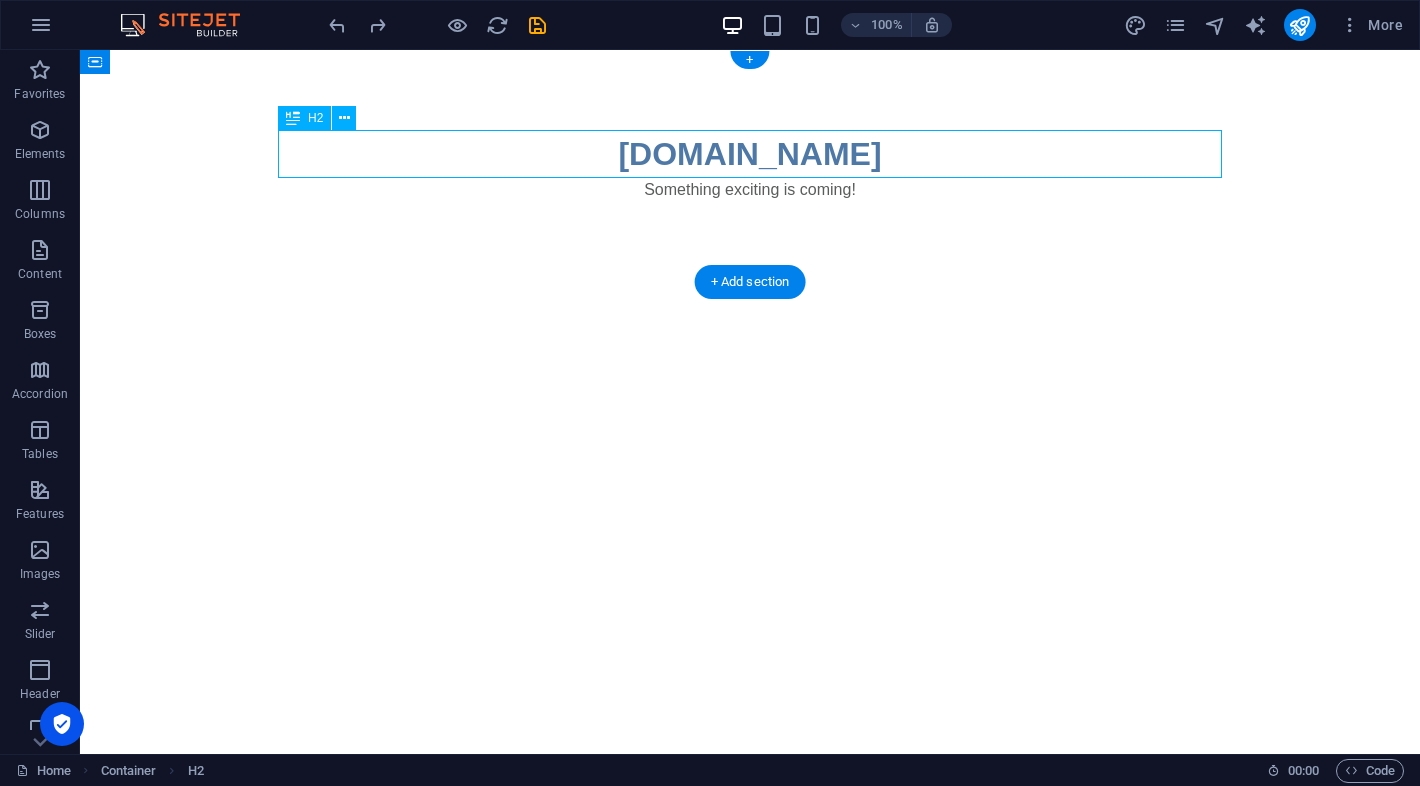 click on "[DOMAIN_NAME]" at bounding box center [750, 154] 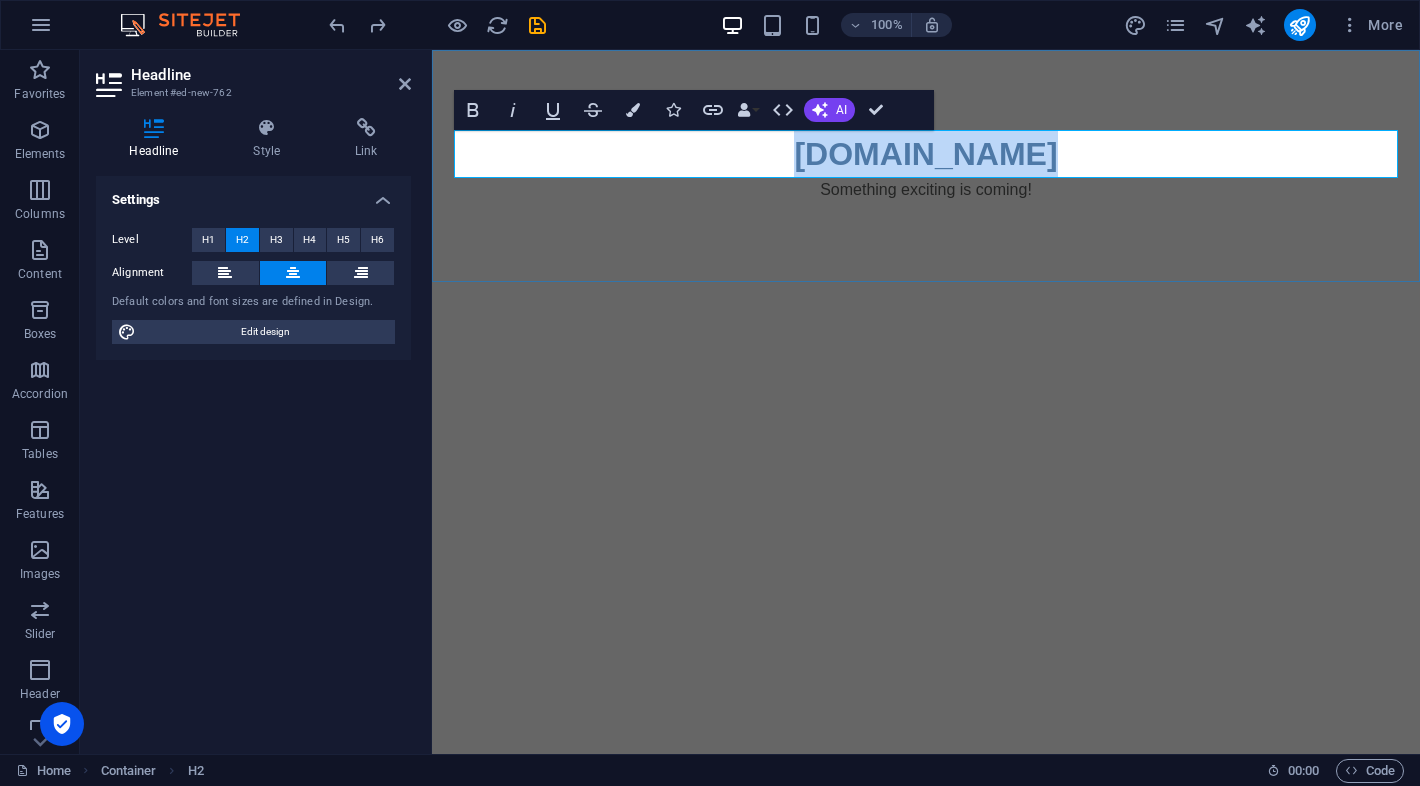 click on "[DOMAIN_NAME]" at bounding box center (926, 154) 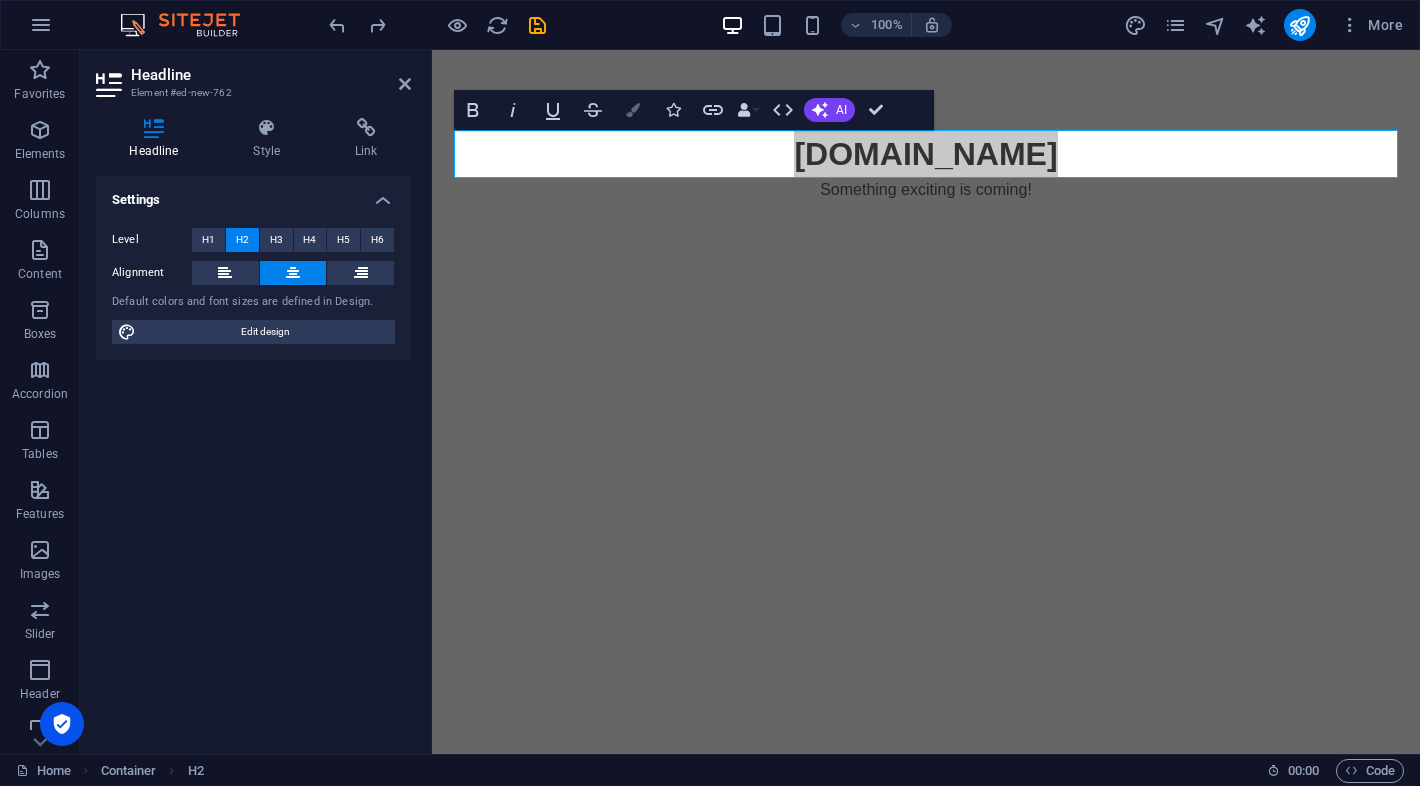 click at bounding box center [633, 110] 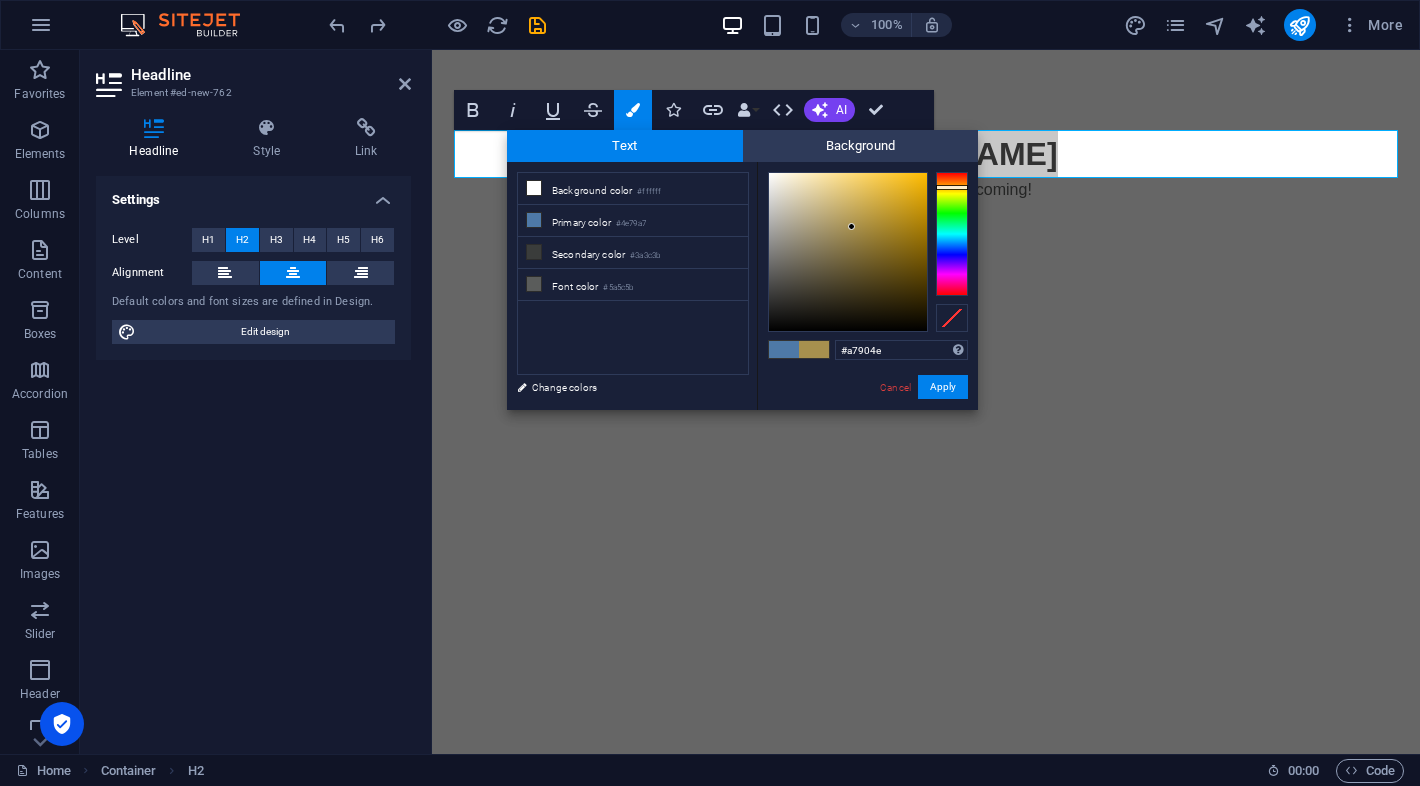 click at bounding box center (952, 234) 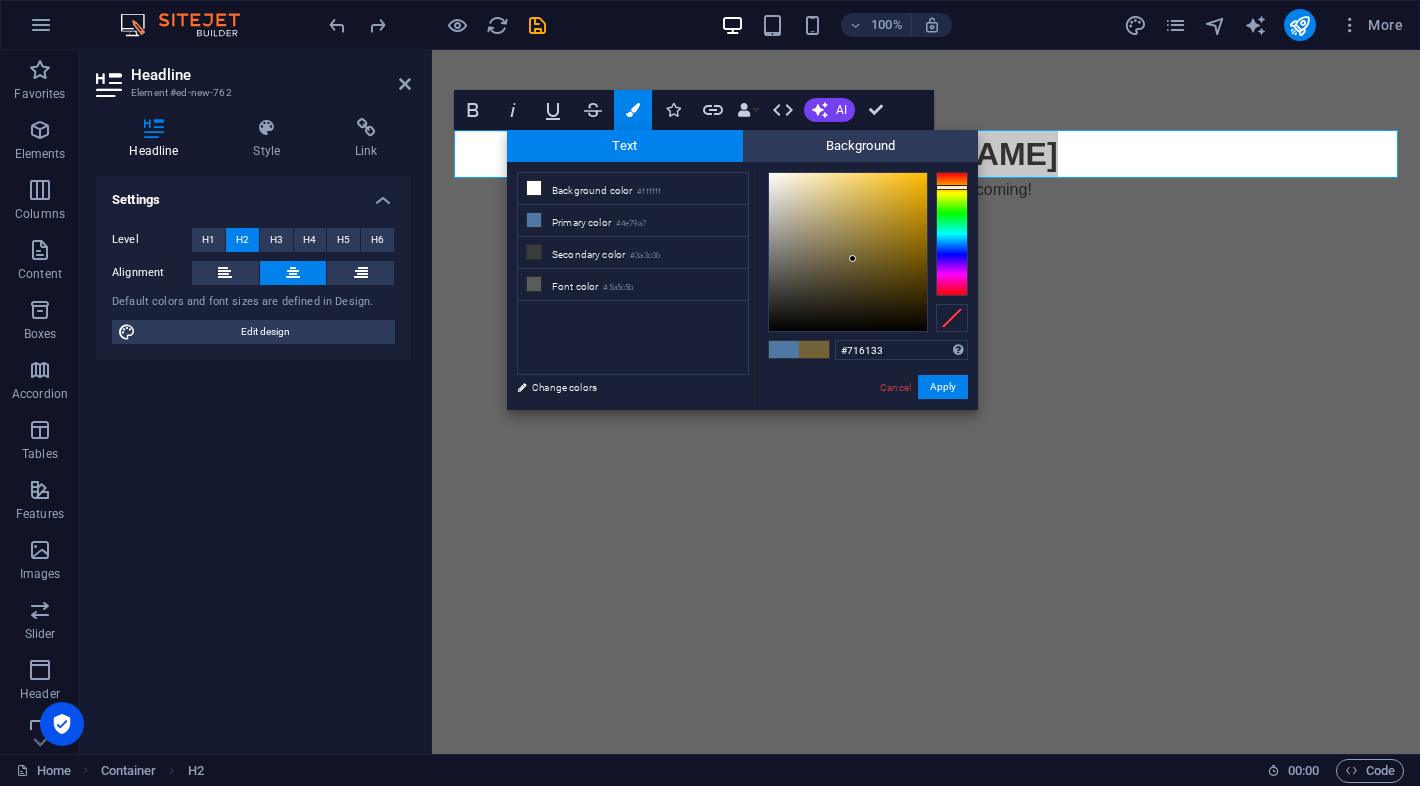 drag, startPoint x: 888, startPoint y: 227, endPoint x: 854, endPoint y: 260, distance: 47.38143 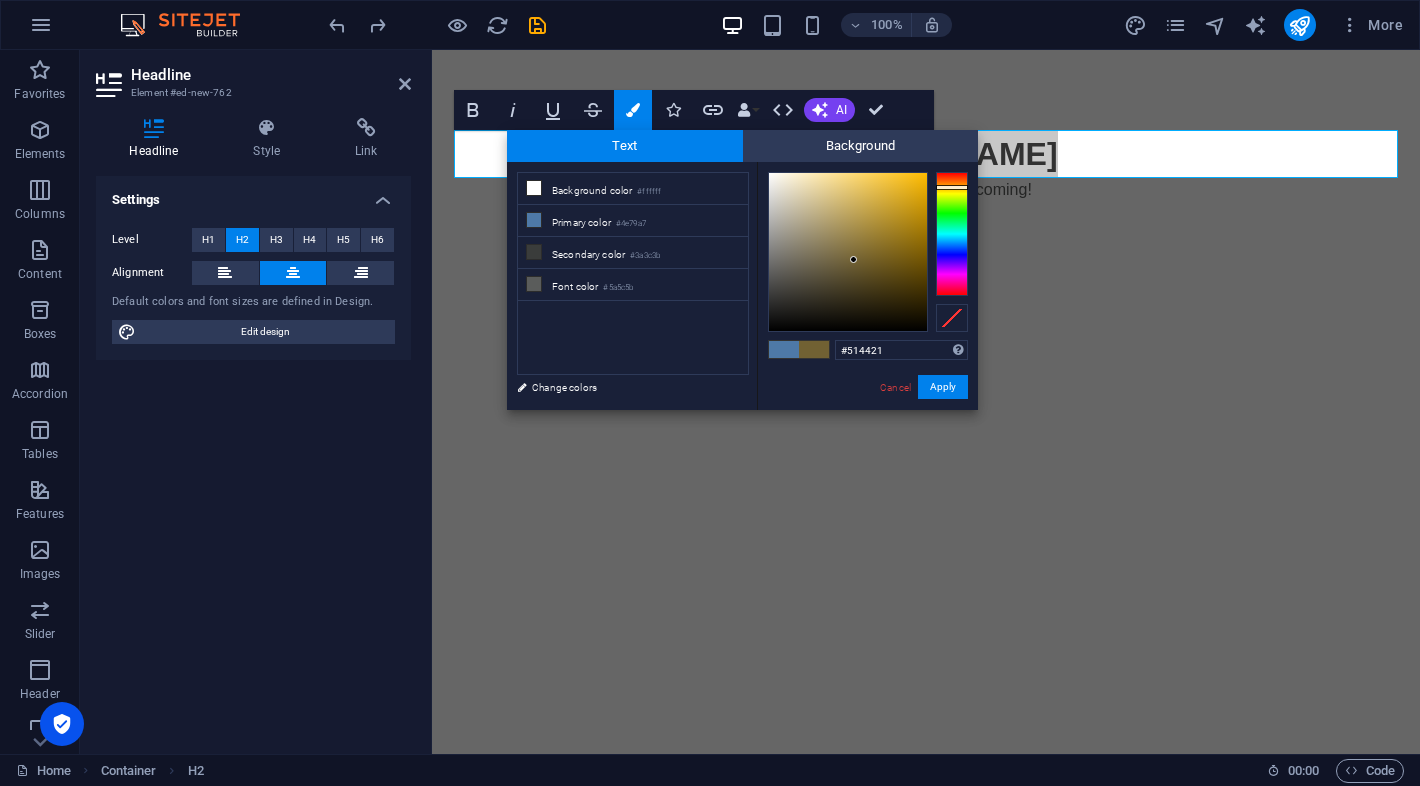 click at bounding box center (848, 252) 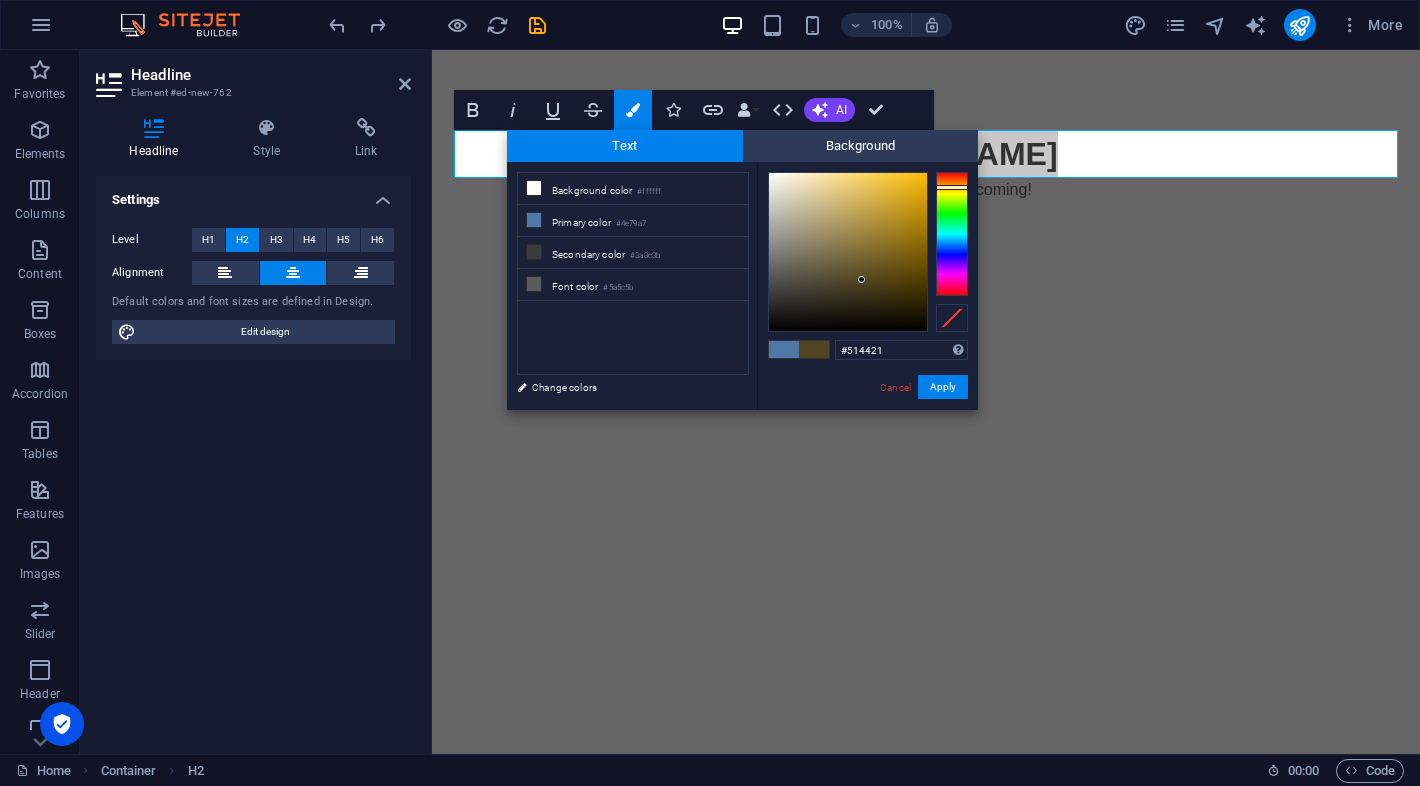 type on "#6b5720" 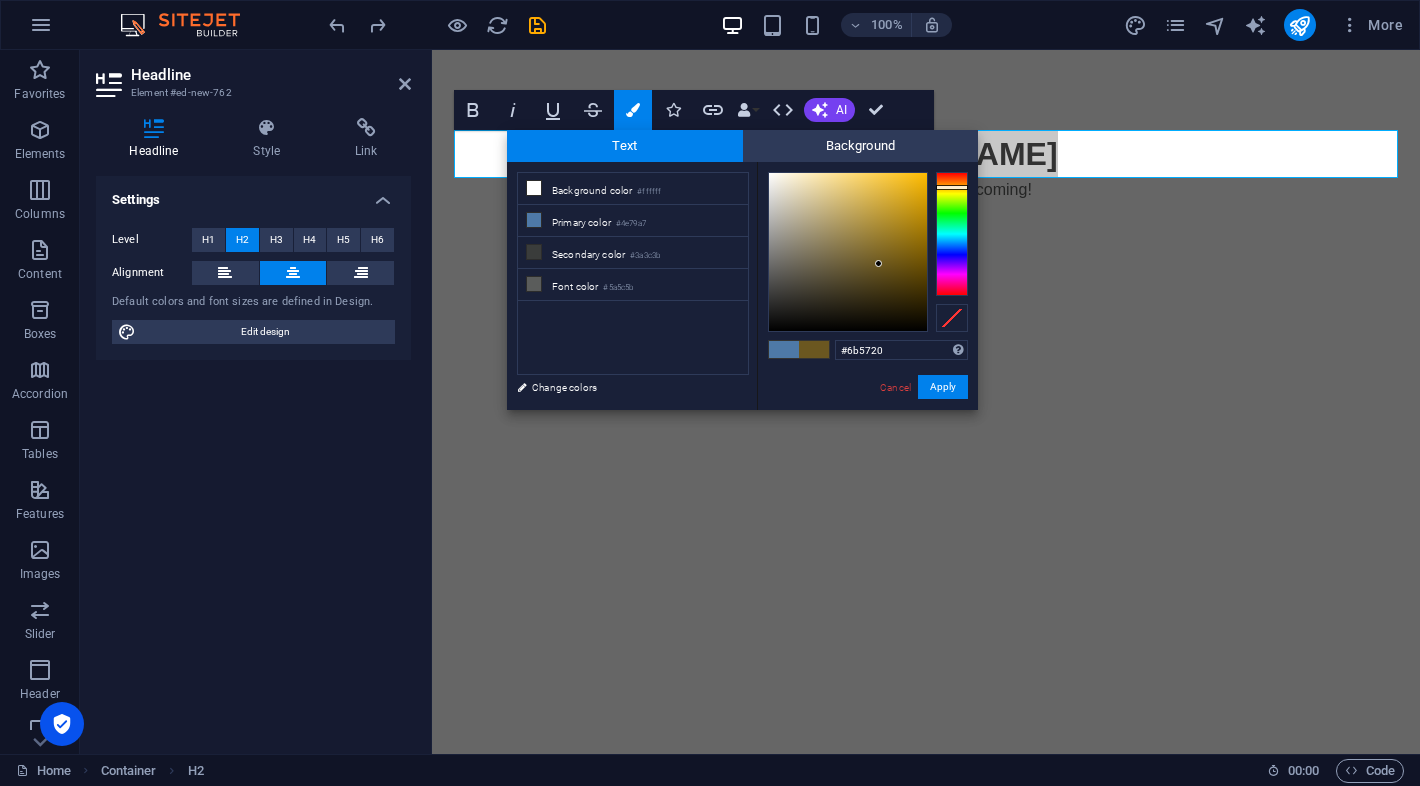 click at bounding box center (848, 252) 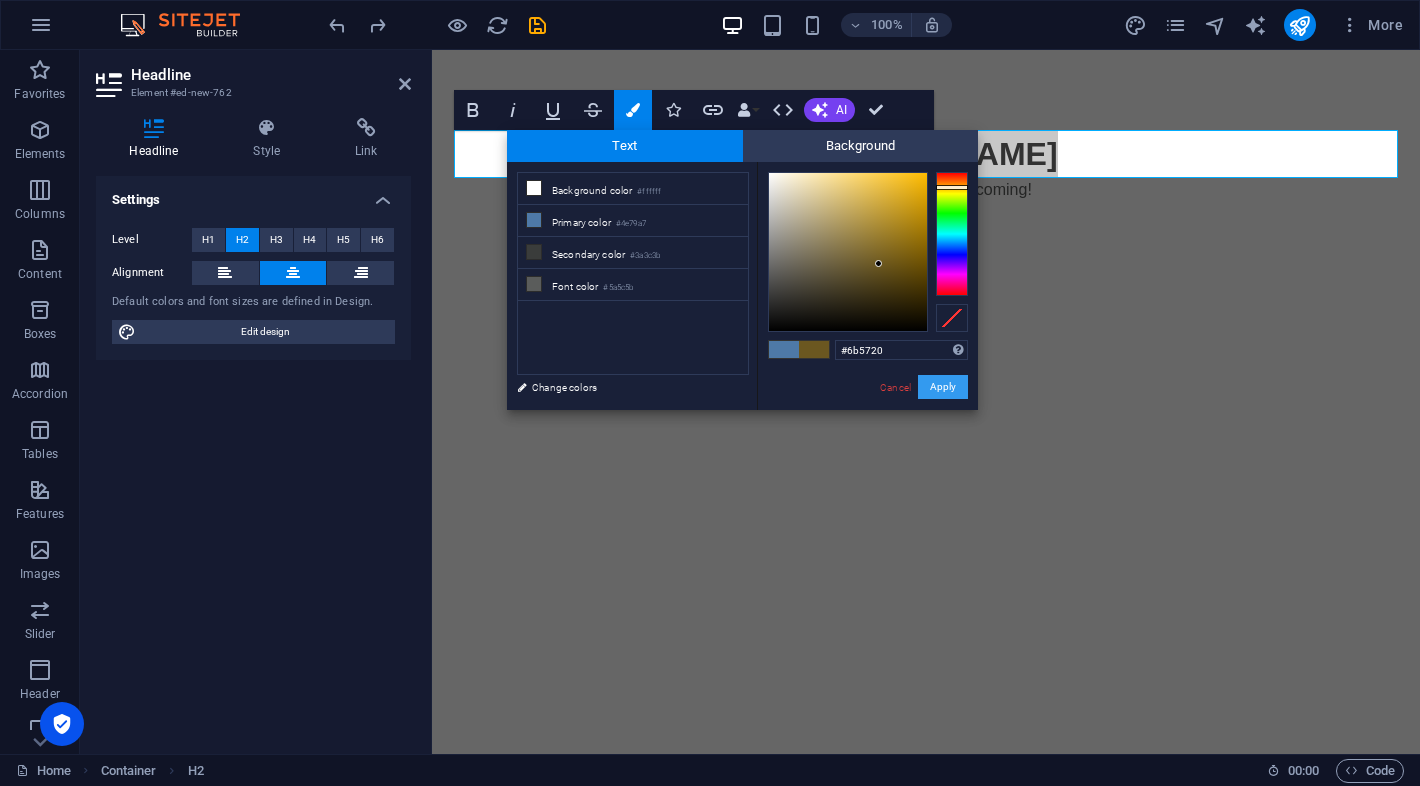 click on "Apply" at bounding box center [943, 387] 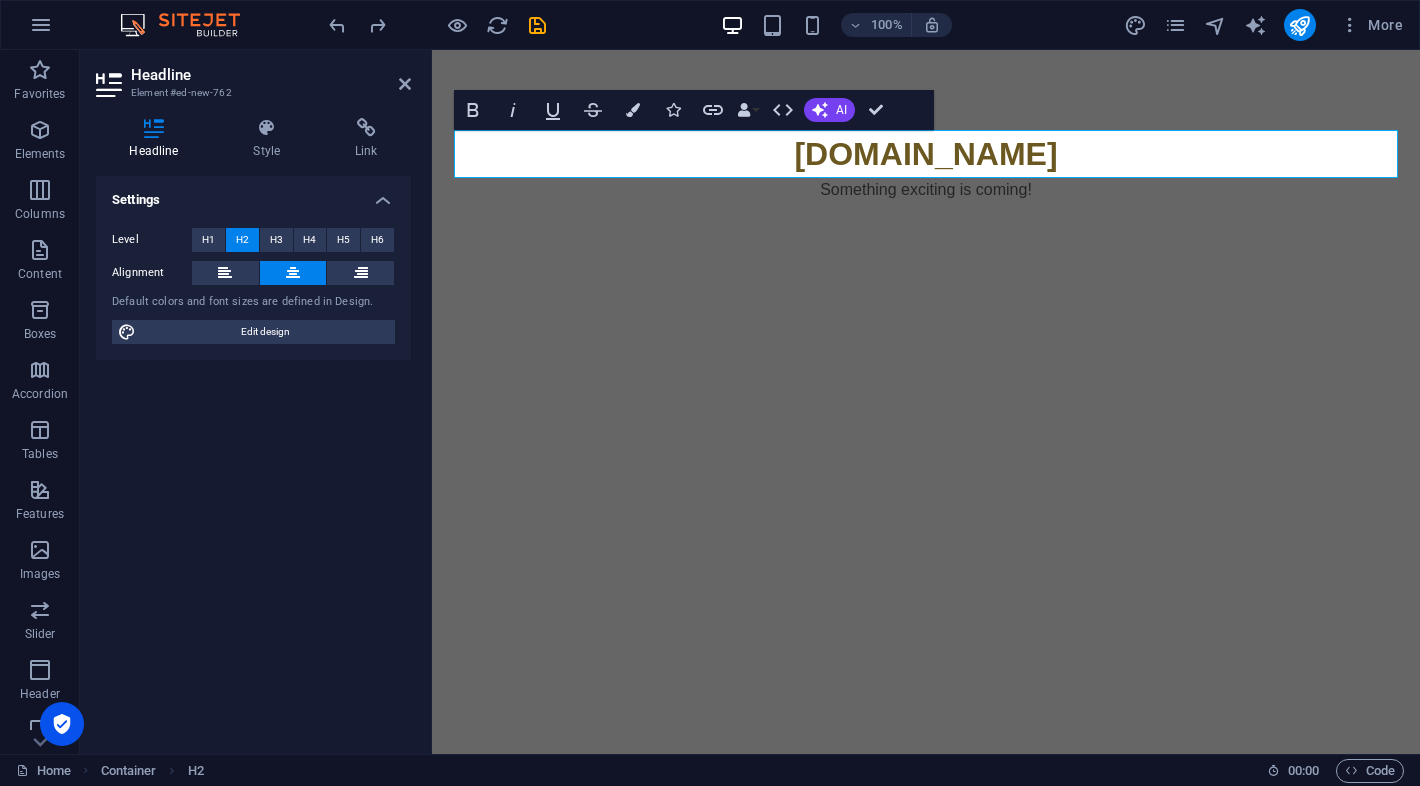 click on "Skip to main content
[DOMAIN_NAME] Something exciting is coming!" at bounding box center [926, 166] 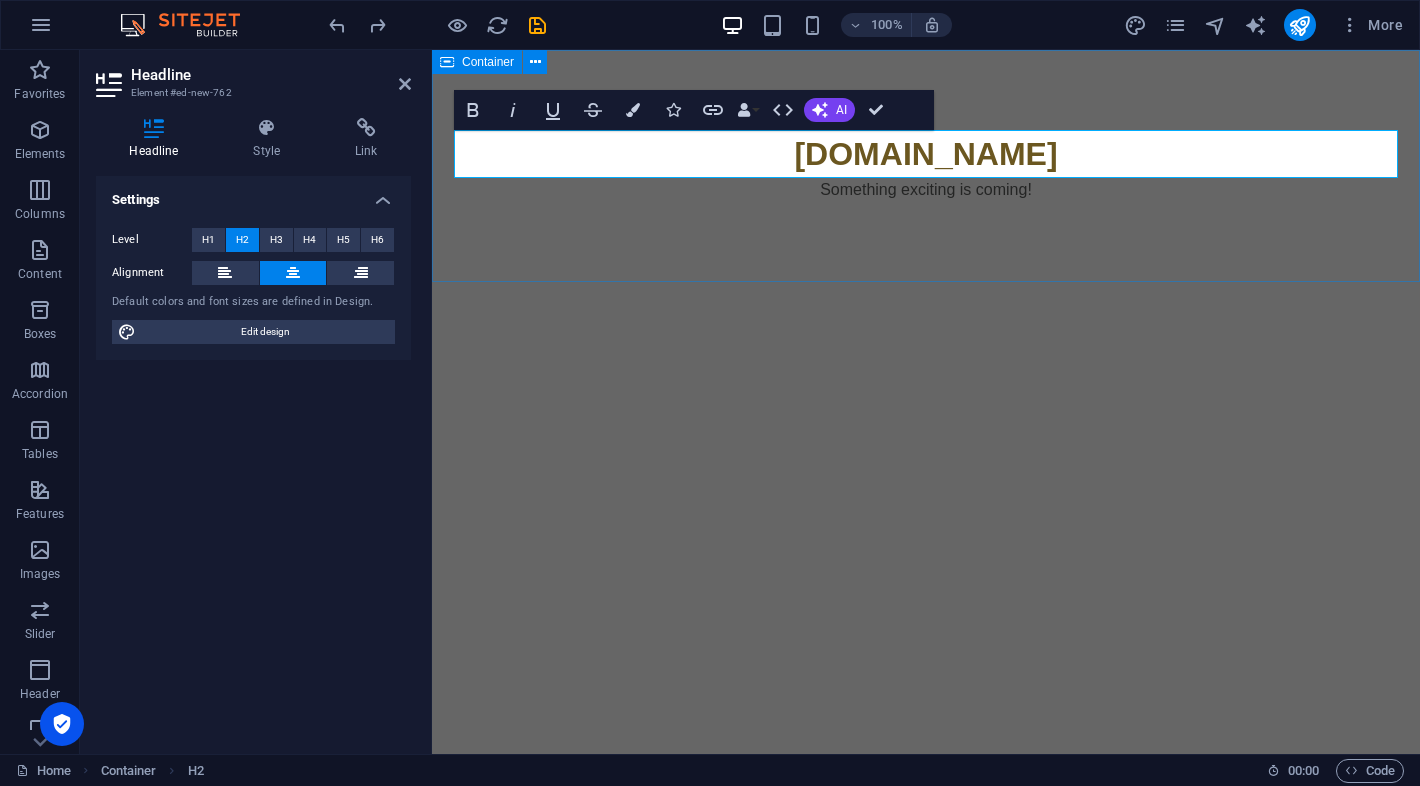 click on "Skip to main content
[DOMAIN_NAME] Something exciting is coming!" at bounding box center (926, 166) 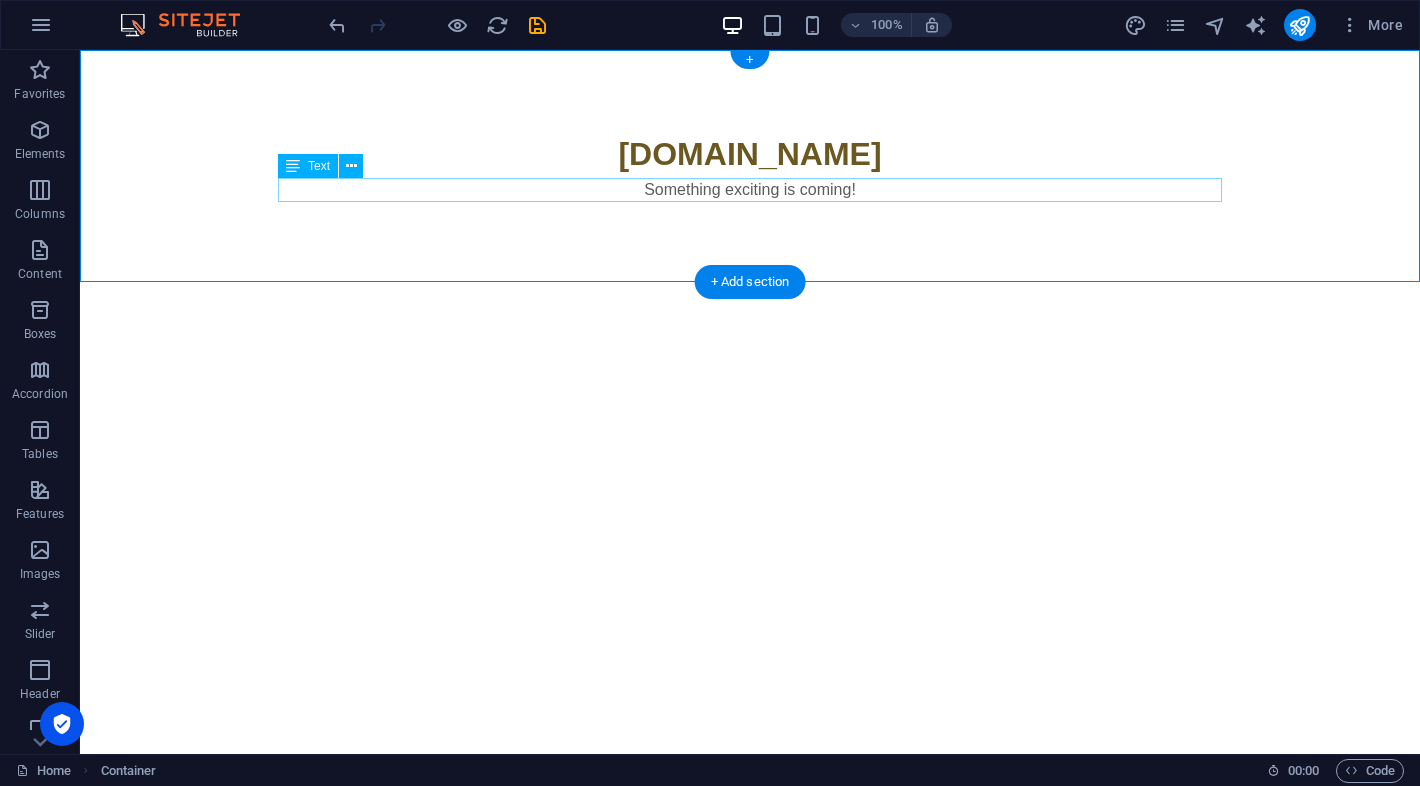 click on "Something exciting is coming!" at bounding box center [750, 190] 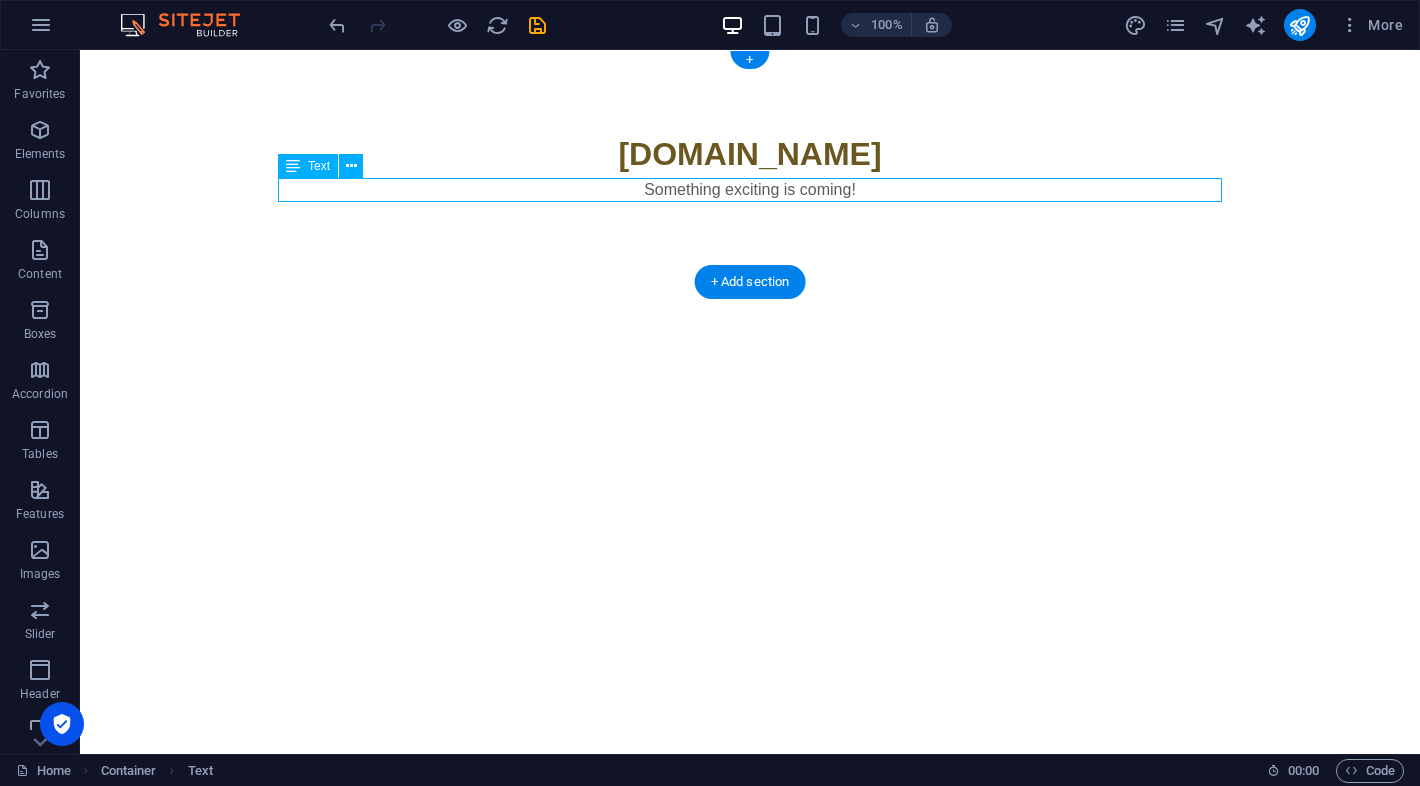click on "Something exciting is coming!" at bounding box center (750, 190) 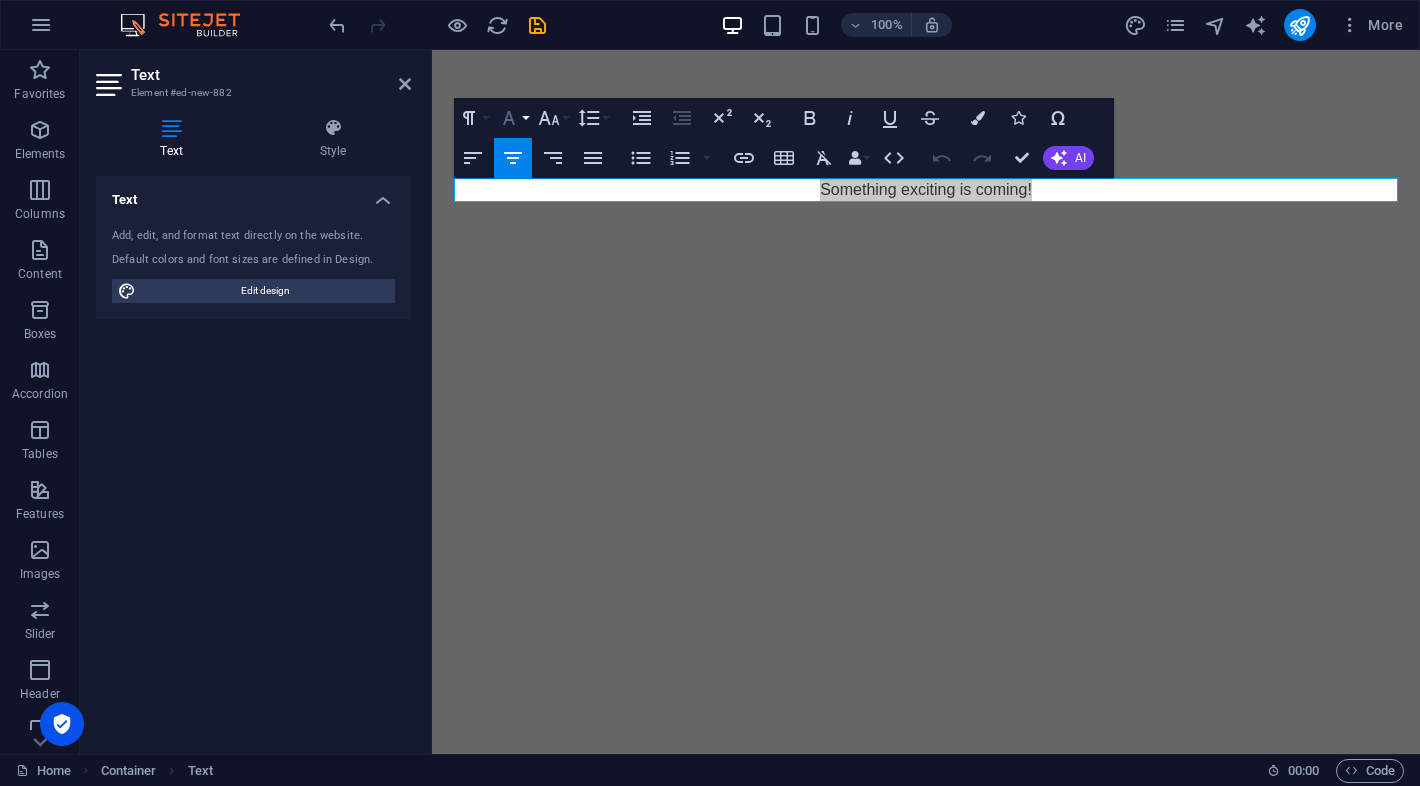 click 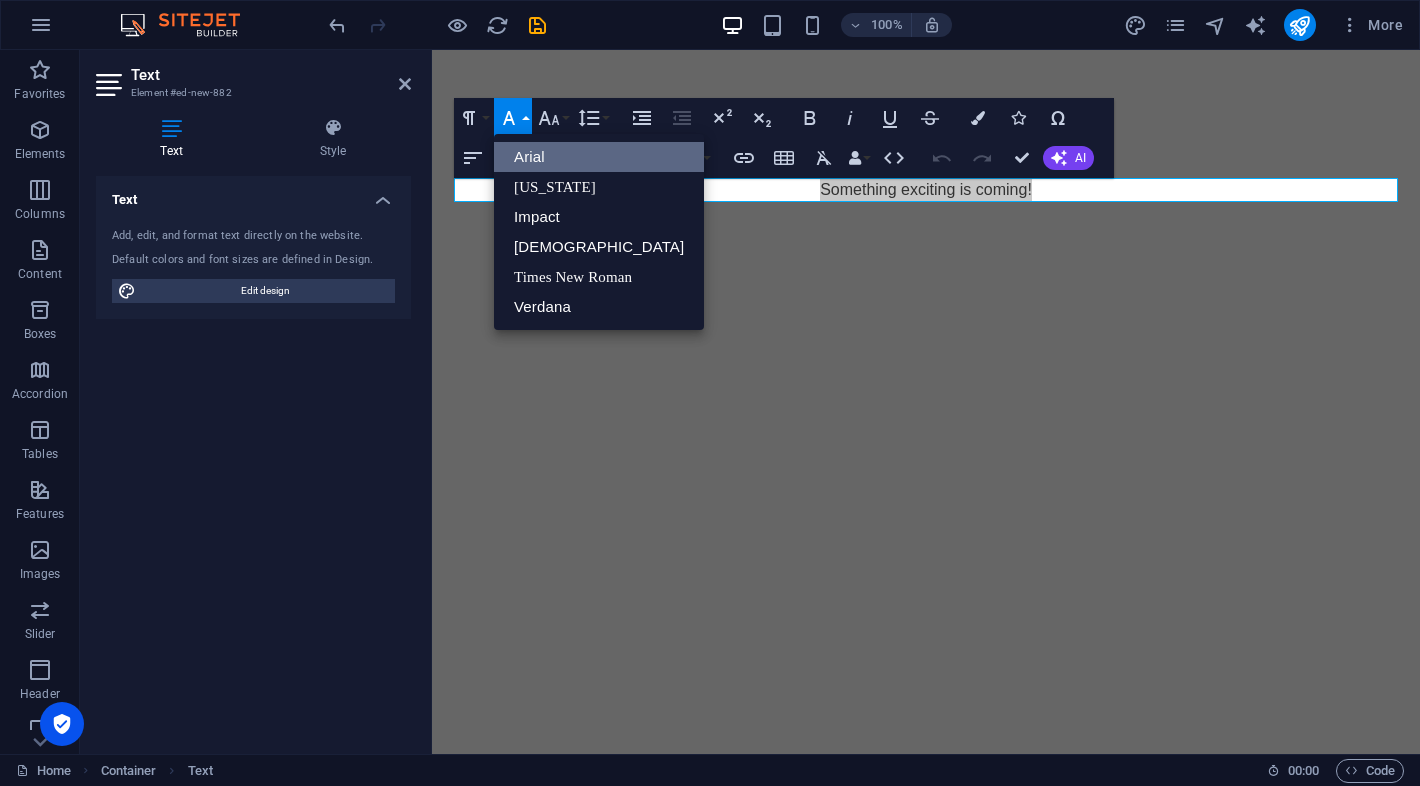 scroll, scrollTop: 0, scrollLeft: 0, axis: both 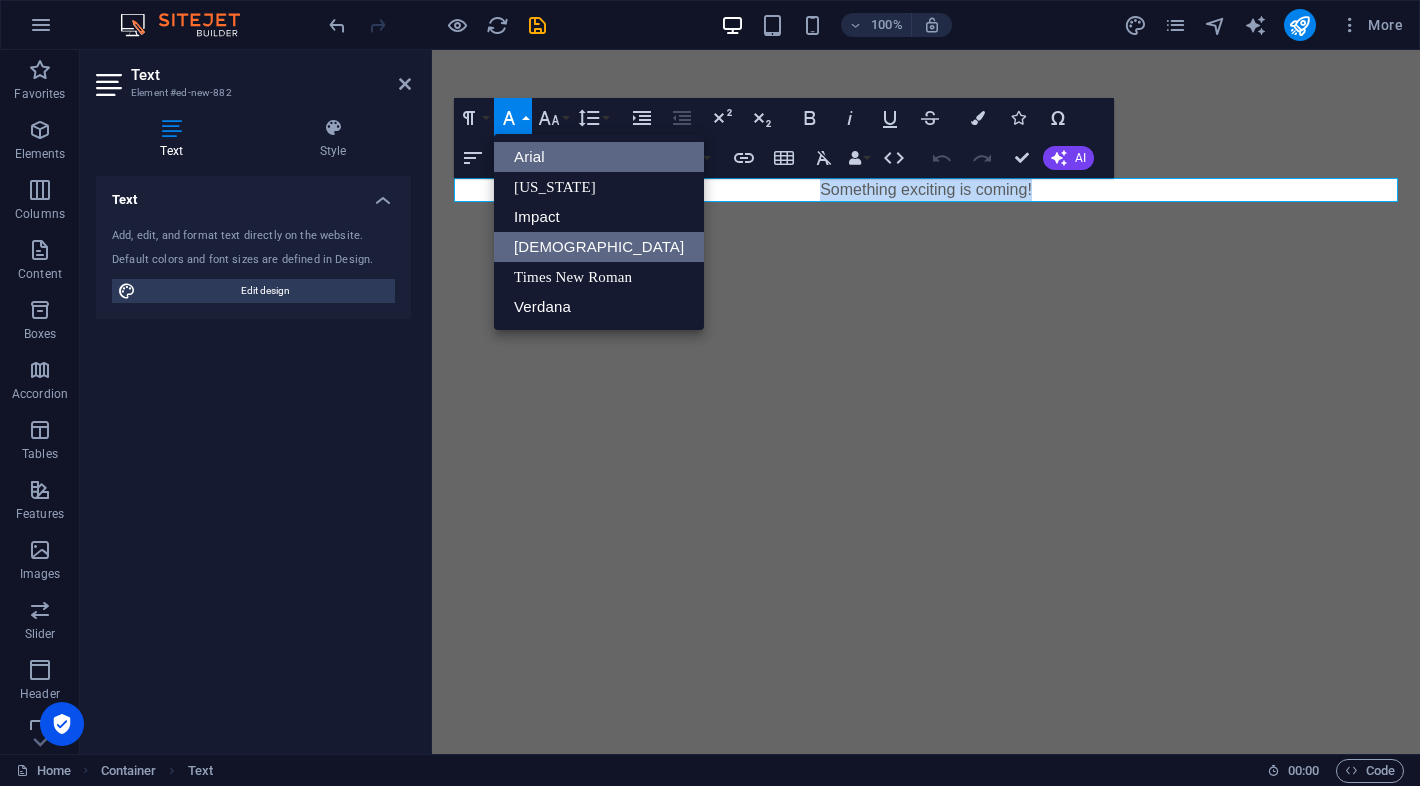 click on "[DEMOGRAPHIC_DATA]" at bounding box center [599, 247] 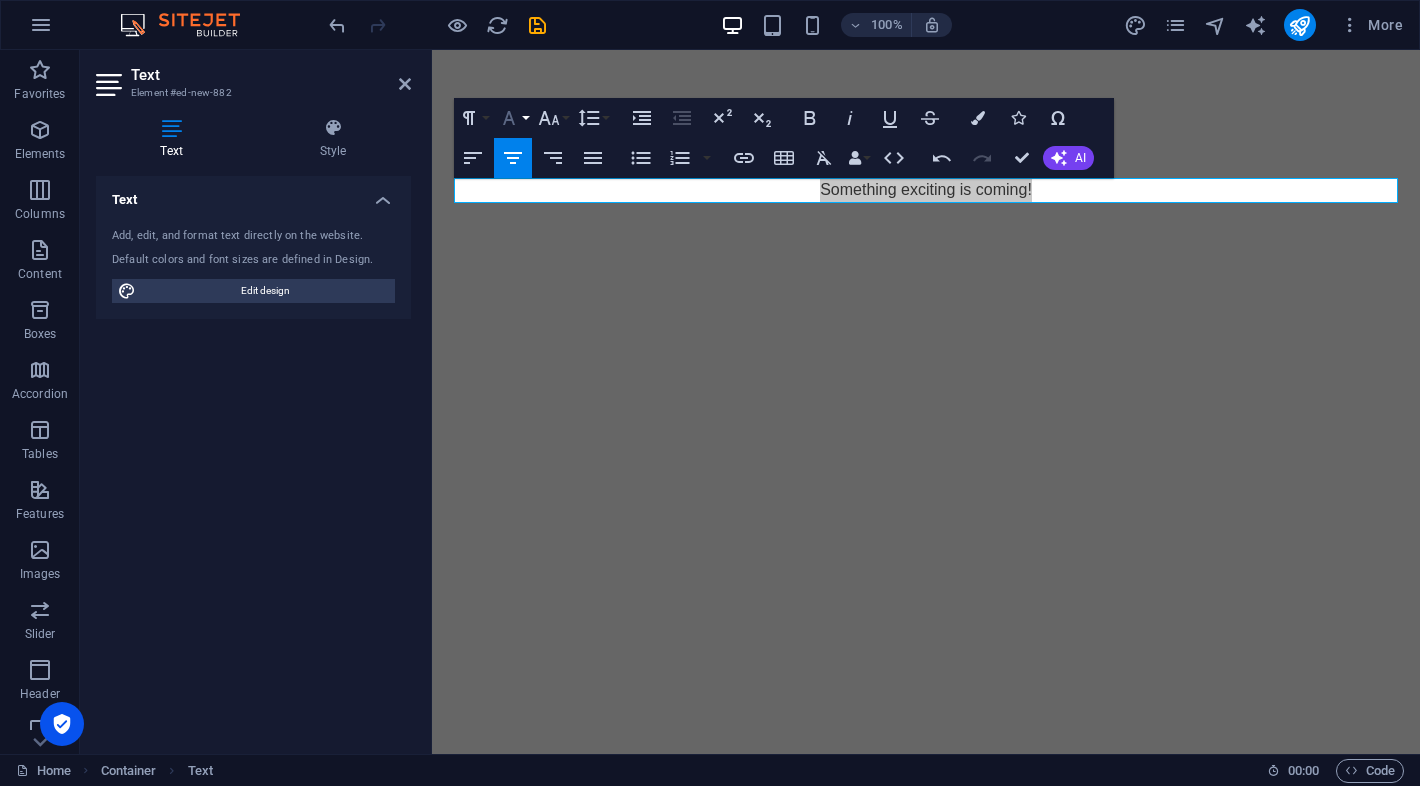 click 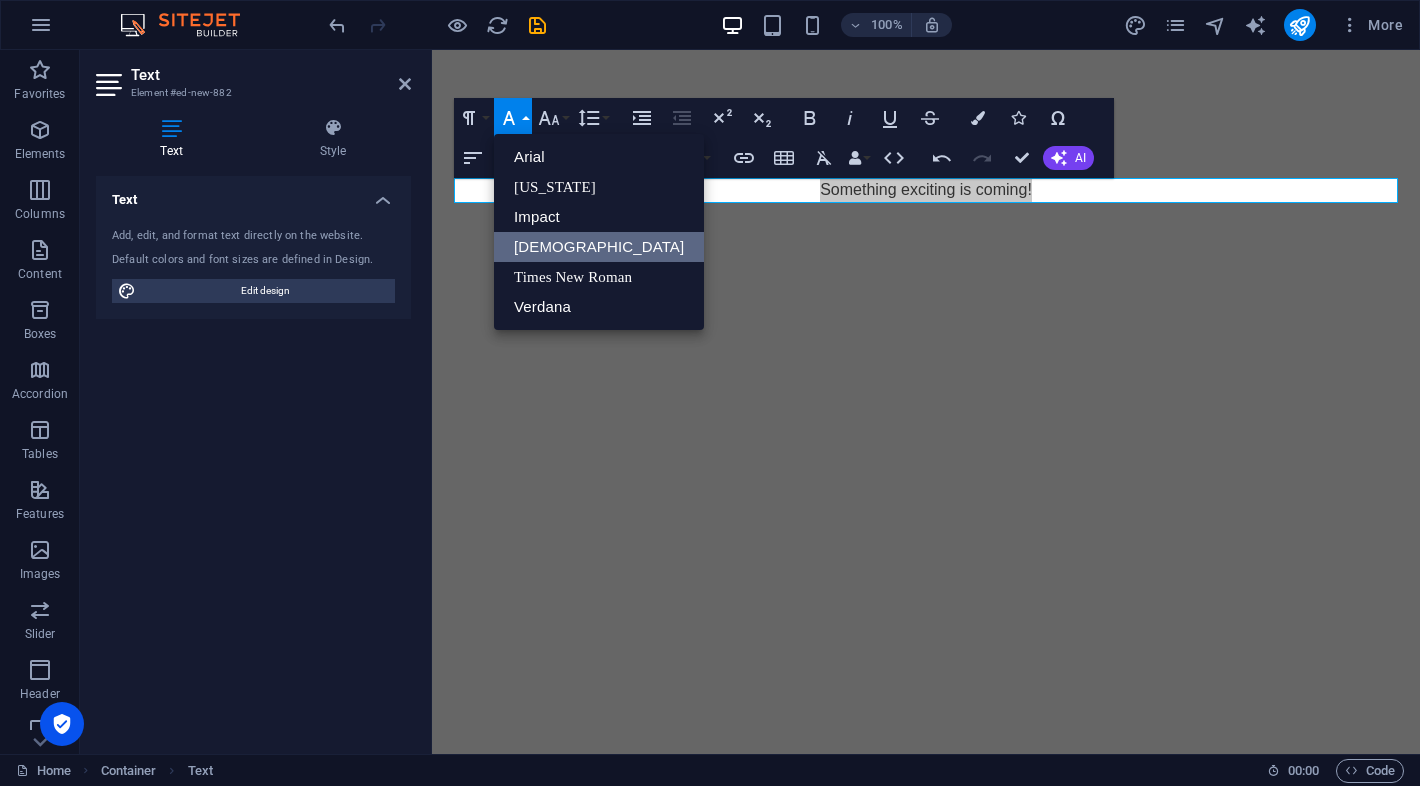 scroll, scrollTop: 0, scrollLeft: 0, axis: both 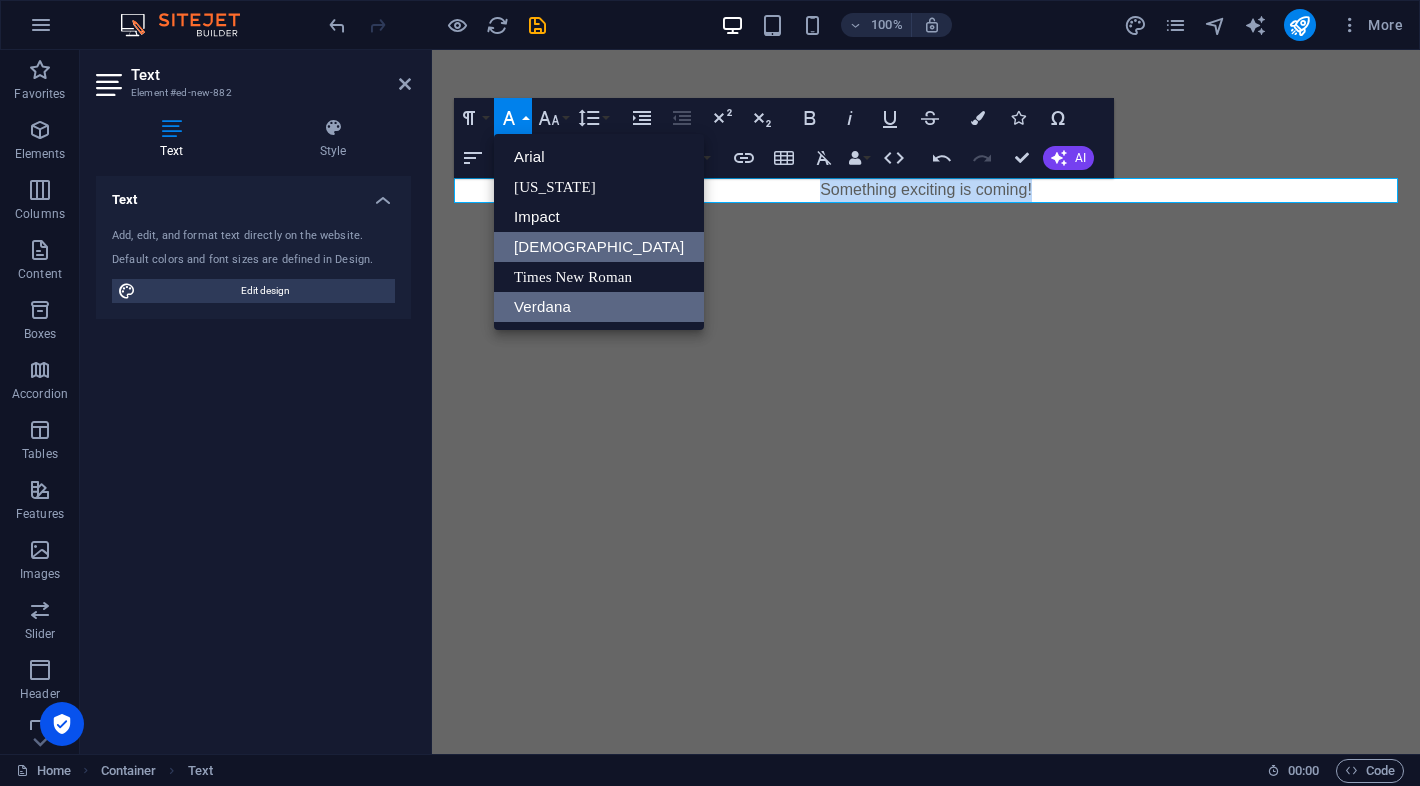 click on "Verdana" at bounding box center [599, 307] 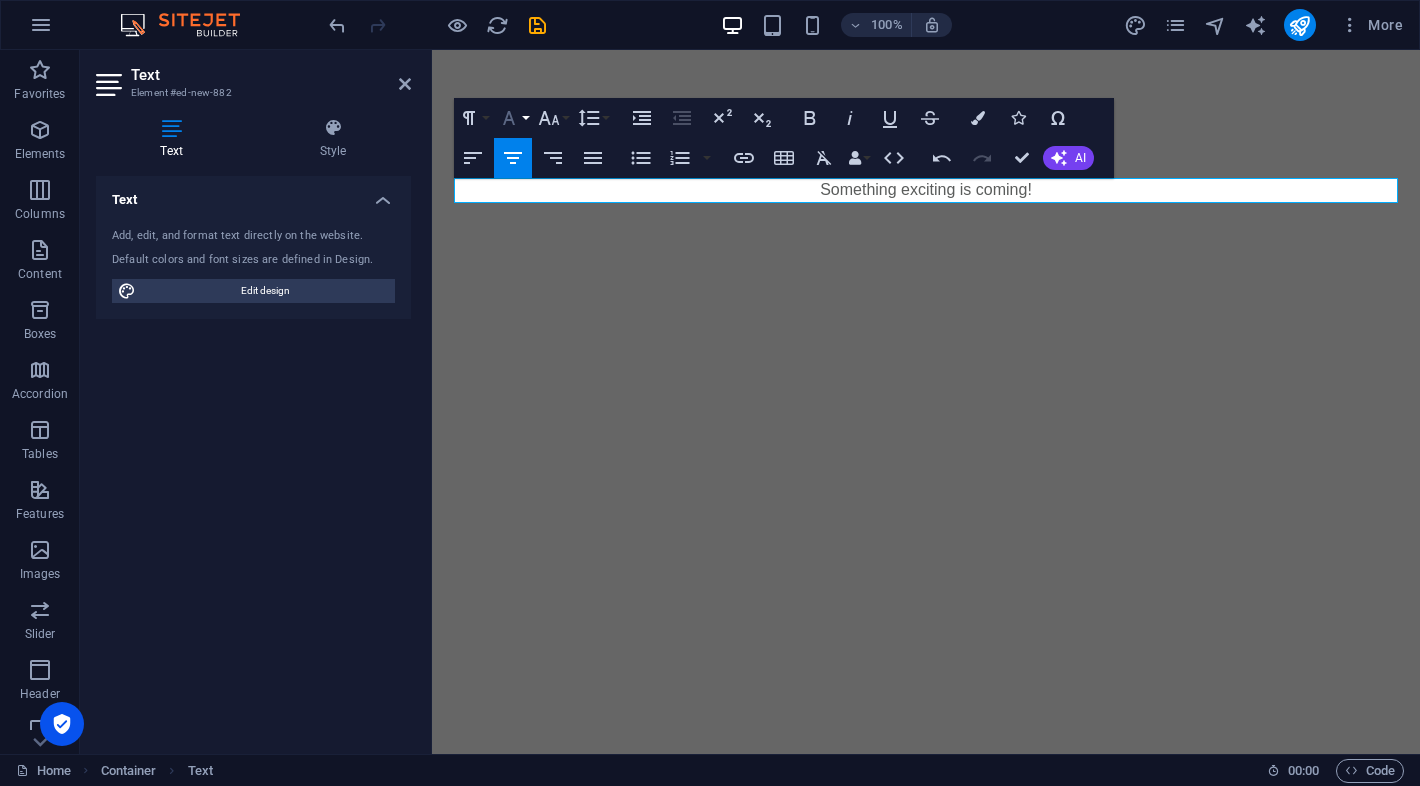 click 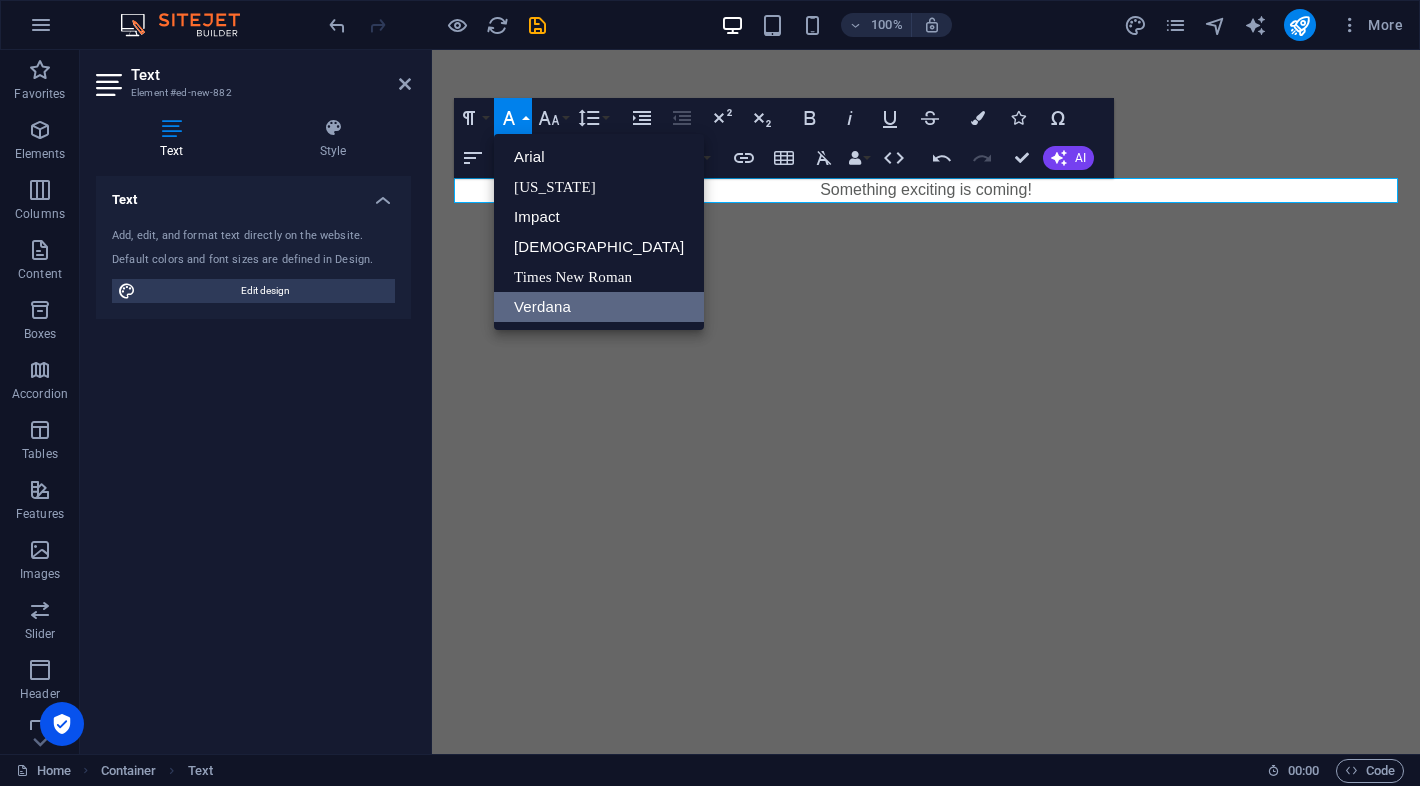 scroll, scrollTop: 0, scrollLeft: 0, axis: both 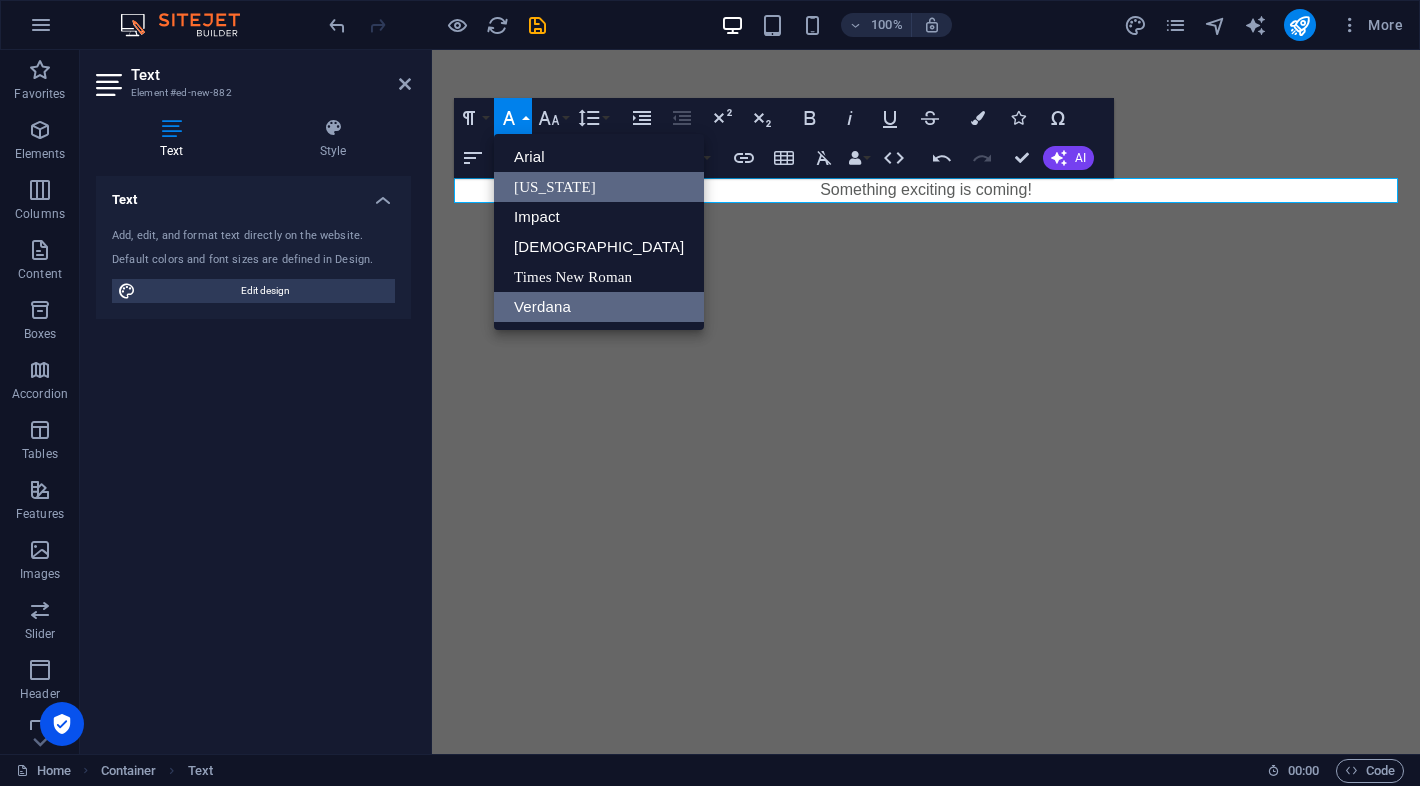 click on "[US_STATE]" at bounding box center (599, 187) 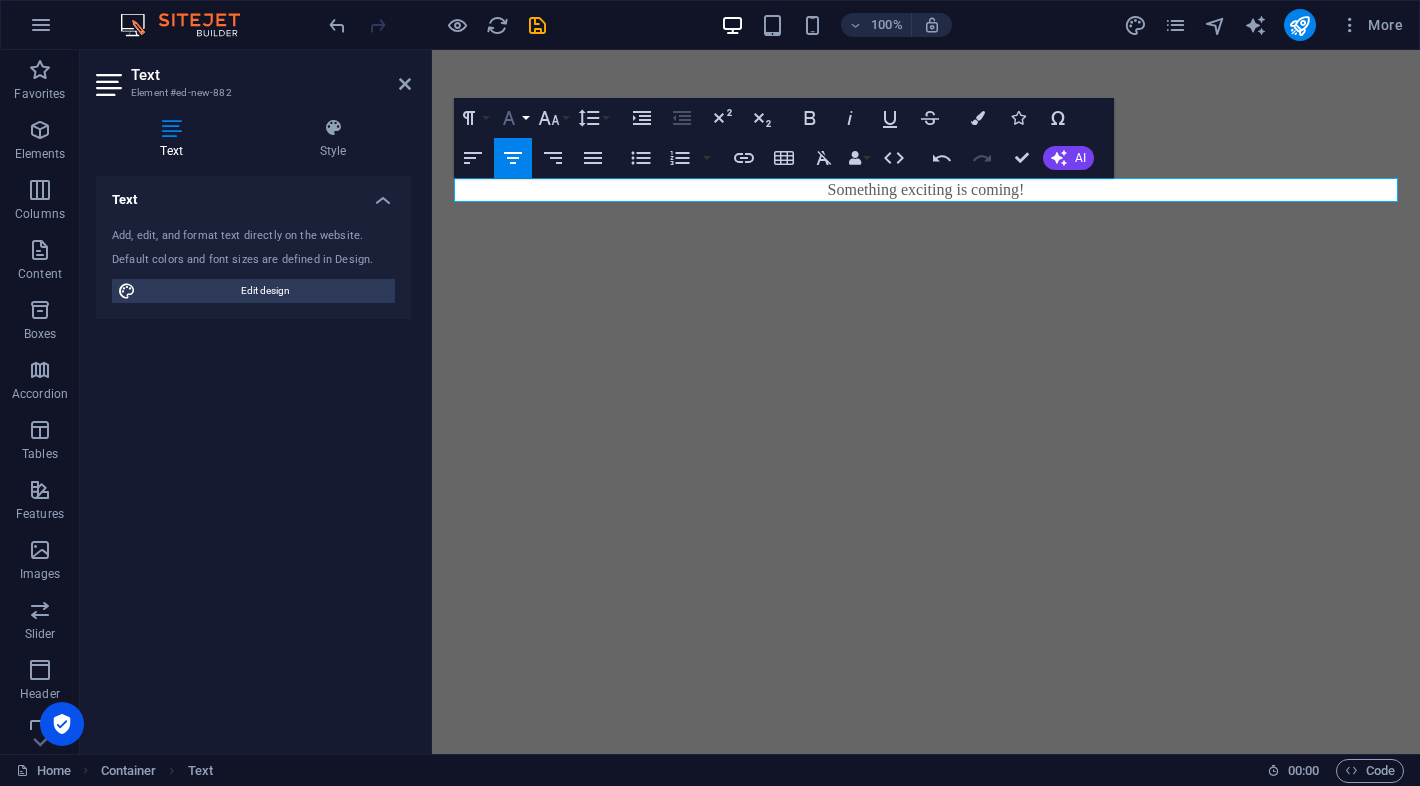 click 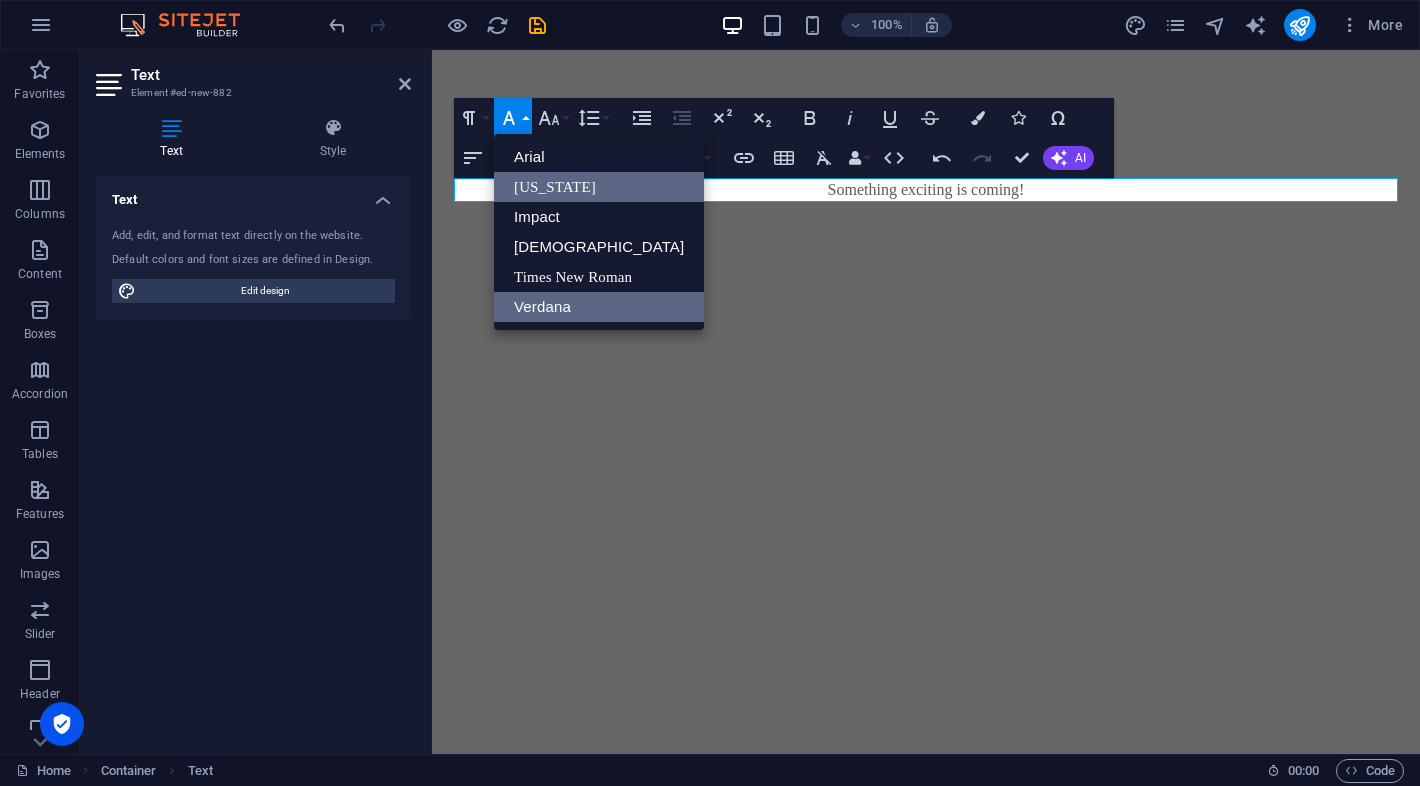 scroll, scrollTop: 0, scrollLeft: 0, axis: both 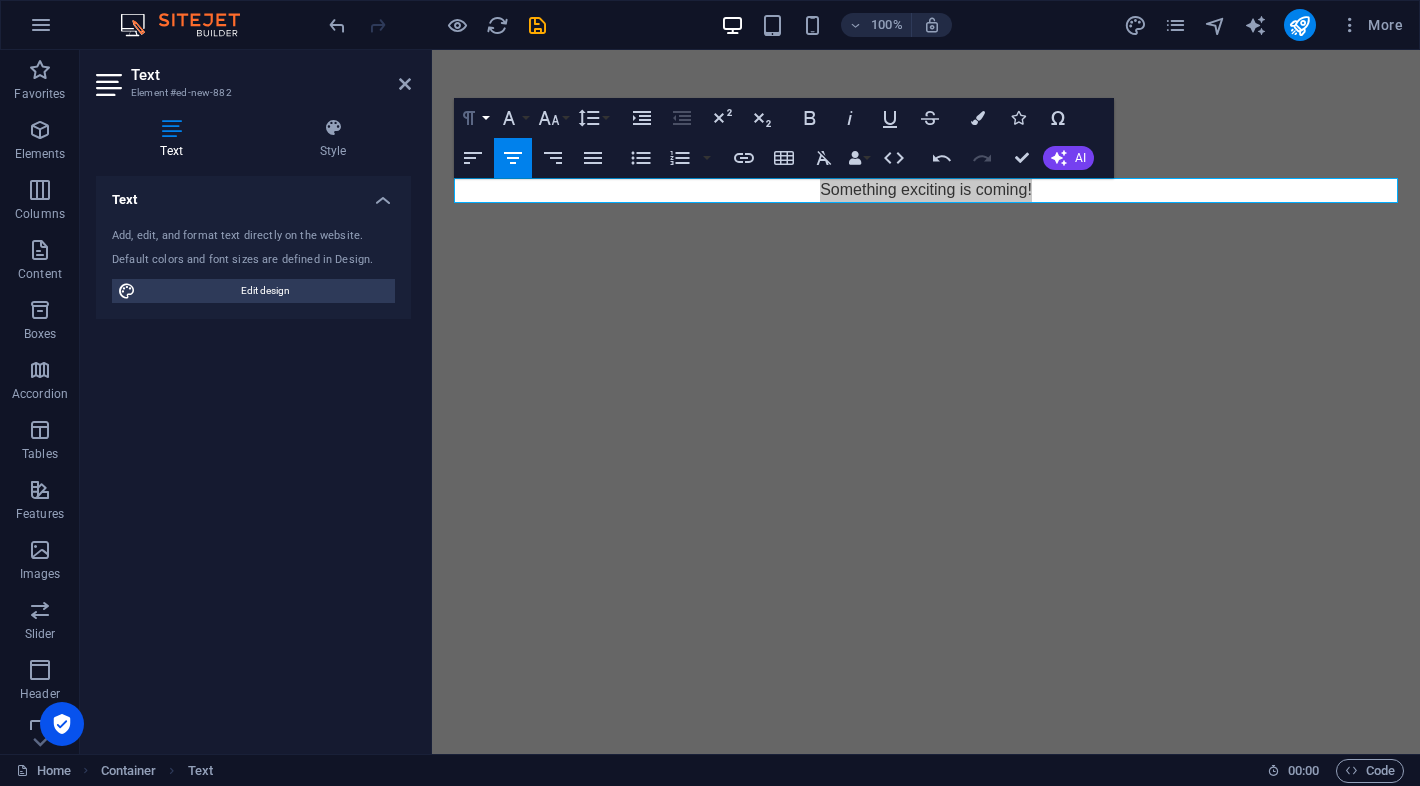 click 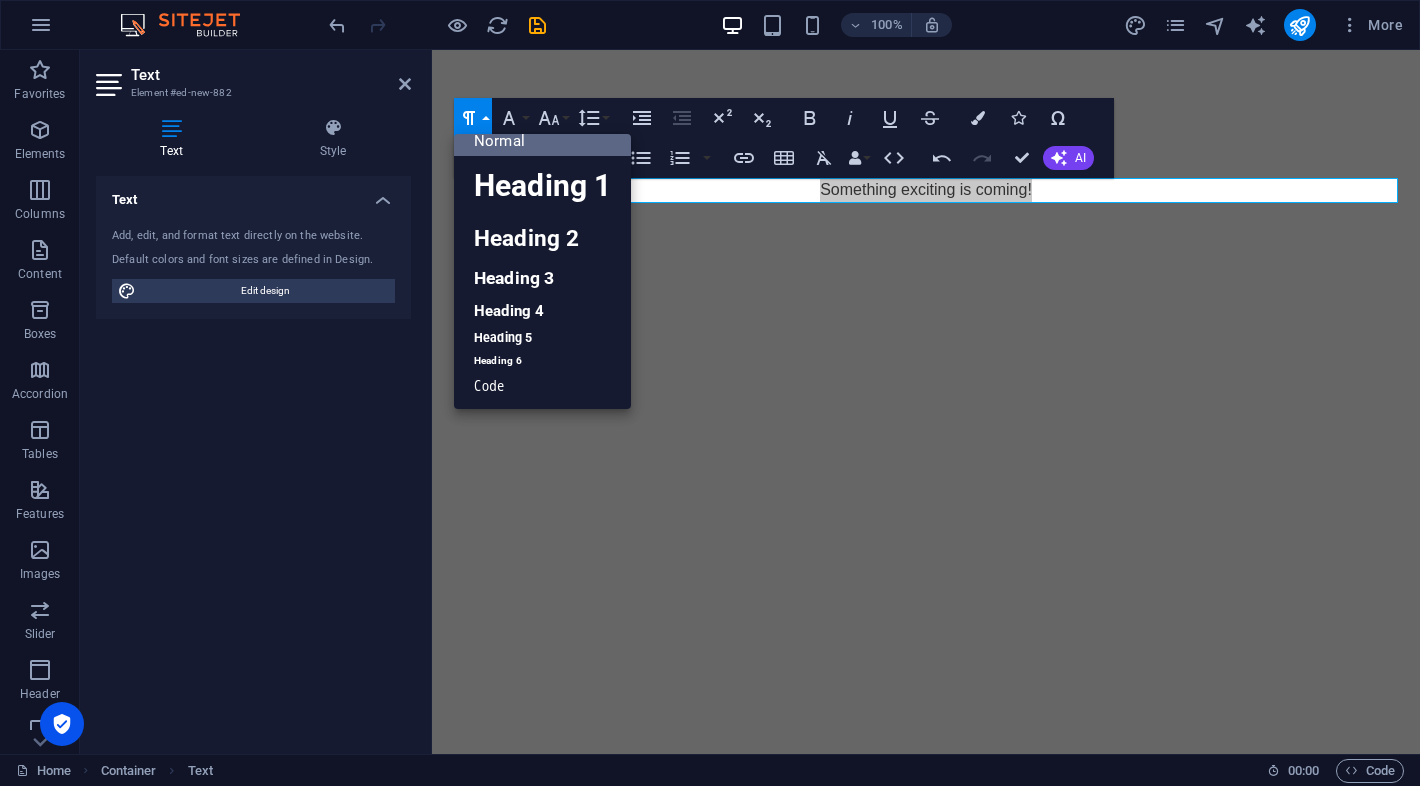 scroll, scrollTop: 16, scrollLeft: 0, axis: vertical 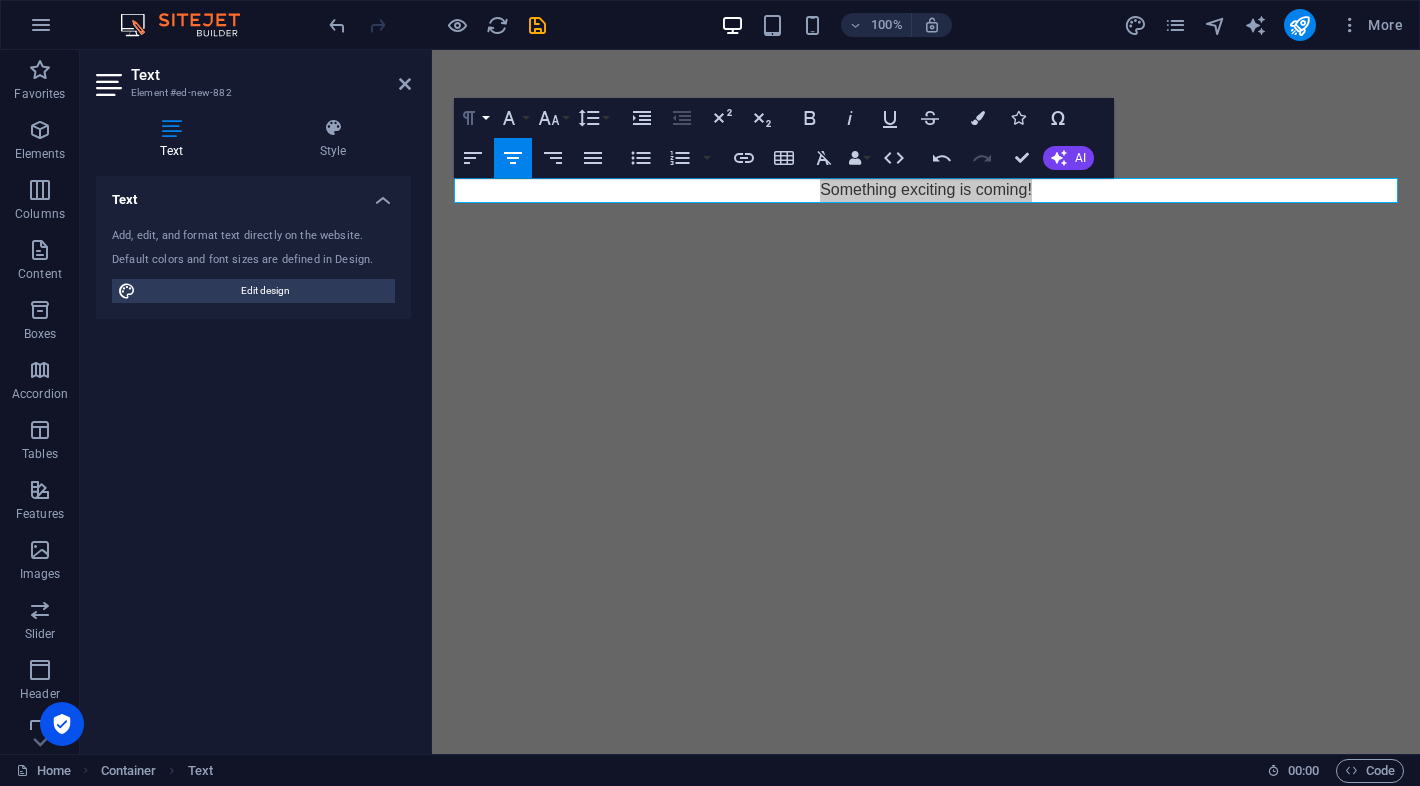 click 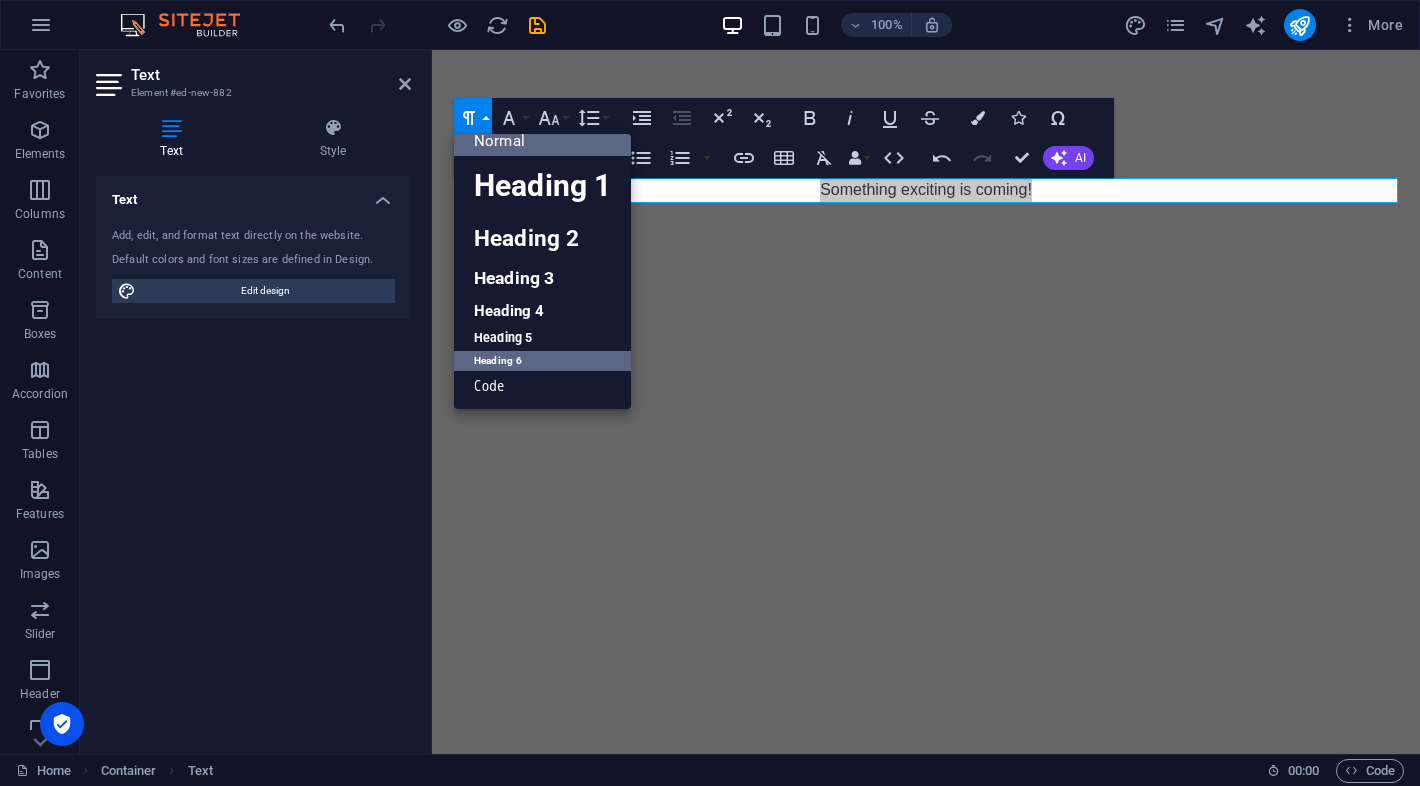 drag, startPoint x: 519, startPoint y: 358, endPoint x: 79, endPoint y: 255, distance: 451.8949 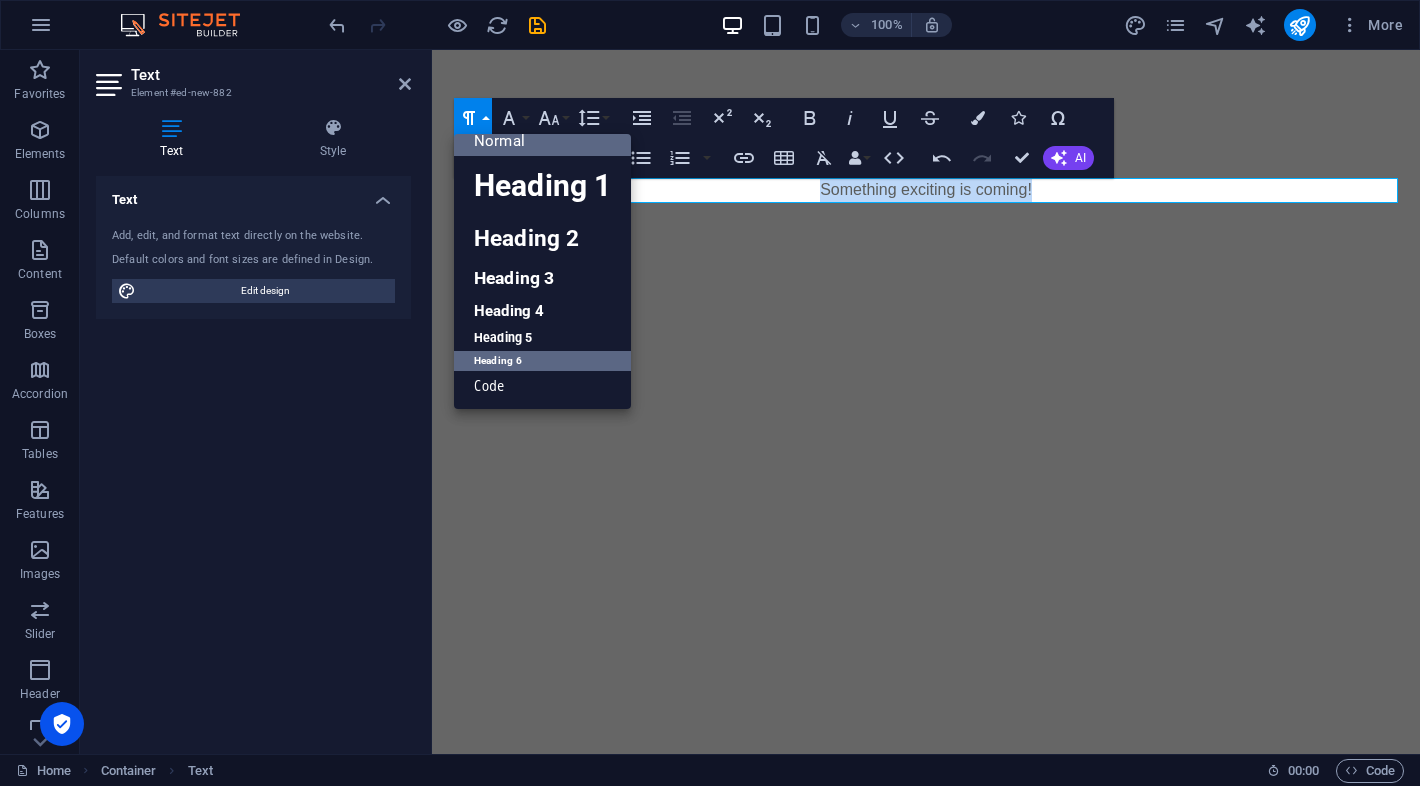 click on "Heading 6" at bounding box center [542, 361] 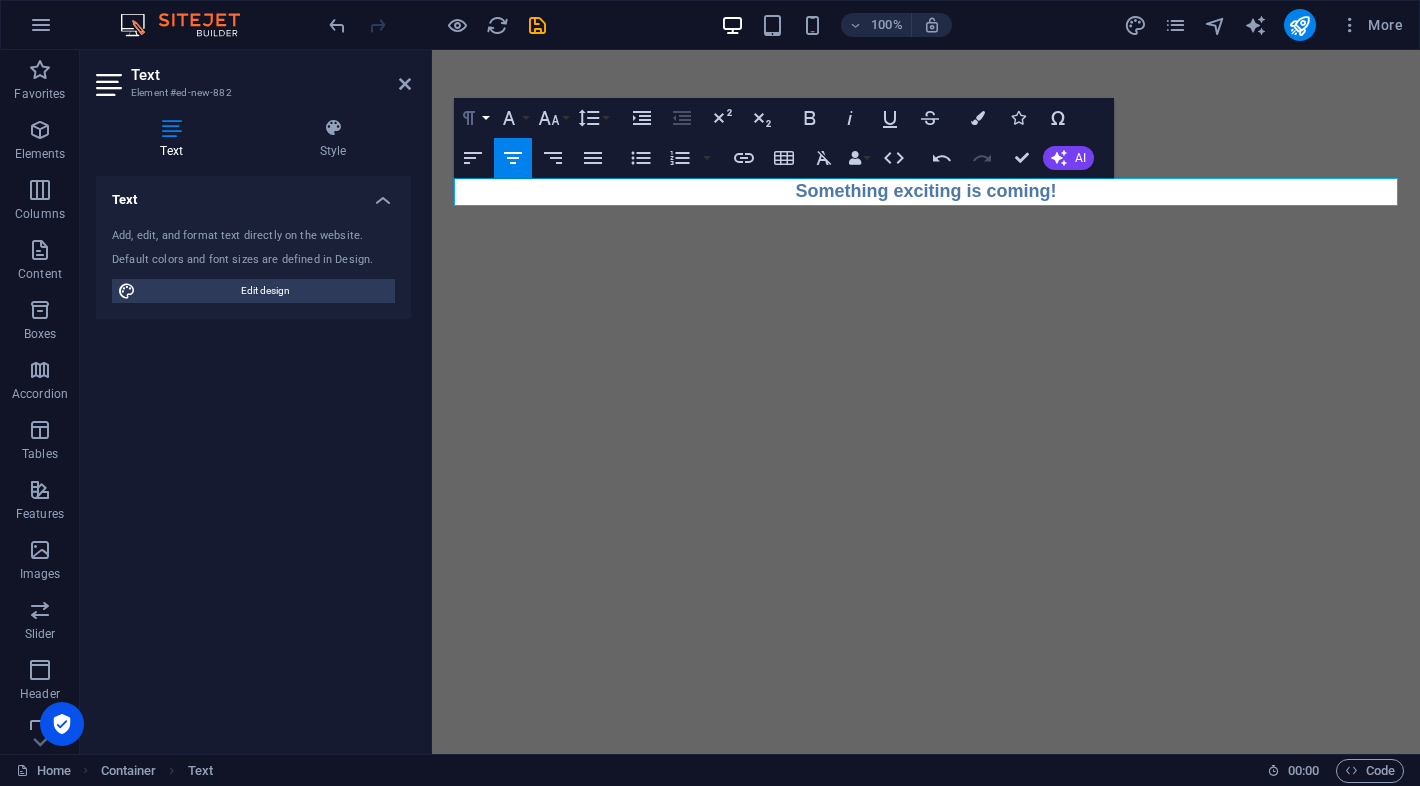 click on "Paragraph Format" at bounding box center (473, 118) 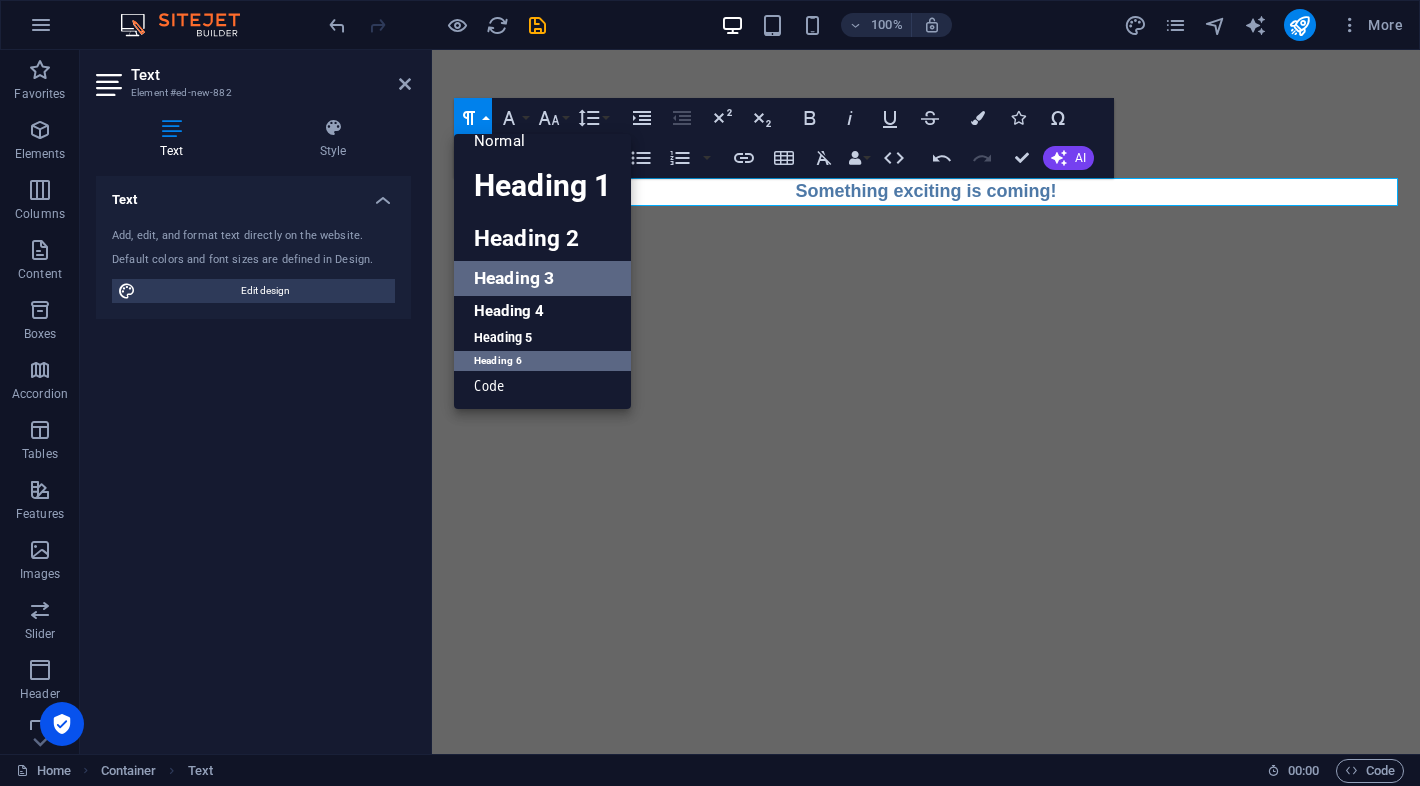 scroll, scrollTop: 16, scrollLeft: 0, axis: vertical 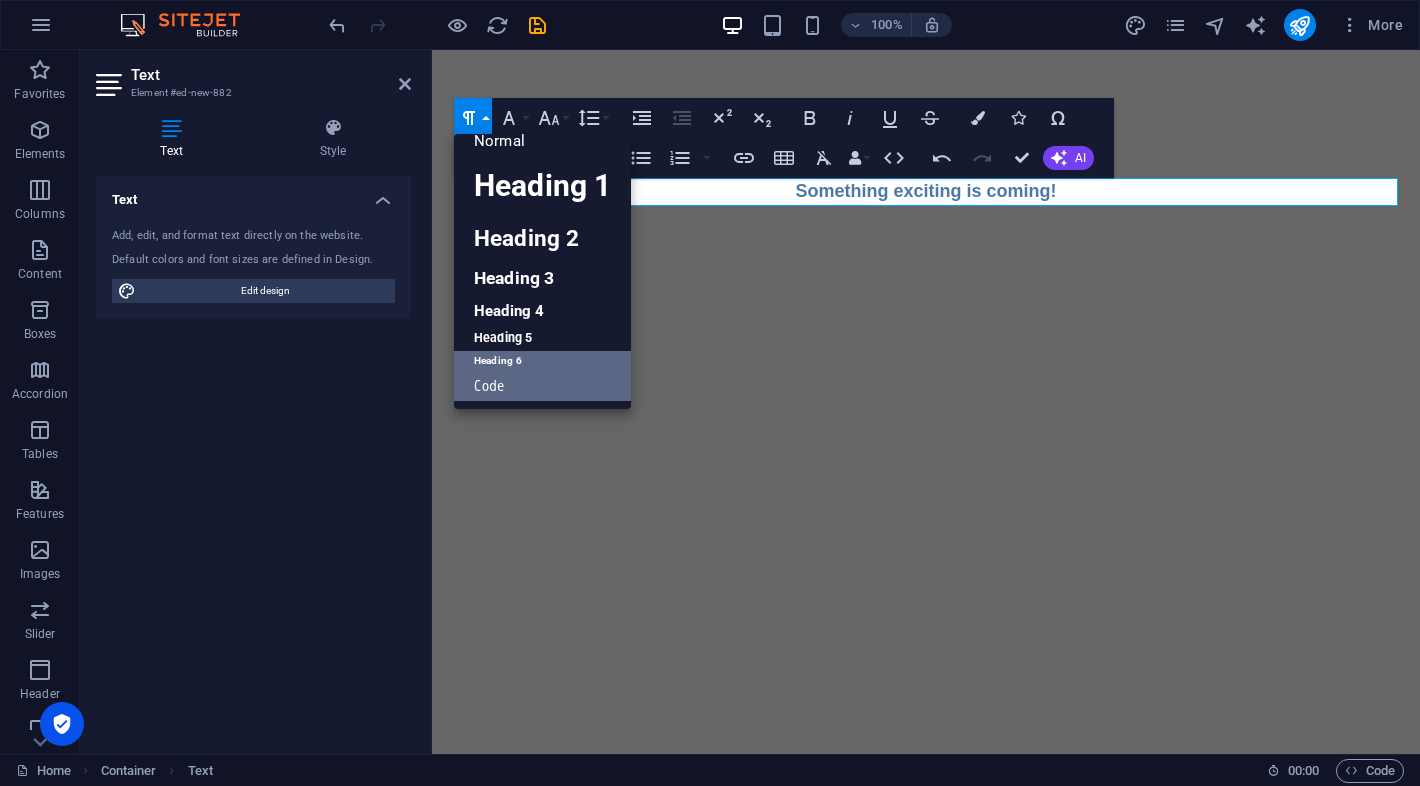 click on "Code" at bounding box center [542, 386] 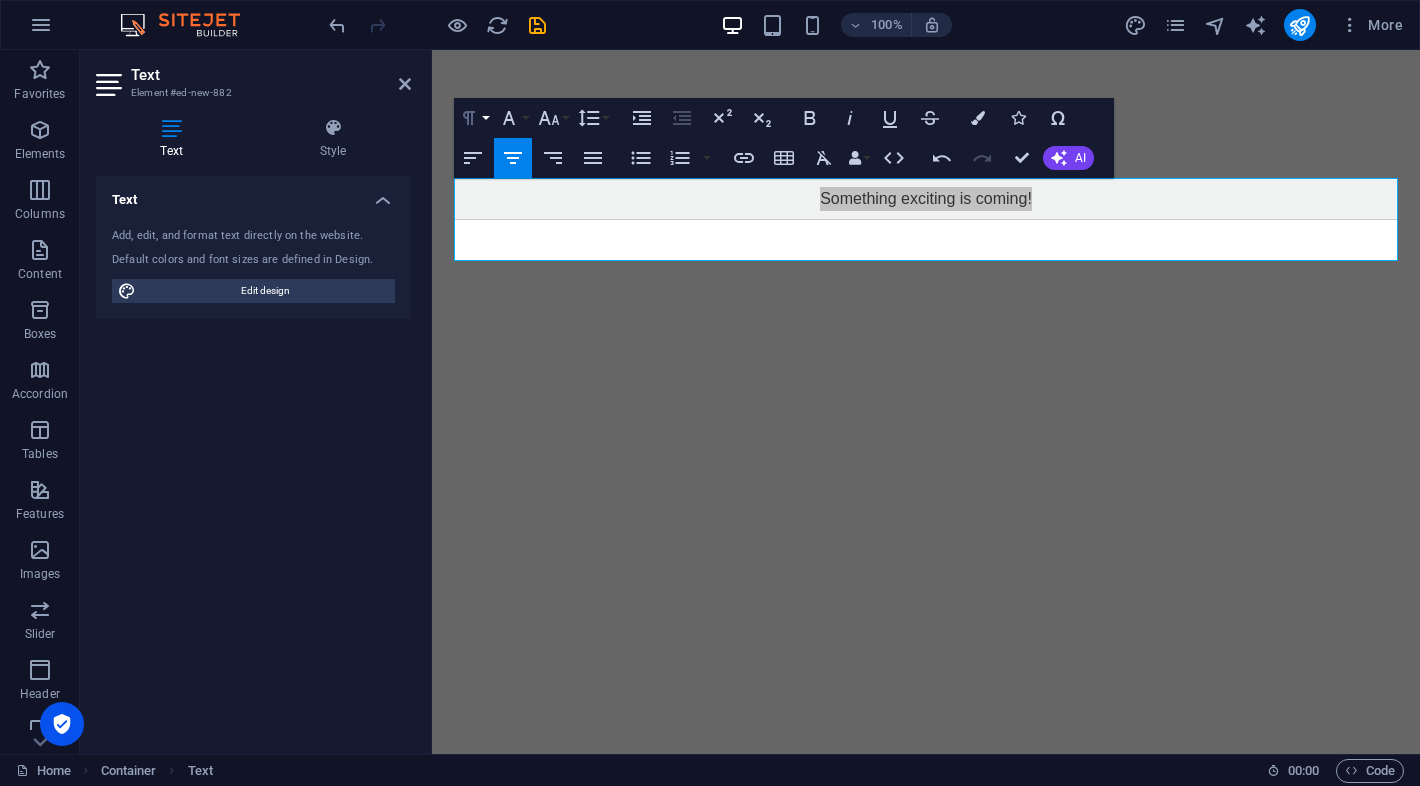 click 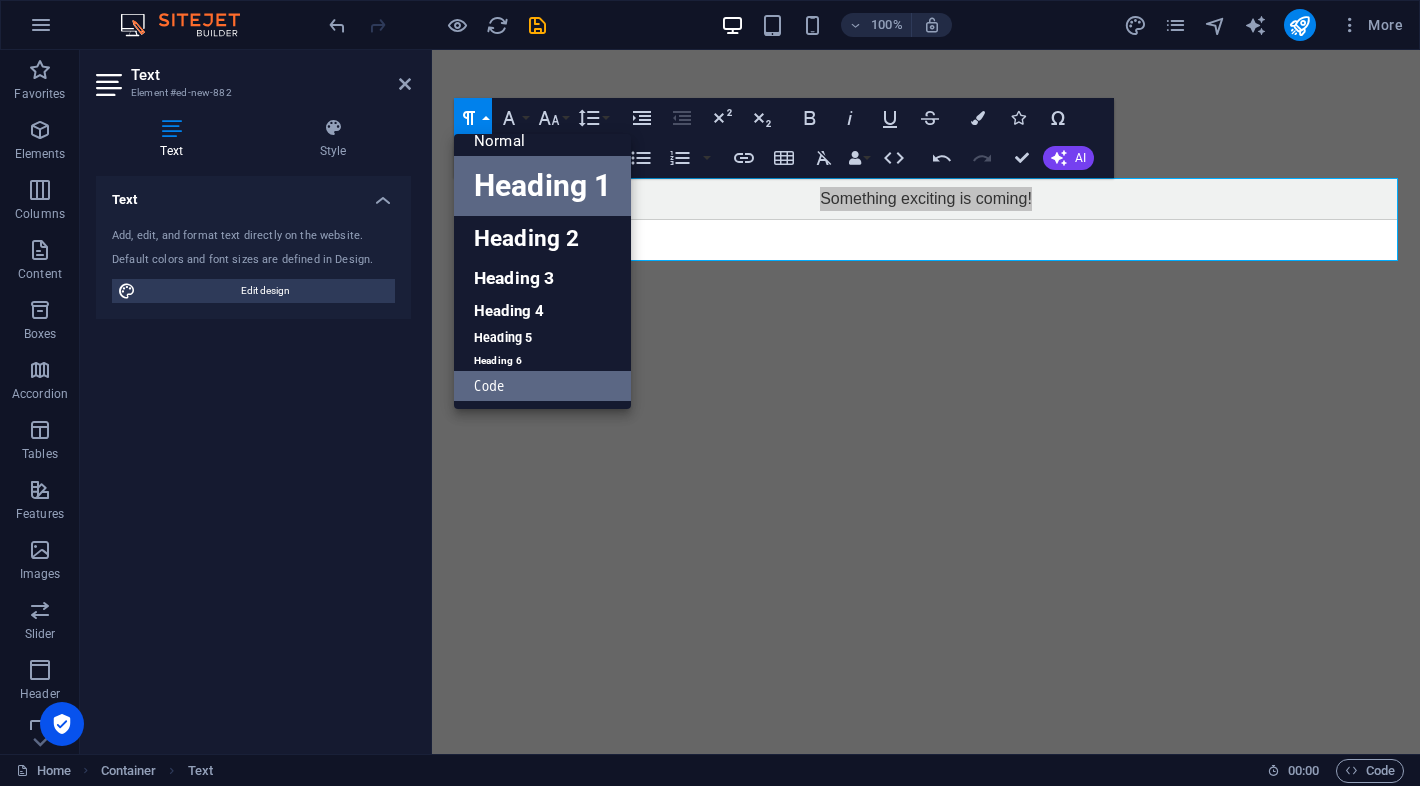 scroll, scrollTop: 16, scrollLeft: 0, axis: vertical 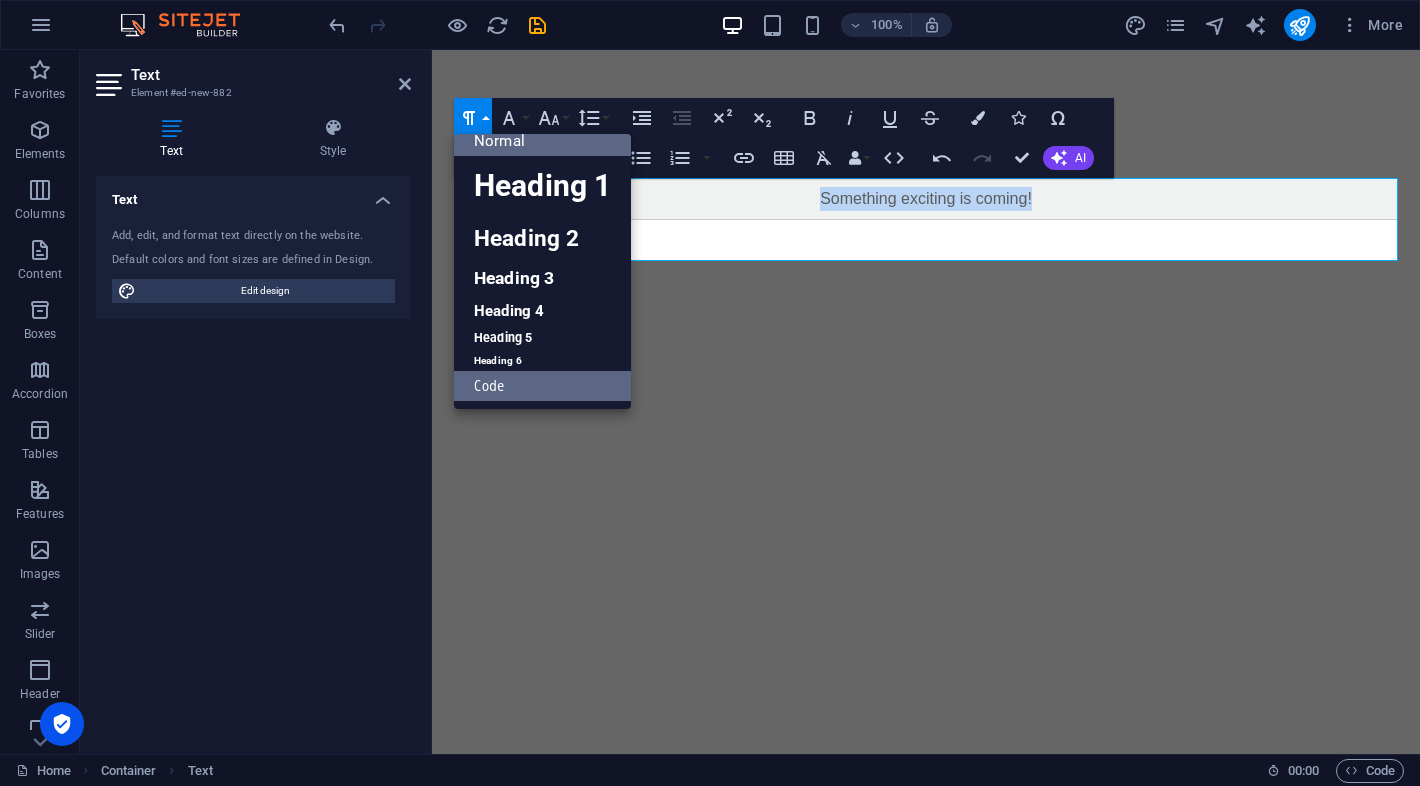 click on "Normal" at bounding box center (542, 141) 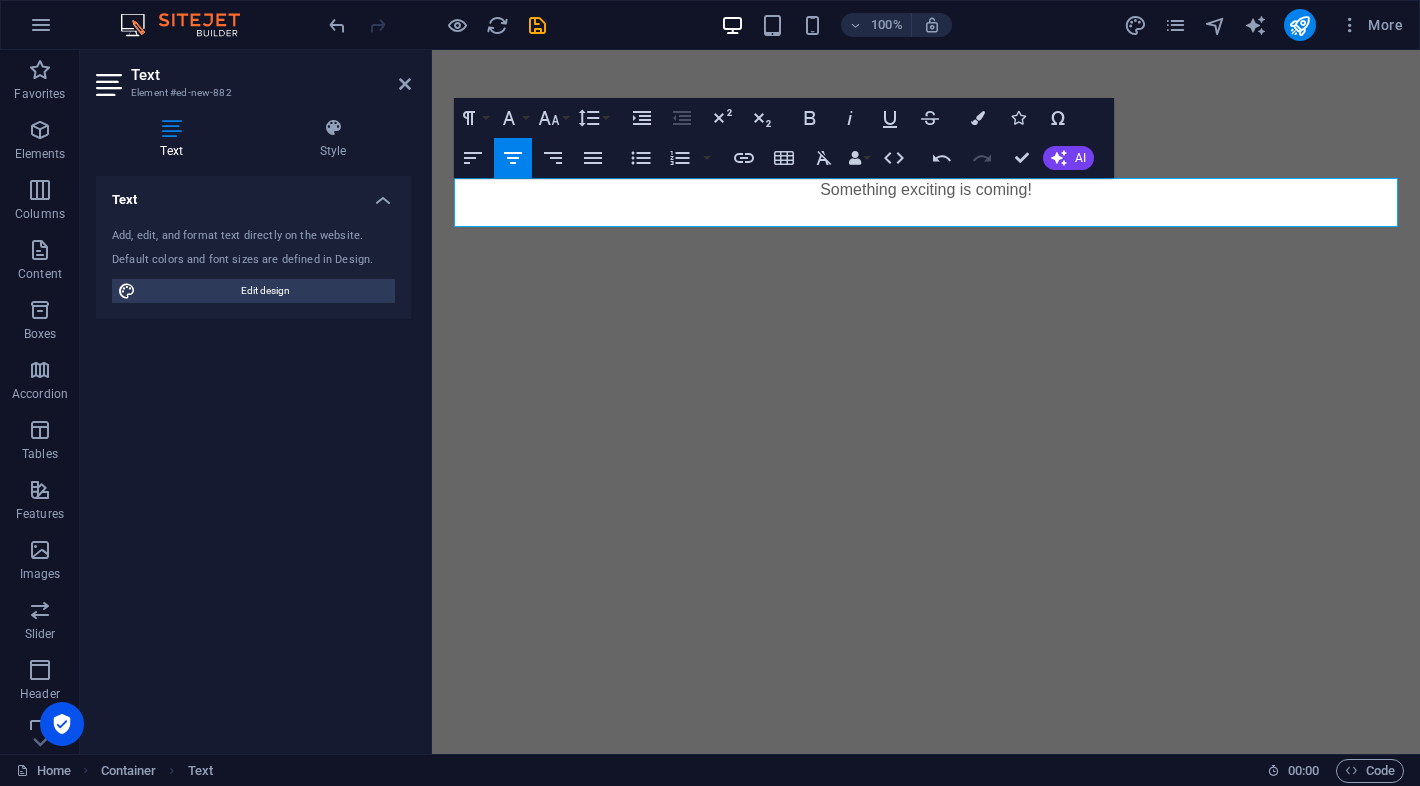 click on "Skip to main content
[DOMAIN_NAME] Something exciting is coming!" at bounding box center [926, 178] 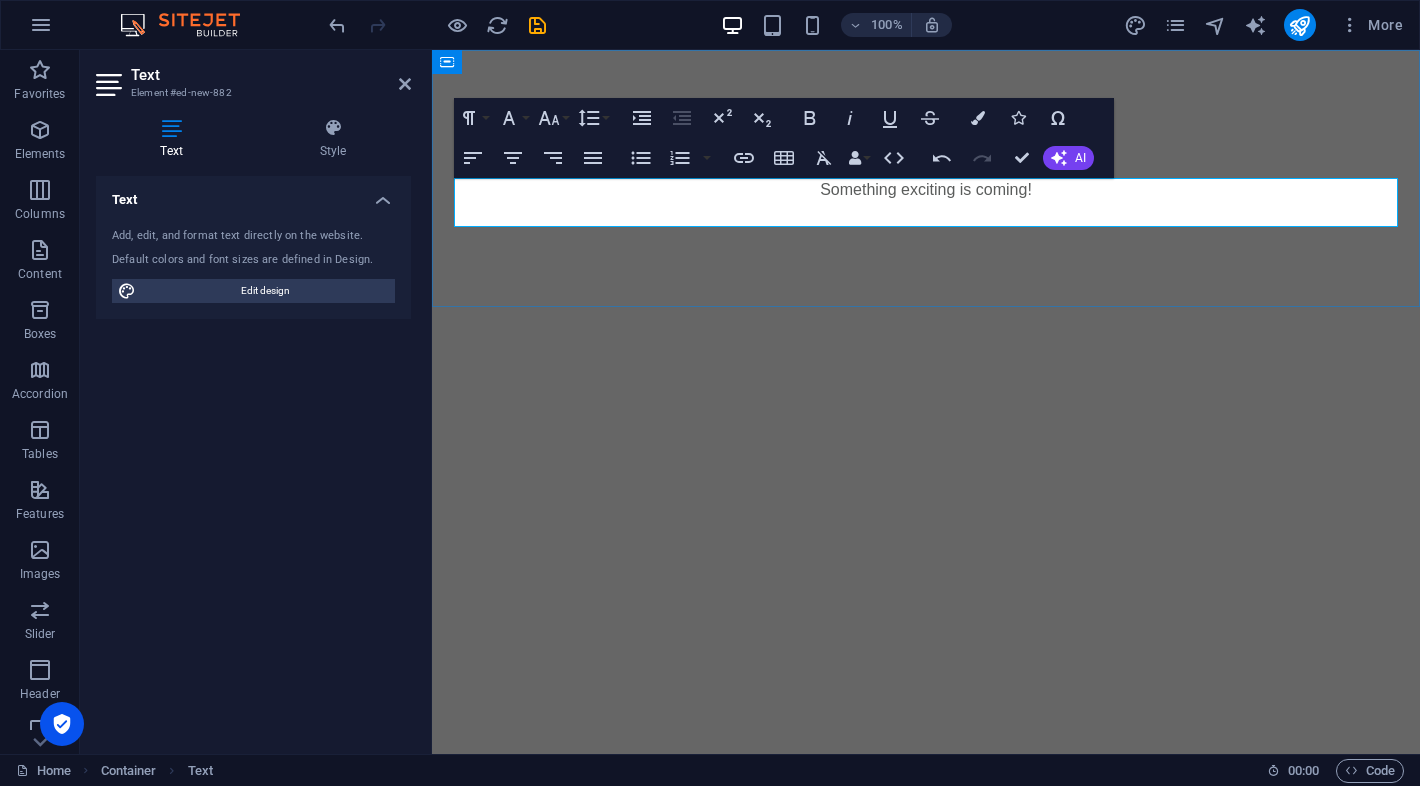click on "[DOMAIN_NAME]" at bounding box center (926, 154) 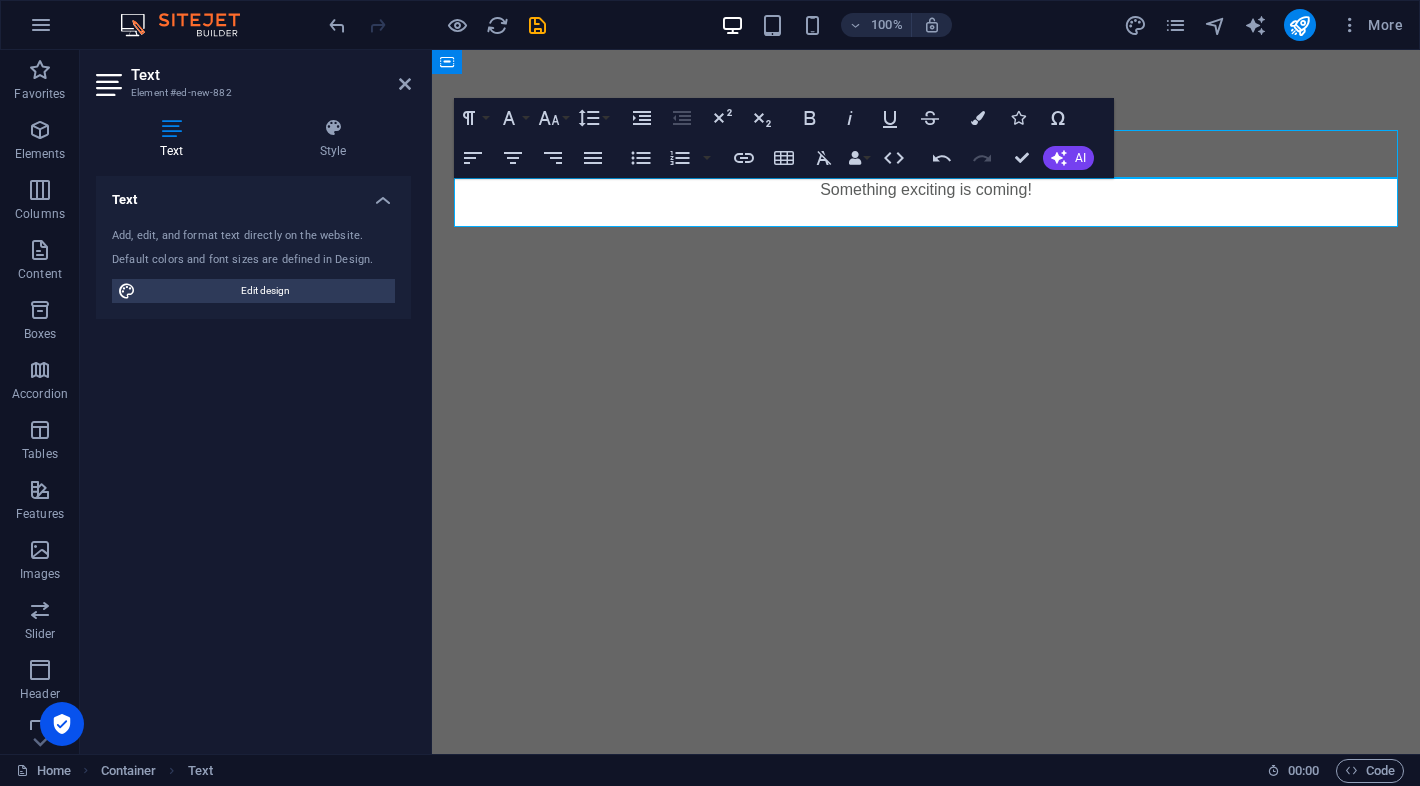 click on "[DOMAIN_NAME]" at bounding box center [926, 154] 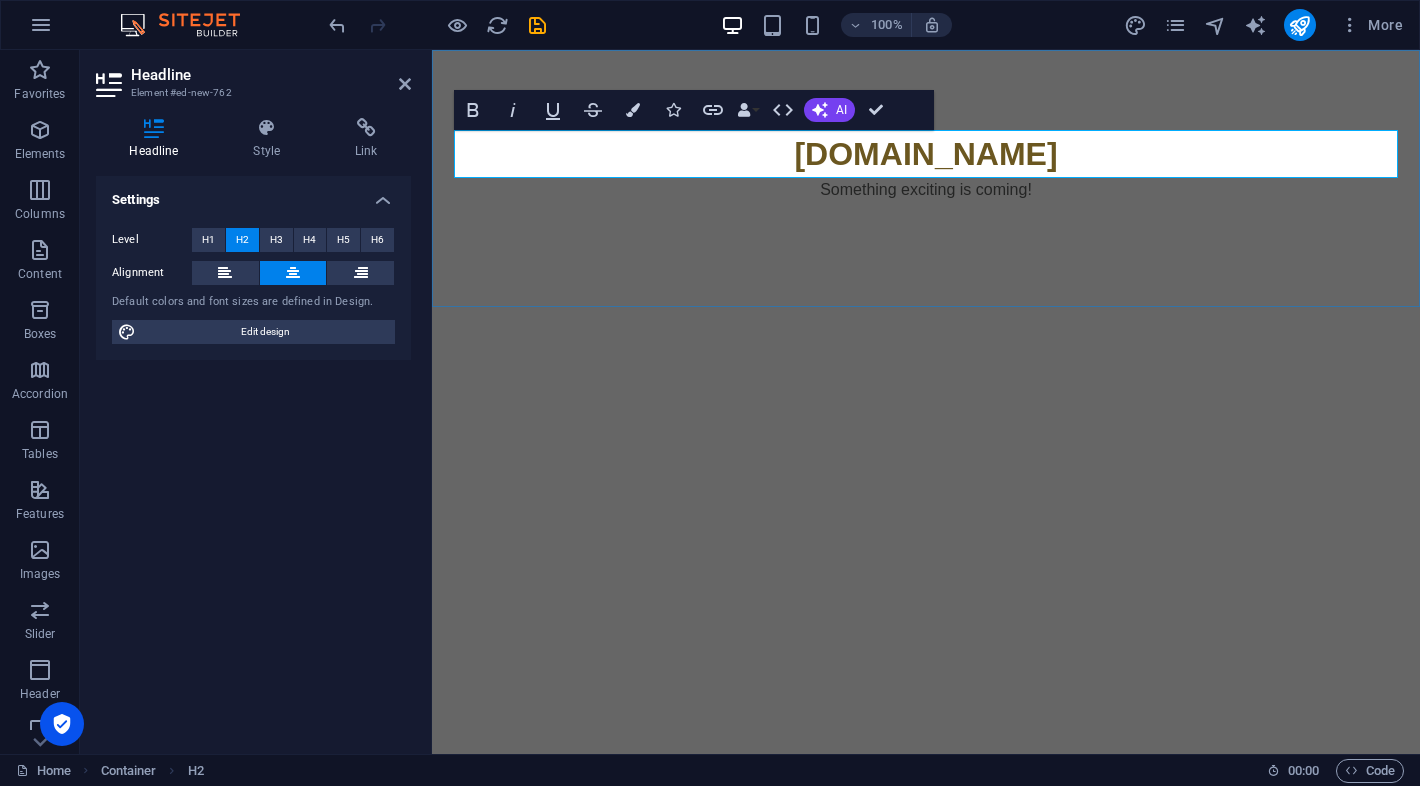 click on "[DOMAIN_NAME] Something exciting is coming!" at bounding box center (926, 178) 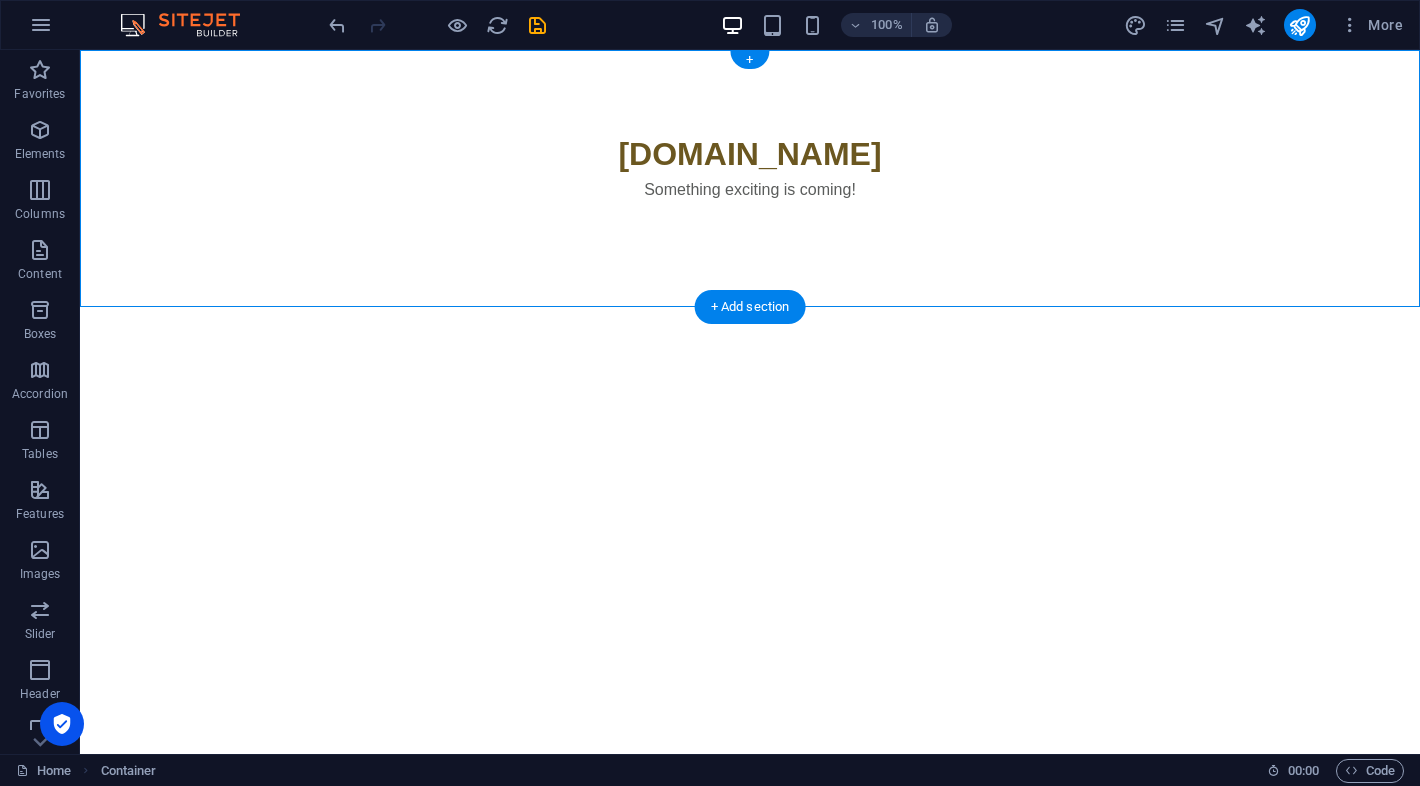 click on "Skip to main content
[DOMAIN_NAME] Something exciting is coming!" at bounding box center [750, 178] 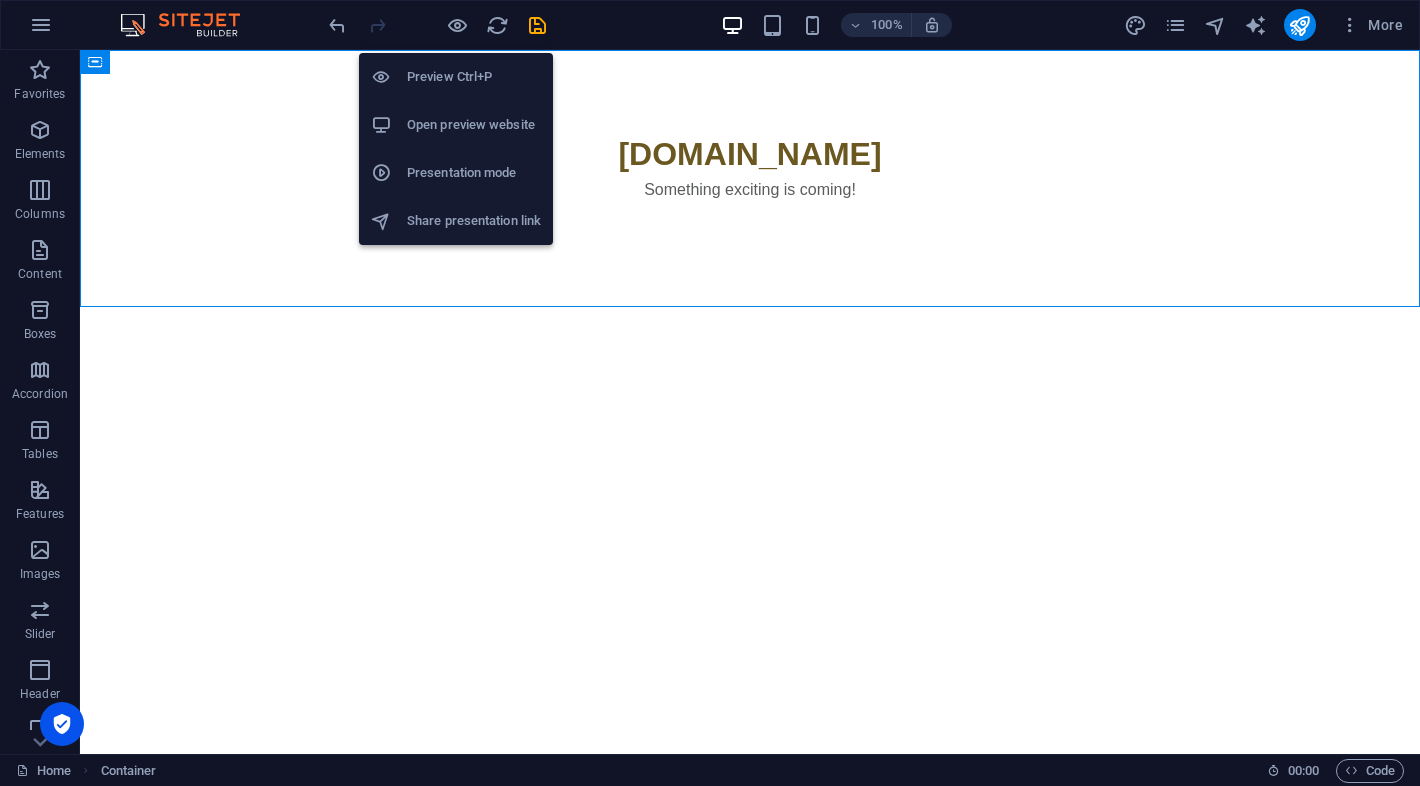click on "Open preview website" at bounding box center [474, 125] 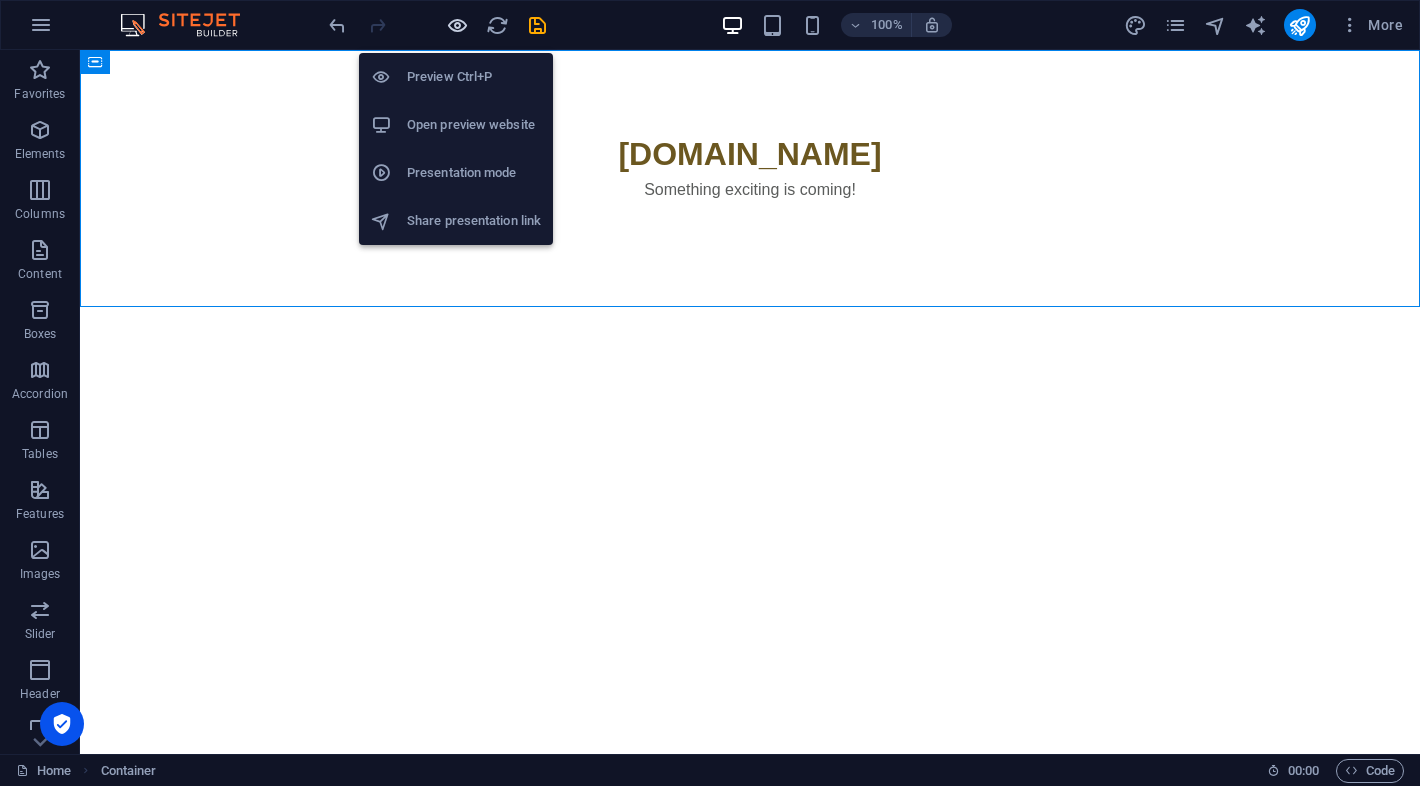 click at bounding box center (457, 25) 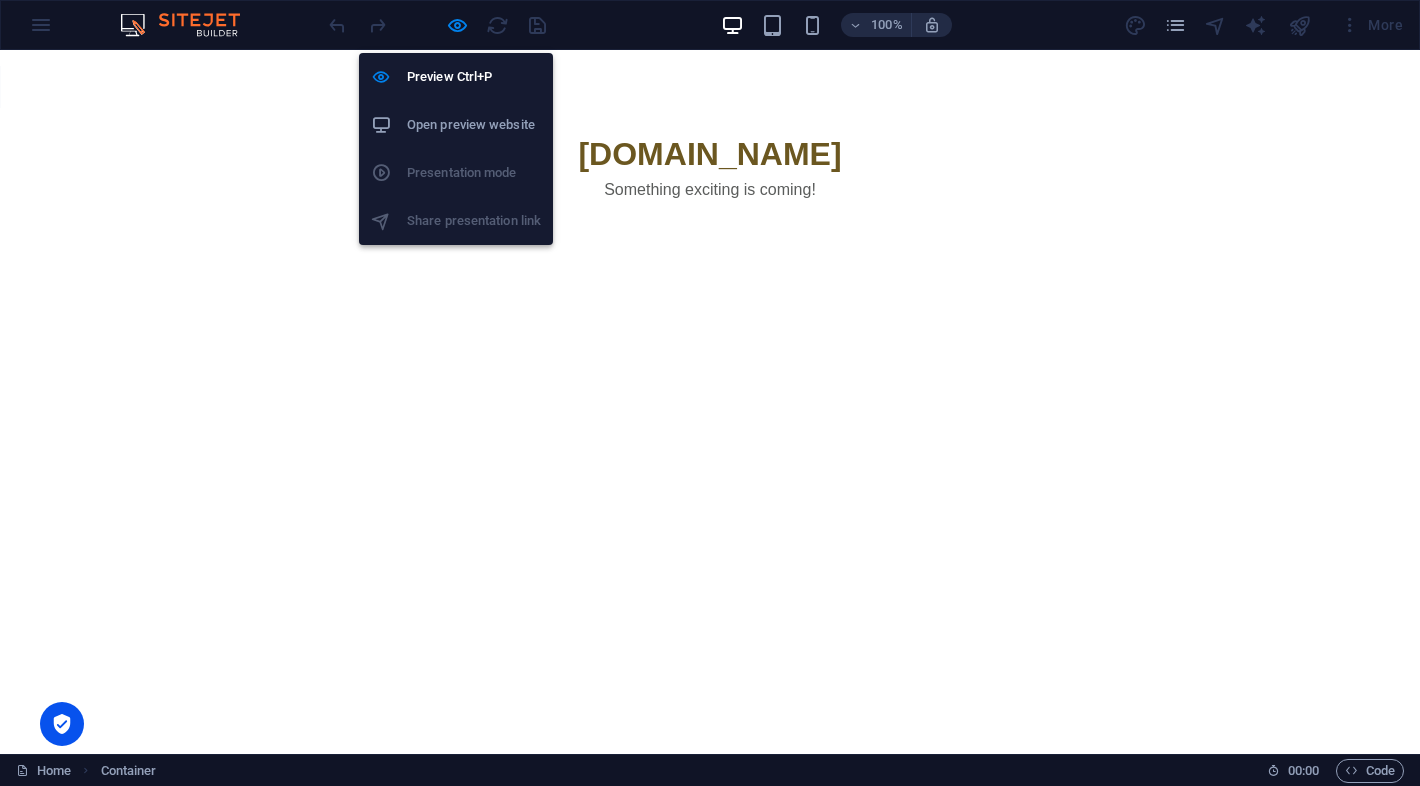 click on "Open preview website" at bounding box center [474, 125] 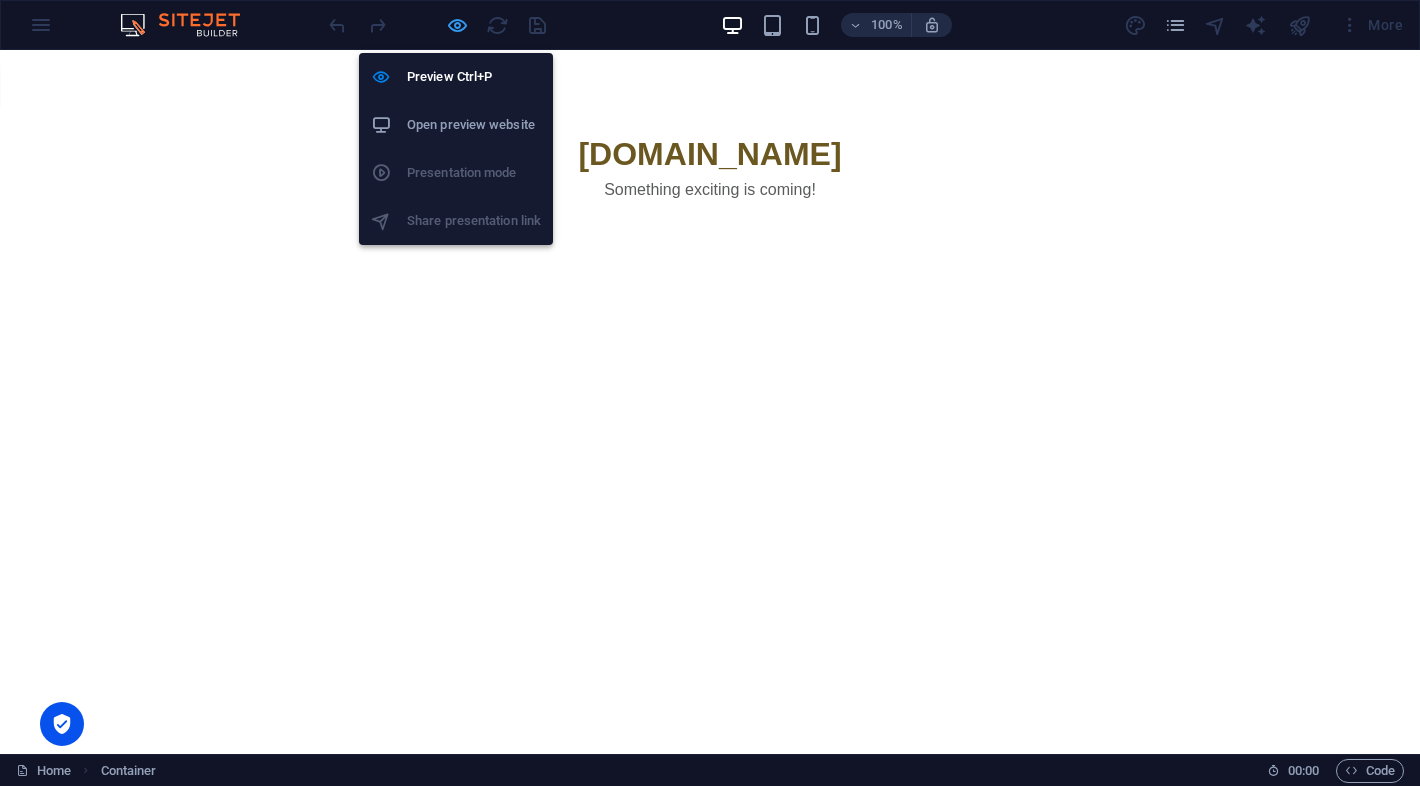 click at bounding box center (457, 25) 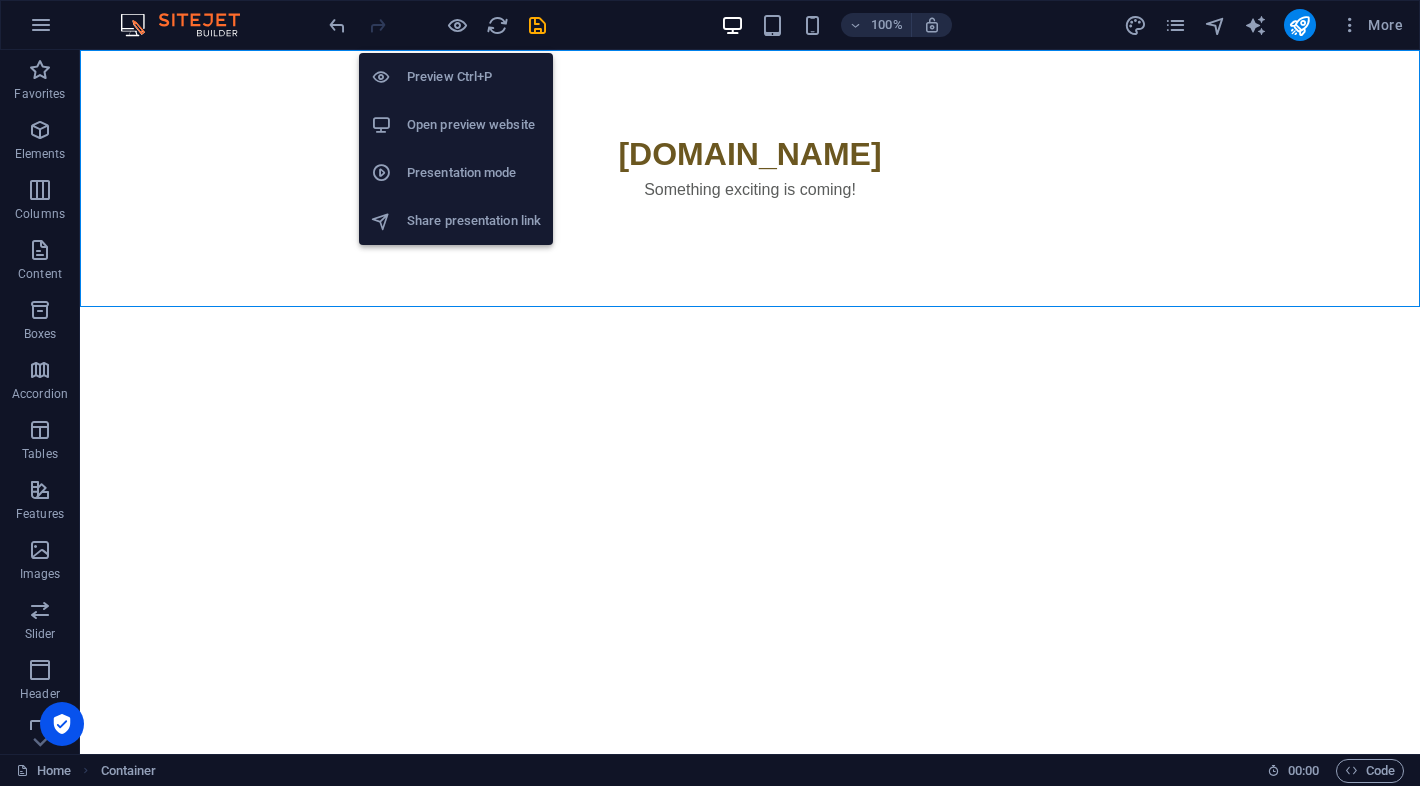 click on "Preview Ctrl+P" at bounding box center [474, 77] 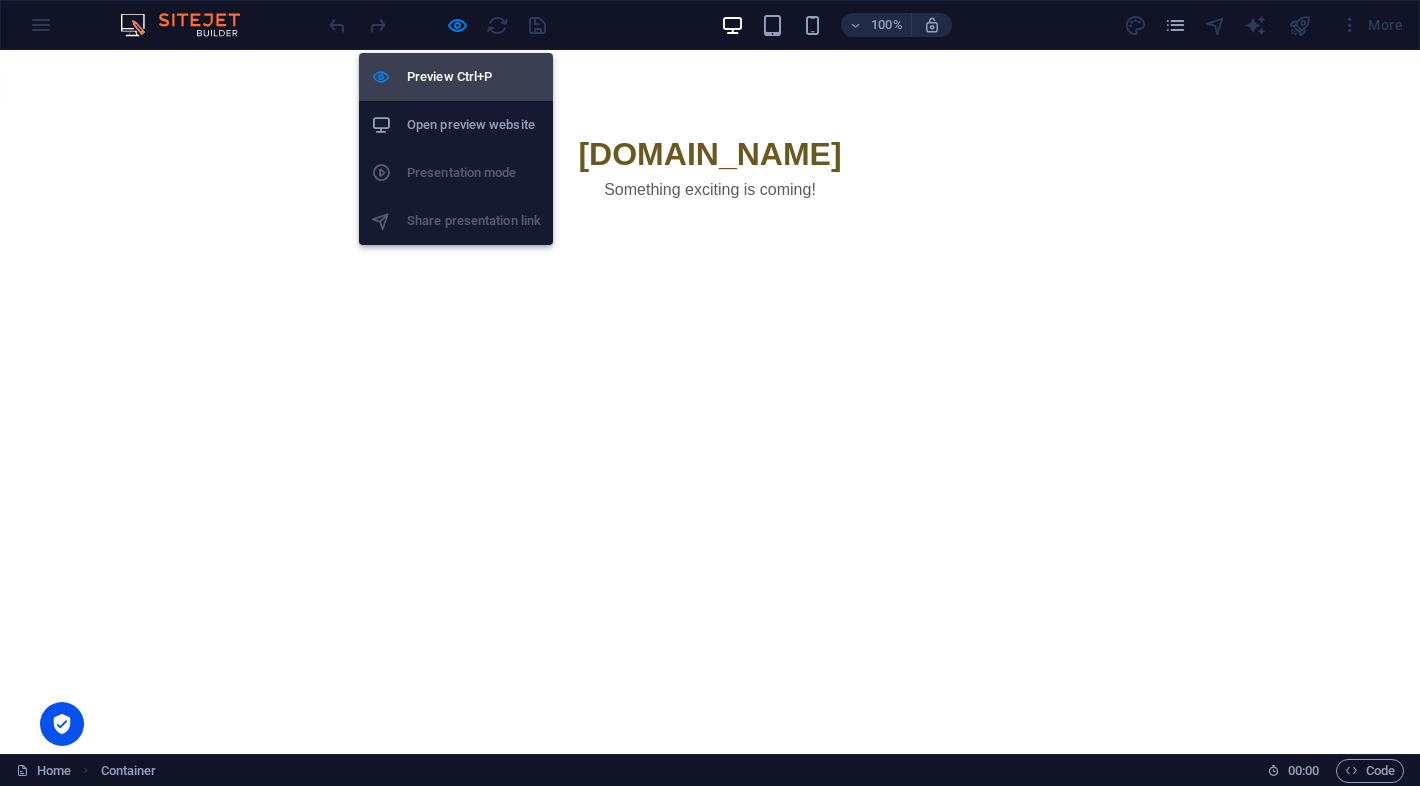 click on "Preview Ctrl+P" at bounding box center (474, 77) 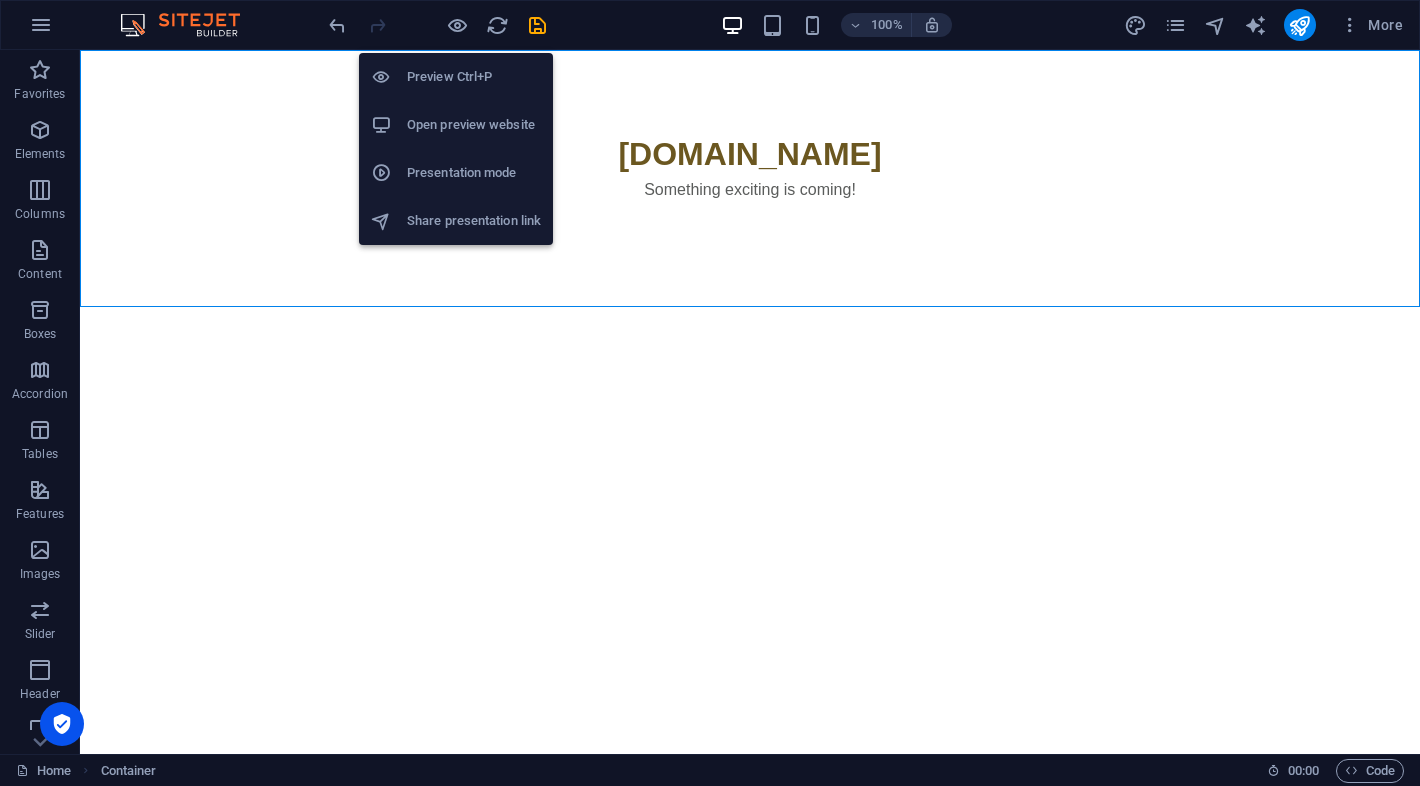 click on "Open preview website" at bounding box center [474, 125] 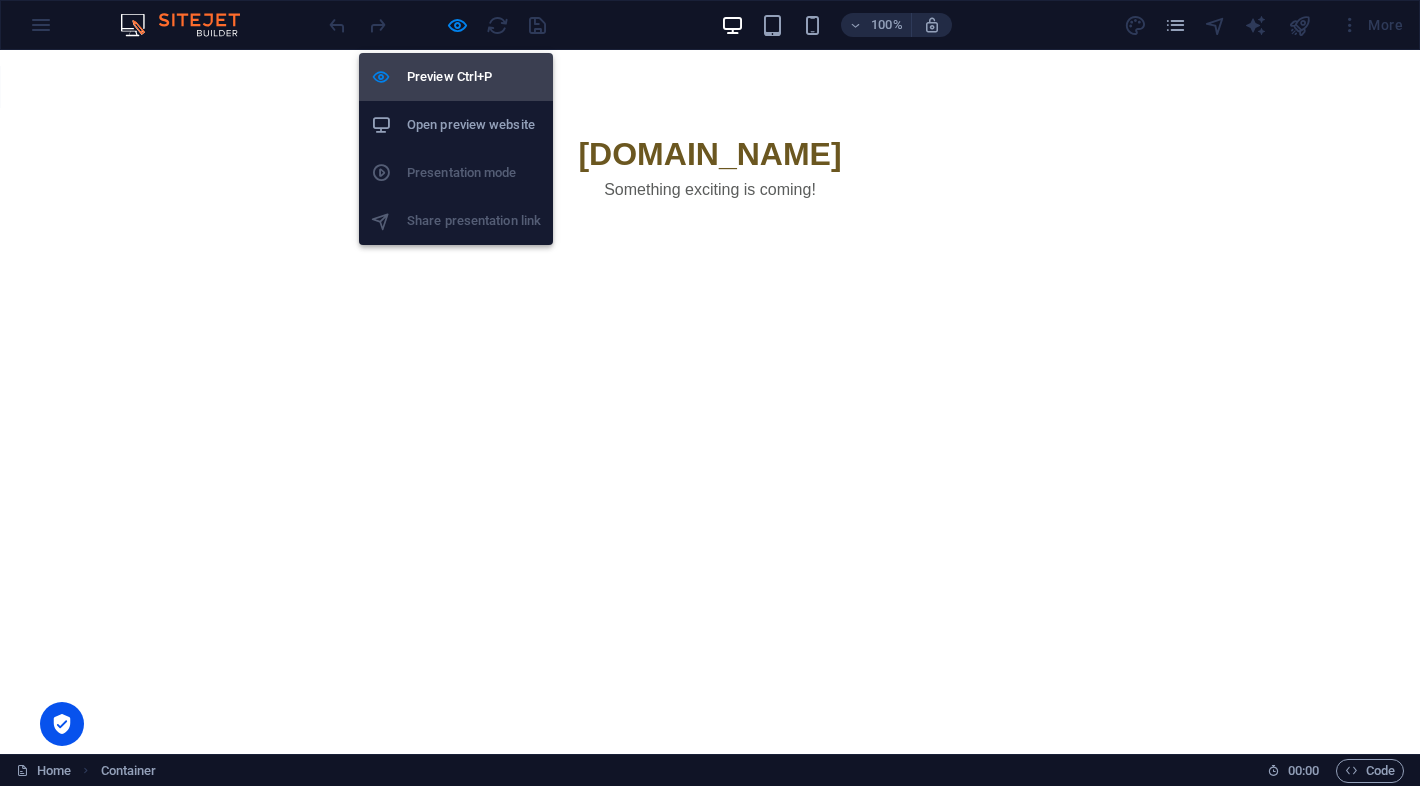 click on "Preview Ctrl+P" at bounding box center (474, 77) 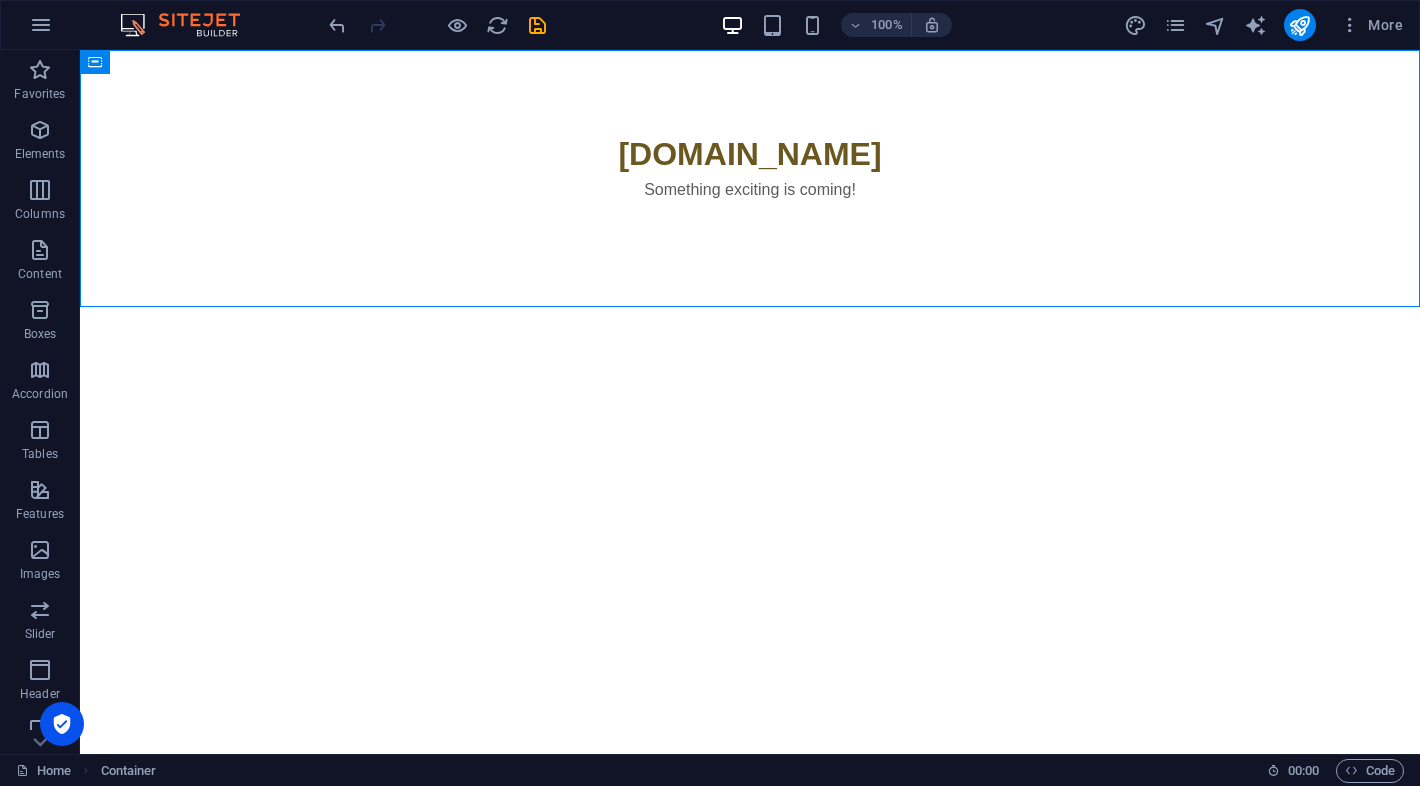 drag, startPoint x: 180, startPoint y: 115, endPoint x: 120, endPoint y: 401, distance: 292.22595 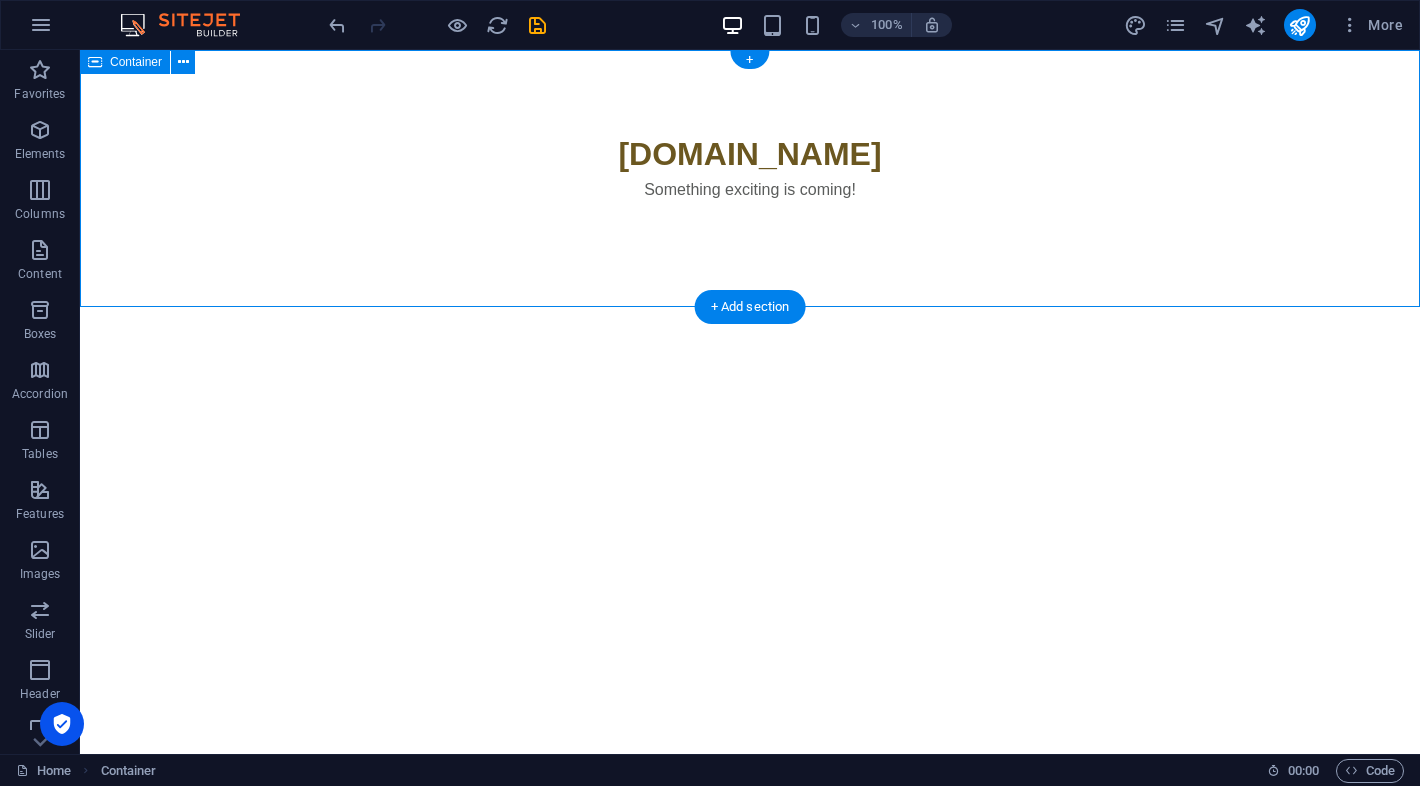 click on "[DOMAIN_NAME] Something exciting is coming!" at bounding box center [750, 178] 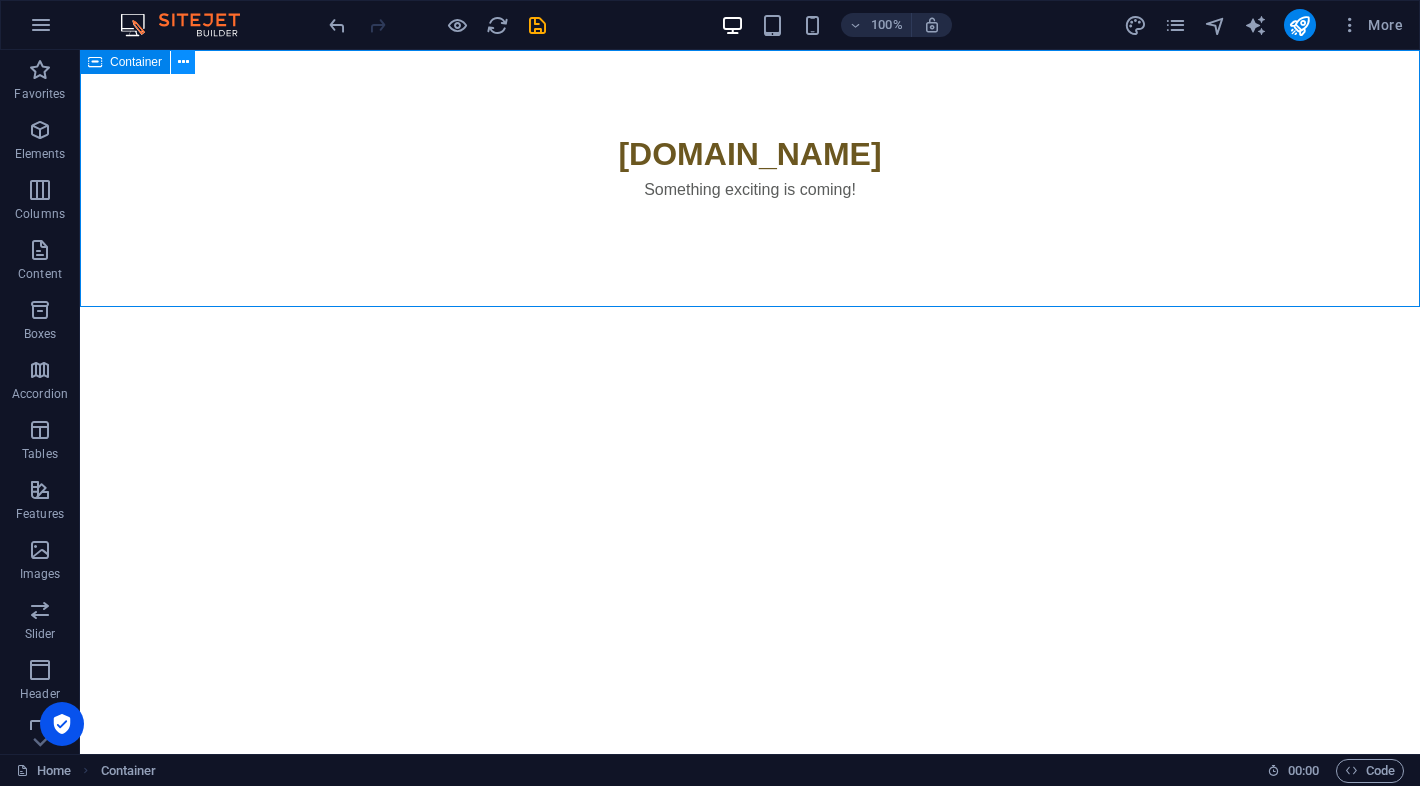 click at bounding box center [183, 62] 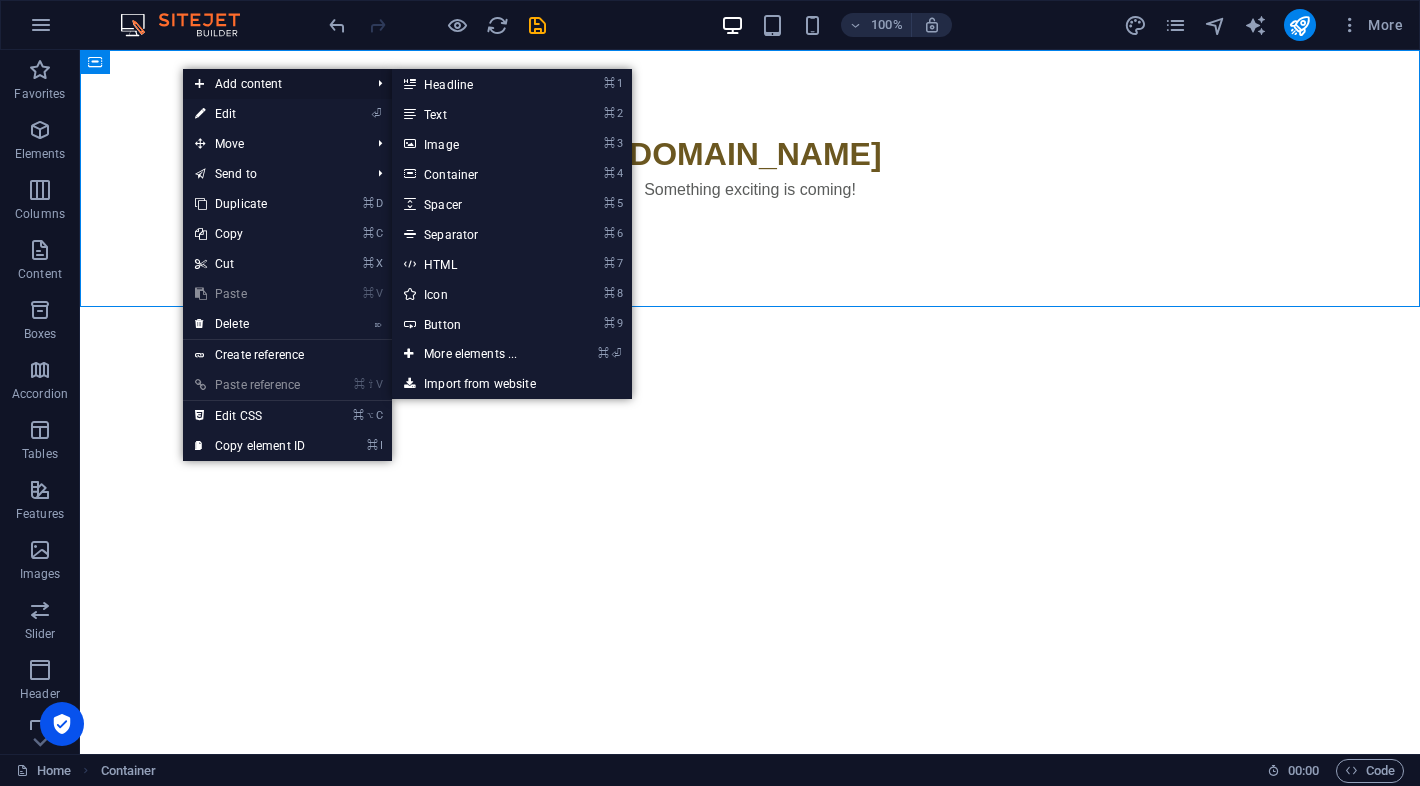 click on "Add content" at bounding box center [272, 84] 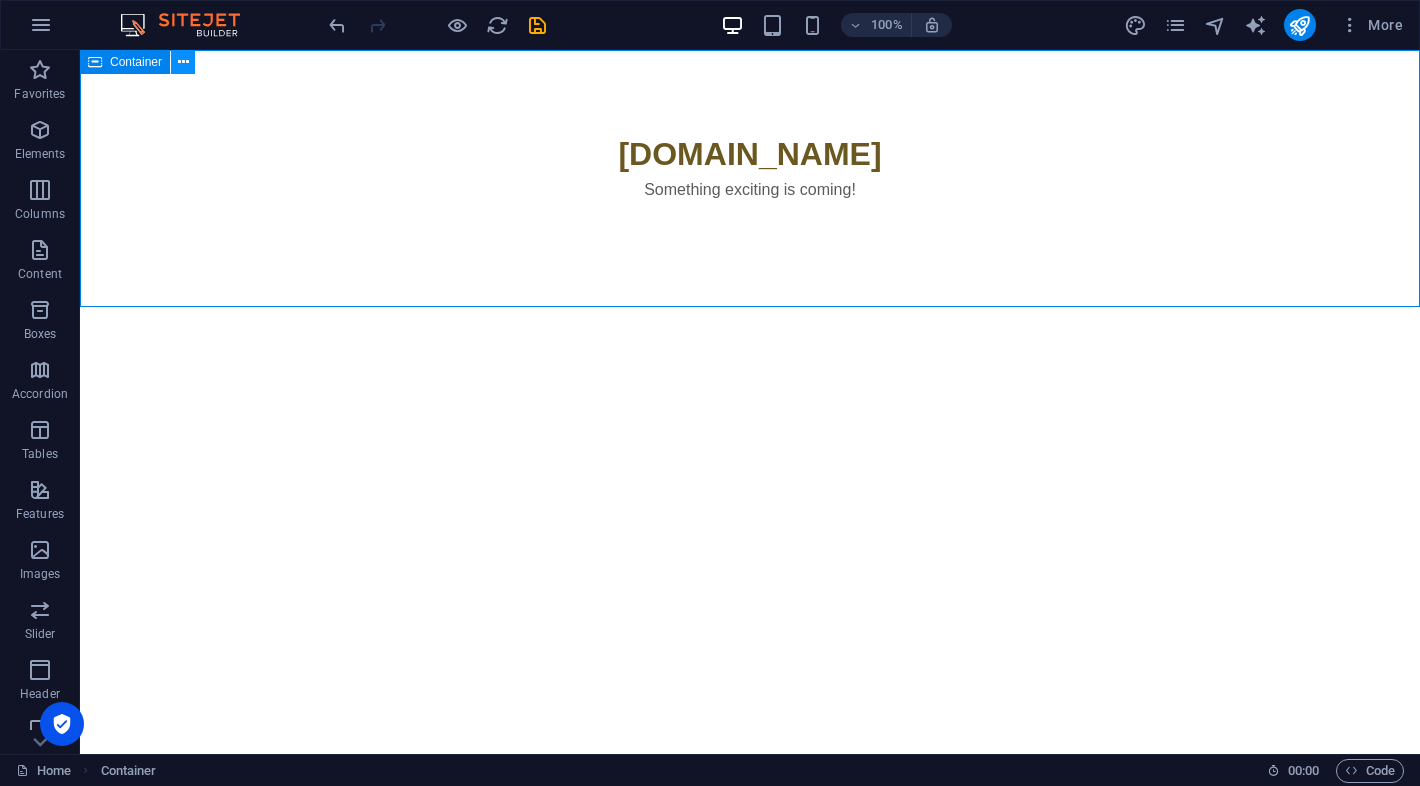 click at bounding box center (183, 62) 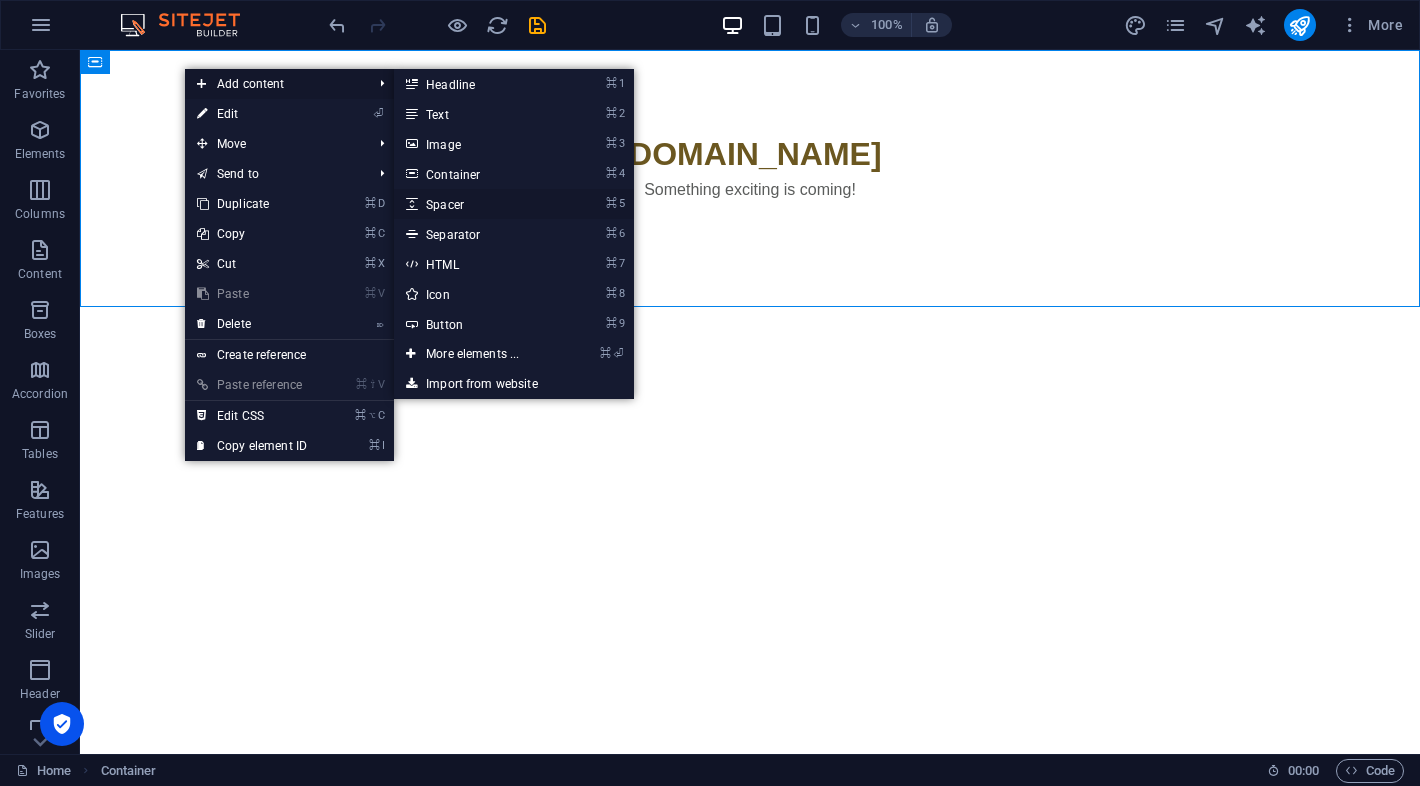 click on "⌘ 5  Spacer" at bounding box center [476, 204] 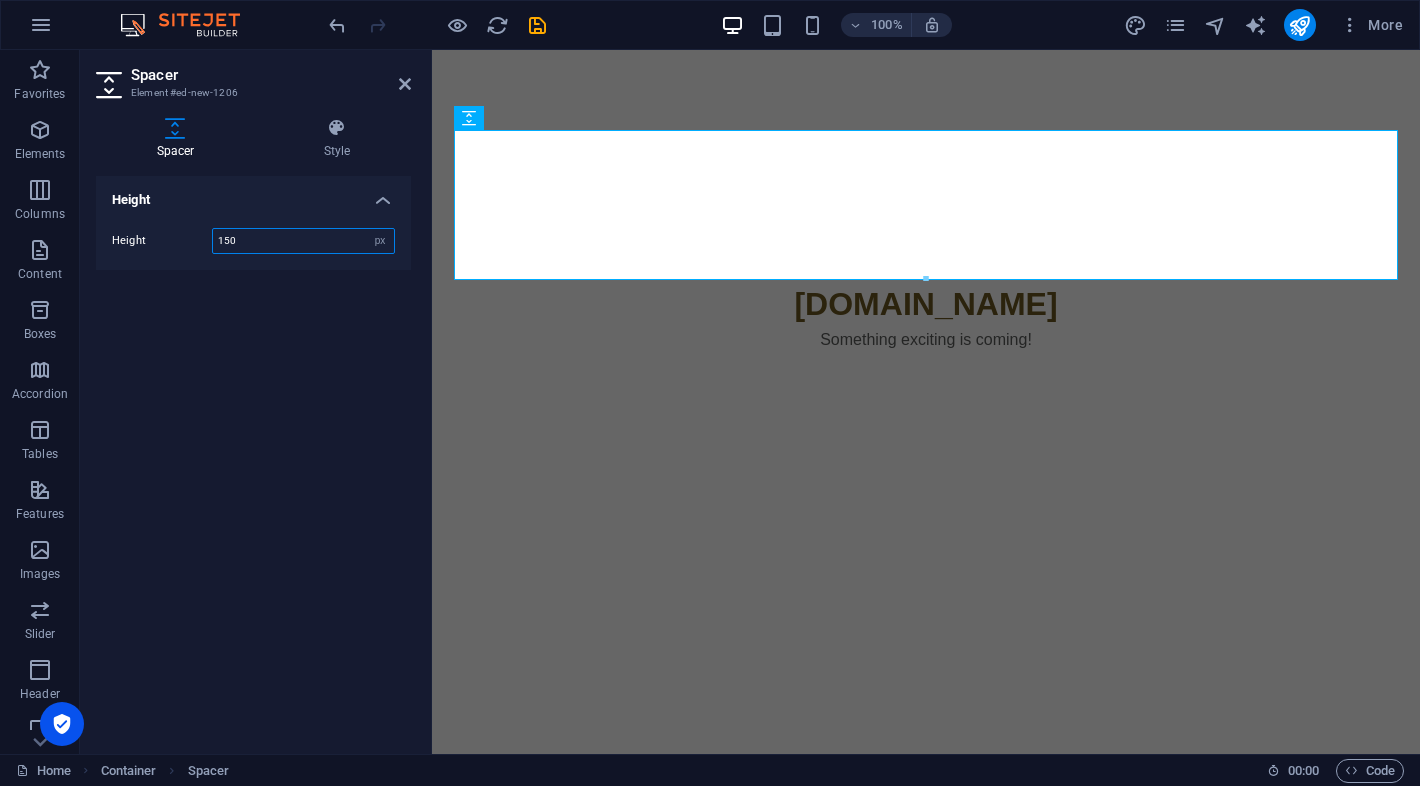 click on "150" at bounding box center [303, 241] 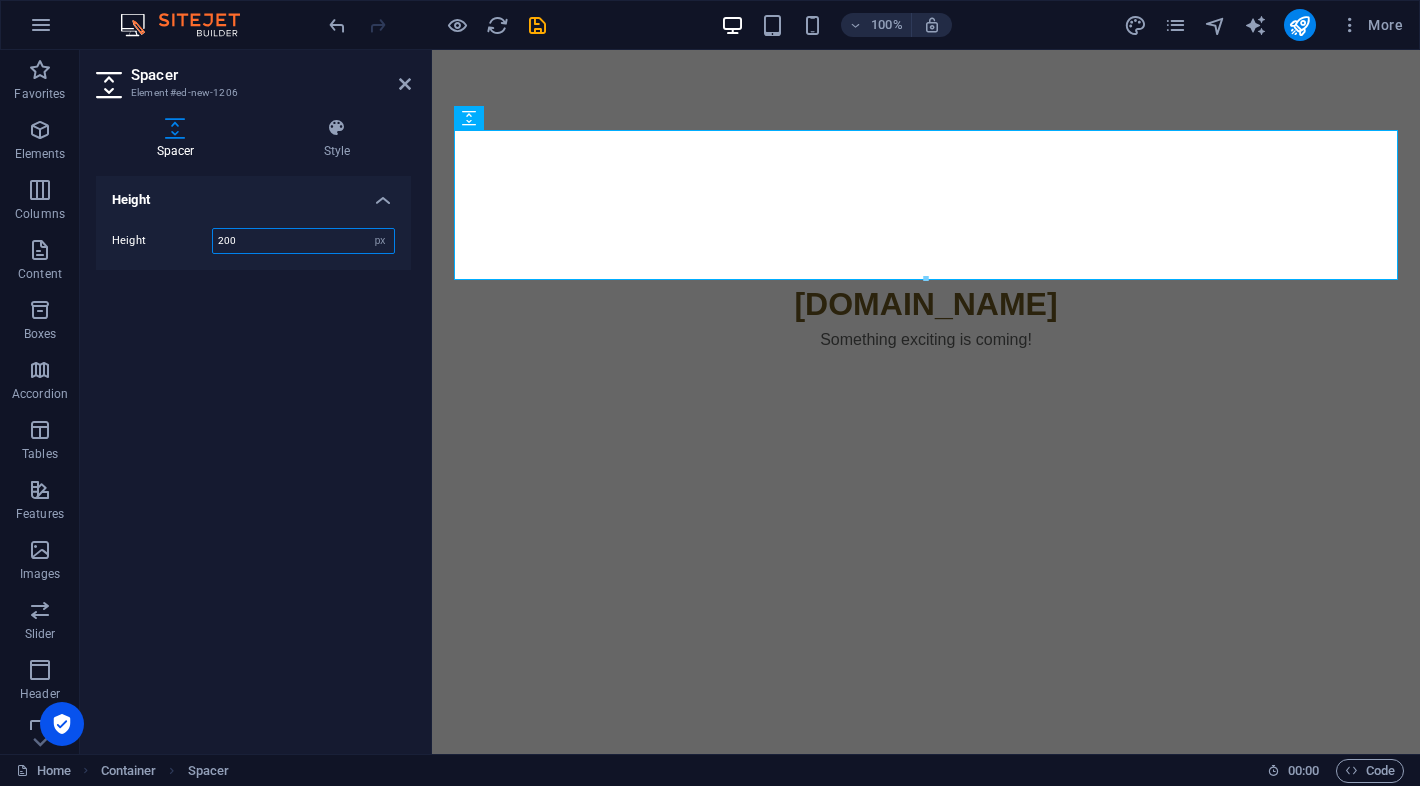 type on "200" 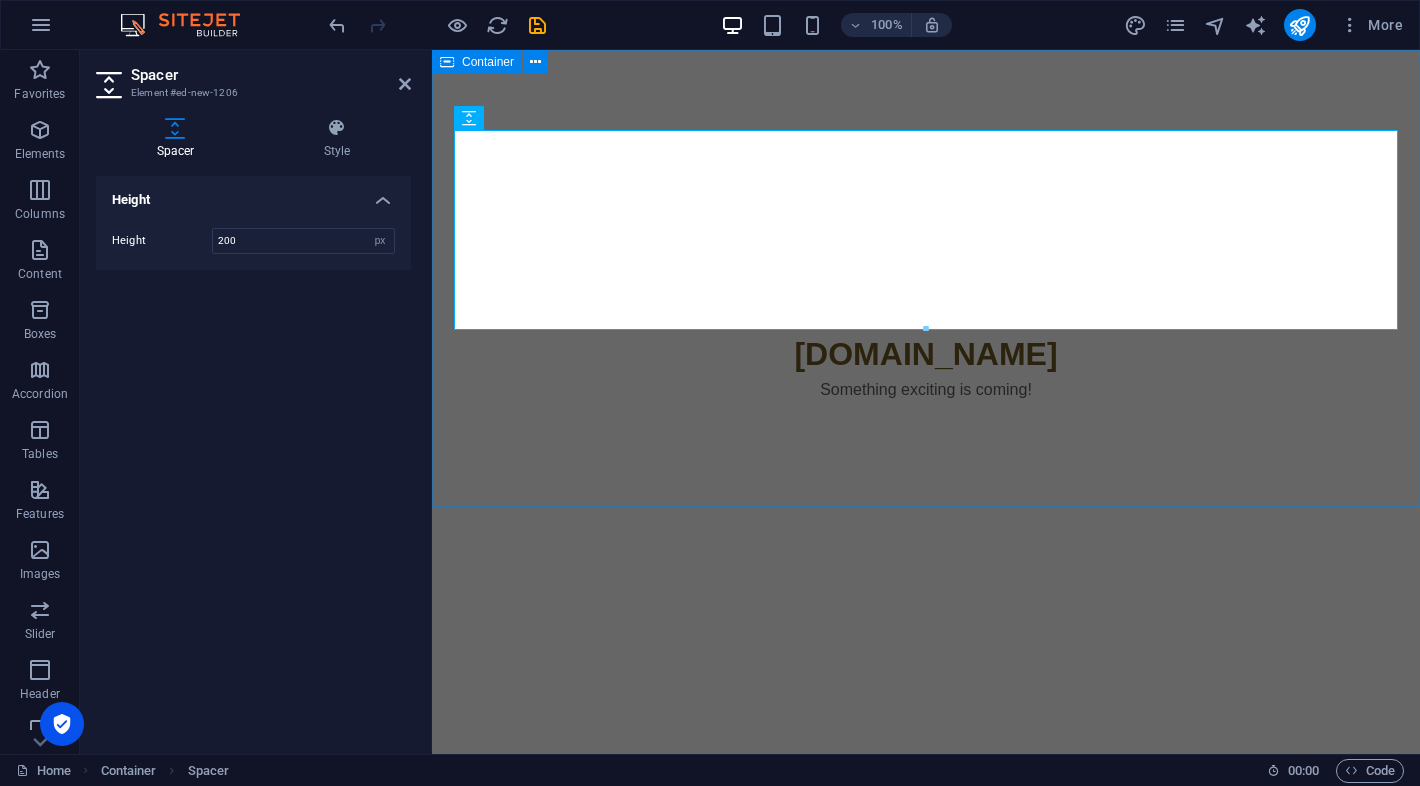 click on "[DOMAIN_NAME] Something exciting is coming!" at bounding box center (926, 278) 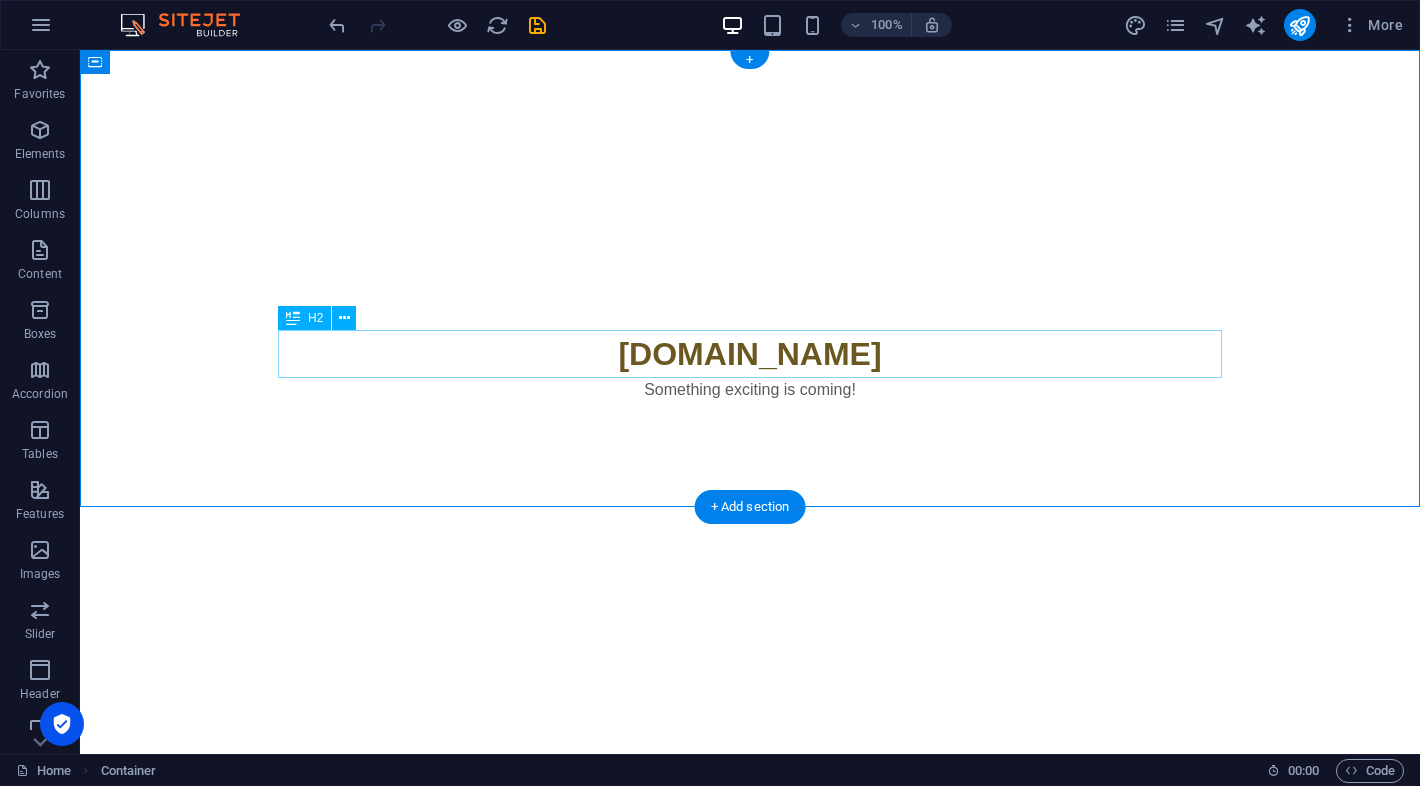 click on "[DOMAIN_NAME]" at bounding box center (750, 354) 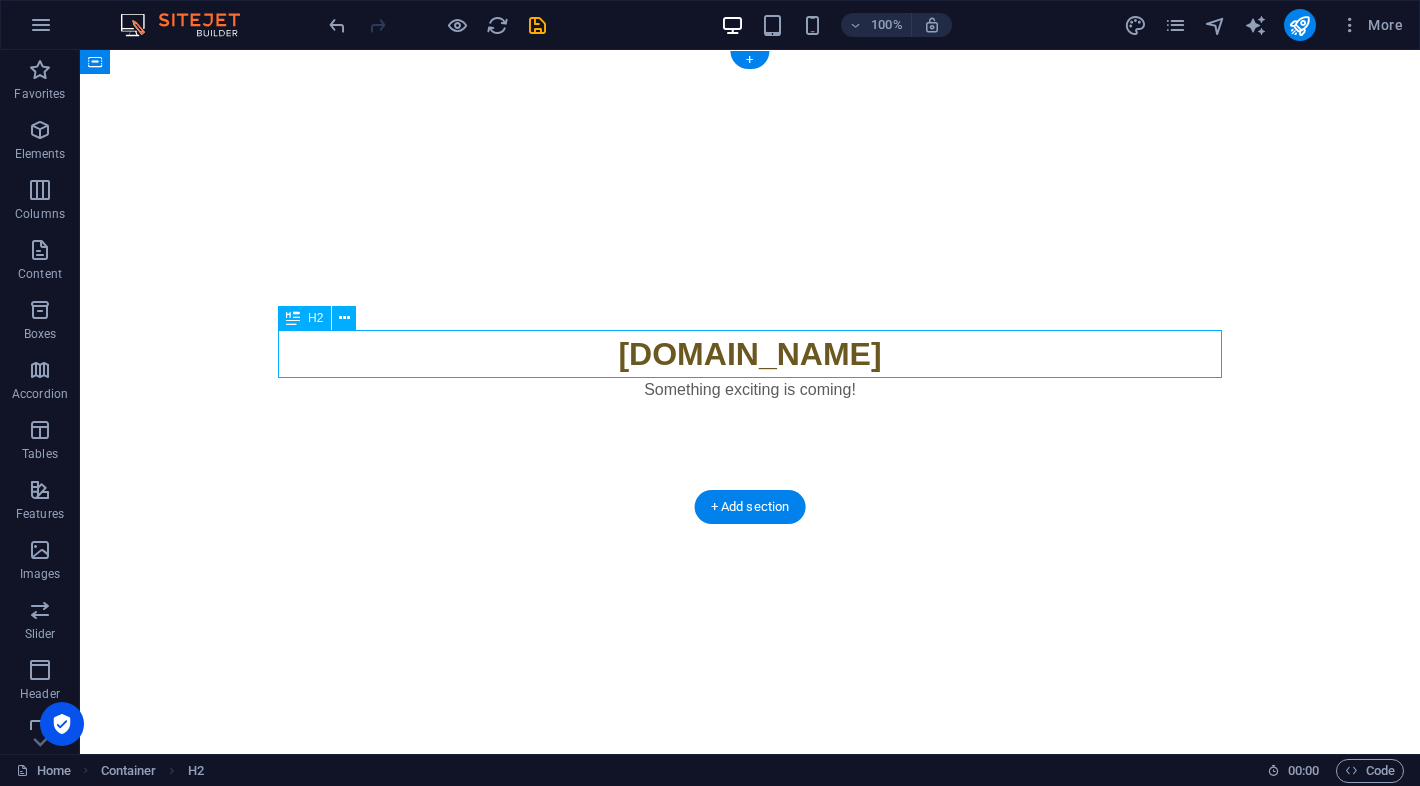 click on "[DOMAIN_NAME]" at bounding box center [750, 354] 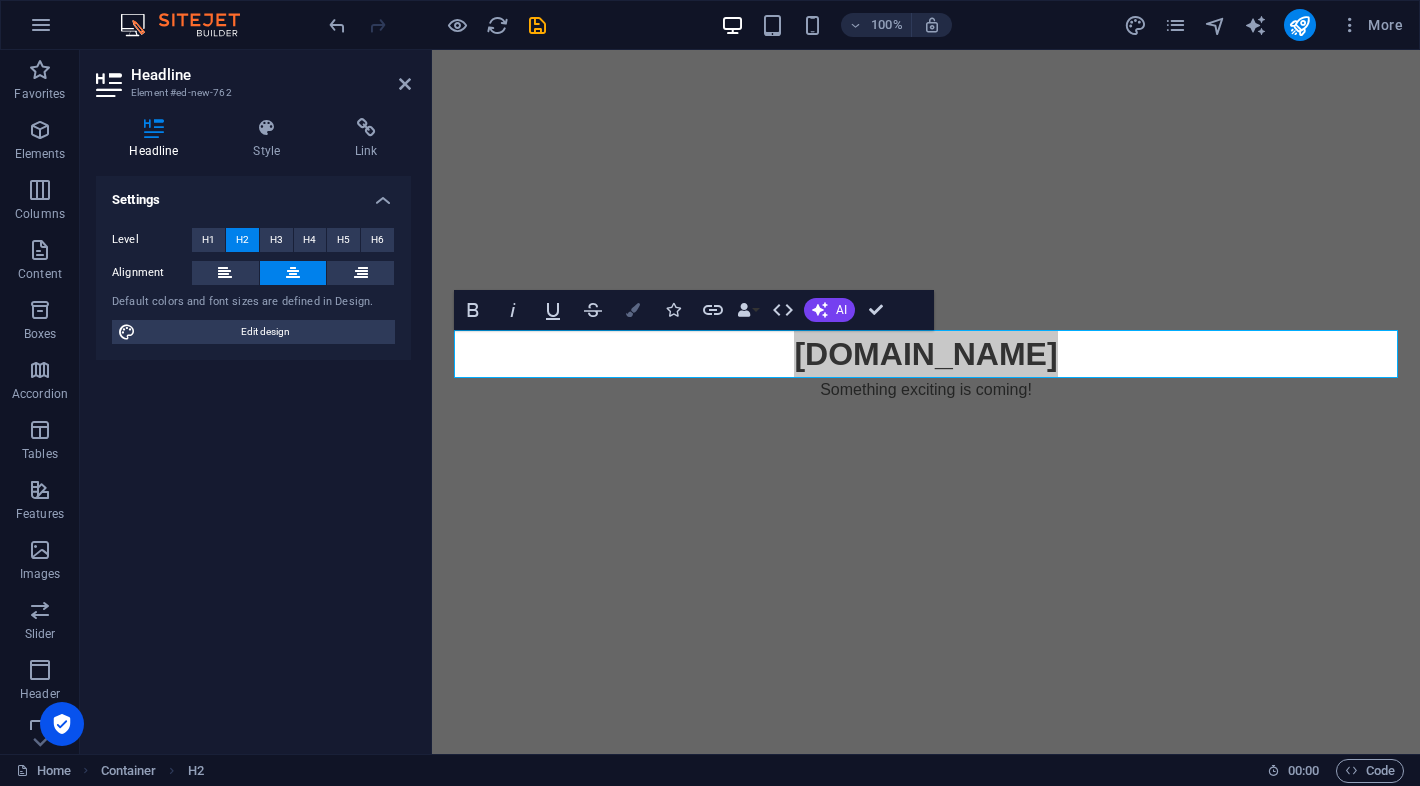 click at bounding box center [633, 310] 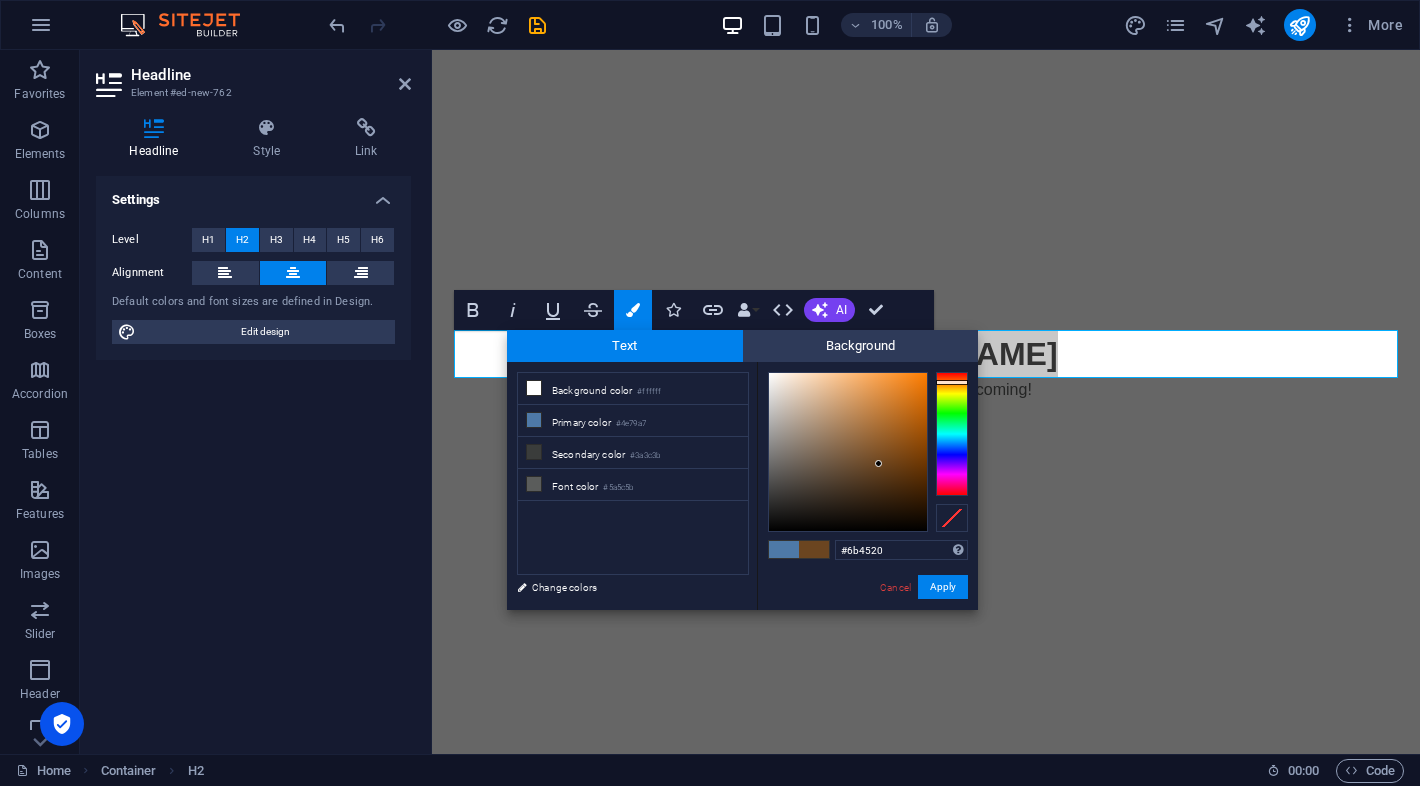 click at bounding box center [952, 434] 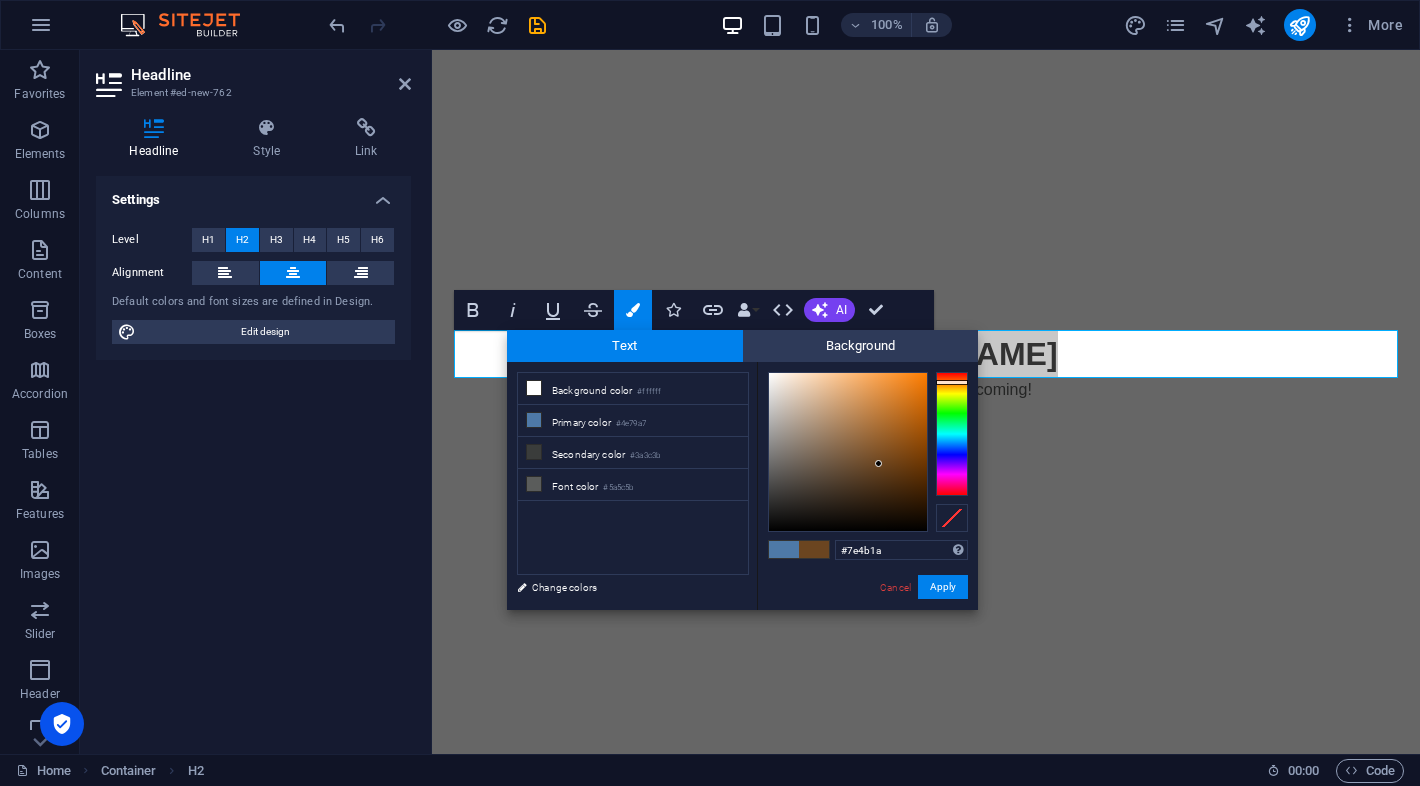 click at bounding box center [848, 452] 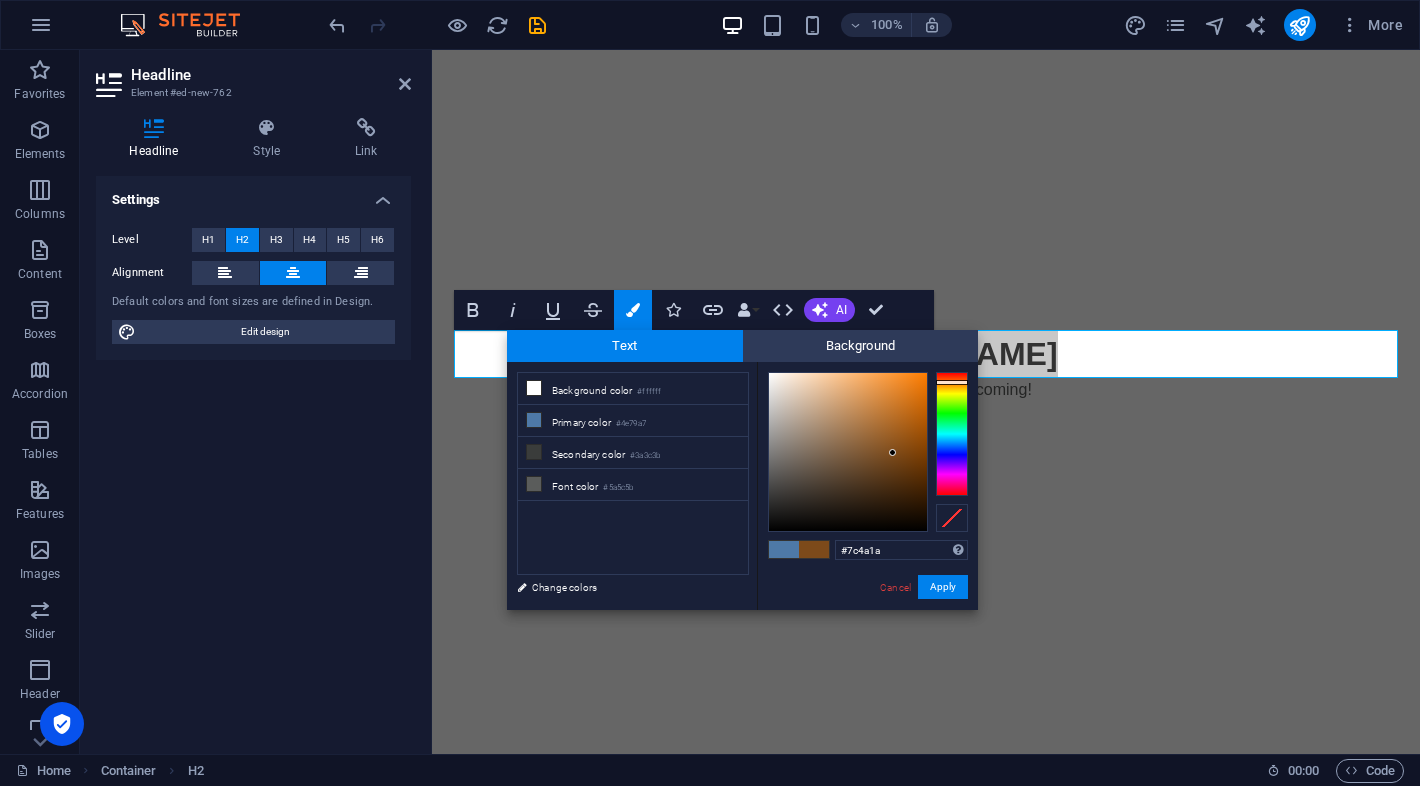 type on "#88511c" 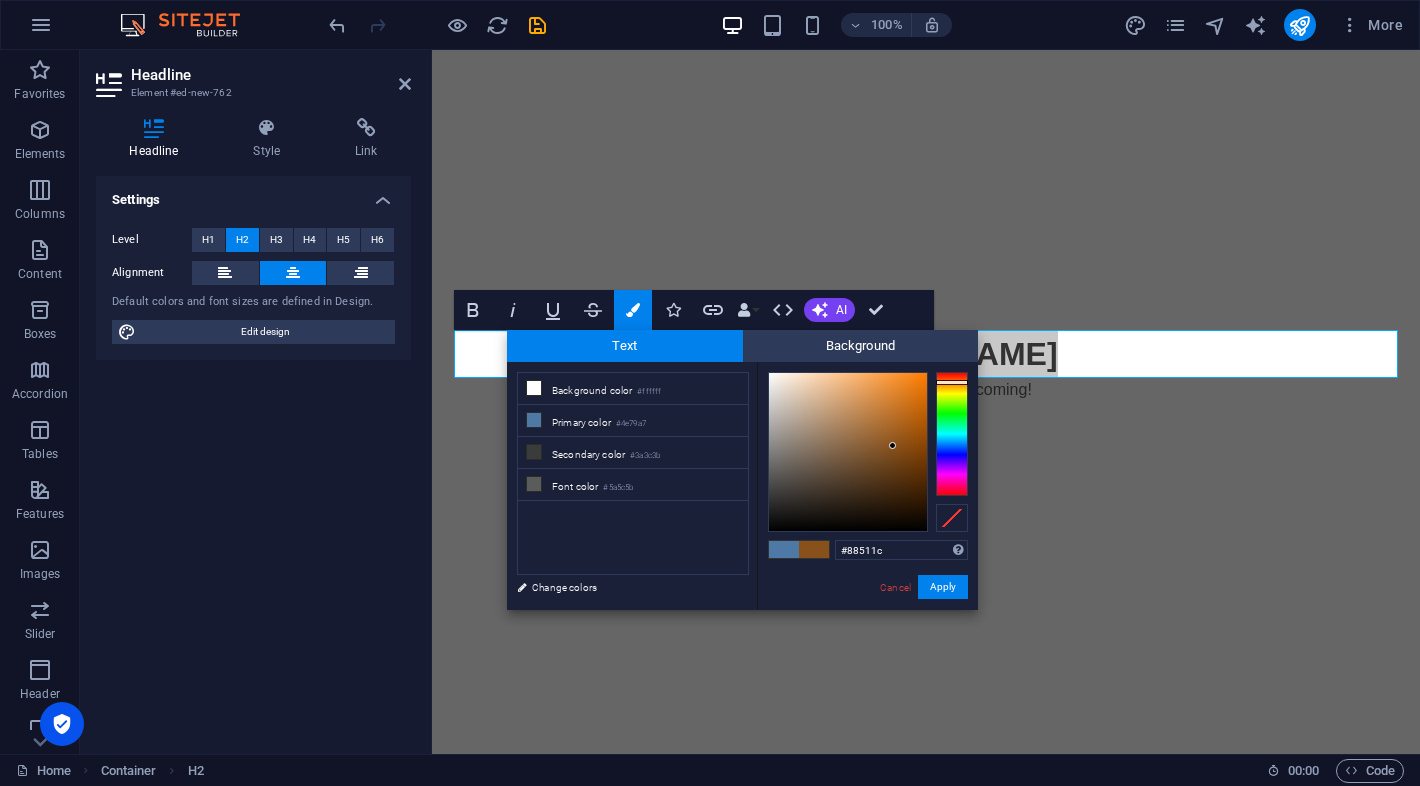 click at bounding box center (848, 452) 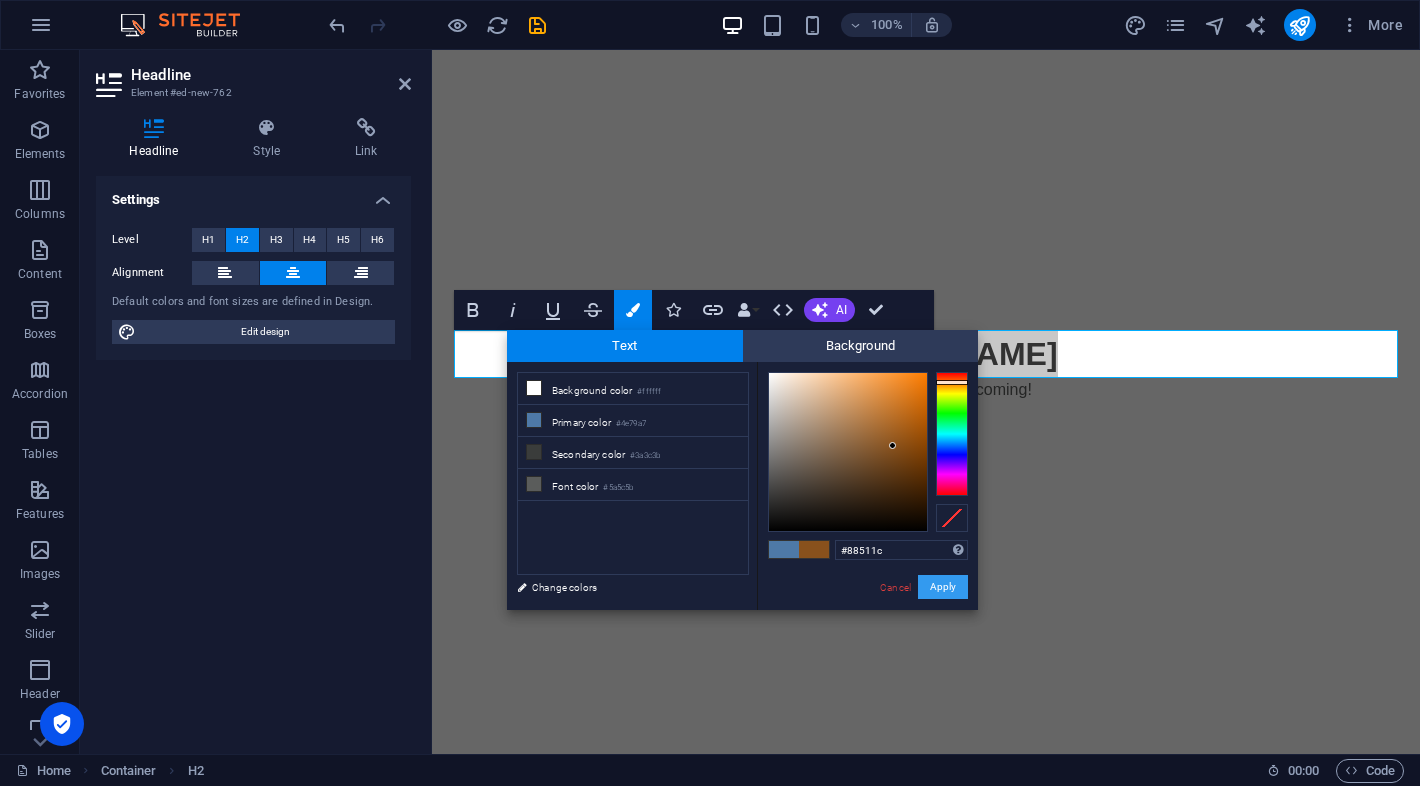 click on "Apply" at bounding box center [943, 587] 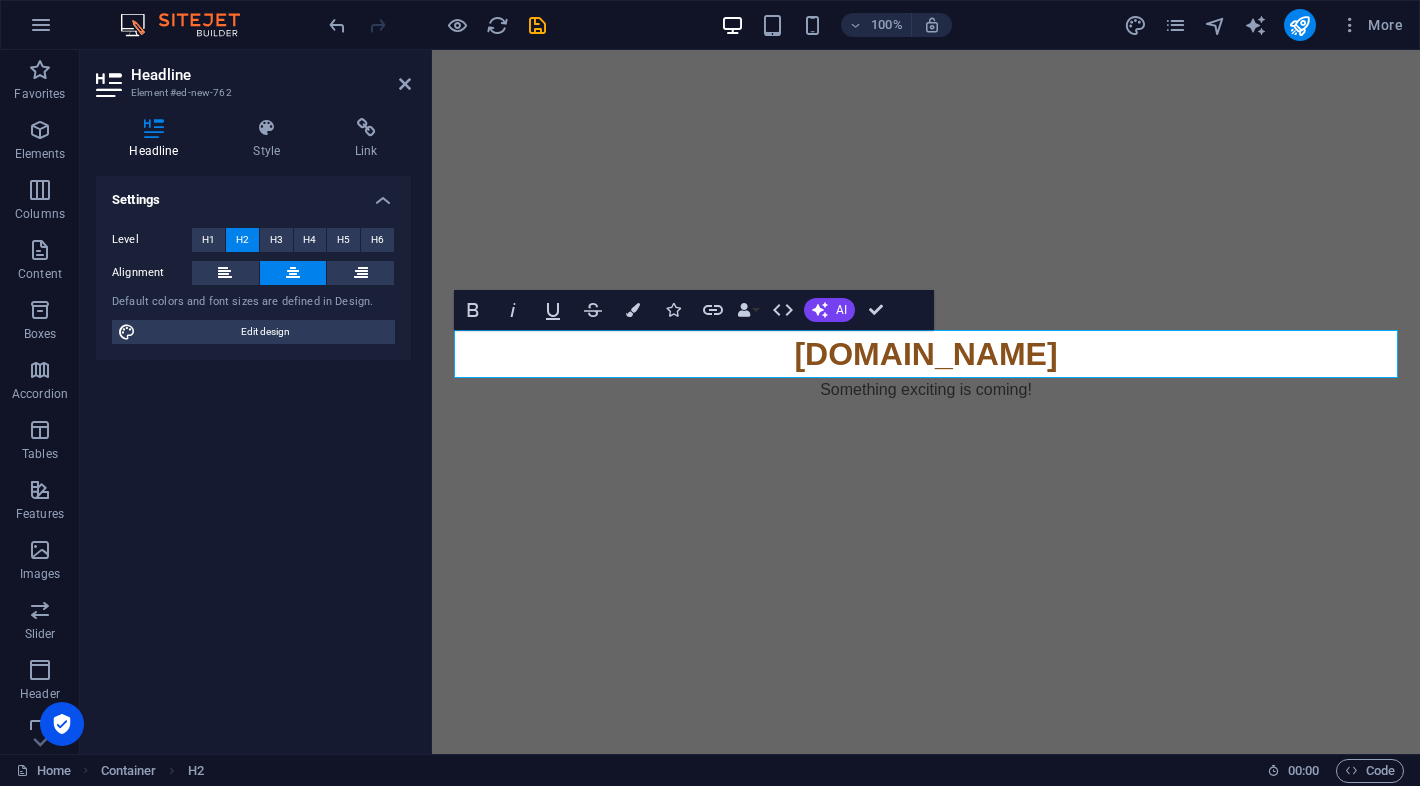 click on "Skip to main content
[DOMAIN_NAME] Something exciting is coming!" at bounding box center (926, 278) 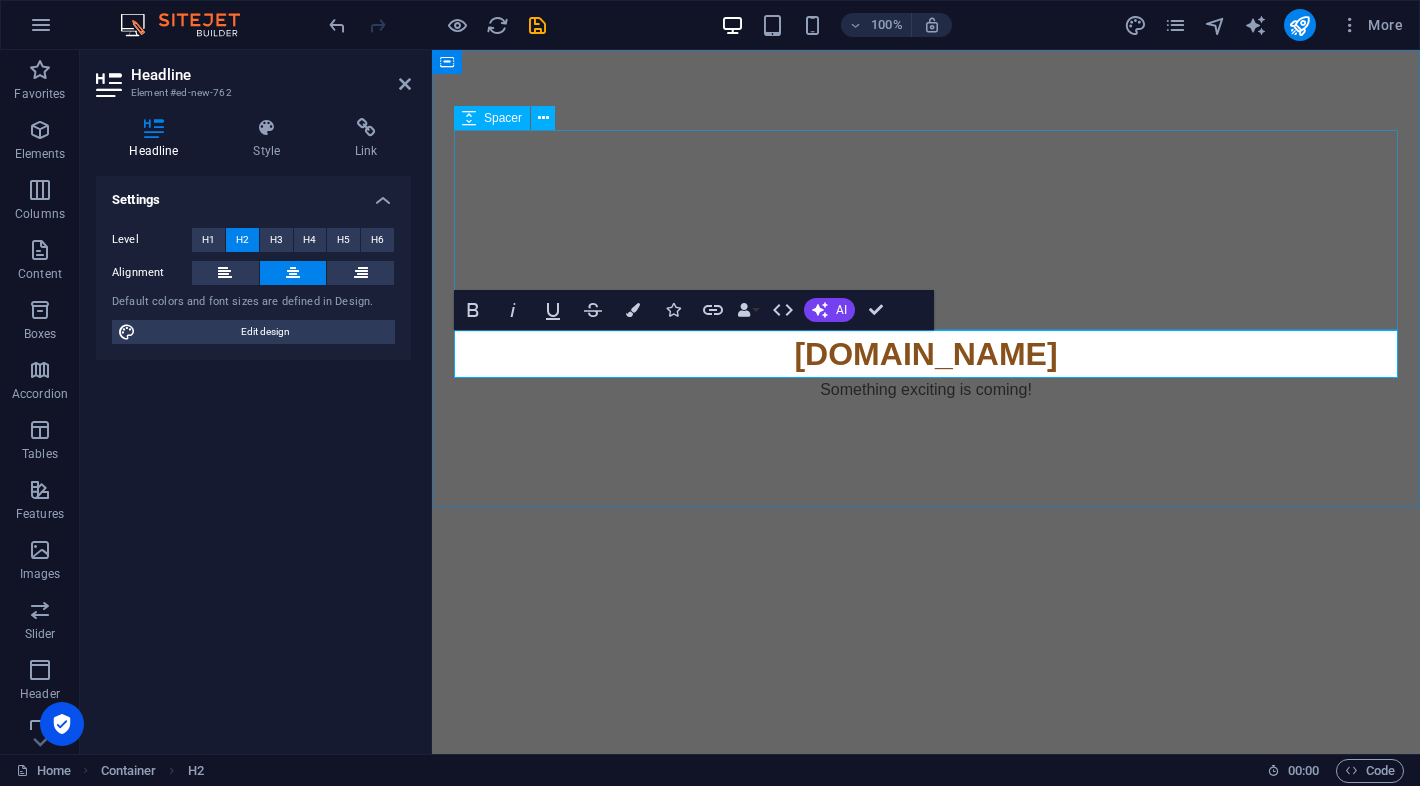 click at bounding box center [926, 230] 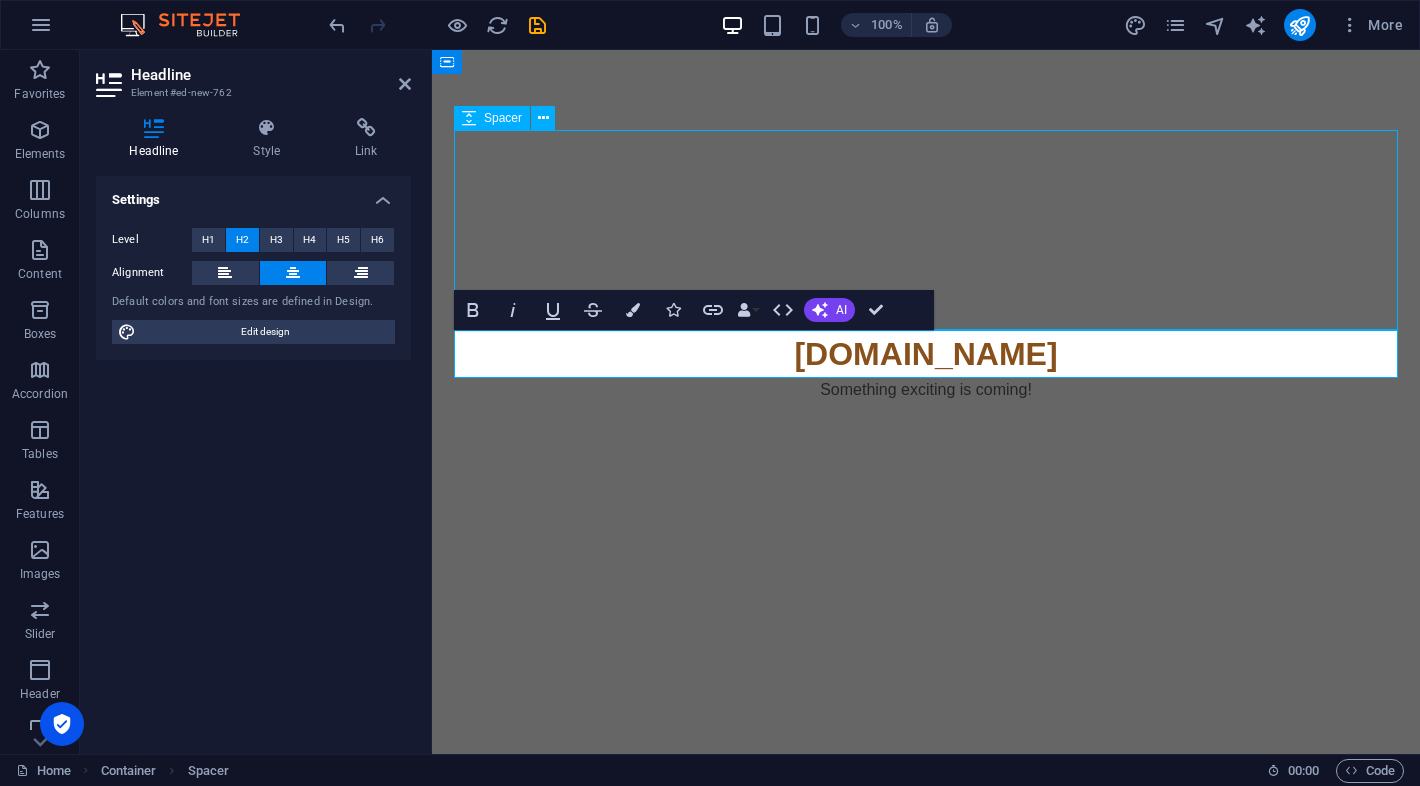 click at bounding box center [926, 230] 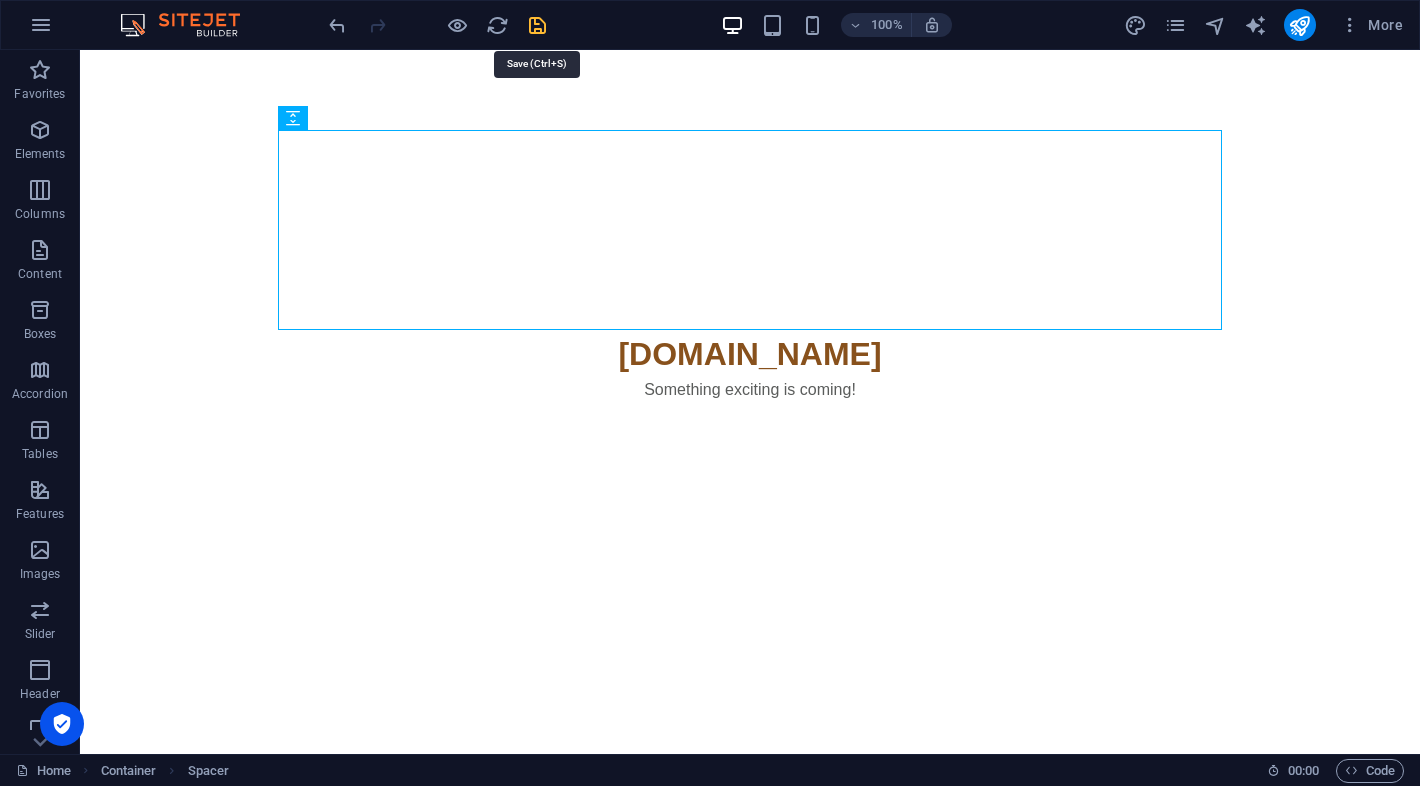 click at bounding box center [537, 25] 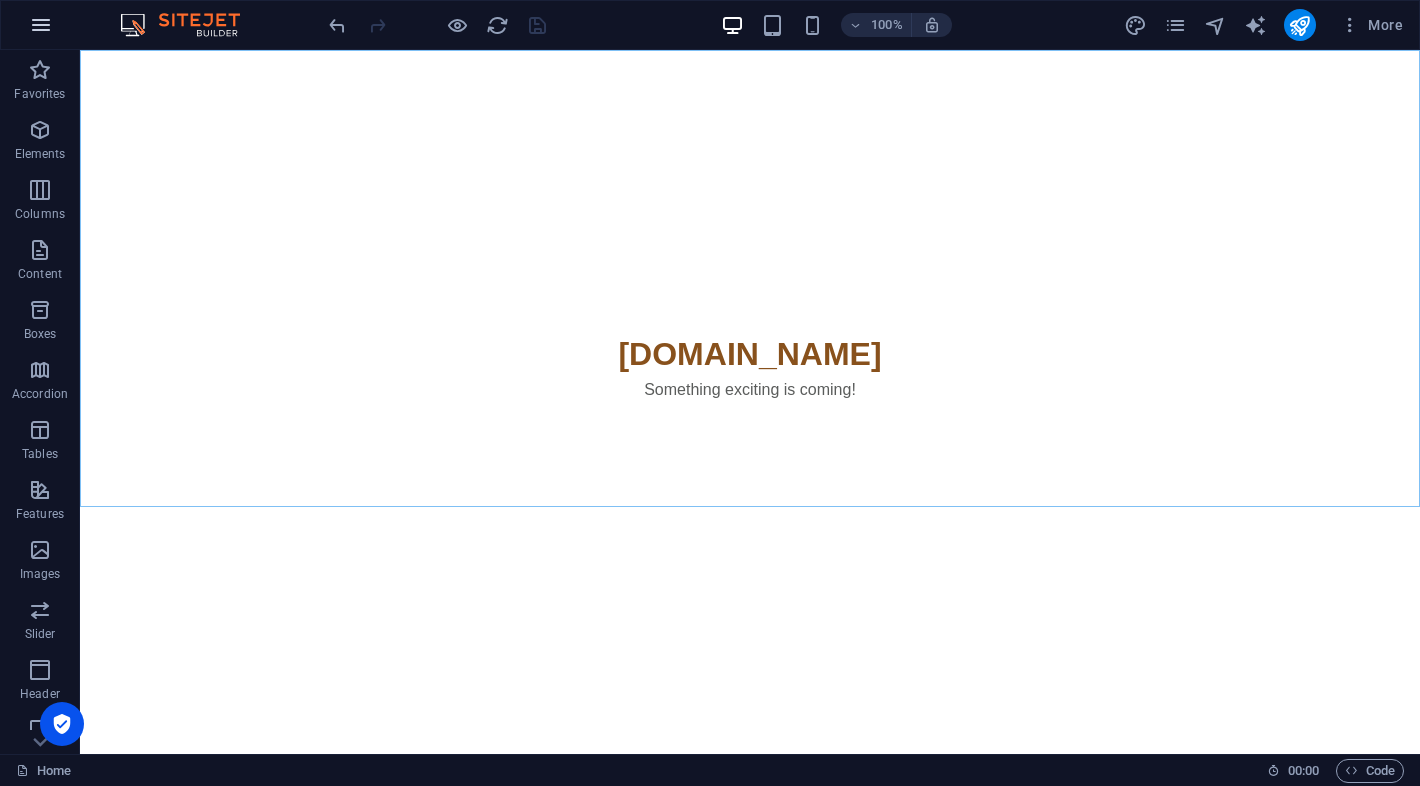 click at bounding box center [41, 25] 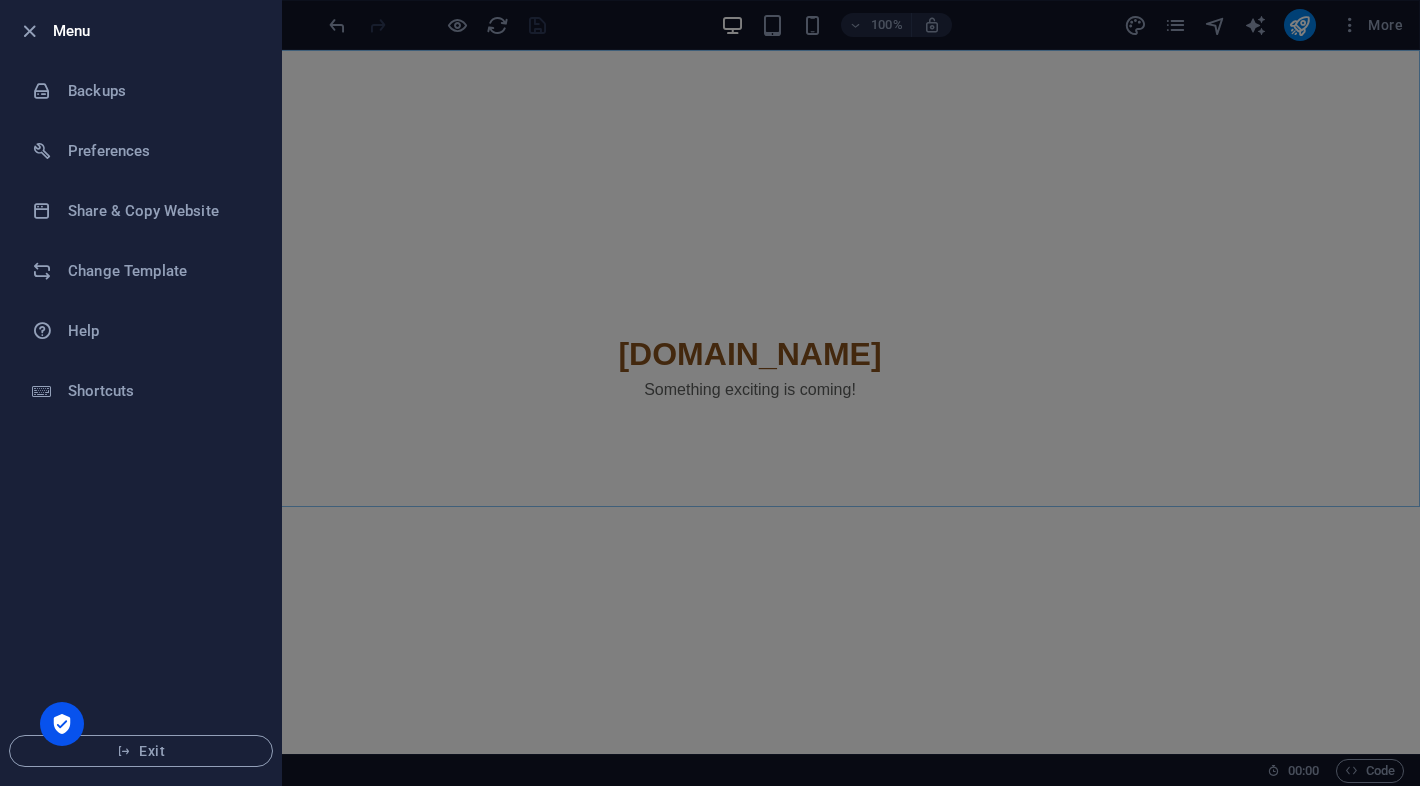 click at bounding box center (710, 393) 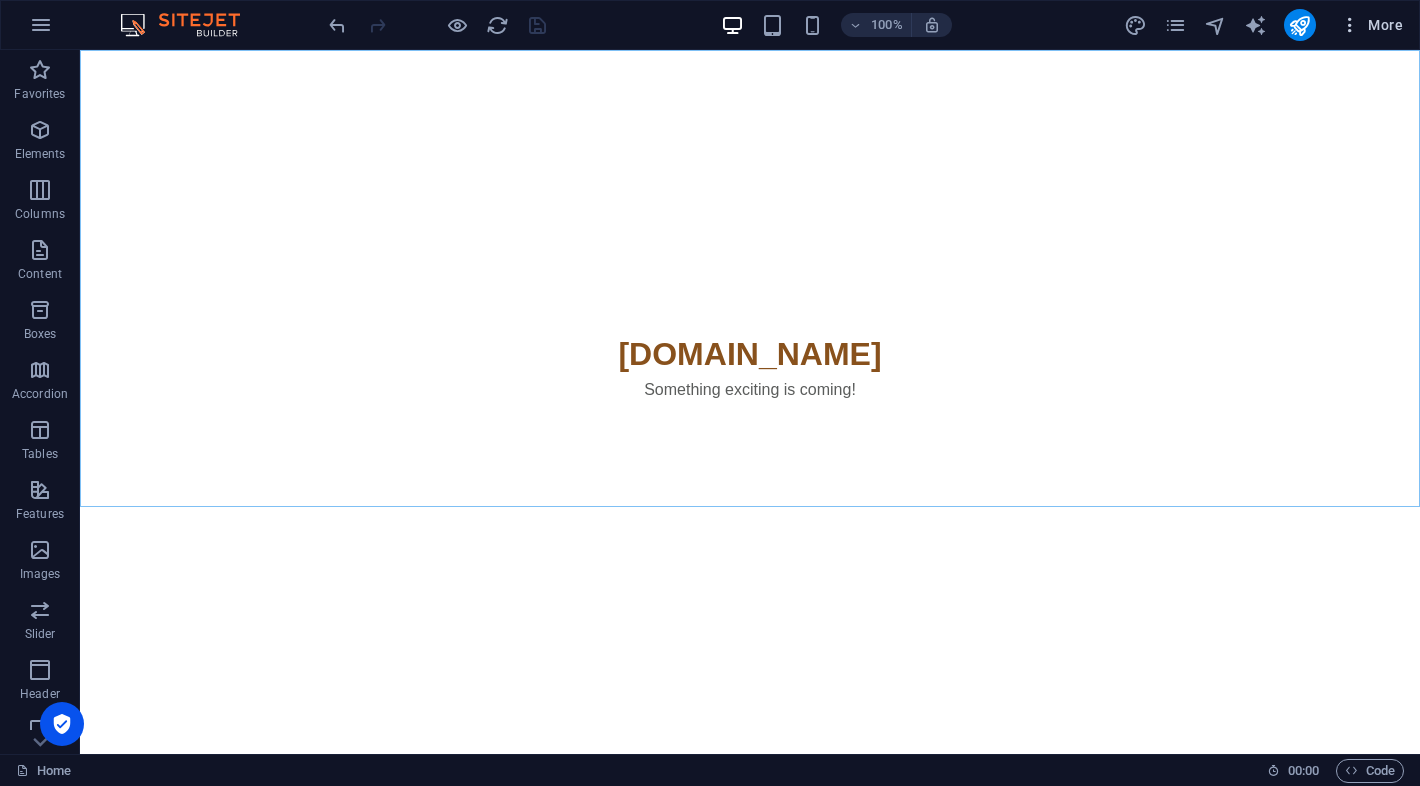 click at bounding box center [1350, 25] 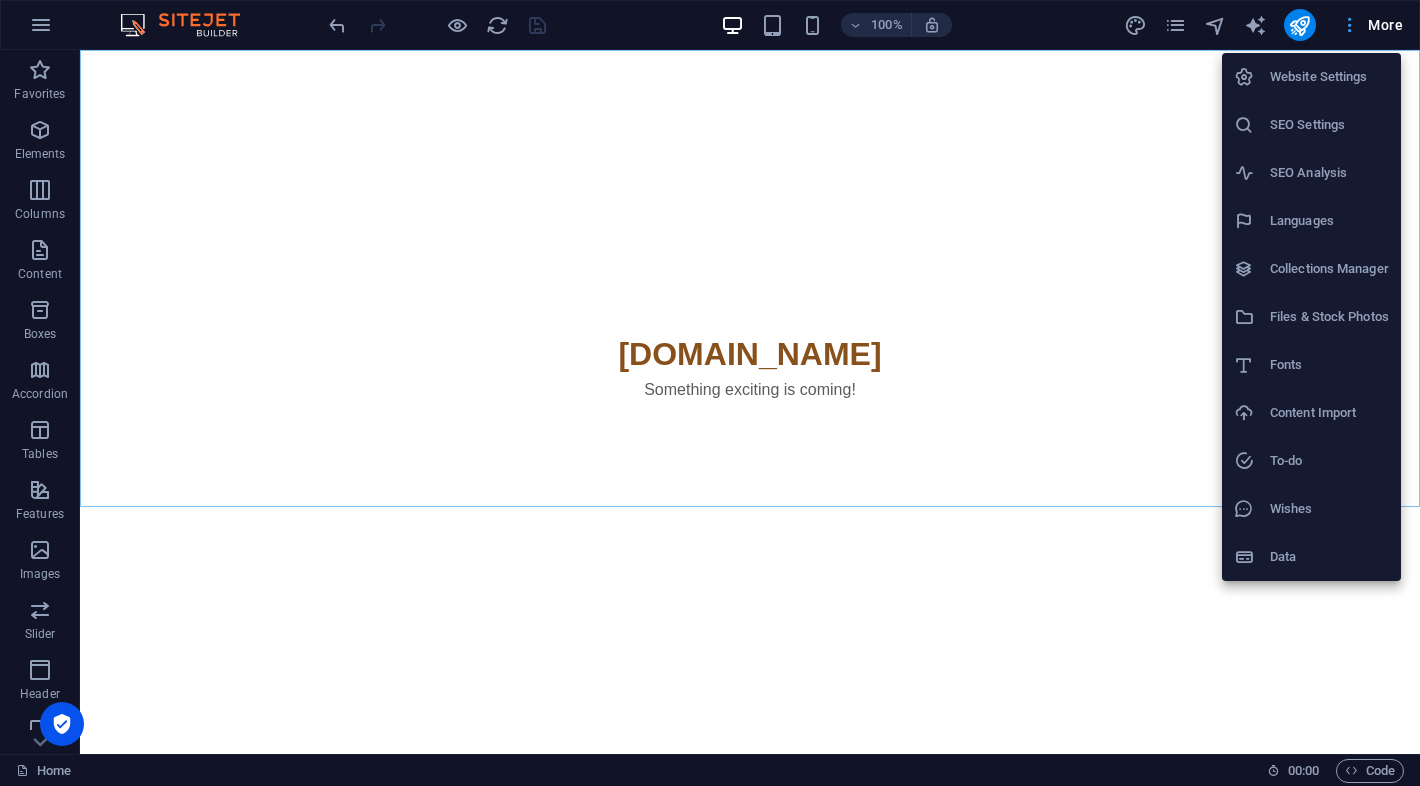 click at bounding box center [710, 393] 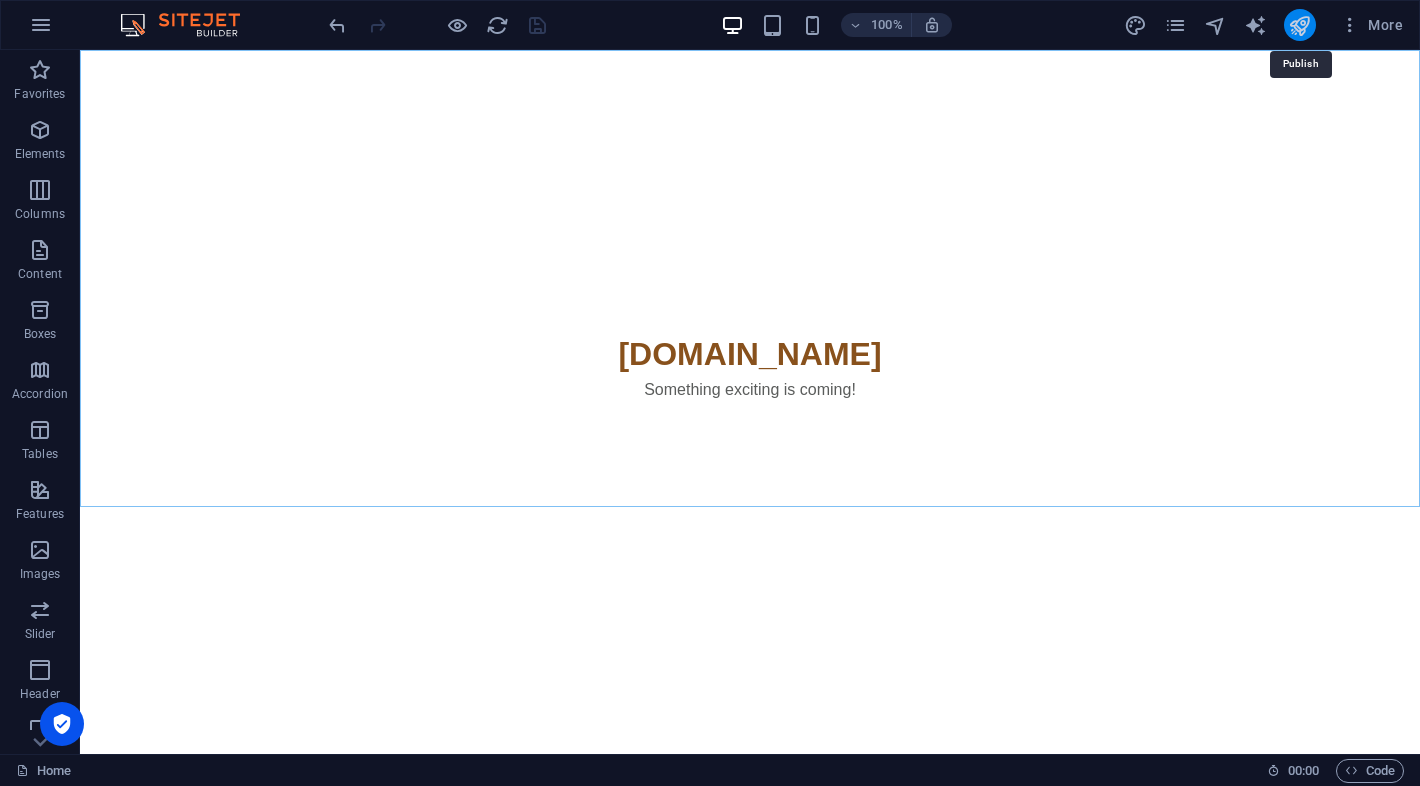 click at bounding box center (1299, 25) 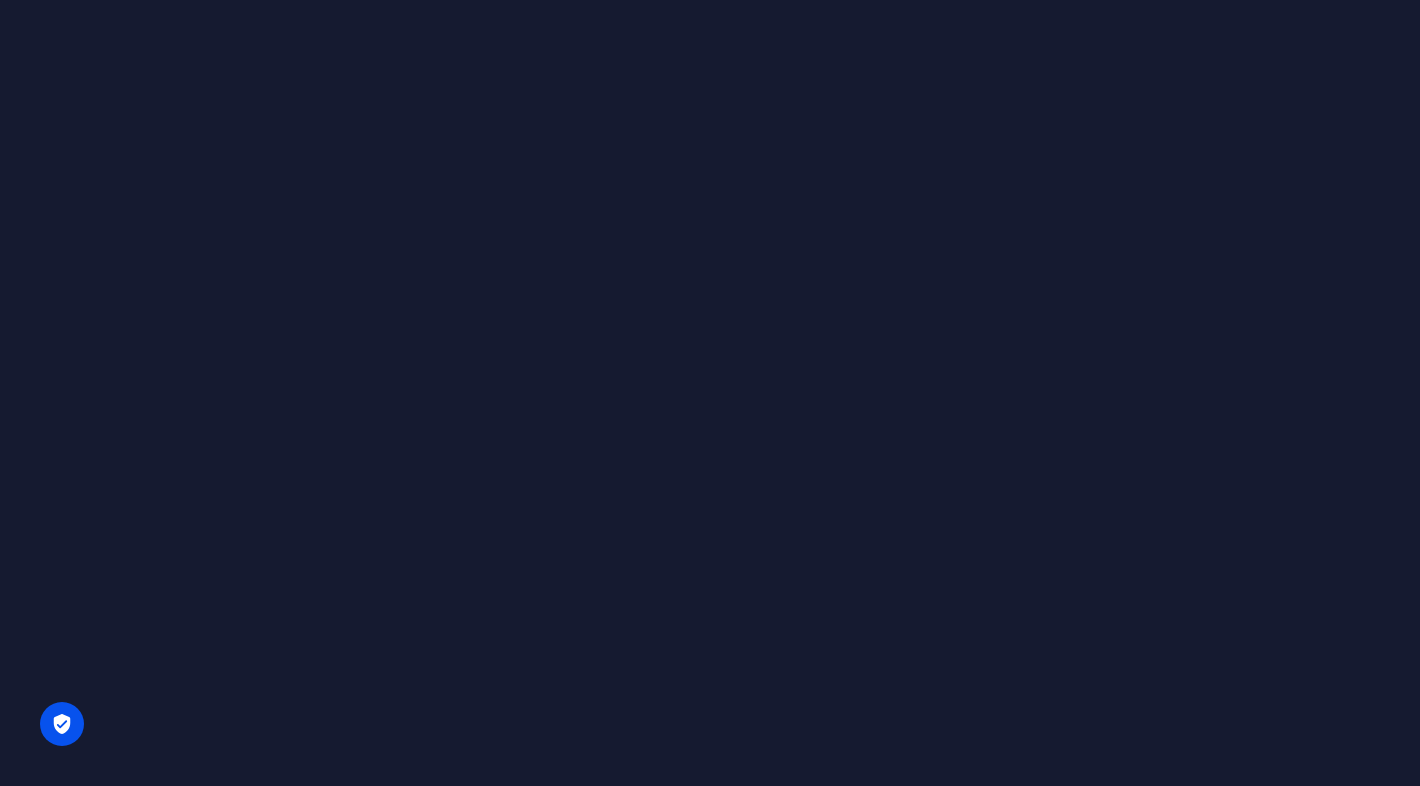 scroll, scrollTop: 0, scrollLeft: 0, axis: both 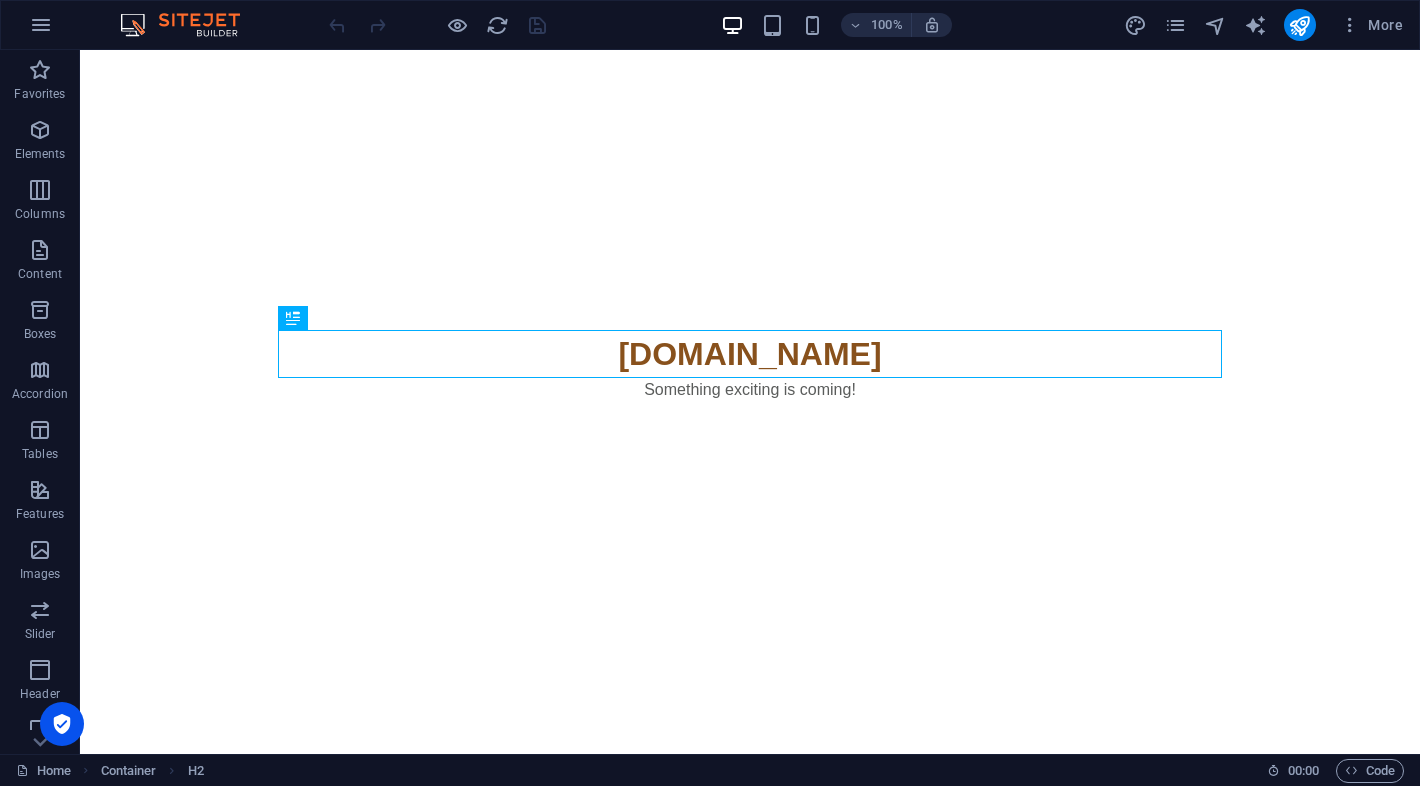 click on "Skip to main content
[DOMAIN_NAME] Something exciting is coming!" at bounding box center [750, 278] 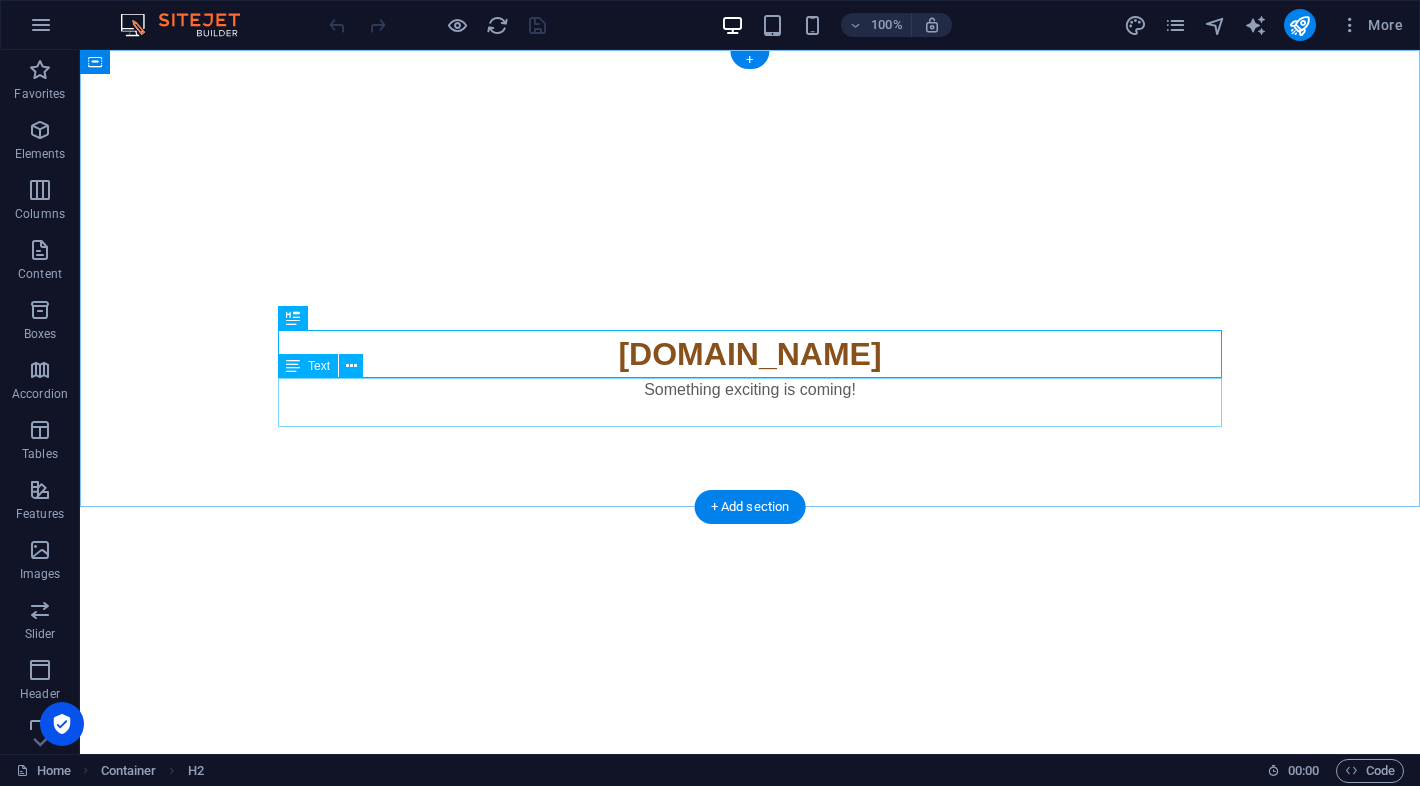 click on "Something exciting is coming!" at bounding box center [750, 402] 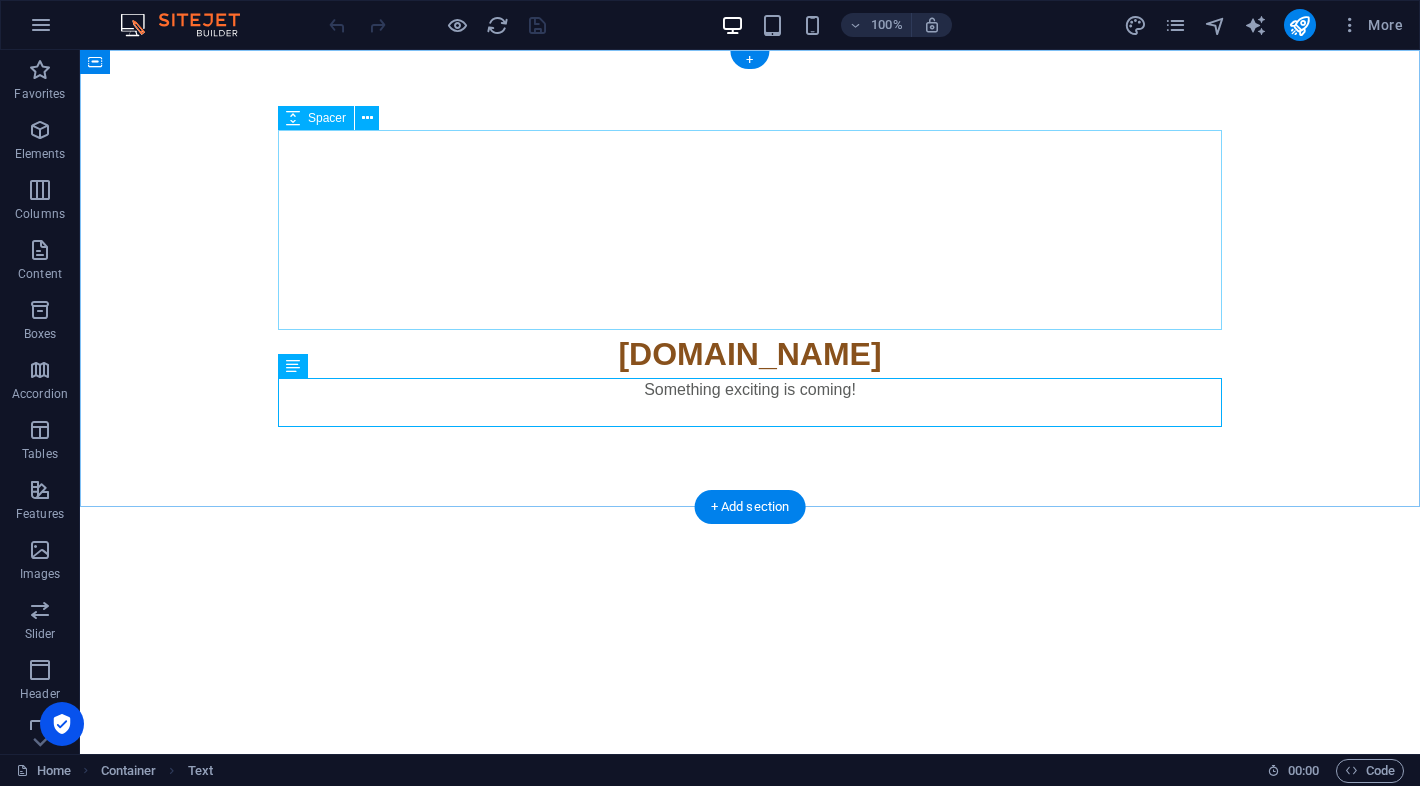 click at bounding box center (750, 230) 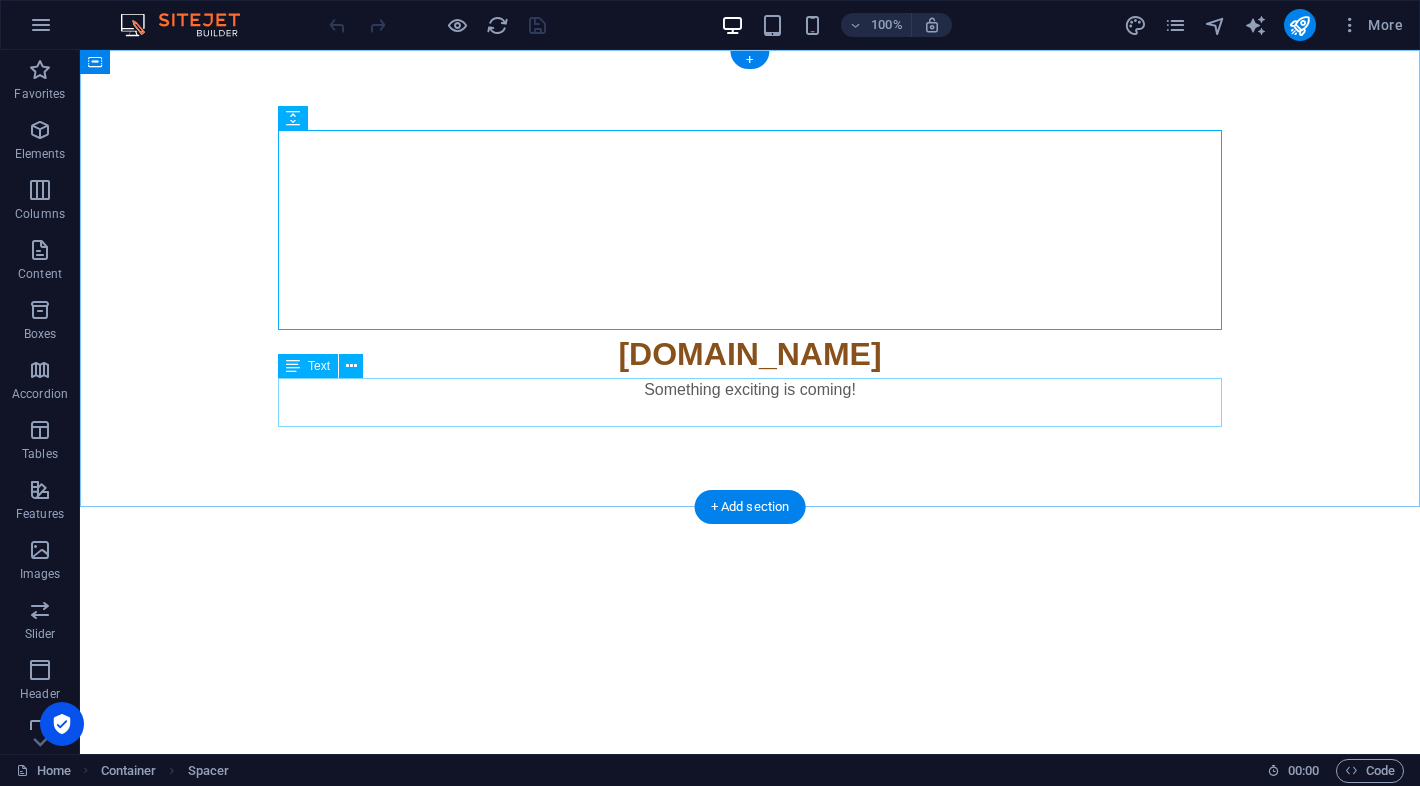 click on "Something exciting is coming!" at bounding box center [750, 402] 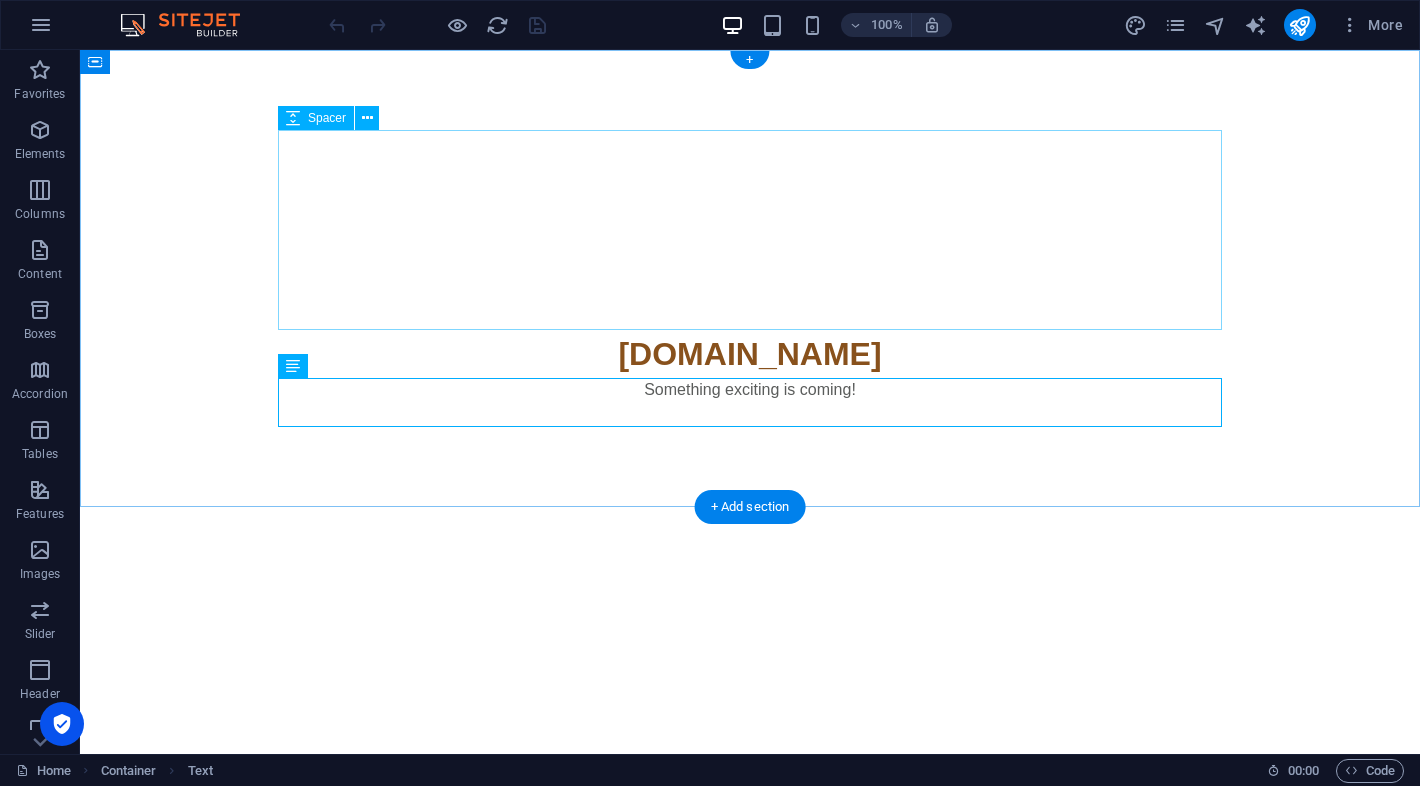 click at bounding box center [750, 230] 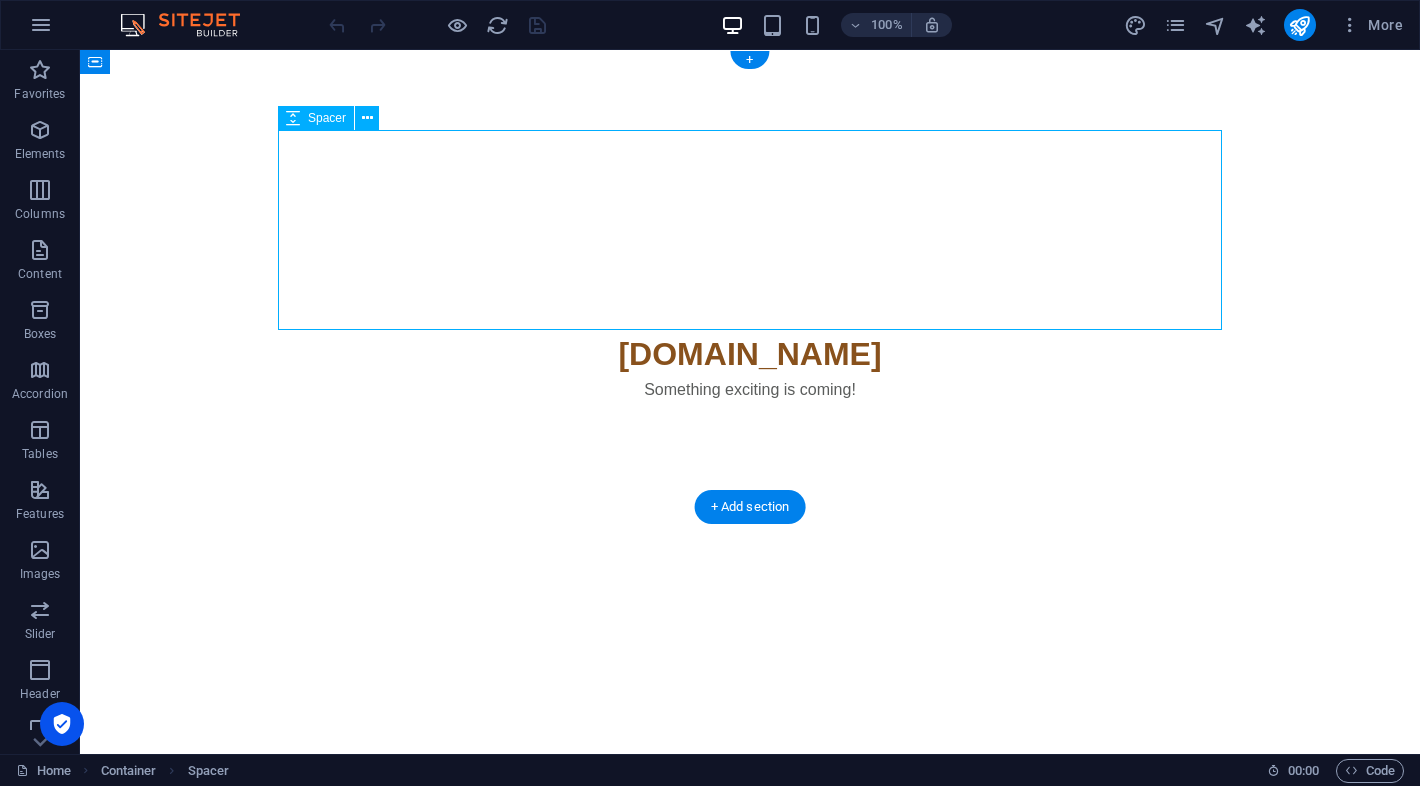 click at bounding box center [750, 230] 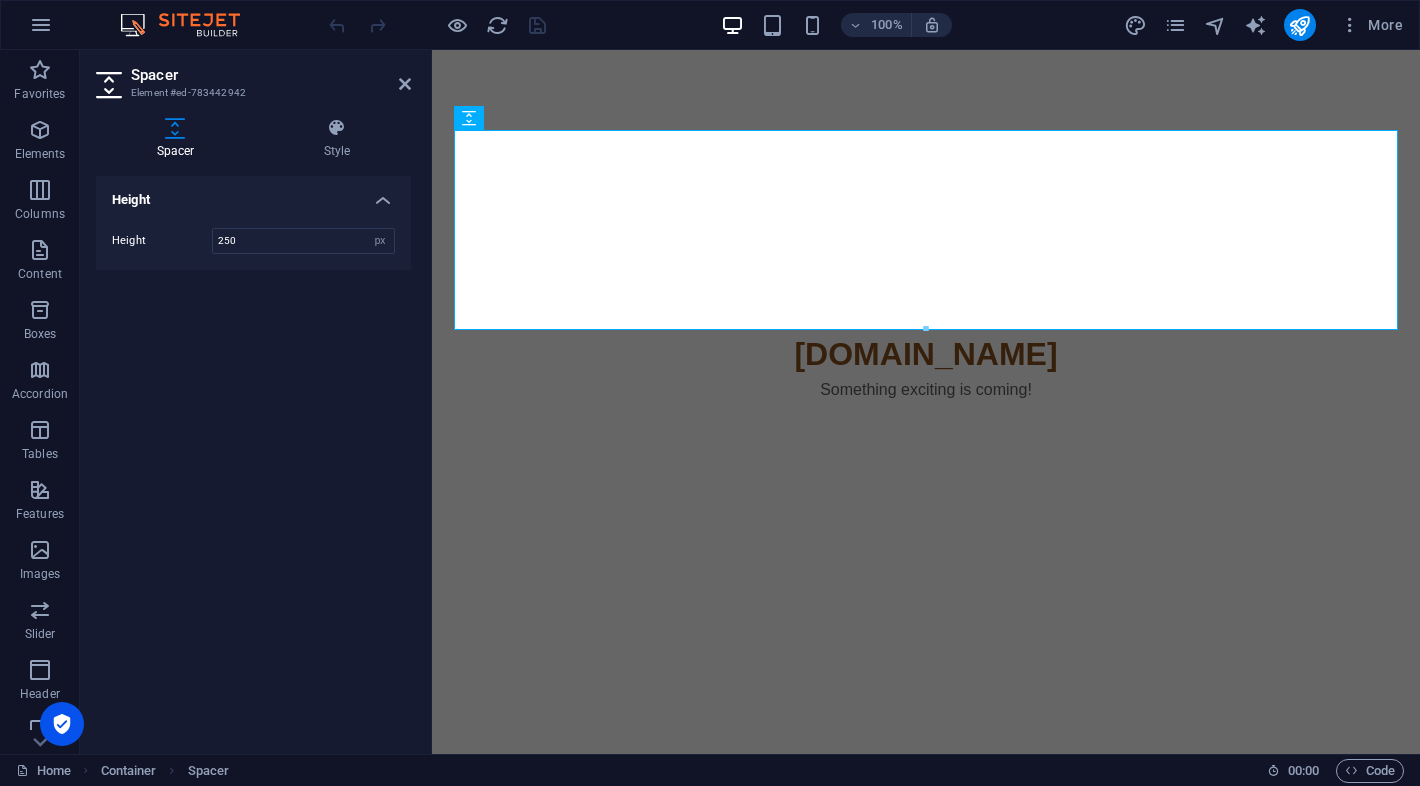 type on "250" 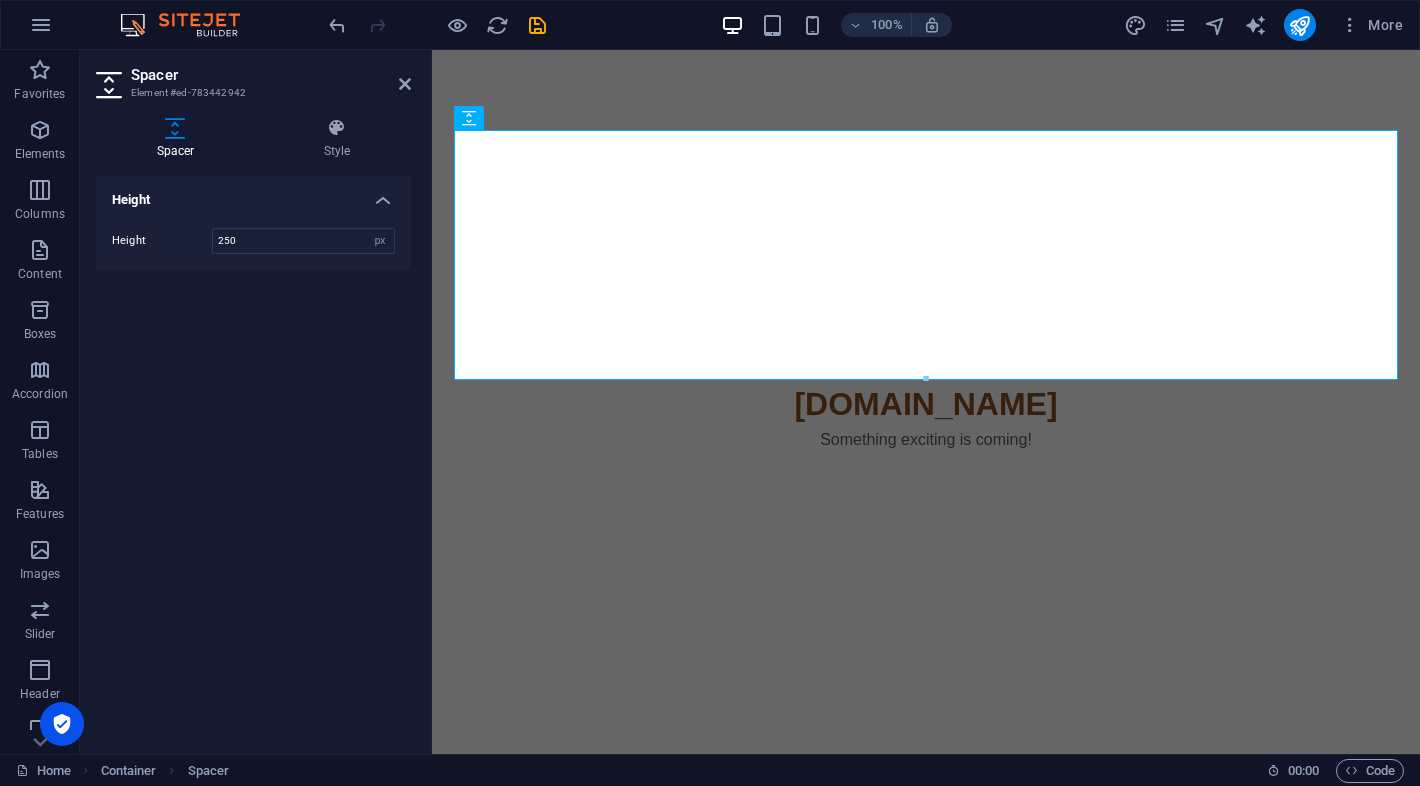 click on "Skip to main content
[DOMAIN_NAME] Something exciting is coming!" at bounding box center (926, 303) 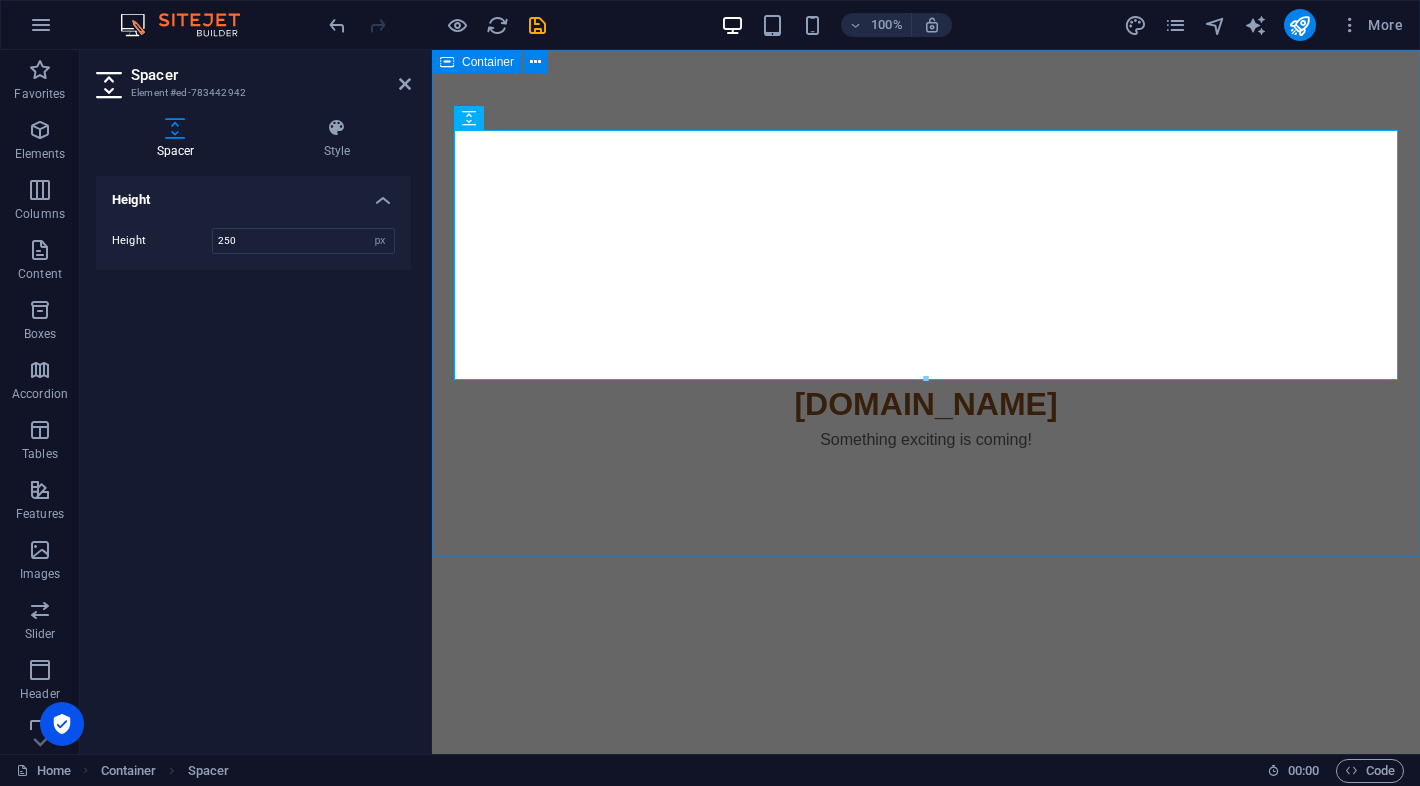 click on "[DOMAIN_NAME] Something exciting is coming!" at bounding box center (926, 303) 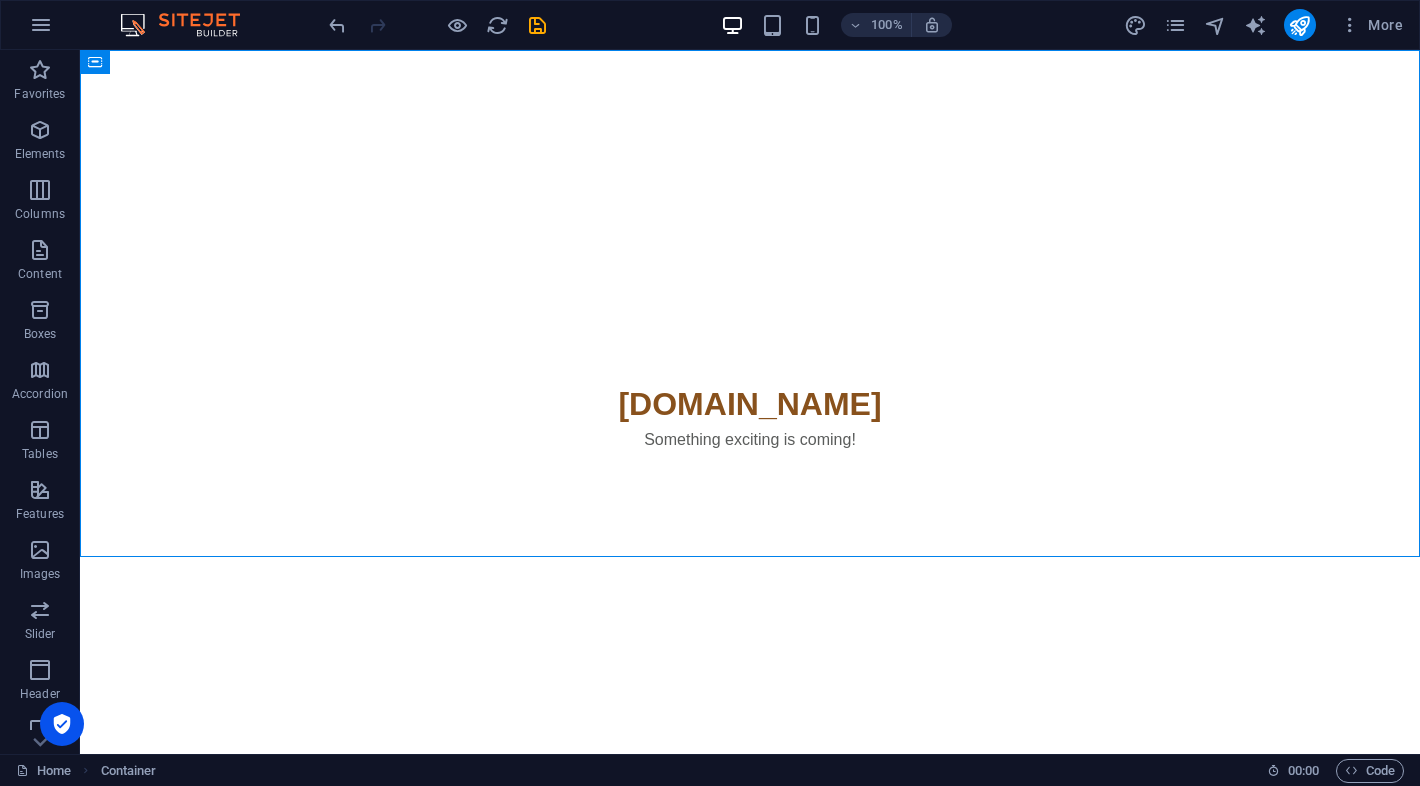 click on "Skip to main content
[DOMAIN_NAME] Something exciting is coming!" at bounding box center (750, 303) 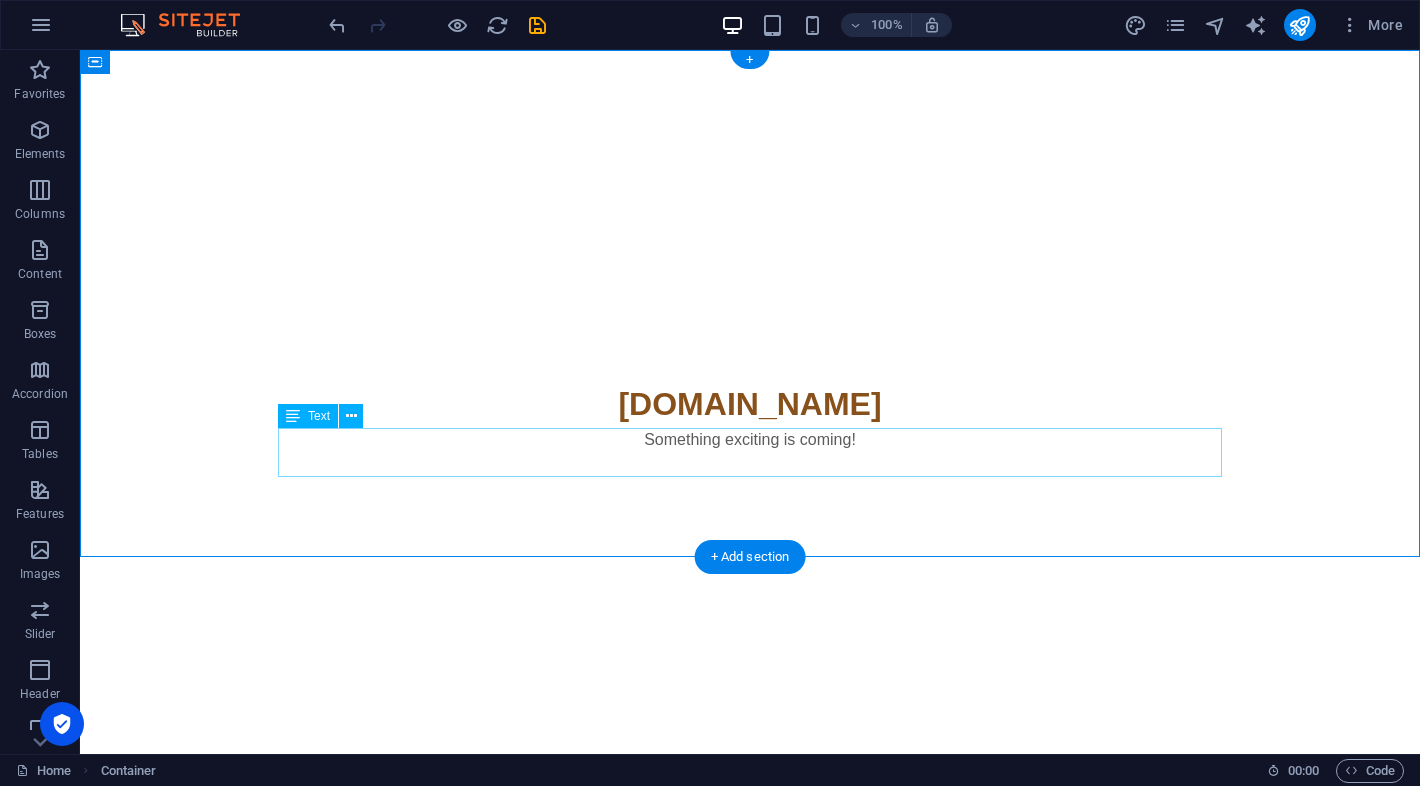 click on "Something exciting is coming!" at bounding box center (750, 452) 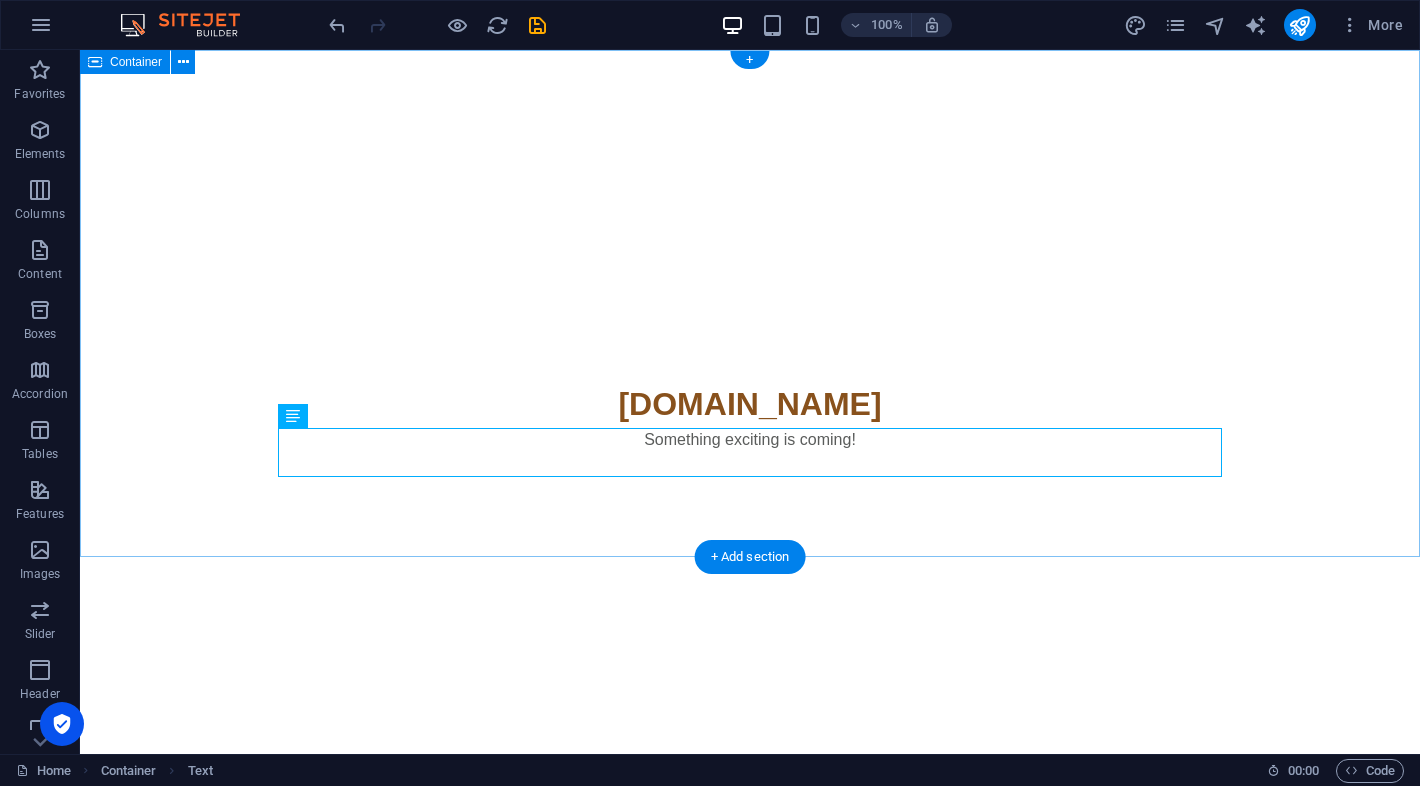 click on "[DOMAIN_NAME] Something exciting is coming!" at bounding box center [750, 303] 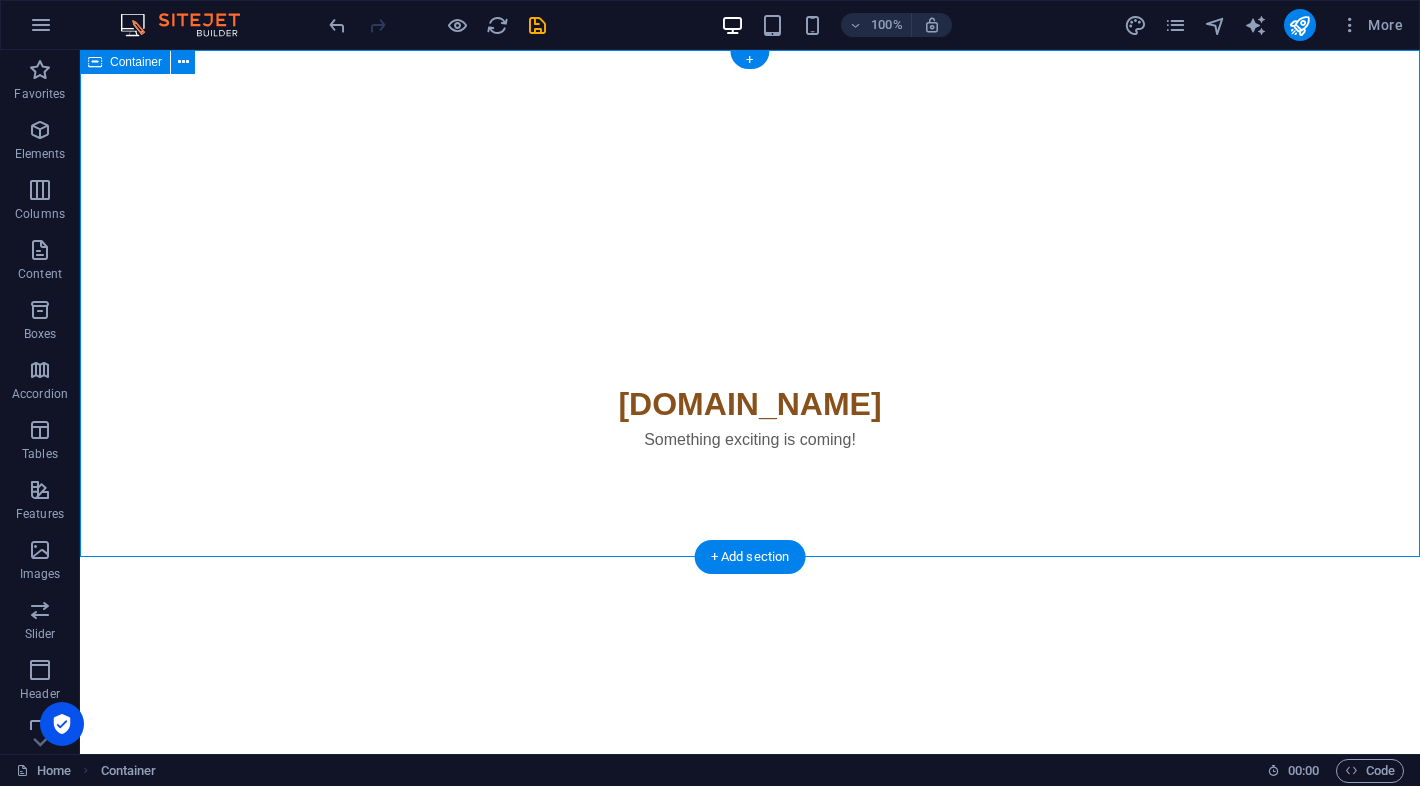click on "[DOMAIN_NAME] Something exciting is coming!" at bounding box center [750, 303] 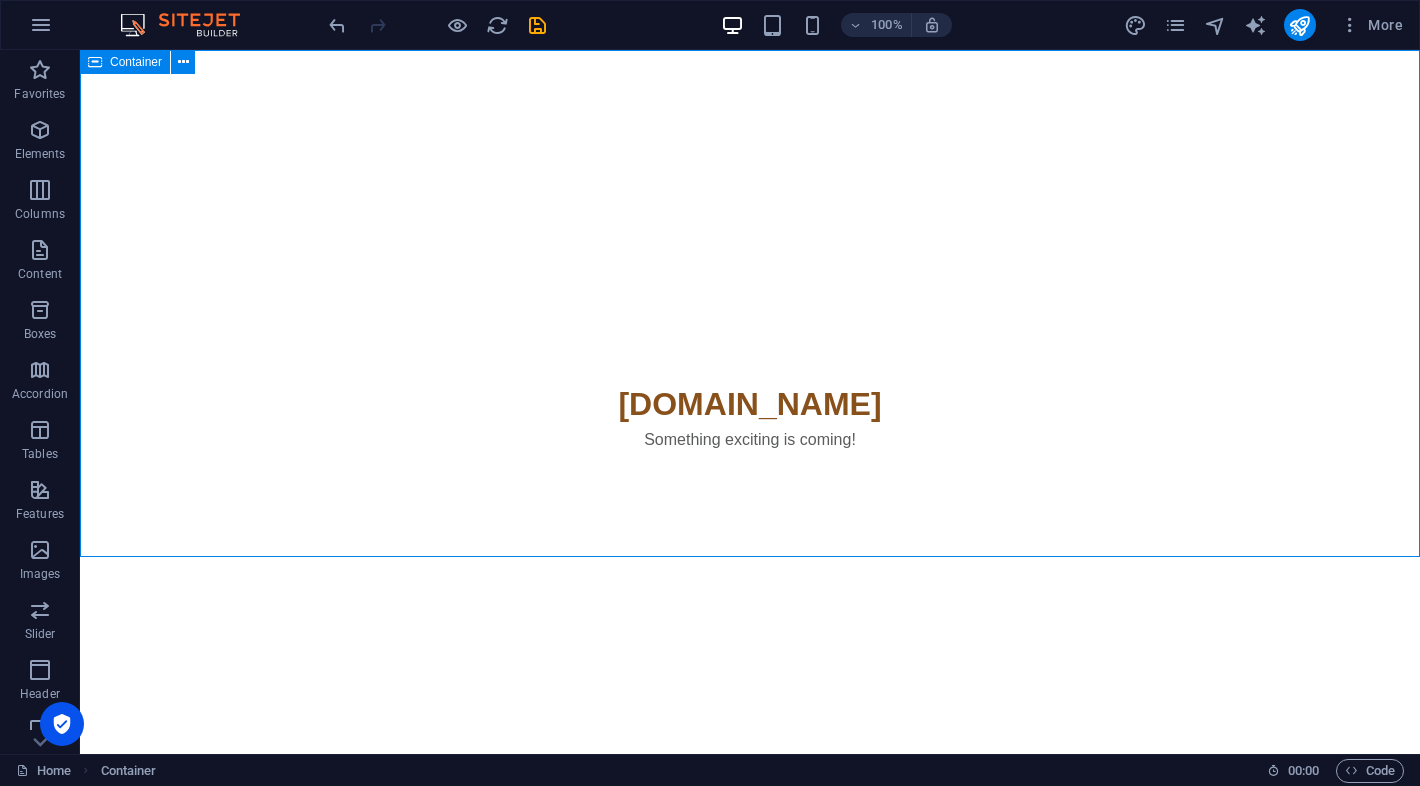 click at bounding box center [95, 62] 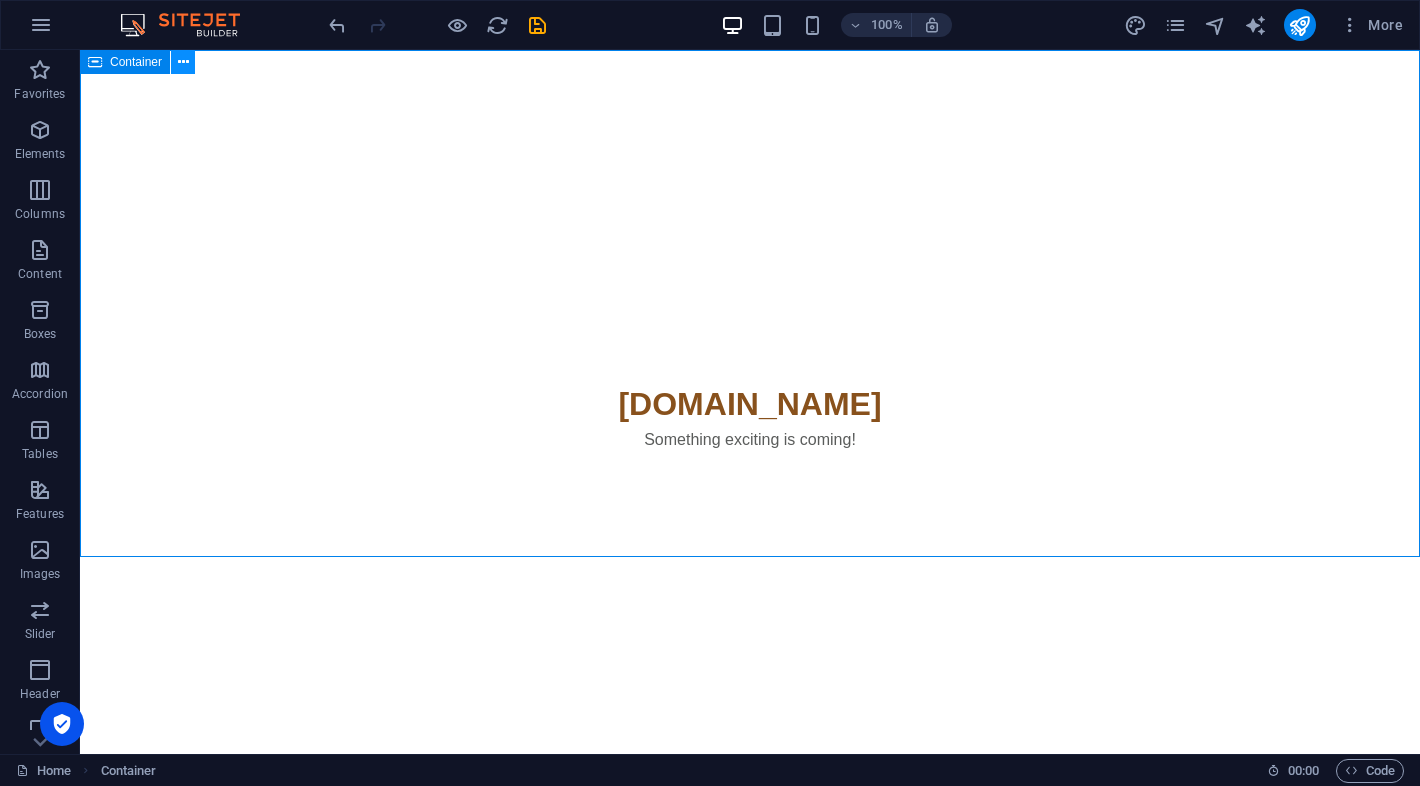 click at bounding box center (183, 62) 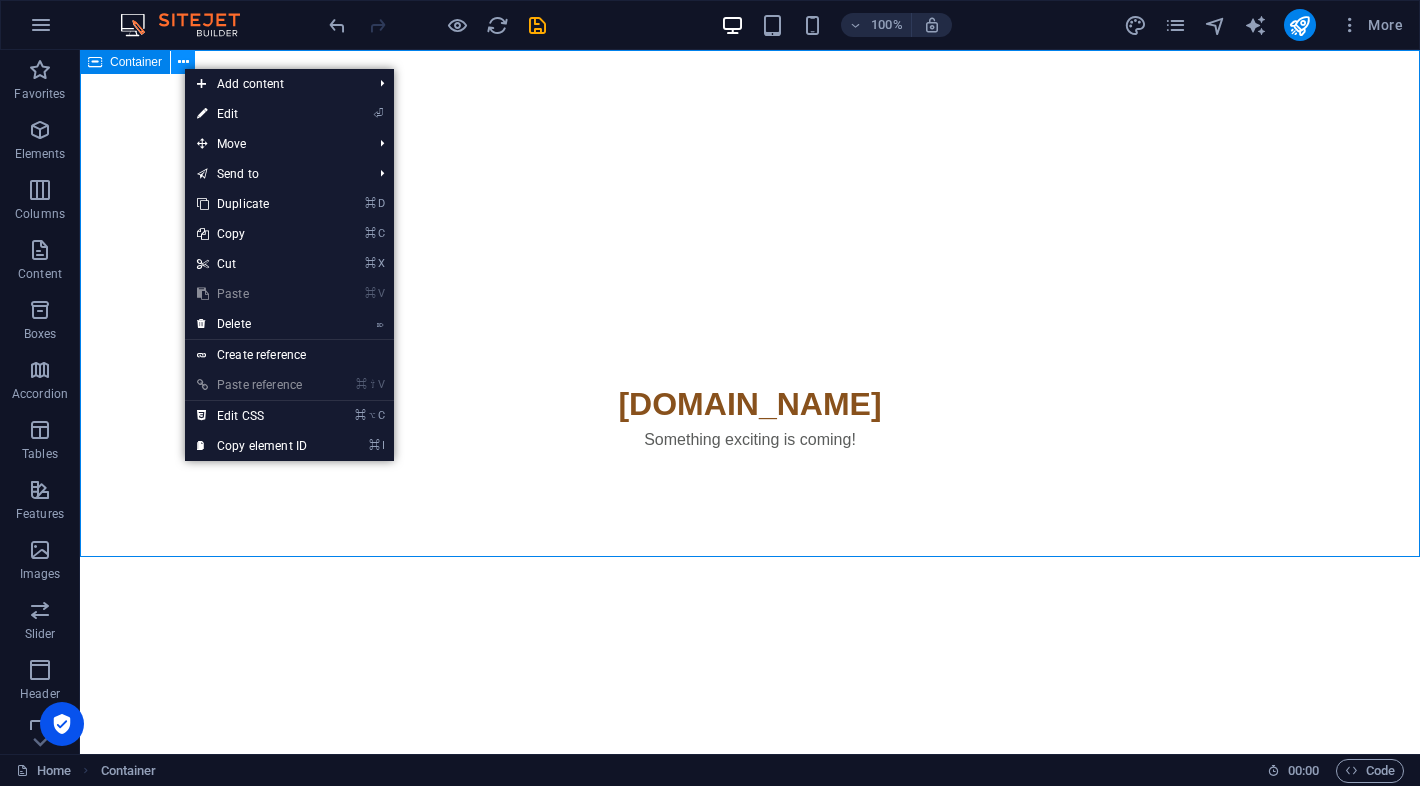 click at bounding box center (183, 62) 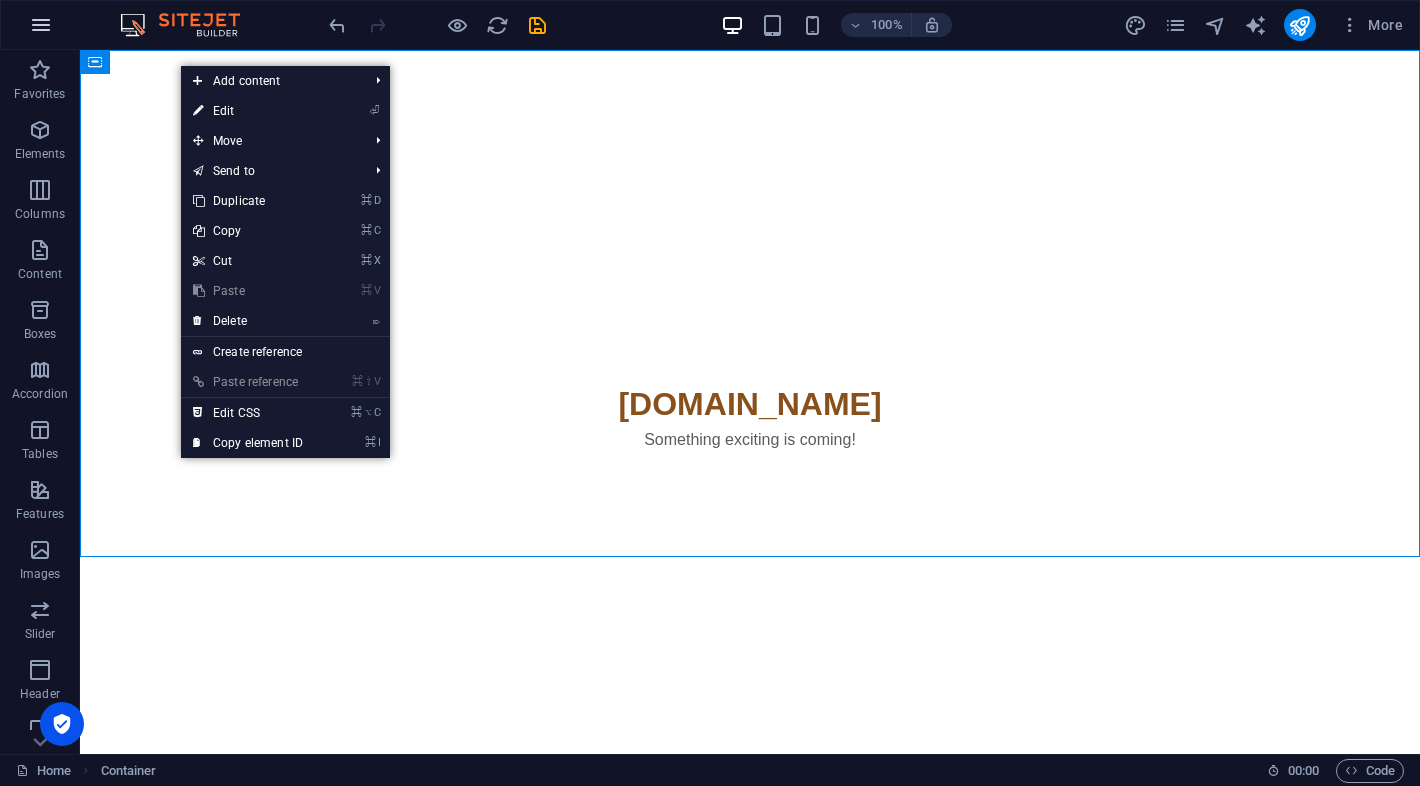 click at bounding box center [41, 25] 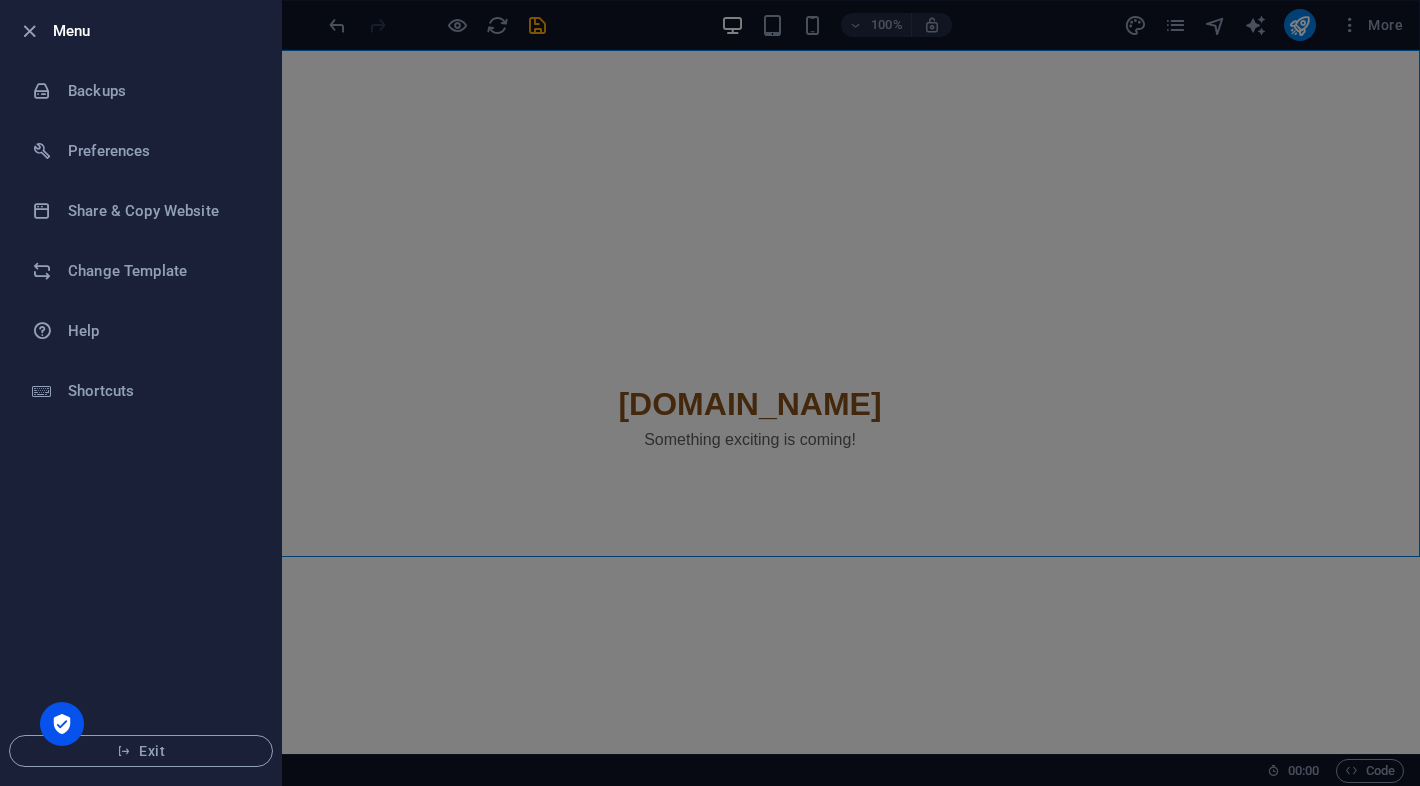 click at bounding box center [710, 393] 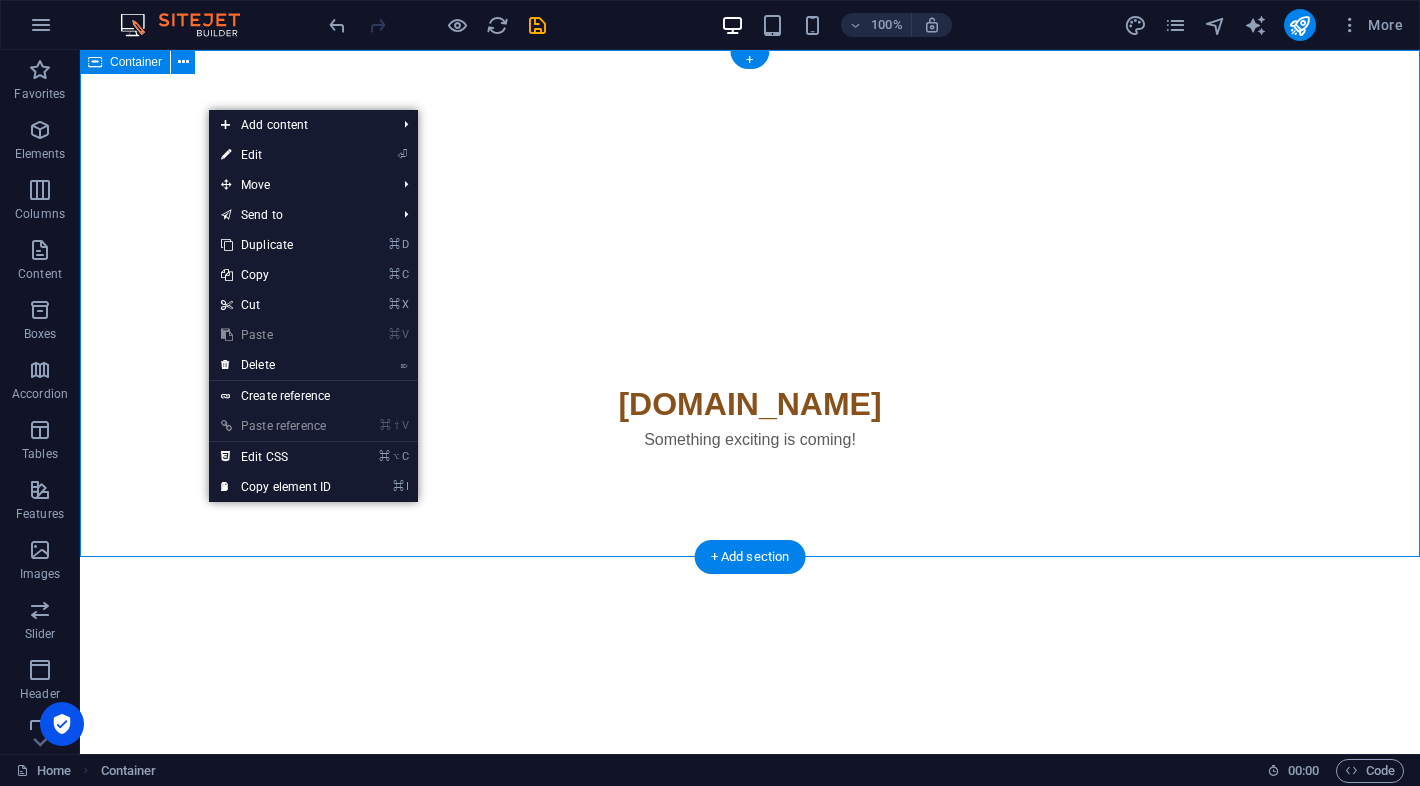 click on "[DOMAIN_NAME] Something exciting is coming!" at bounding box center [750, 303] 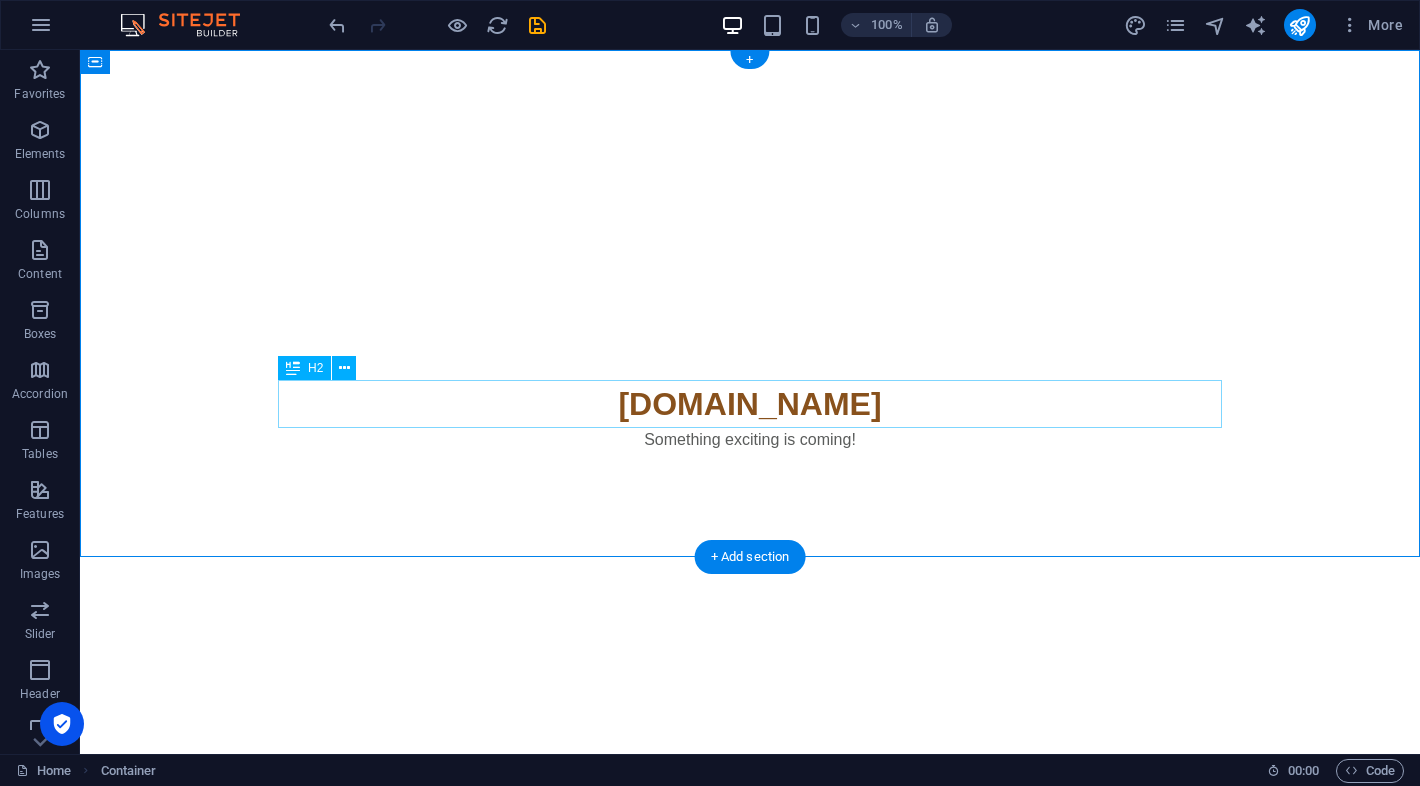 click on "[DOMAIN_NAME]" at bounding box center [750, 404] 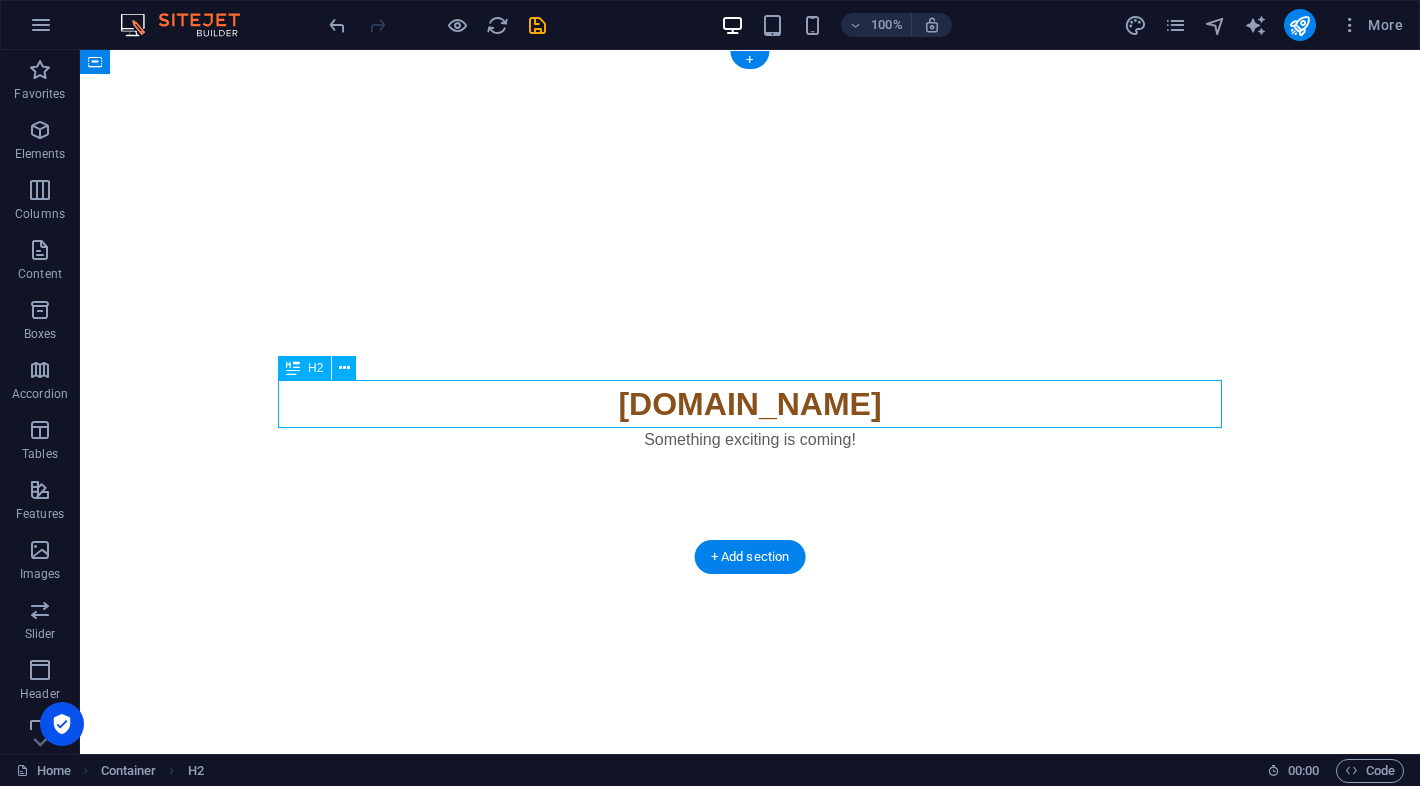 click on "[DOMAIN_NAME]" at bounding box center (750, 404) 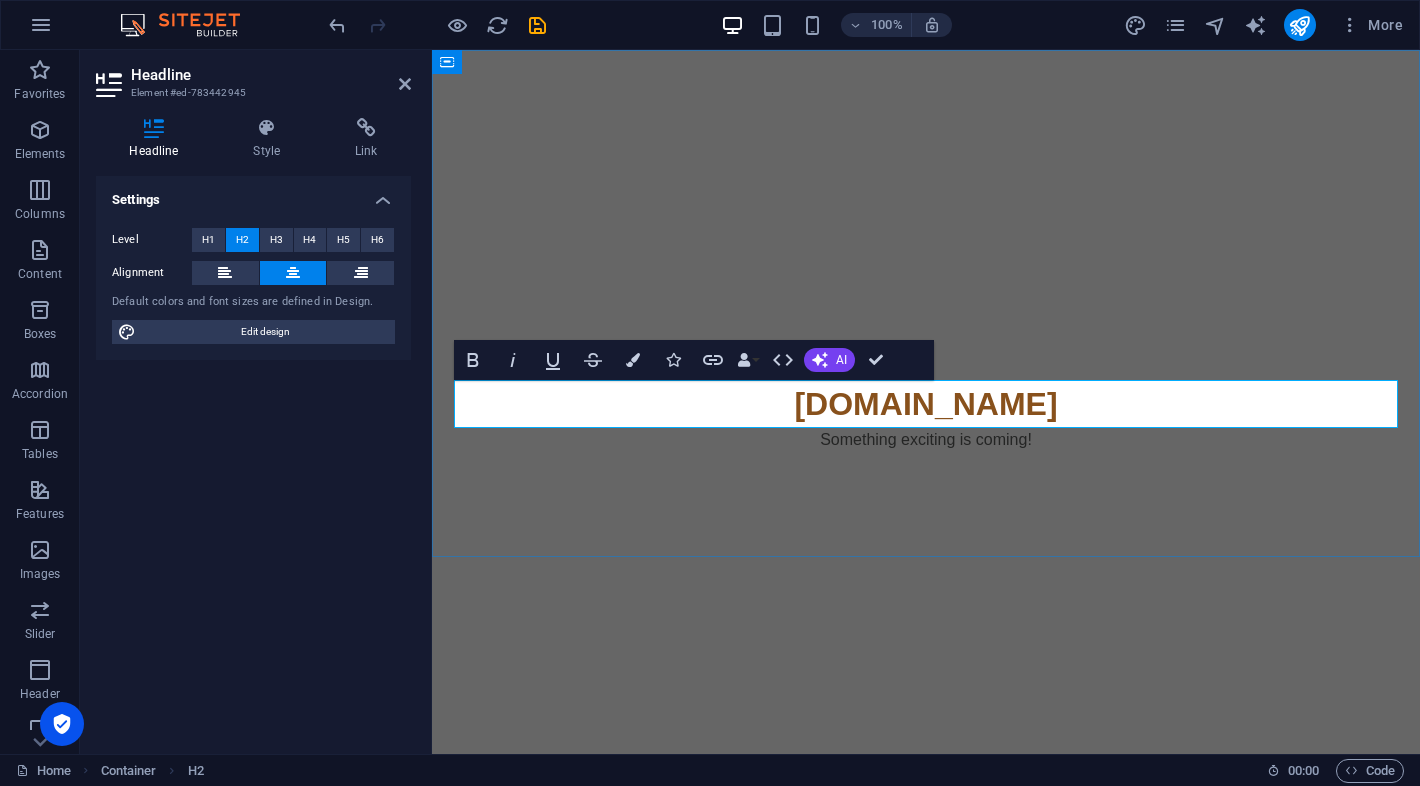 click on "[DOMAIN_NAME]" at bounding box center (926, 404) 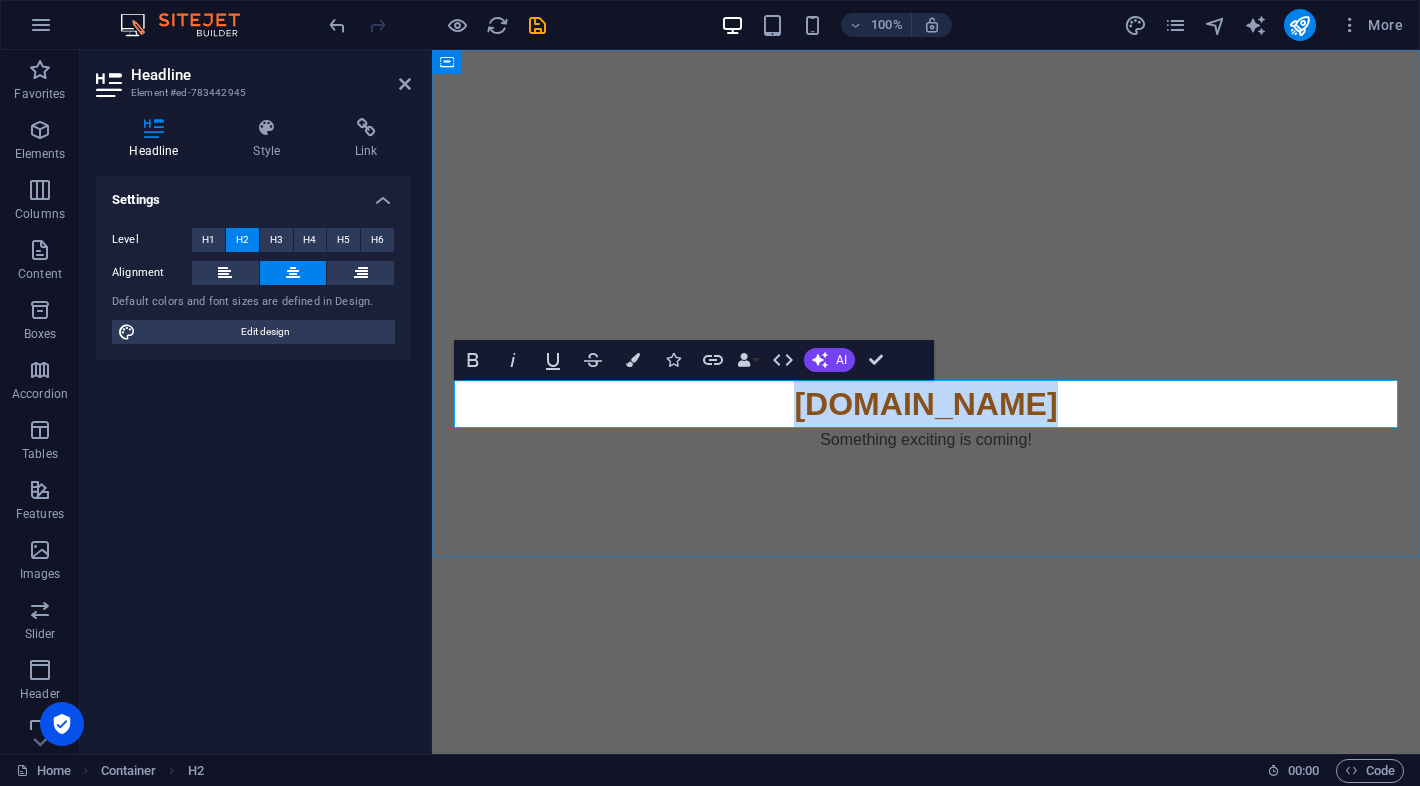 drag, startPoint x: 1040, startPoint y: 407, endPoint x: 804, endPoint y: 399, distance: 236.13556 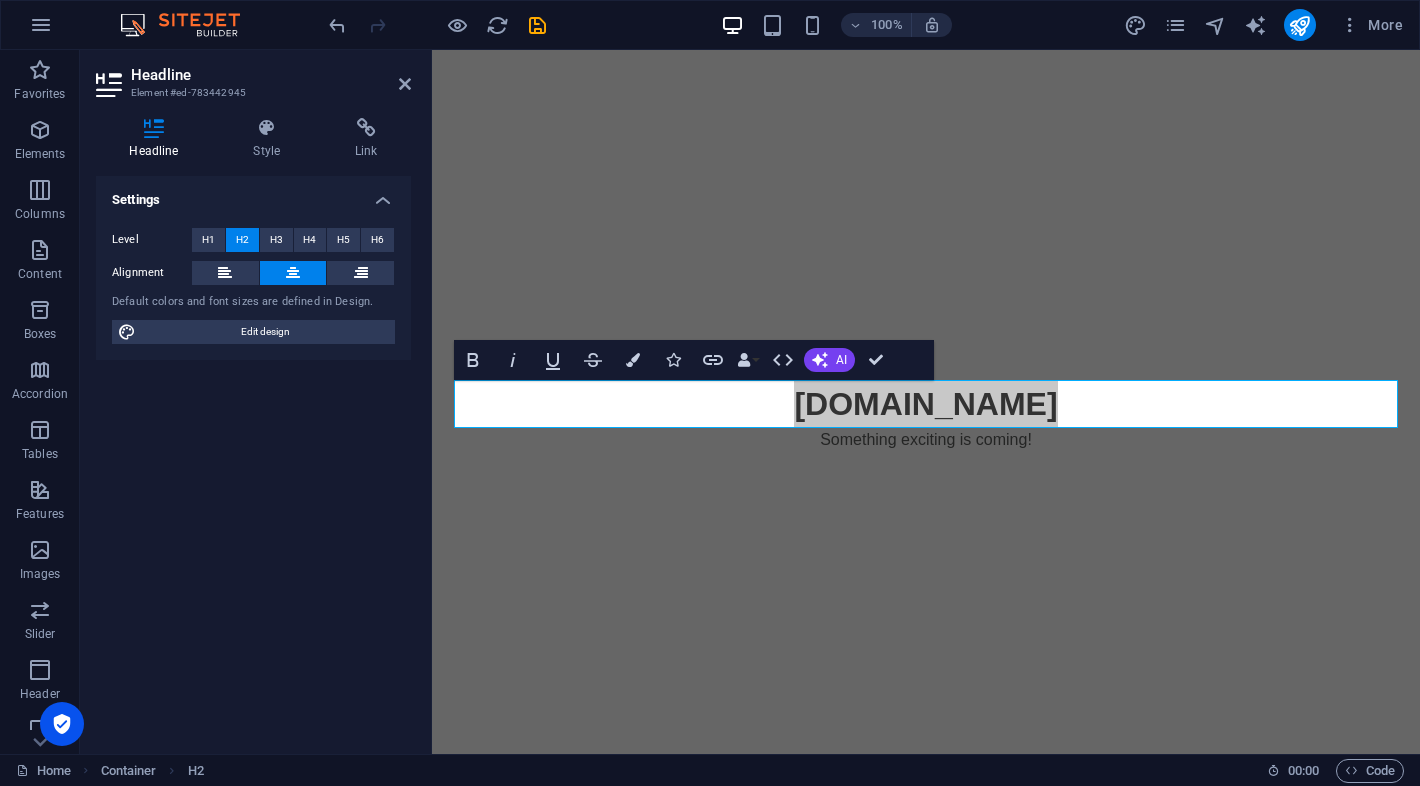 click on "Headline Style Link Settings Level H1 H2 H3 H4 H5 H6 Alignment Default colors and font sizes are defined in Design. Edit design Preset Element Layout How this element expands within the layout (Flexbox). Size Default auto px % 1/1 1/2 1/3 1/4 1/5 1/6 1/7 1/8 1/9 1/10 Grow Shrink Order Container layout Visible Visible Opacity 100 % Overflow Spacing Margin Default auto px % rem vw vh Custom Custom auto px % rem vw vh auto px % rem vw vh auto px % rem vw vh auto px % rem vw vh Padding Default px rem % vh vw Custom Custom px rem % vh vw px rem % vh vw px rem % vh vw px rem % vh vw Border Style              - Width 1 auto px rem % vh vw Custom Custom 1 auto px rem % vh vw 1 auto px rem % vh vw 1 auto px rem % vh vw 1 auto px rem % vh vw  - Color Round corners Default px rem % vh vw Custom Custom px rem % vh vw px rem % vh vw px rem % vh vw px rem % vh vw Shadow Default None Outside Inside Color X offset 0 px rem vh vw Y offset 0 px rem vh vw Blur 0 px rem % vh vw Spread 0 px rem vh vw Text Shadow Default" at bounding box center [253, 428] 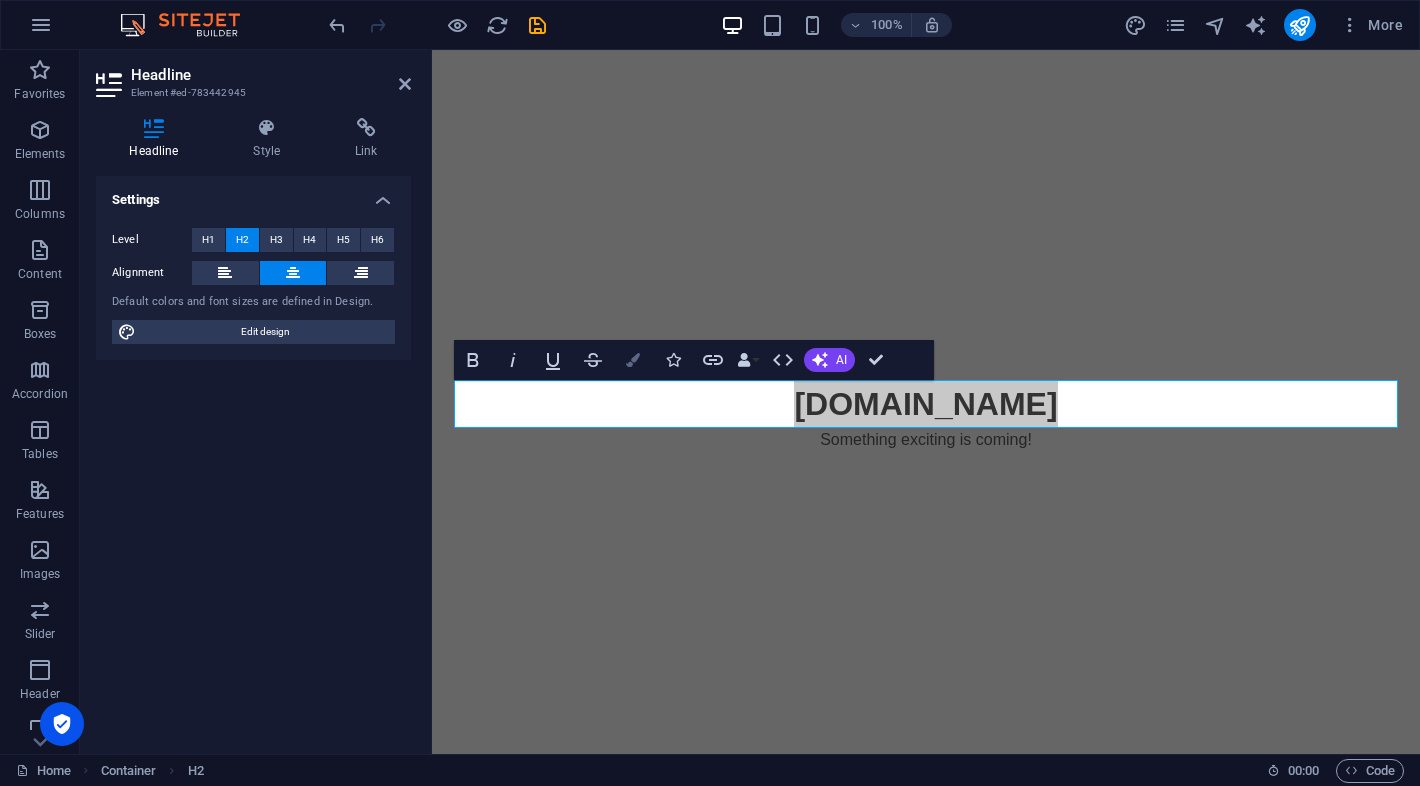 click at bounding box center [633, 360] 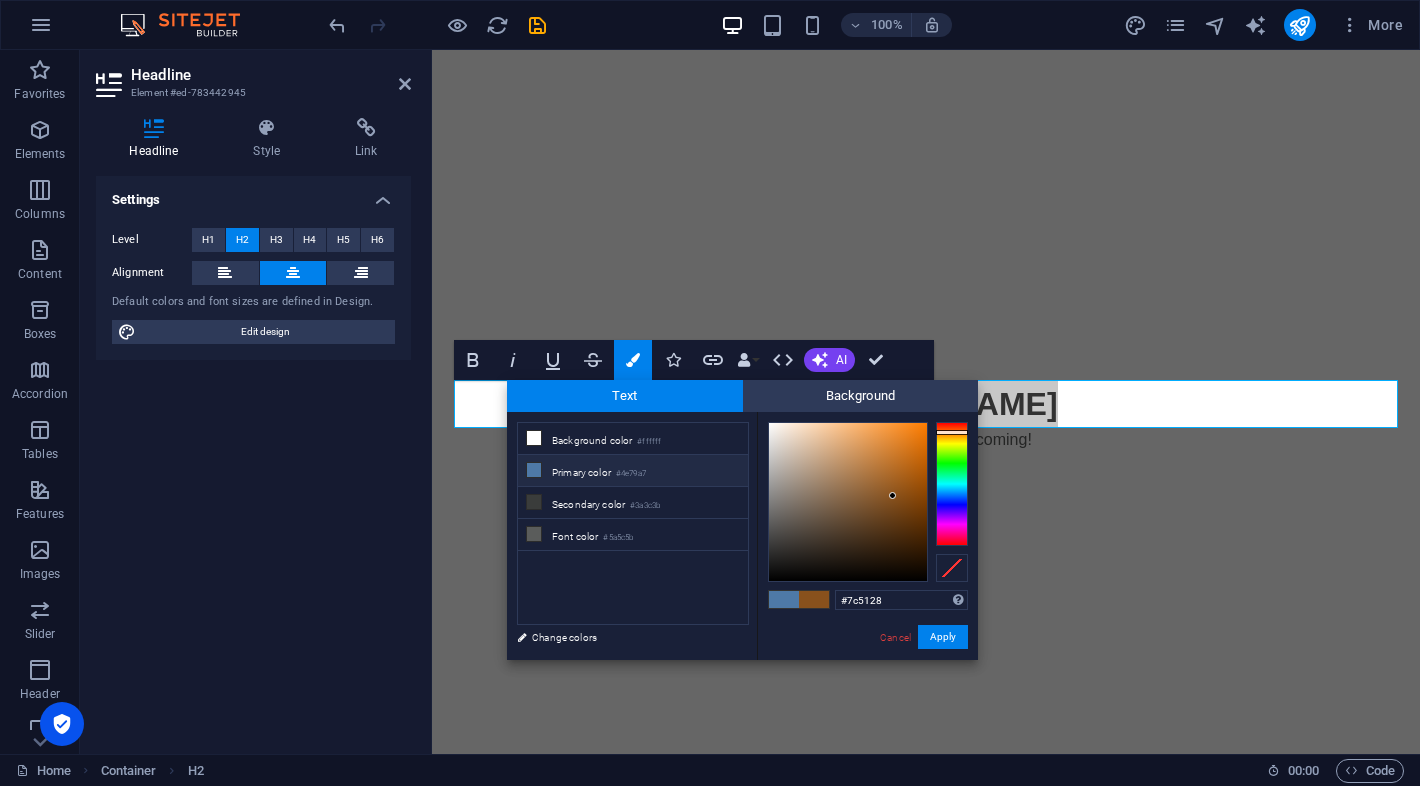 click at bounding box center [848, 502] 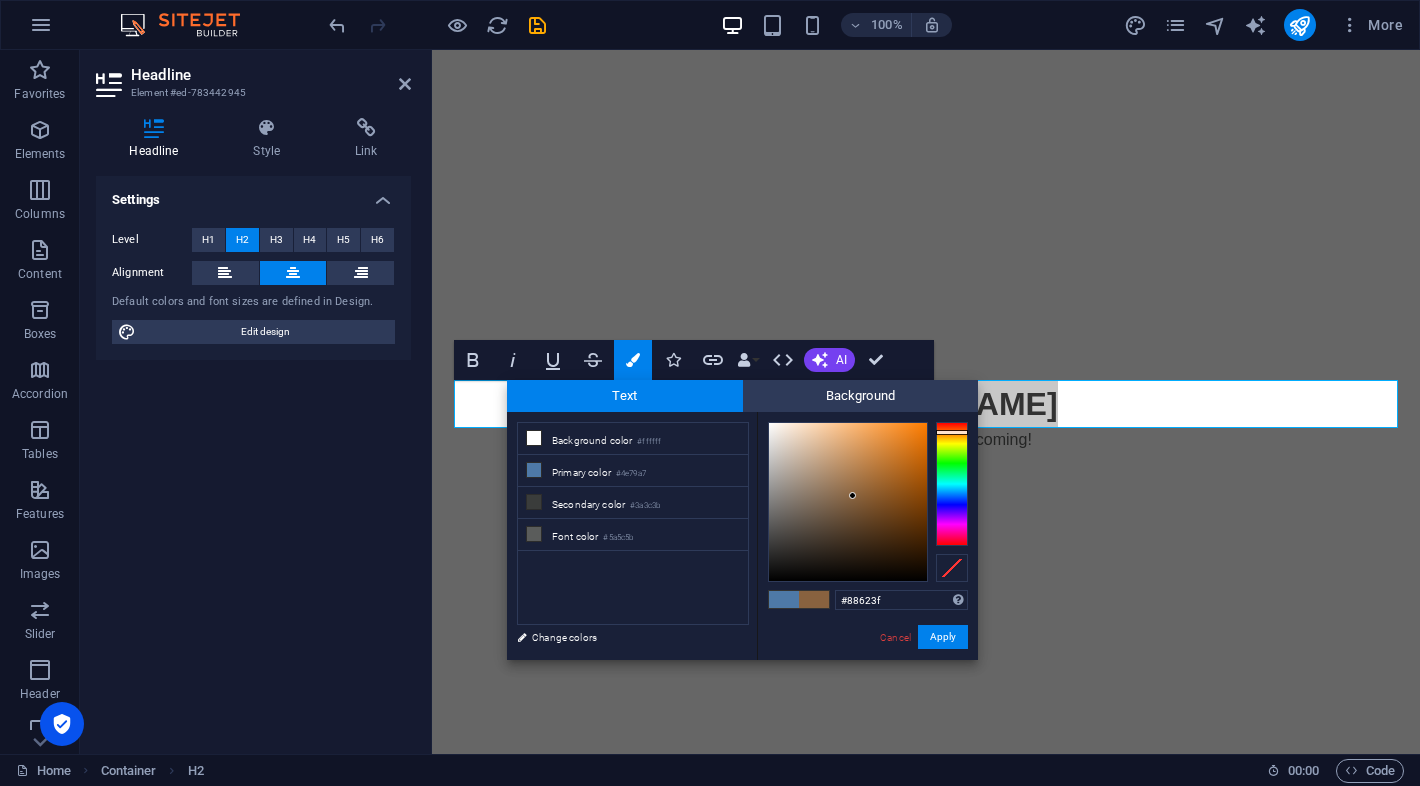 drag, startPoint x: 853, startPoint y: 496, endPoint x: 871, endPoint y: 513, distance: 24.758837 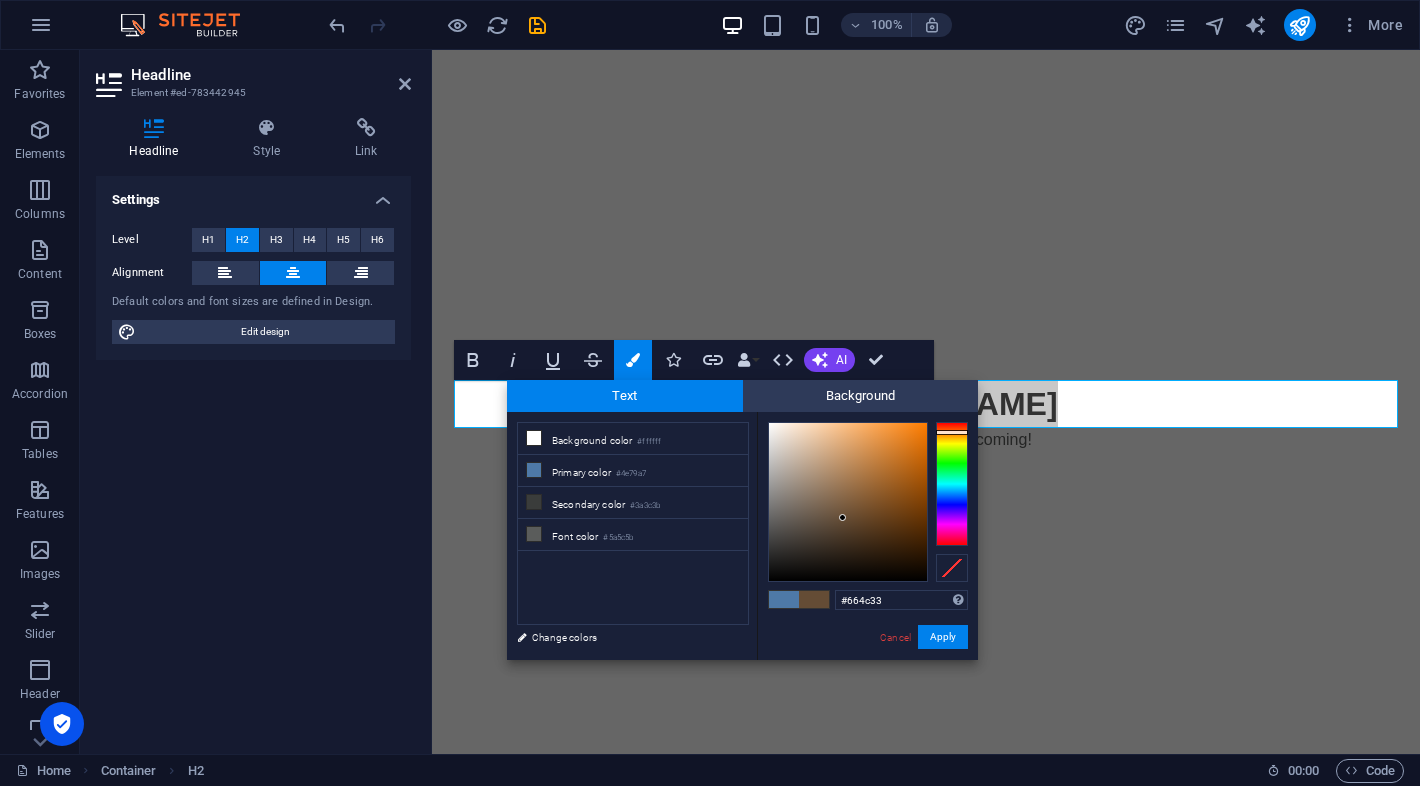 type on "#674d34" 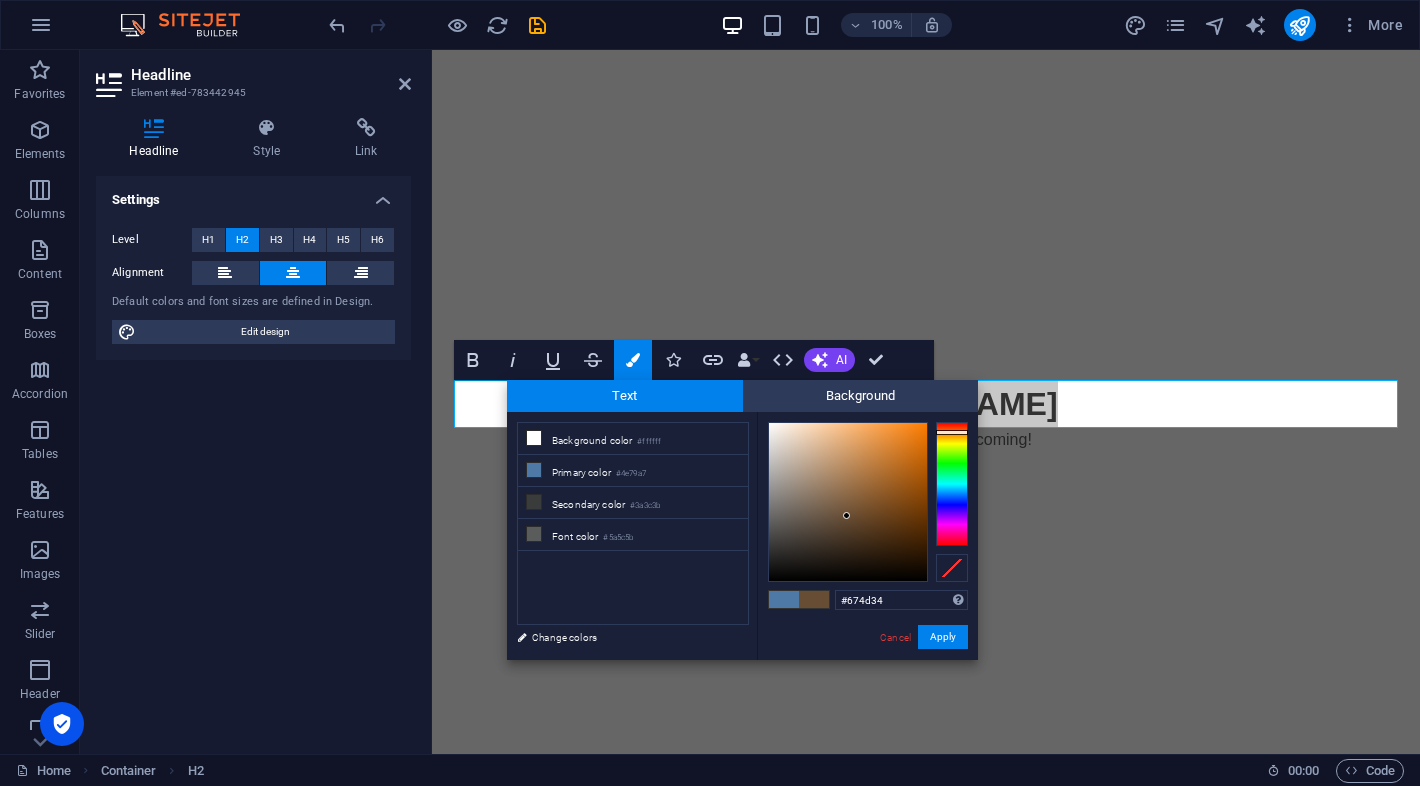 click at bounding box center [848, 502] 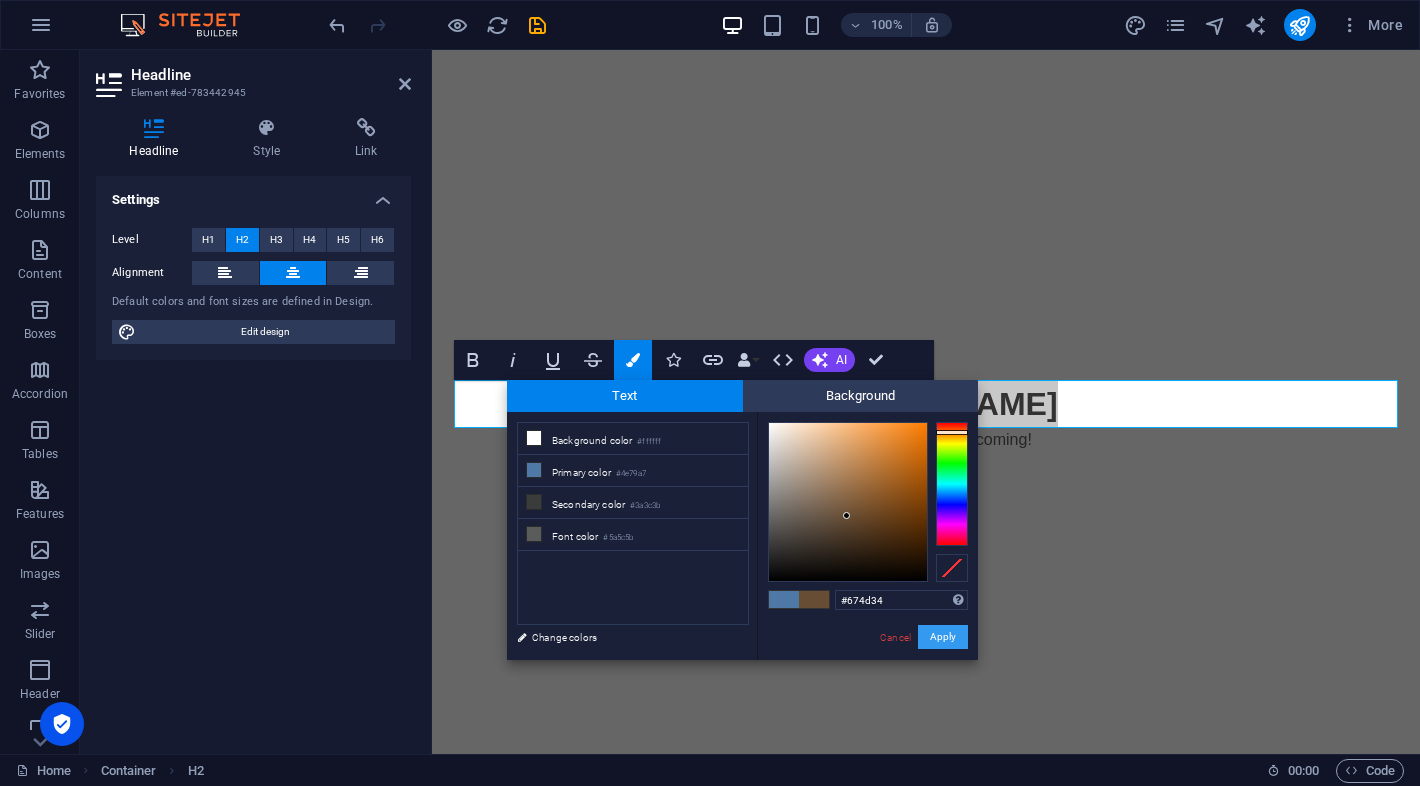 click on "Apply" at bounding box center [943, 637] 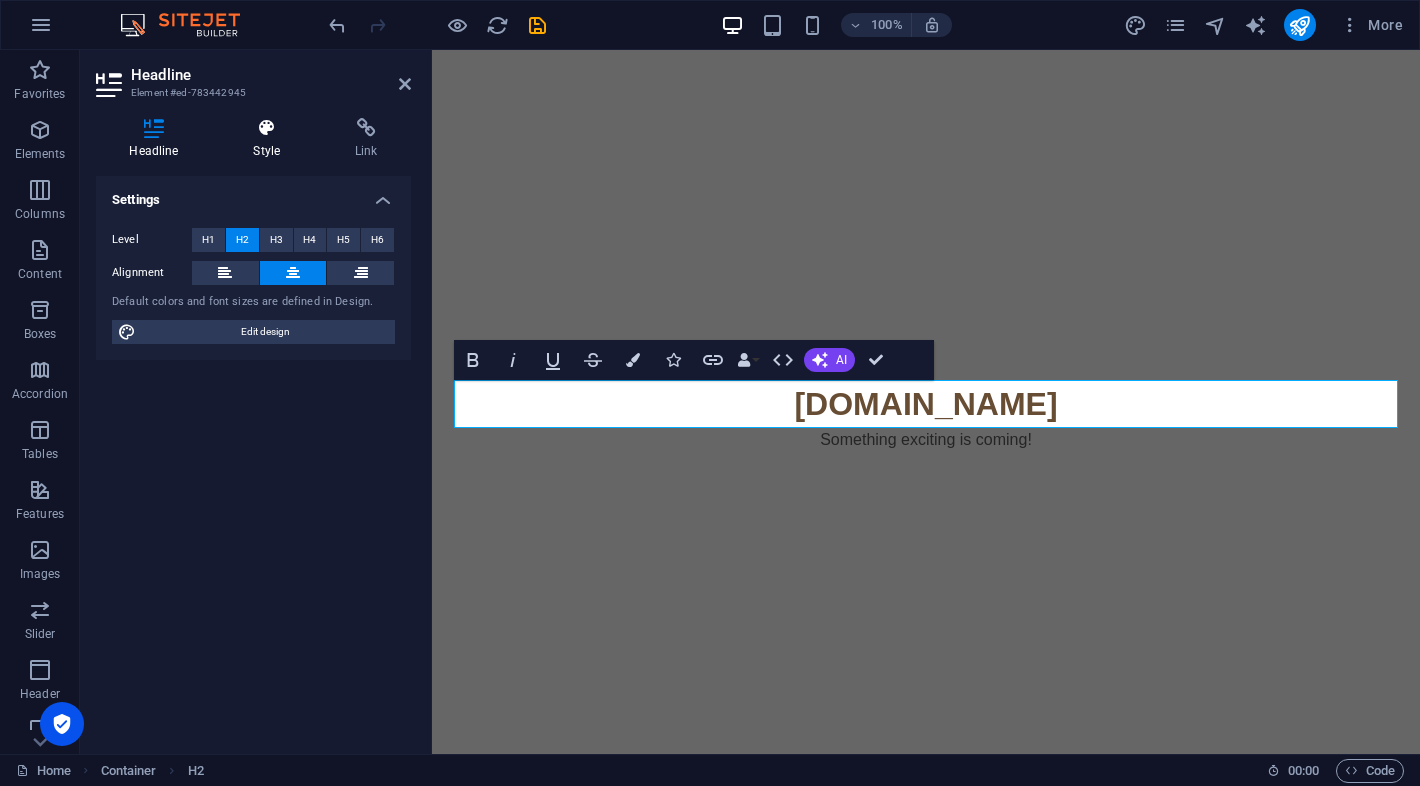 click on "Style" at bounding box center (271, 139) 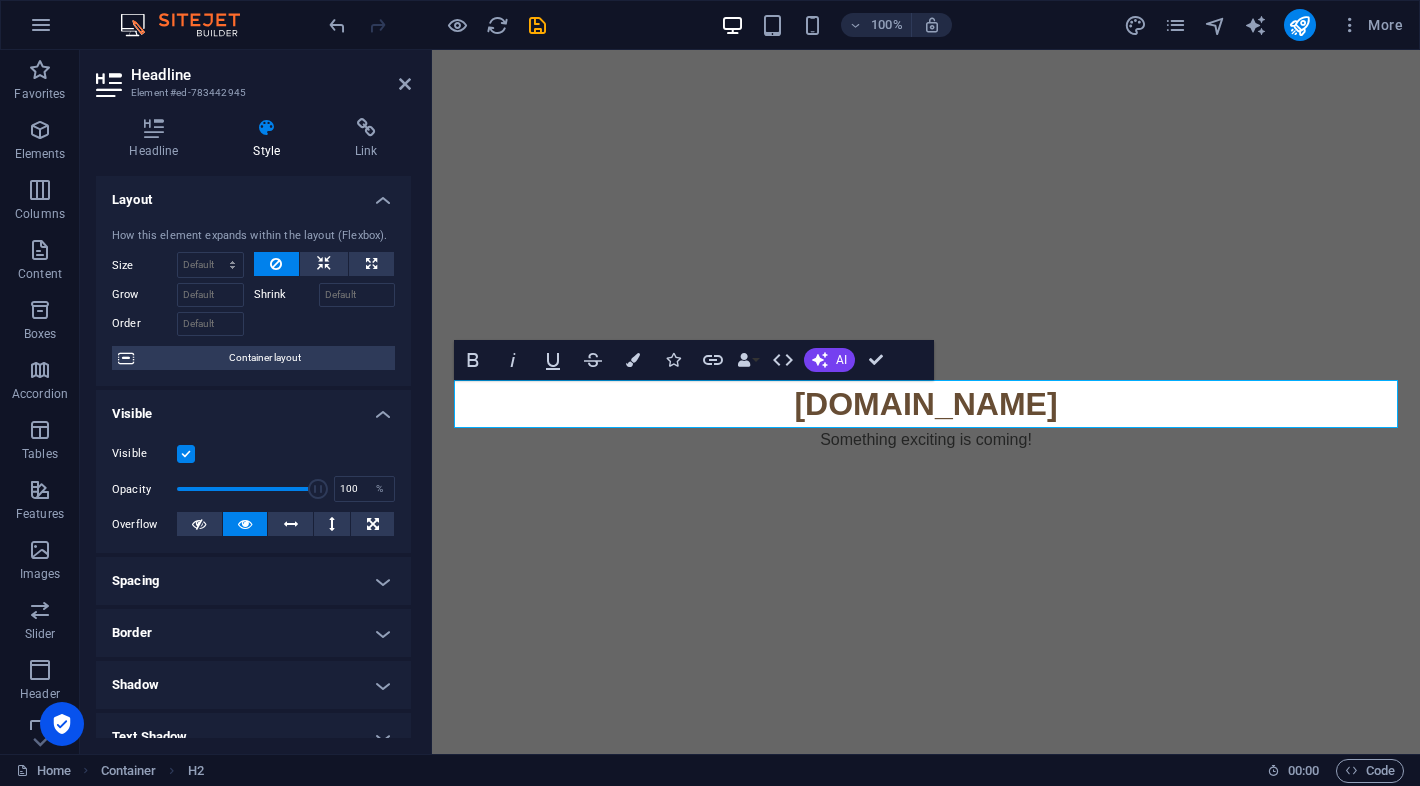scroll, scrollTop: 28, scrollLeft: 0, axis: vertical 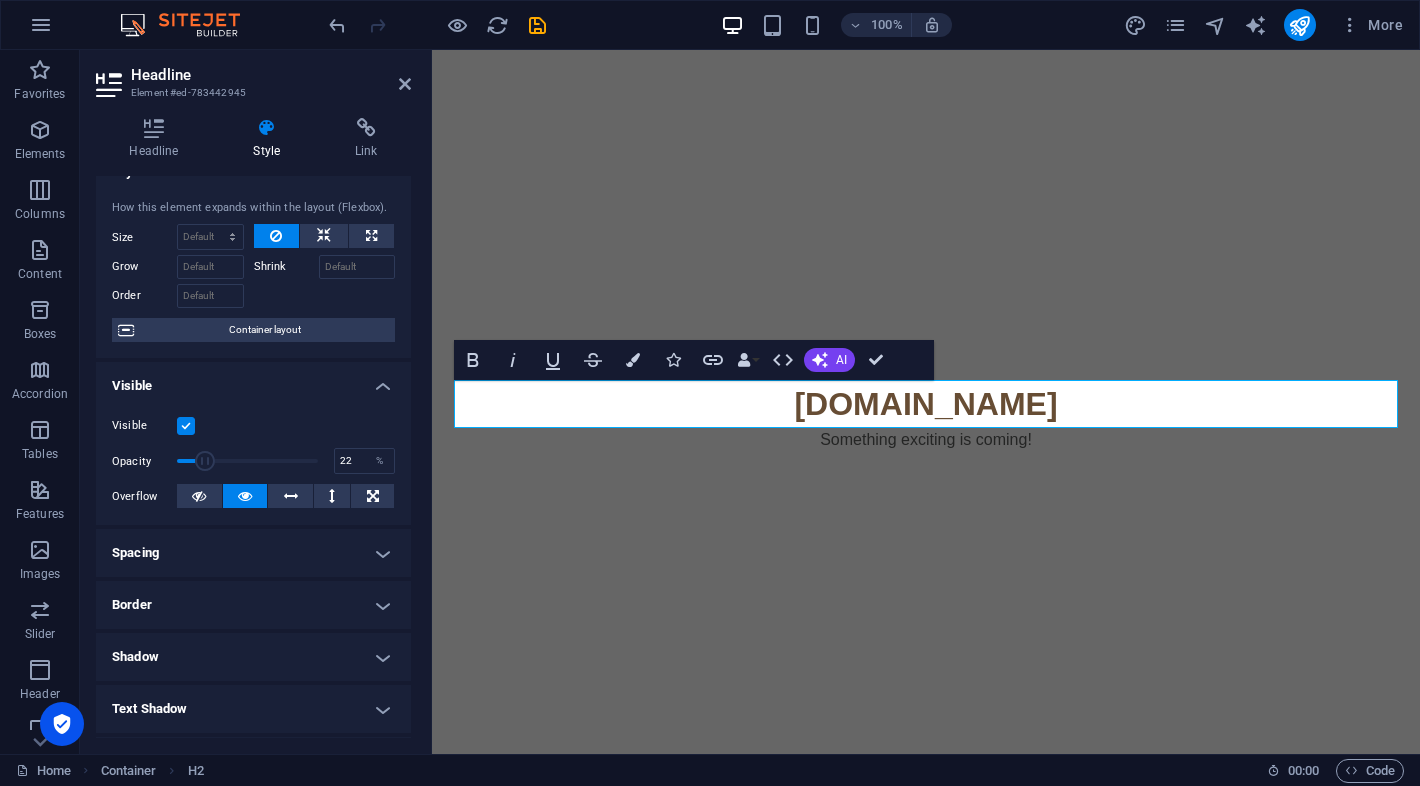 drag, startPoint x: 306, startPoint y: 463, endPoint x: 206, endPoint y: 457, distance: 100.17984 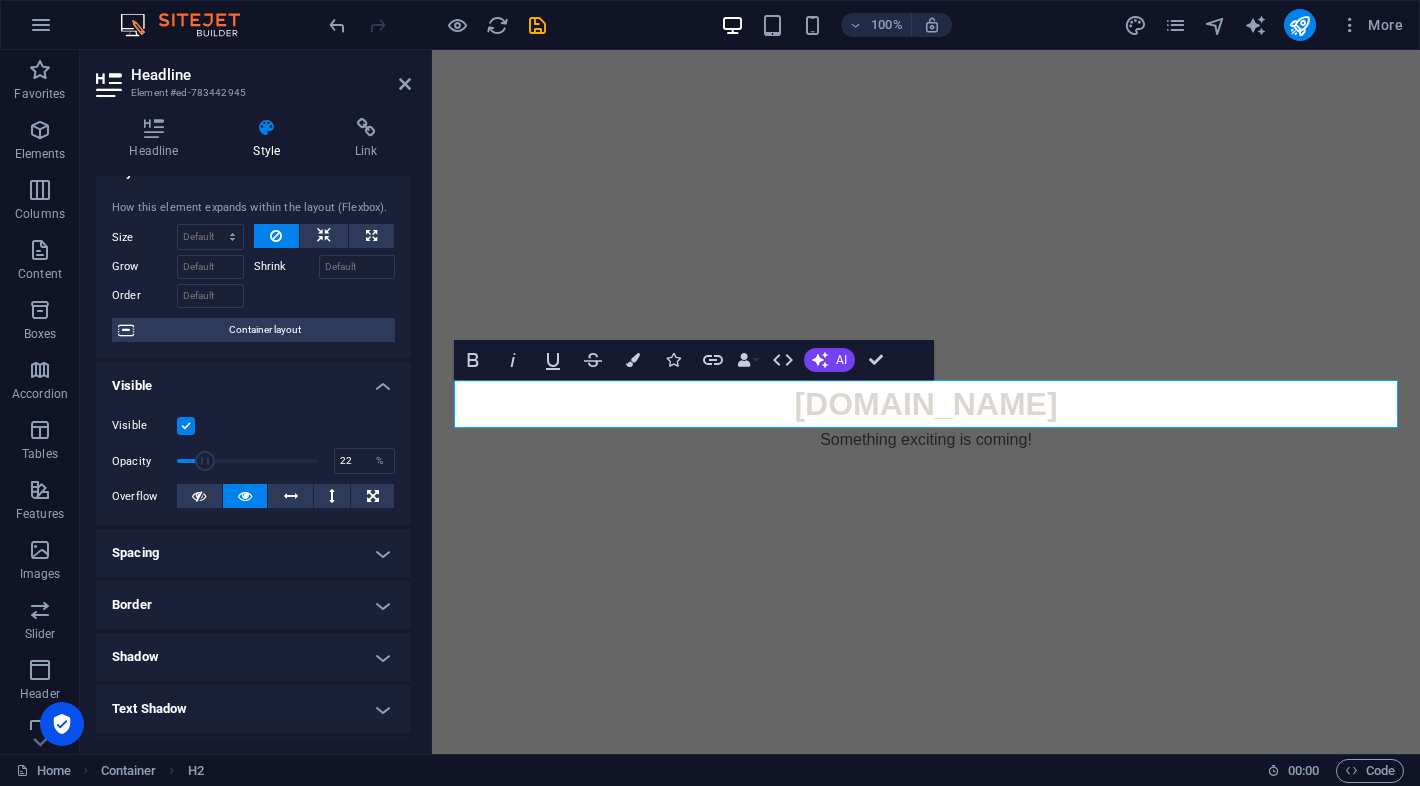 click at bounding box center (205, 461) 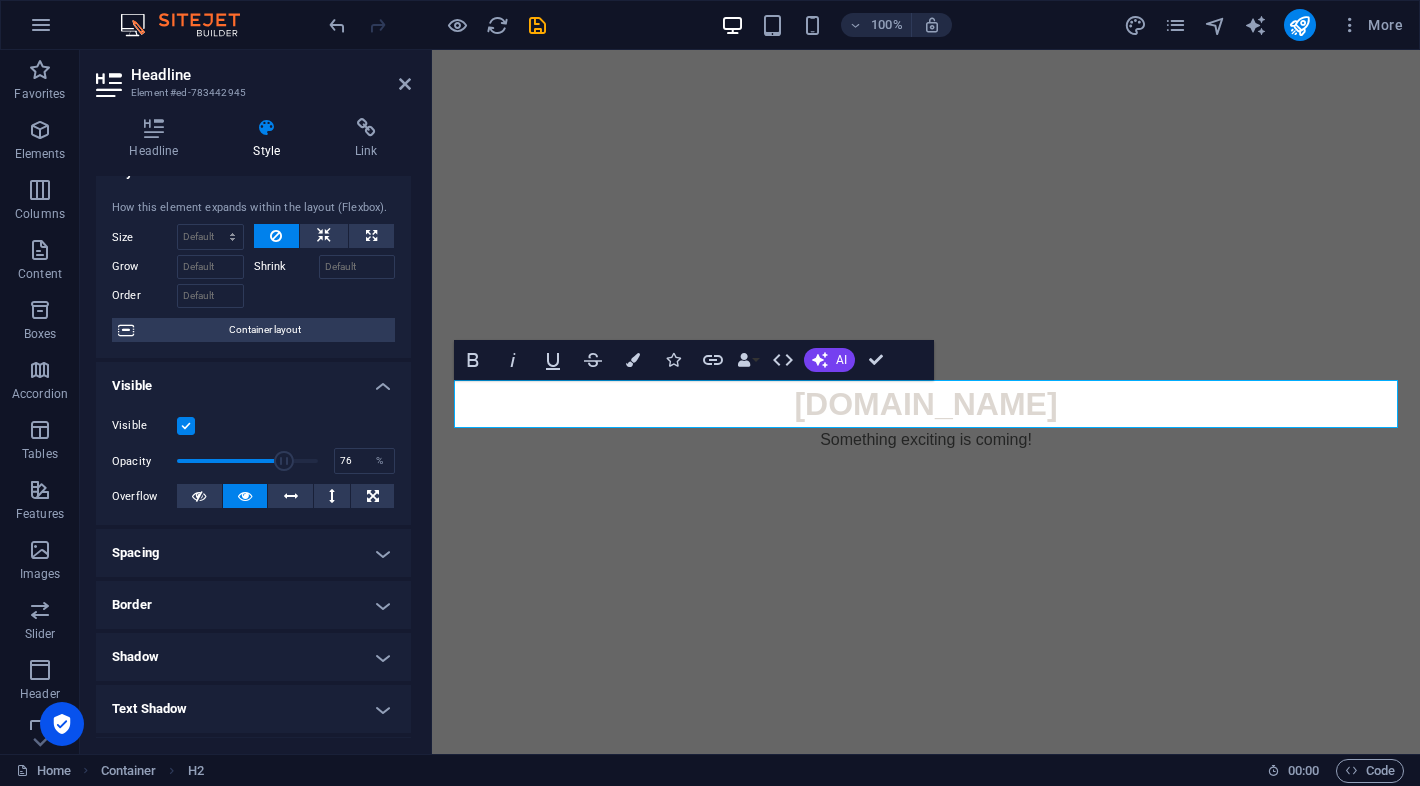 drag, startPoint x: 204, startPoint y: 460, endPoint x: 281, endPoint y: 460, distance: 77 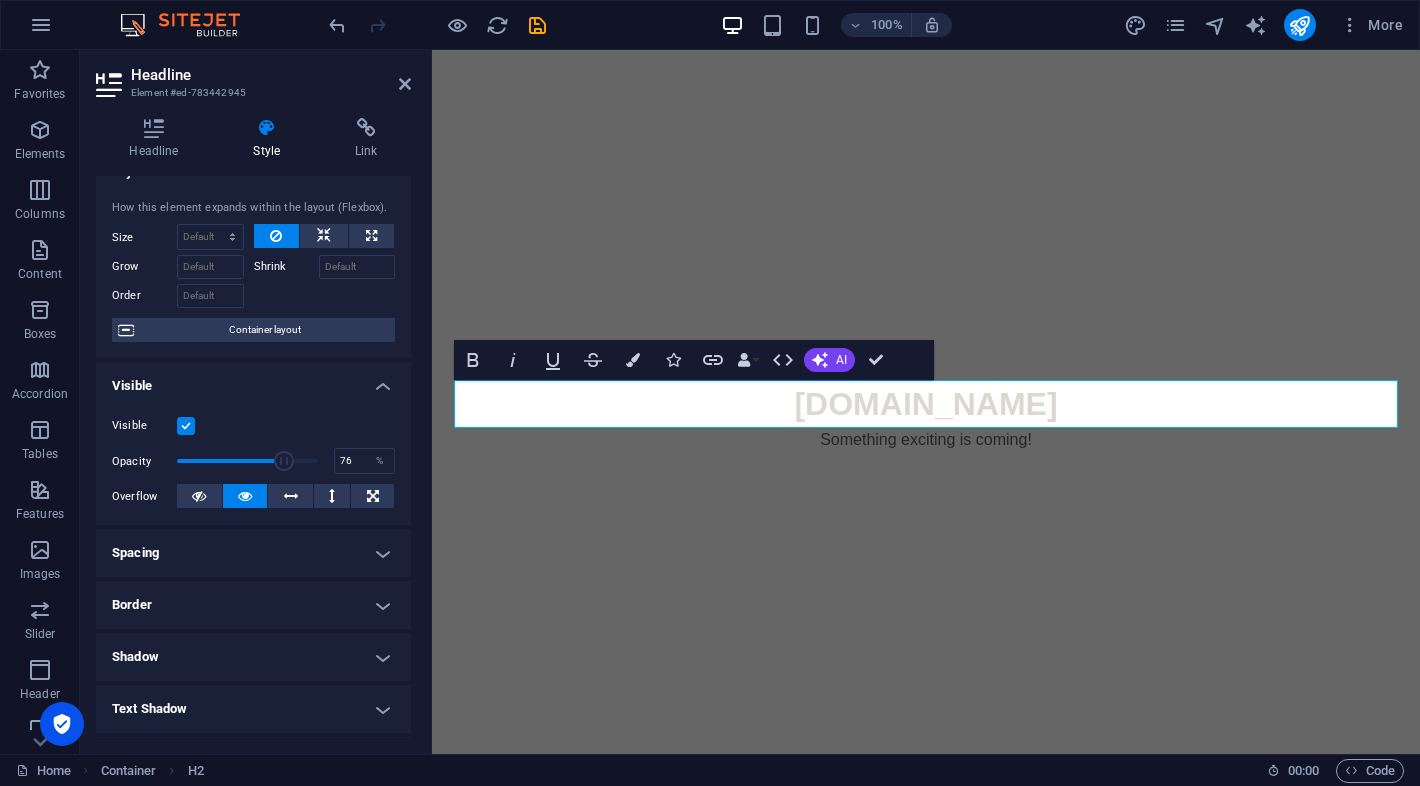 click at bounding box center [284, 461] 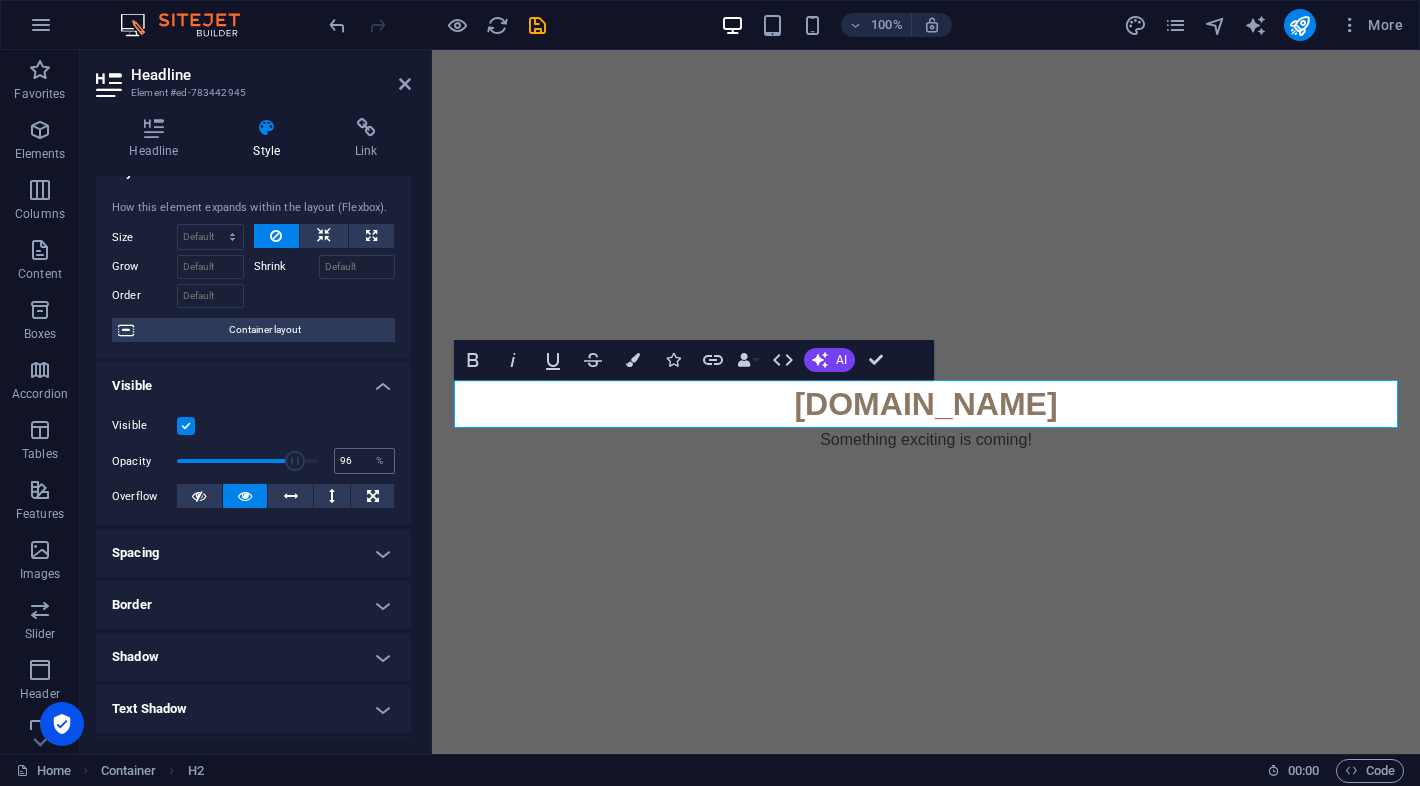type on "100" 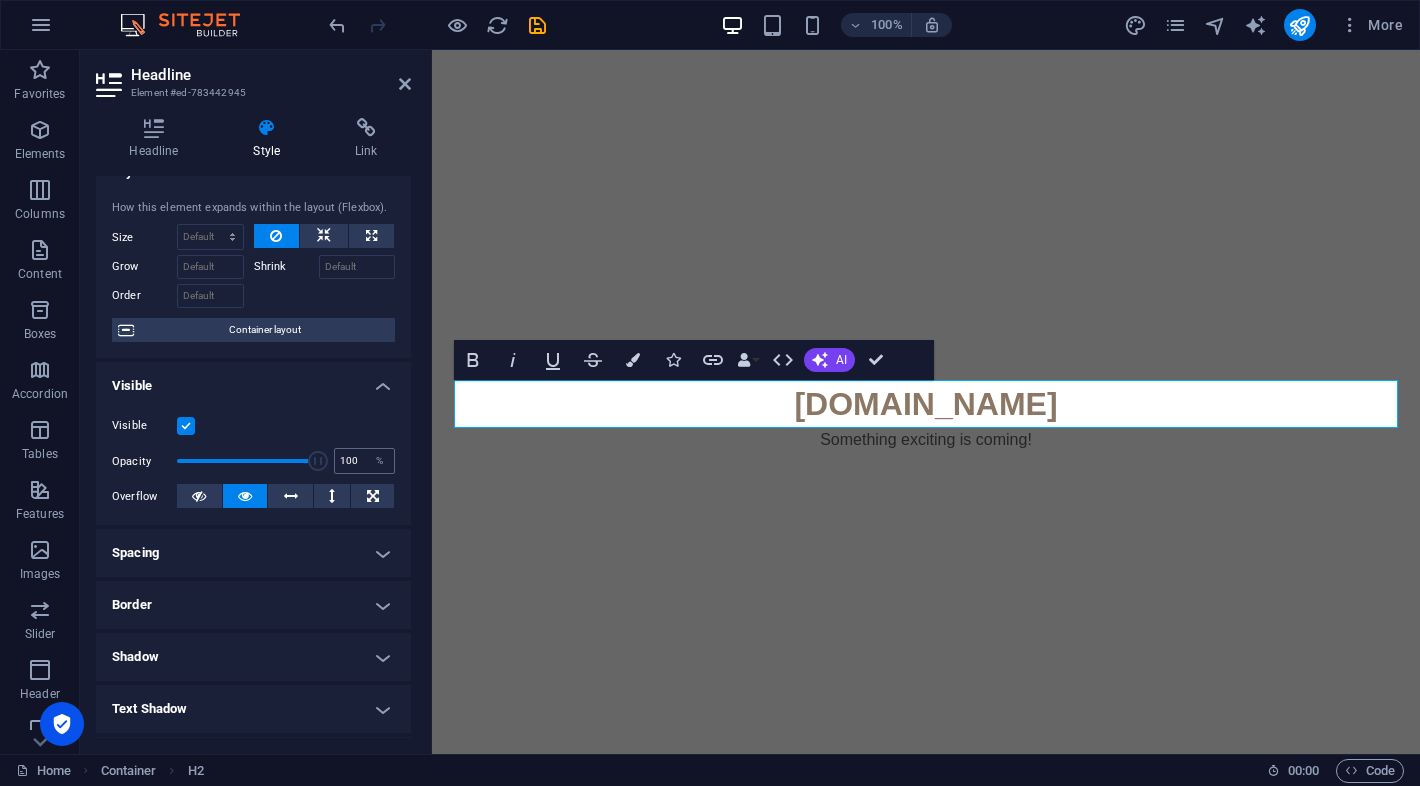 drag, startPoint x: 281, startPoint y: 460, endPoint x: 330, endPoint y: 465, distance: 49.25444 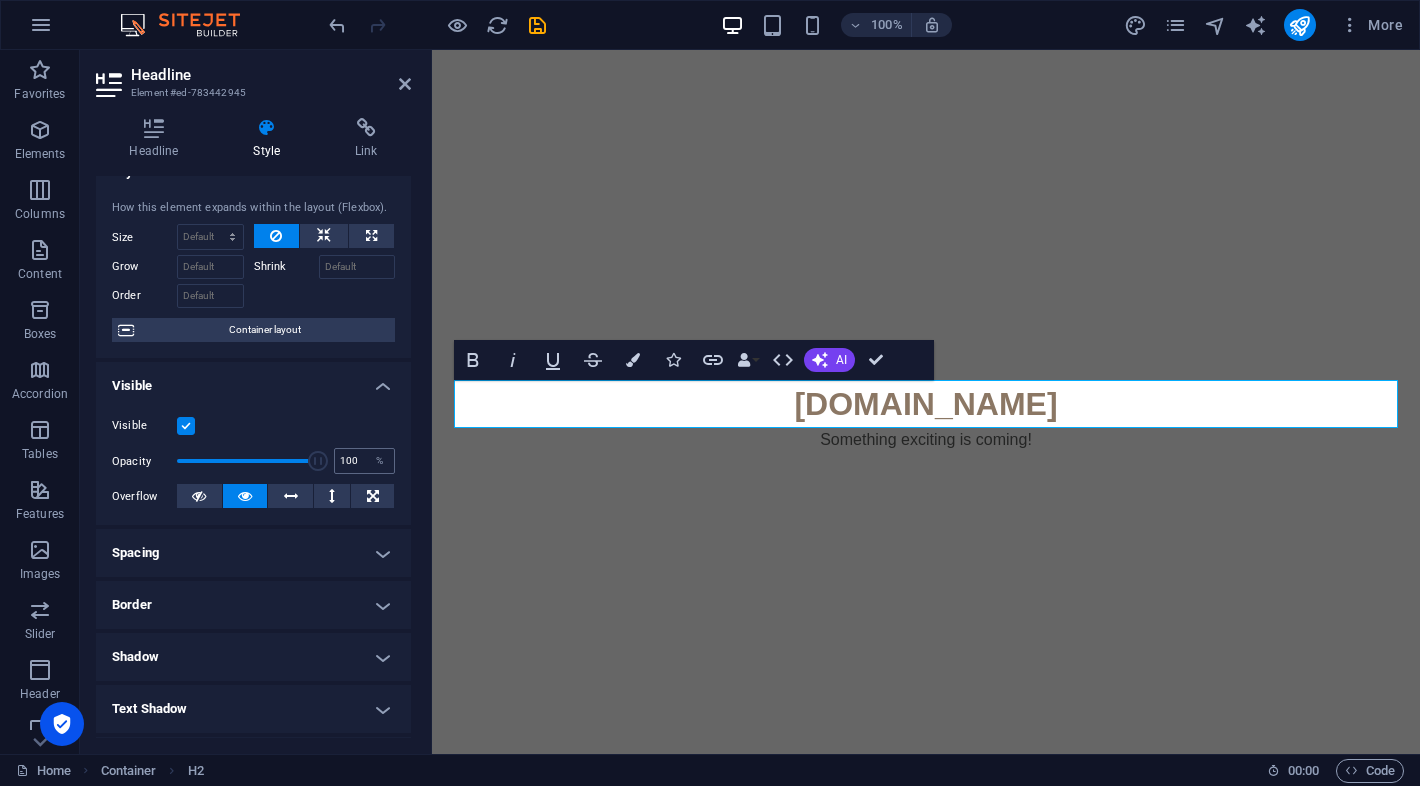 click on "Opacity 100 %" at bounding box center [253, 461] 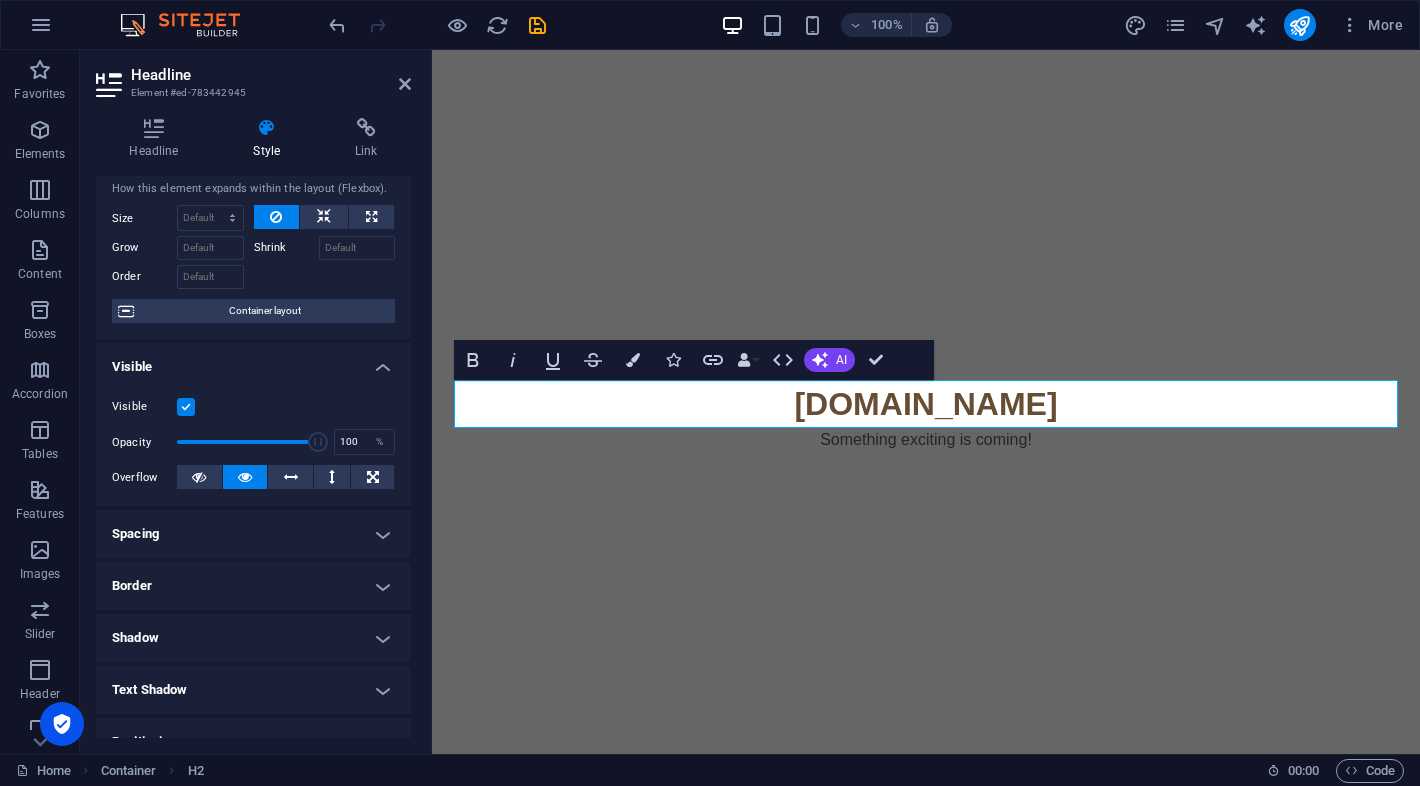 scroll, scrollTop: 283, scrollLeft: 0, axis: vertical 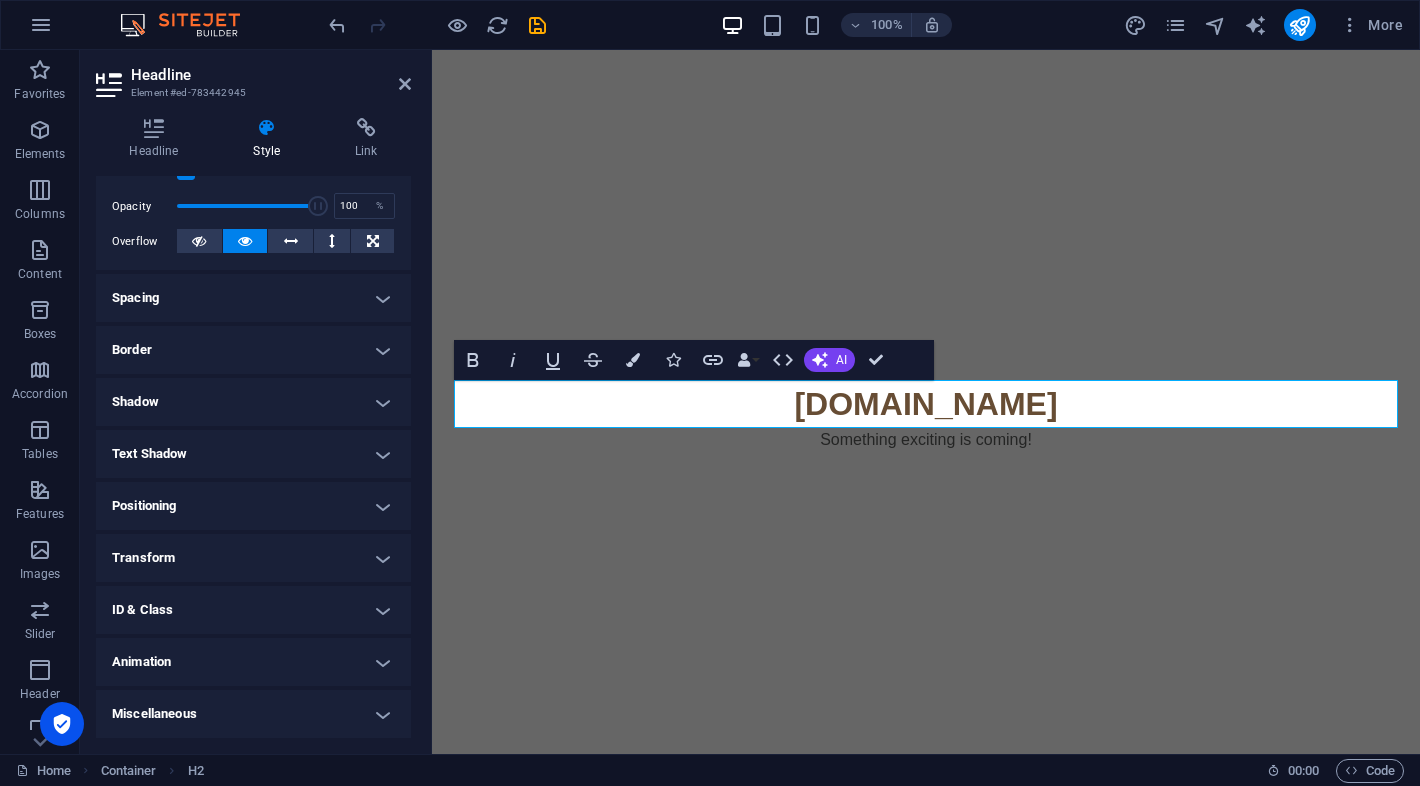 click on "Animation" at bounding box center [253, 662] 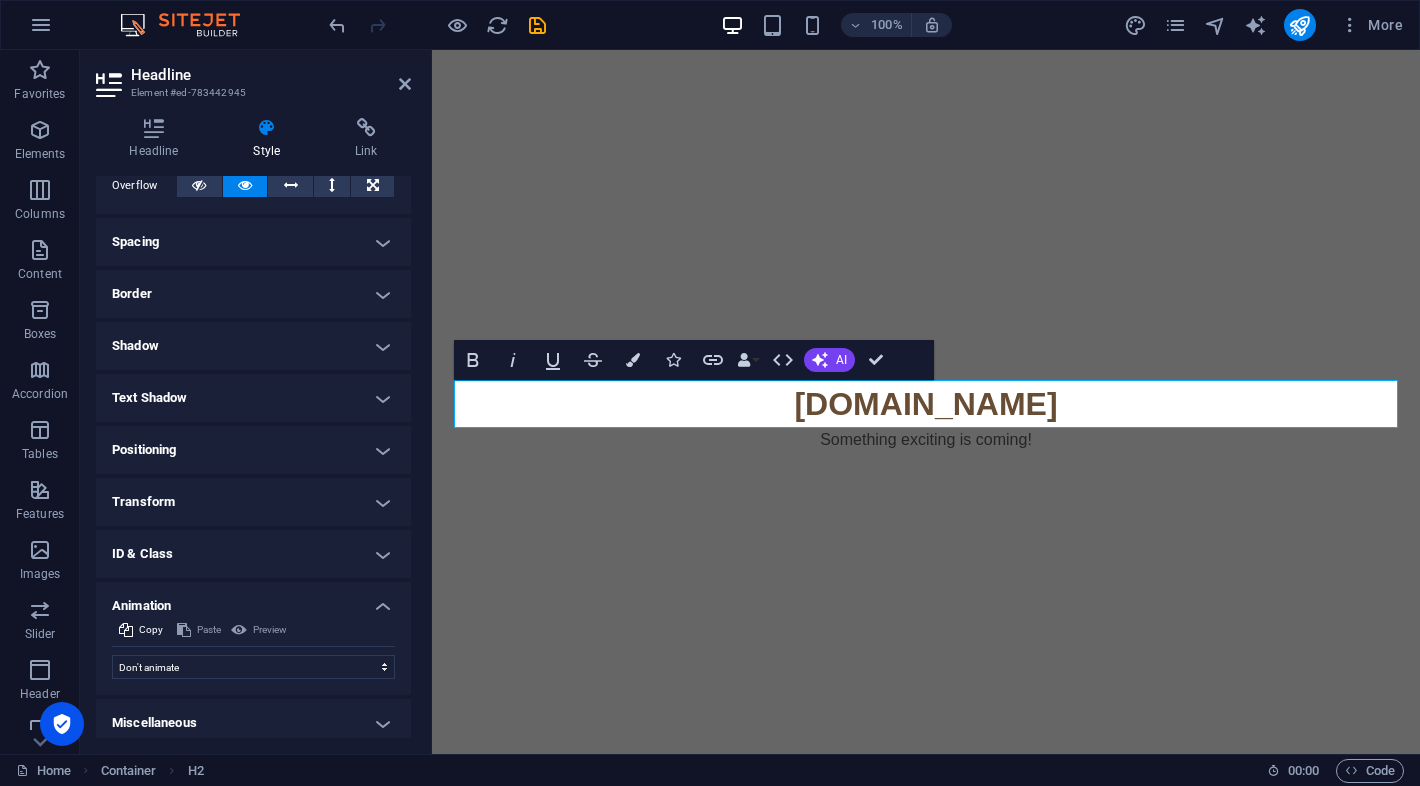 scroll, scrollTop: 348, scrollLeft: 0, axis: vertical 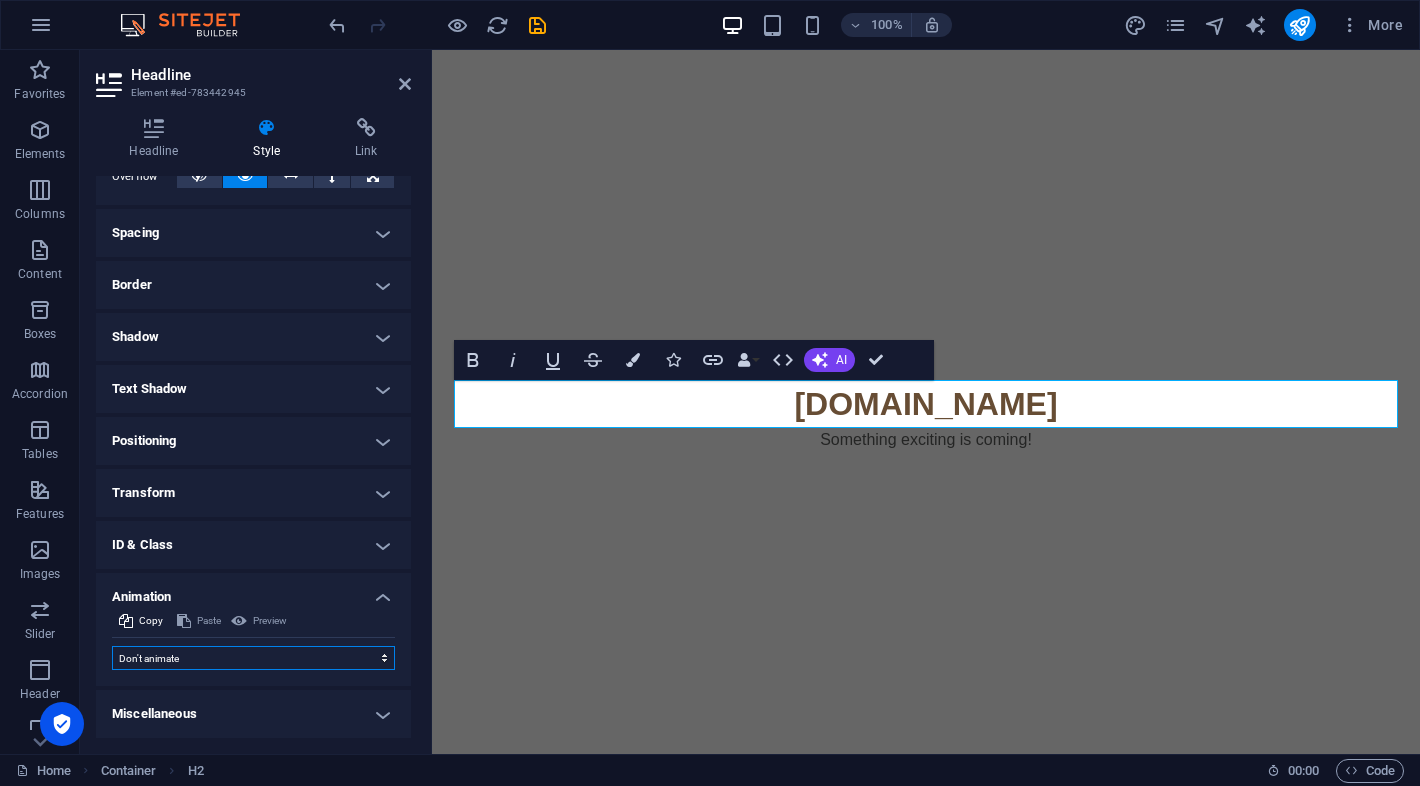click on "Don't animate Show / Hide Slide up/down Zoom in/out Slide left to right Slide right to left Slide top to bottom Slide bottom to top Pulse Blink Open as overlay" at bounding box center (253, 658) 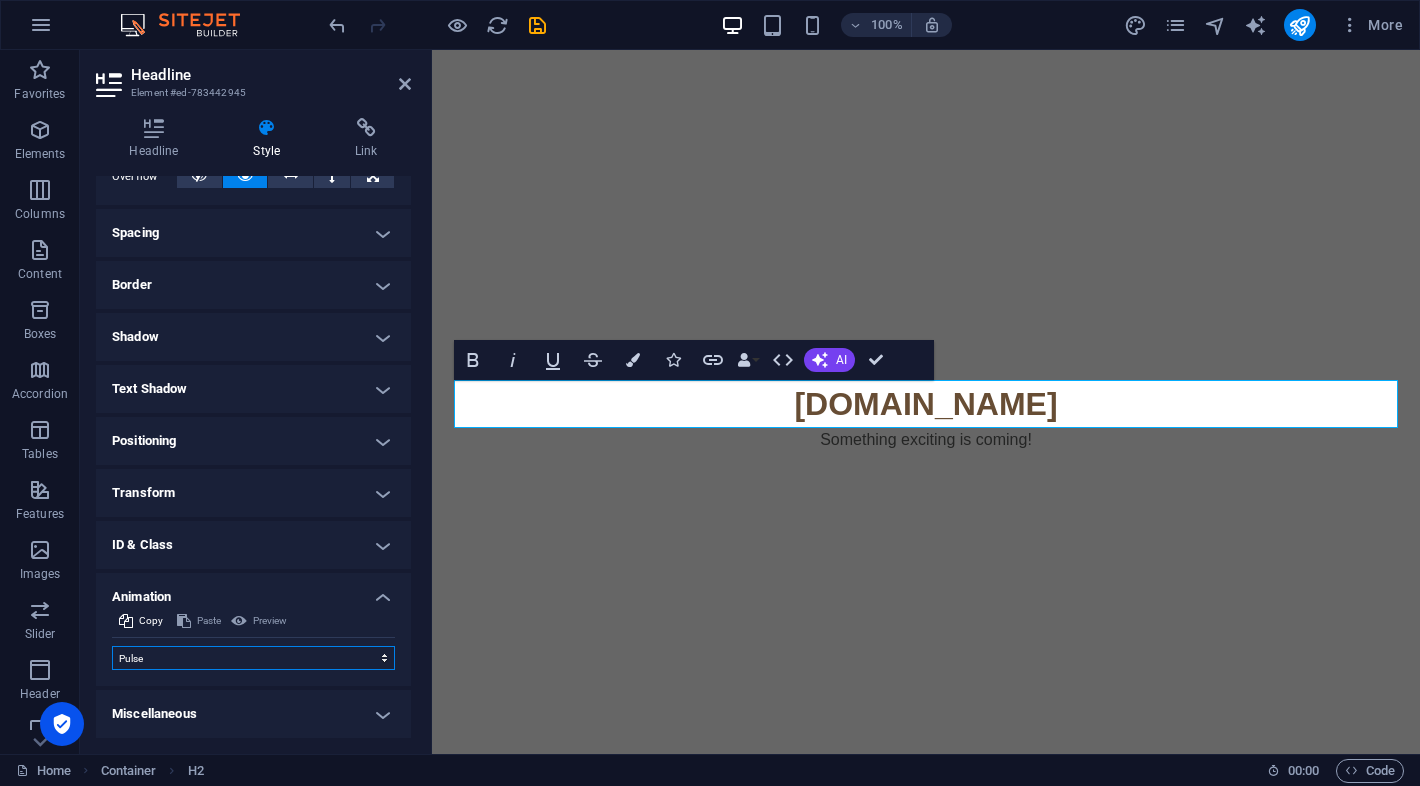select on "scroll" 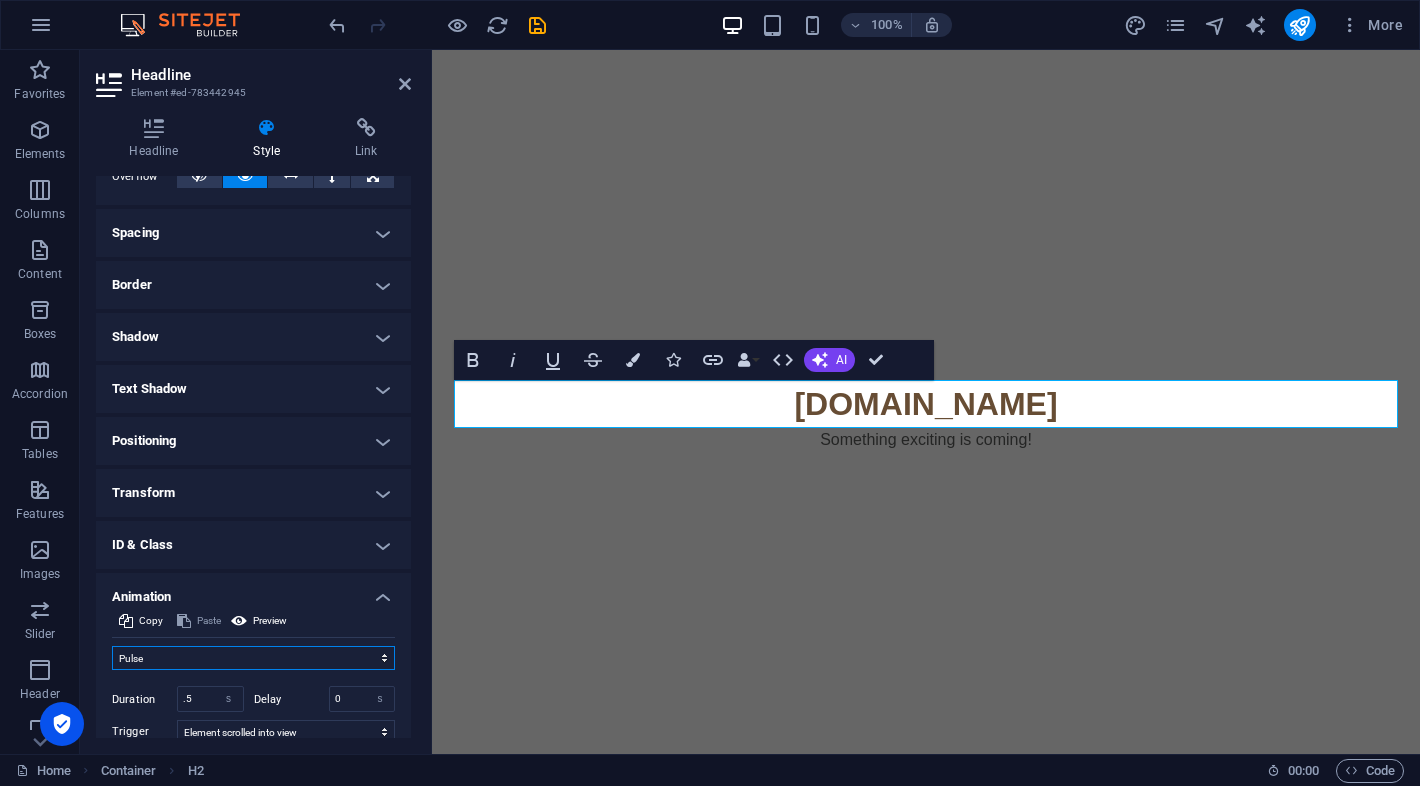 scroll, scrollTop: 465, scrollLeft: 0, axis: vertical 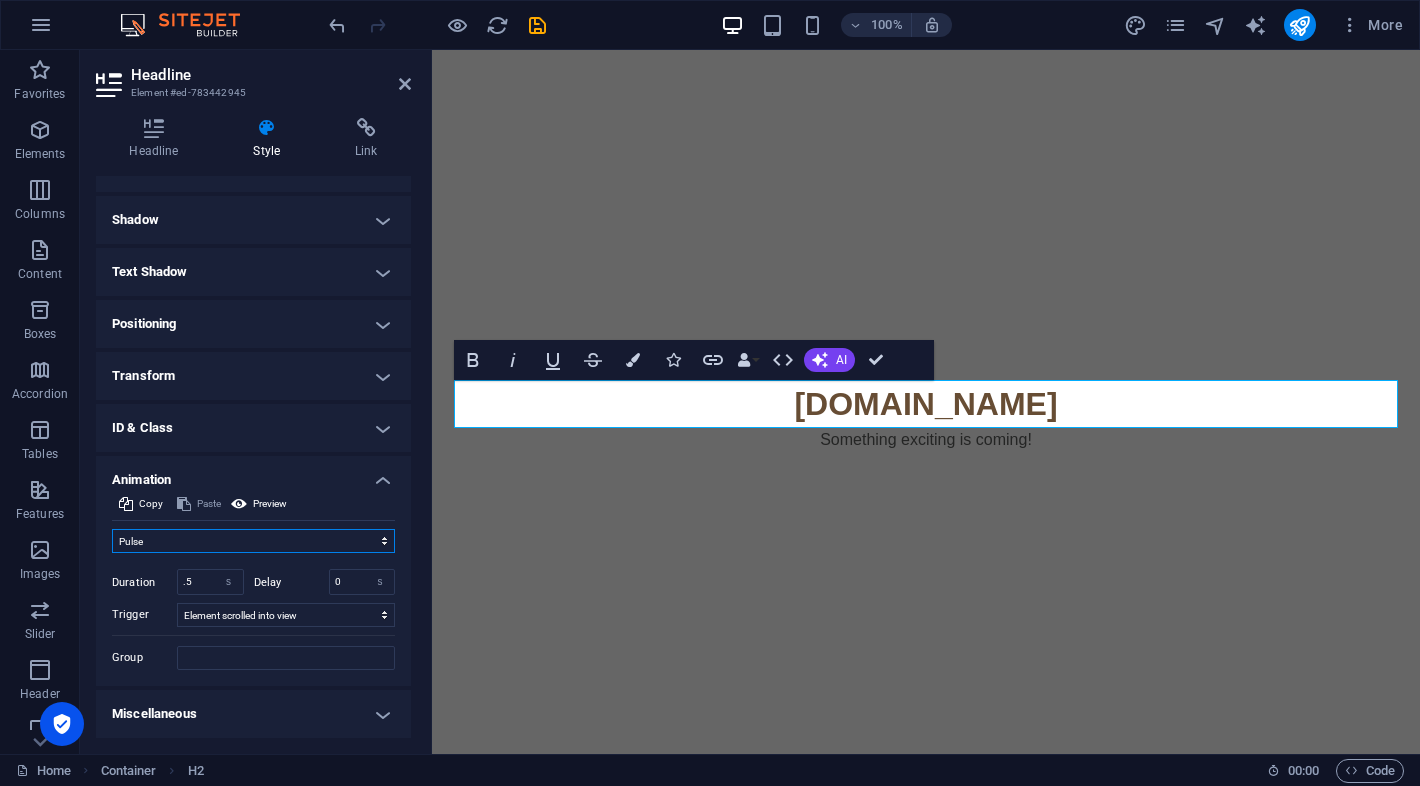 click on "Don't animate Show / Hide Slide up/down Zoom in/out Slide left to right Slide right to left Slide top to bottom Slide bottom to top Pulse Blink Open as overlay" at bounding box center (253, 541) 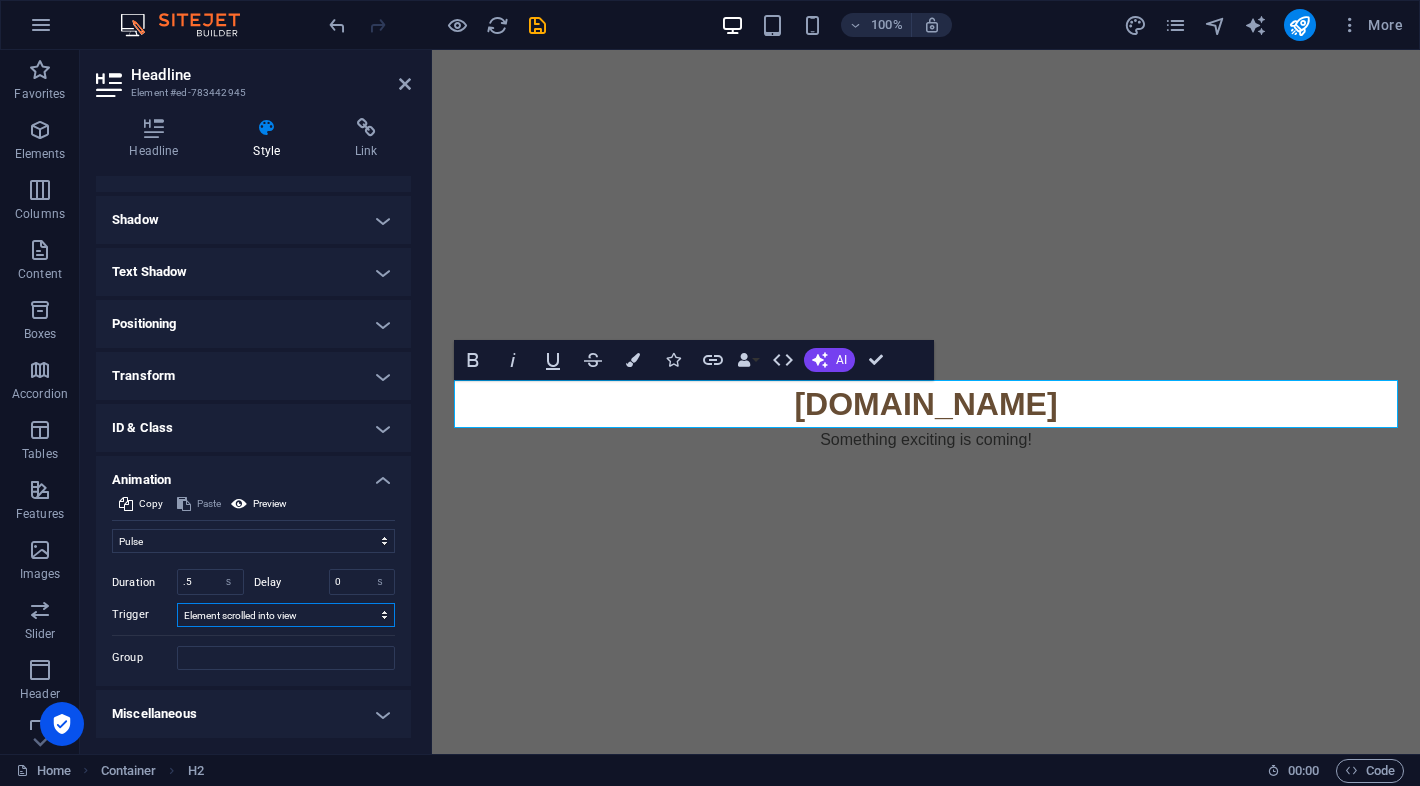 click on "No automatic trigger On page load Element scrolled into view" at bounding box center (286, 615) 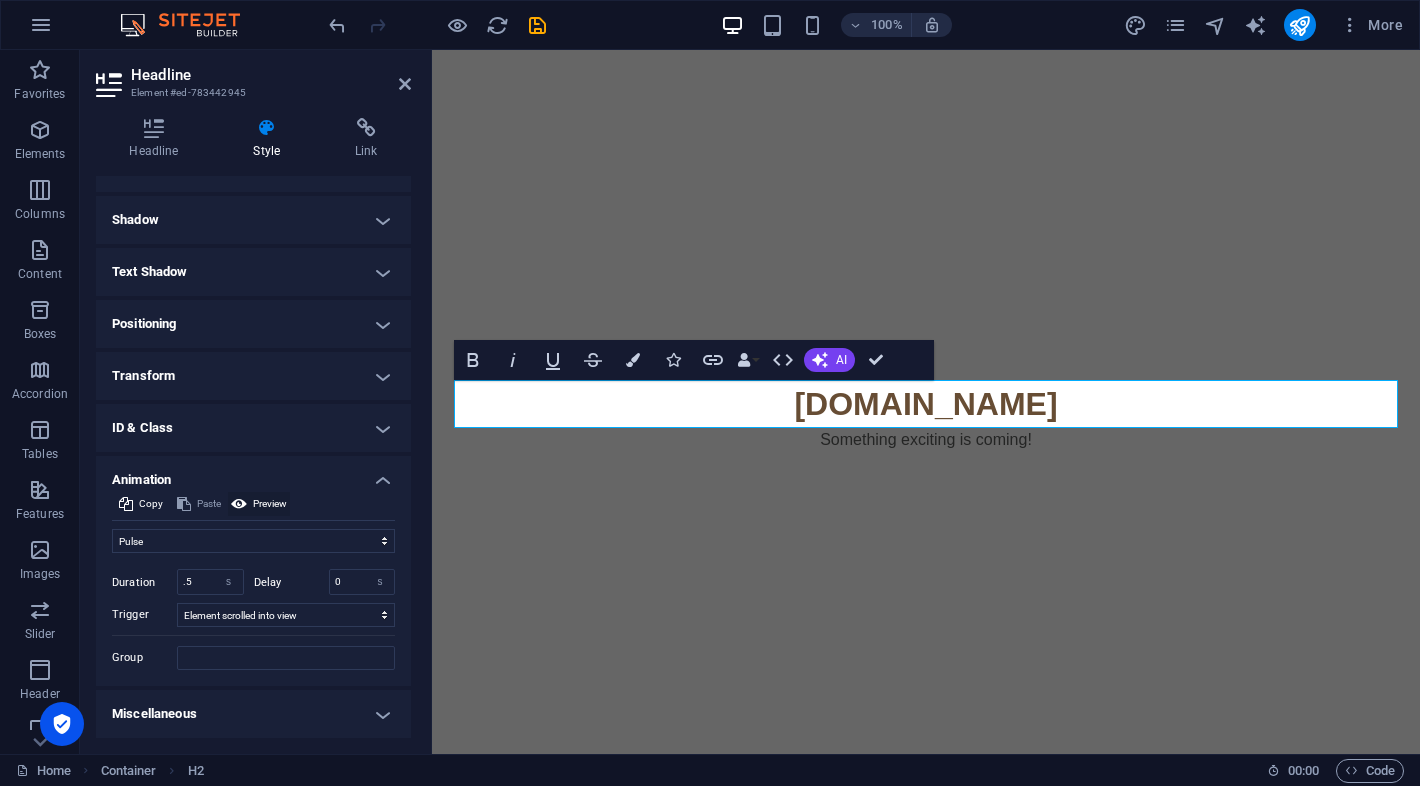 click on "Preview" at bounding box center [270, 504] 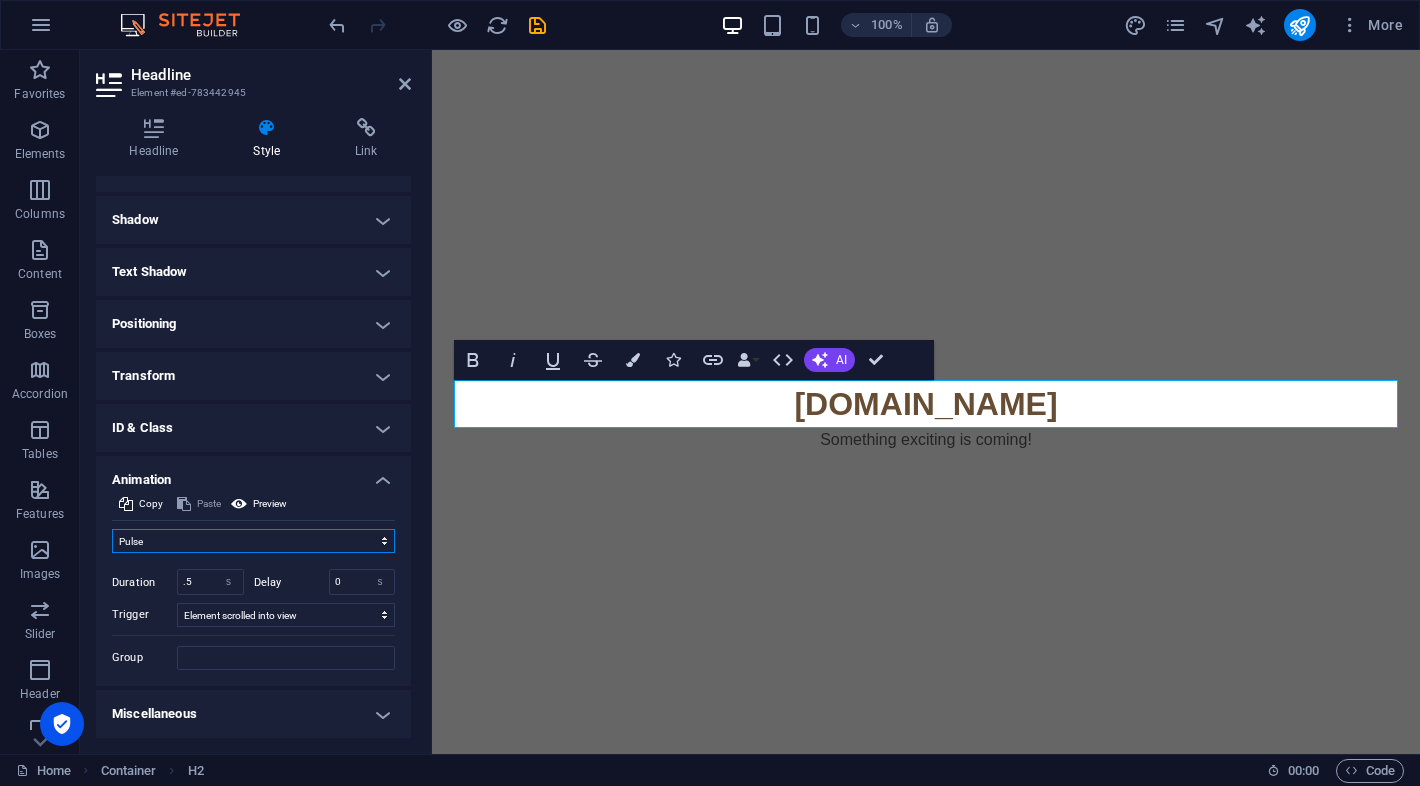 click on "Don't animate Show / Hide Slide up/down Zoom in/out Slide left to right Slide right to left Slide top to bottom Slide bottom to top Pulse Blink Open as overlay" at bounding box center (253, 541) 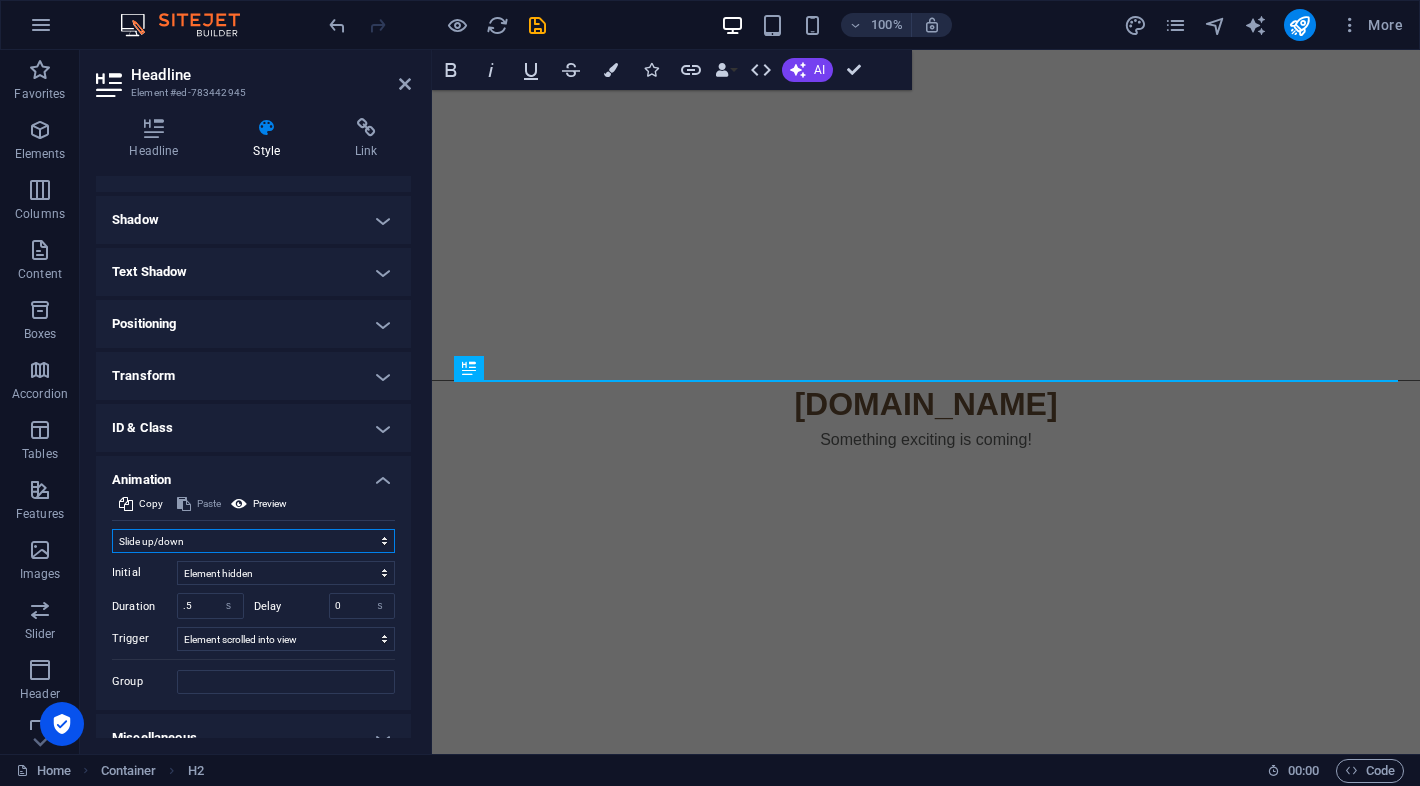 click on "Don't animate Show / Hide Slide up/down Zoom in/out Slide left to right Slide right to left Slide top to bottom Slide bottom to top Pulse Blink Open as overlay" at bounding box center (253, 541) 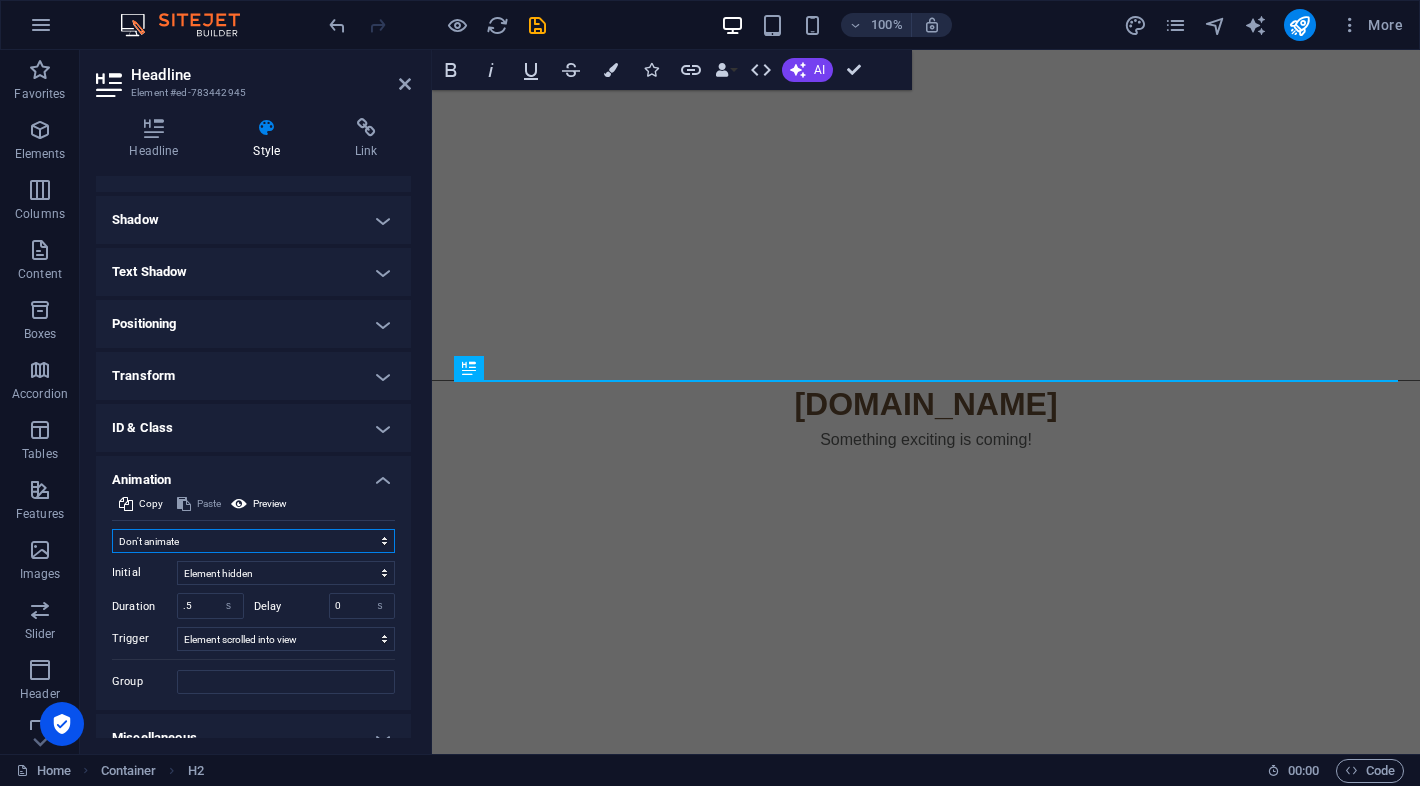 scroll, scrollTop: 348, scrollLeft: 0, axis: vertical 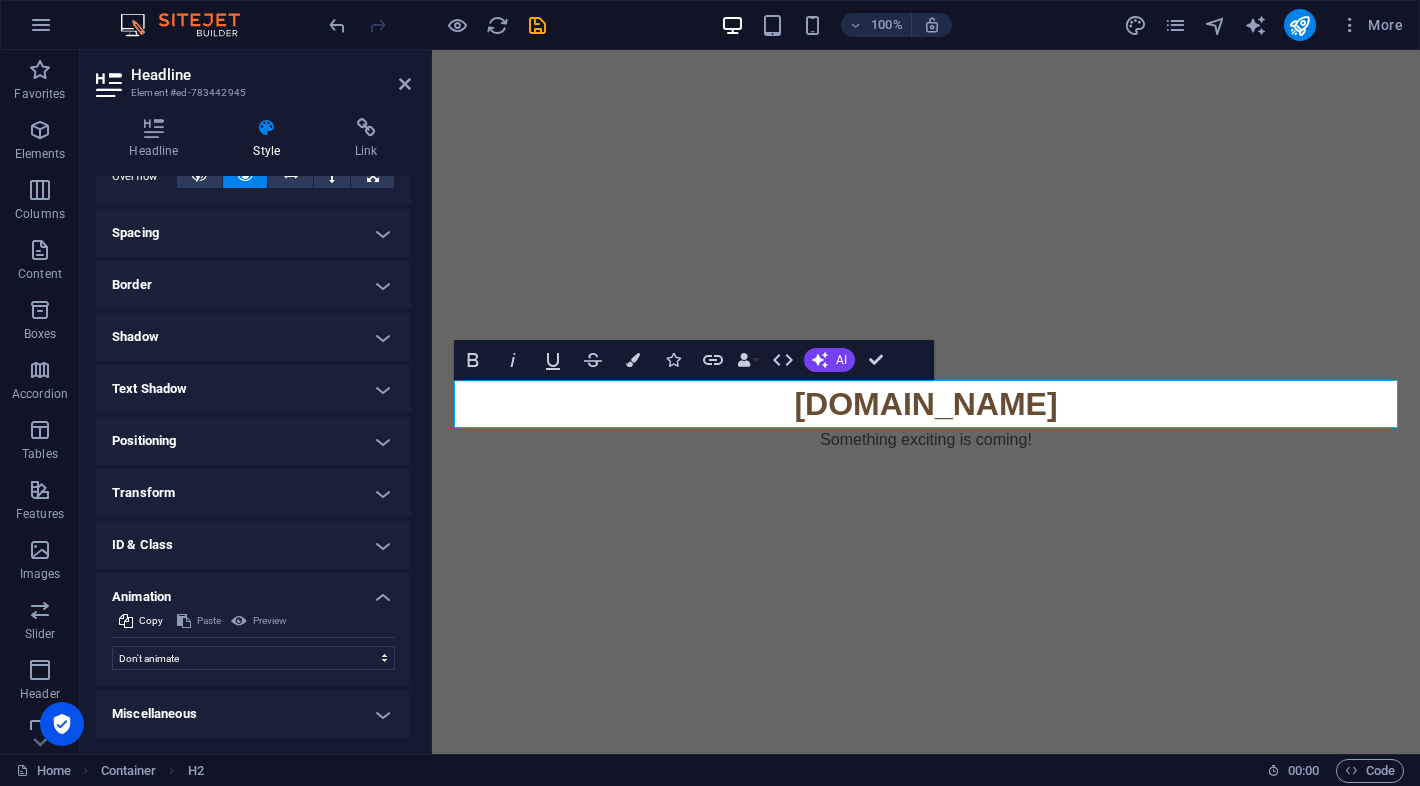 click on "Miscellaneous" at bounding box center [253, 714] 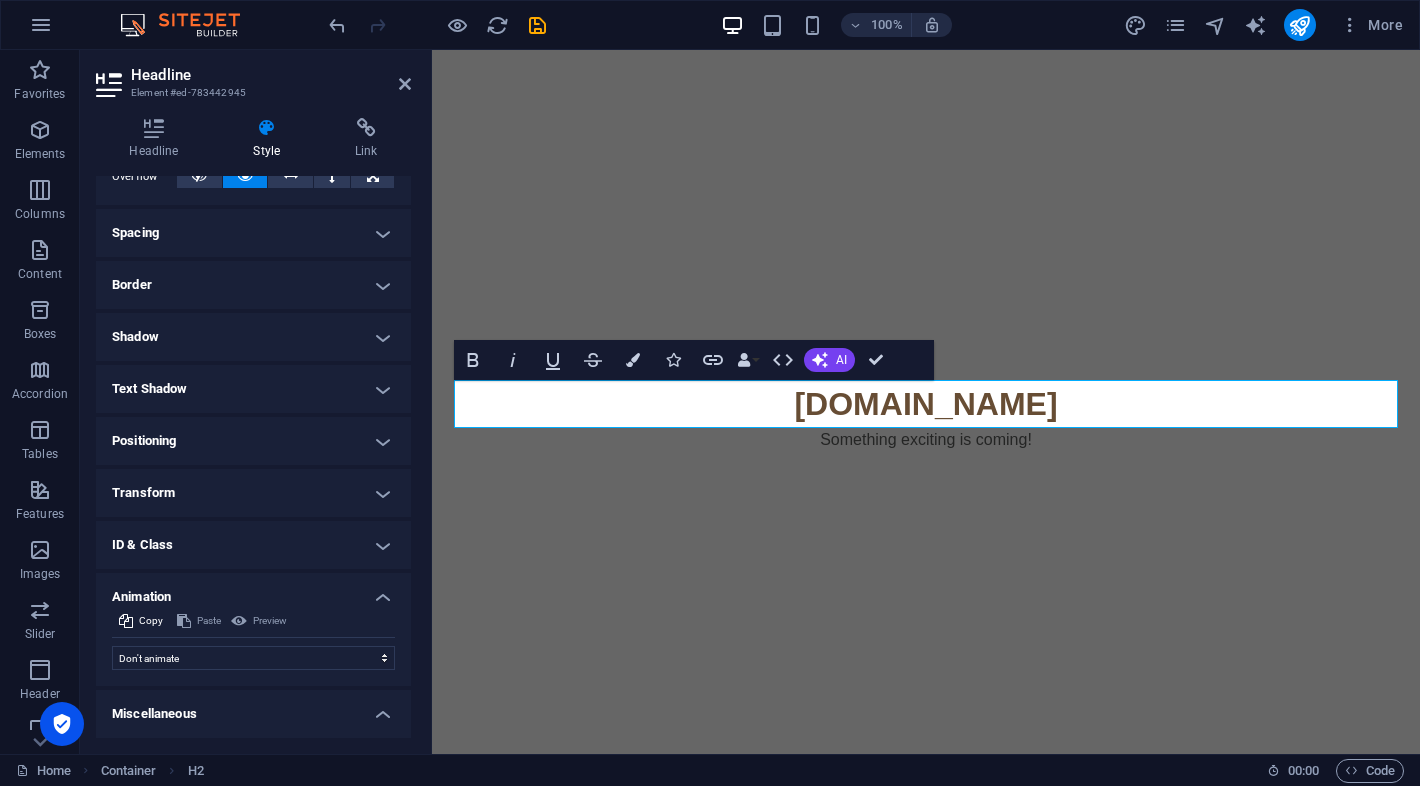scroll, scrollTop: 472, scrollLeft: 0, axis: vertical 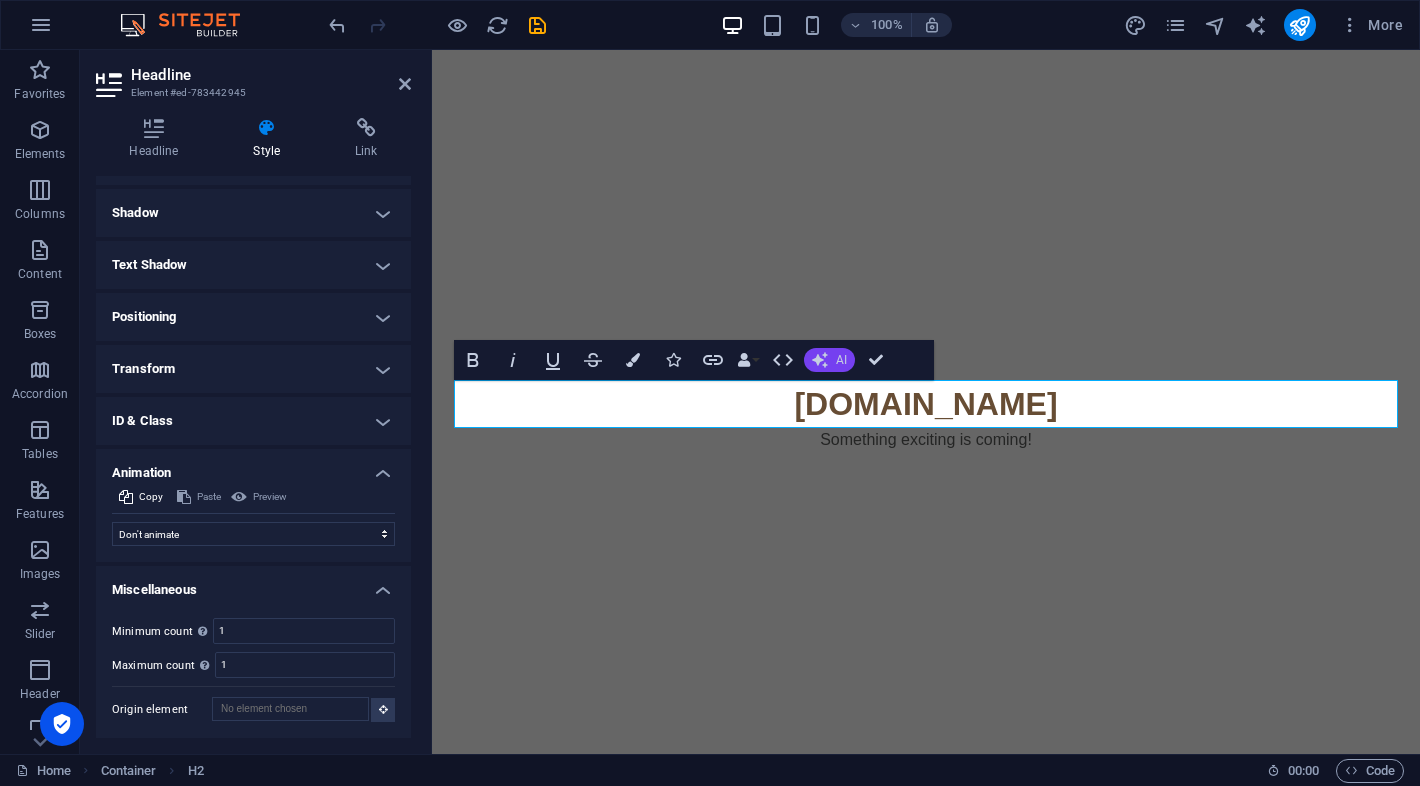 click on "AI" at bounding box center (829, 360) 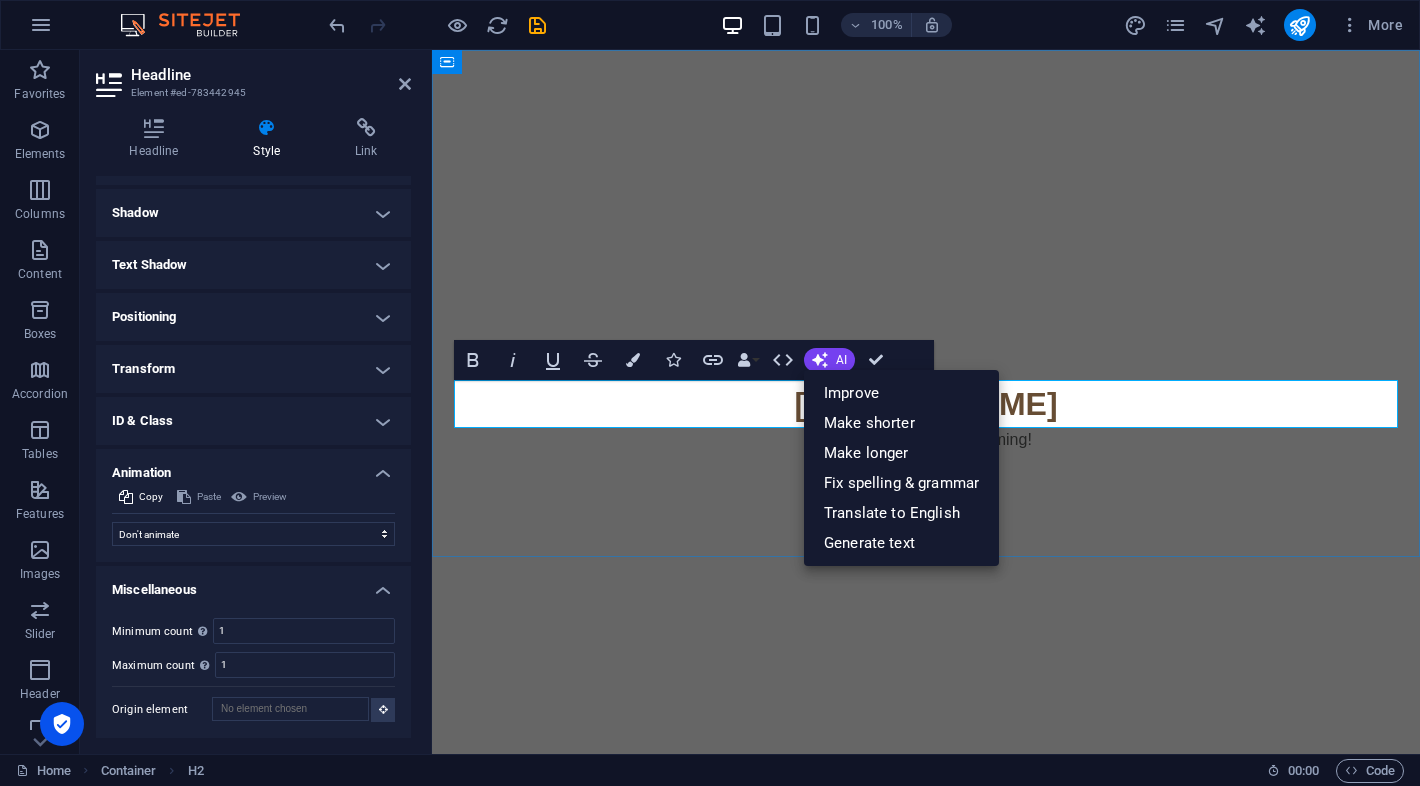 click on "[DOMAIN_NAME]" at bounding box center [926, 404] 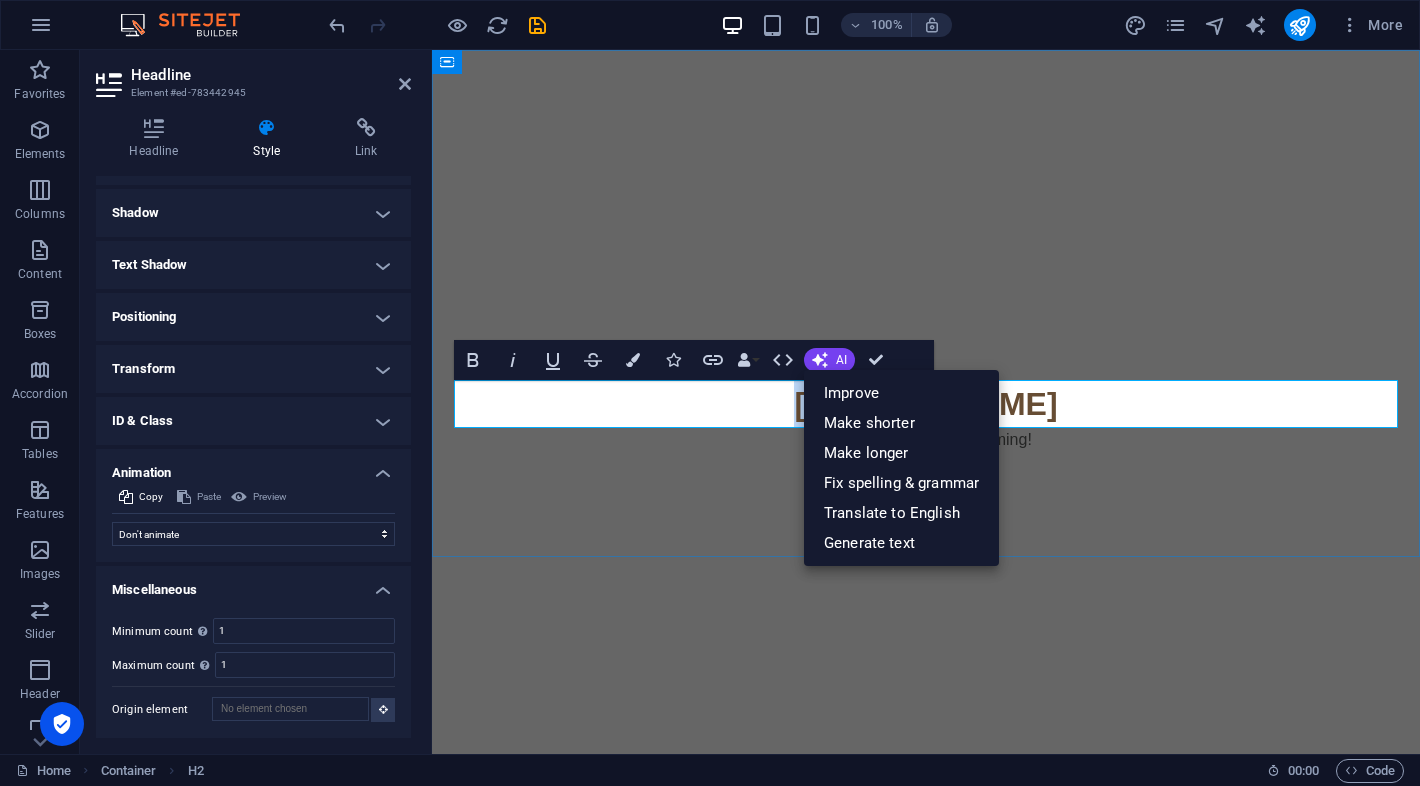 click on "[DOMAIN_NAME]" at bounding box center [926, 404] 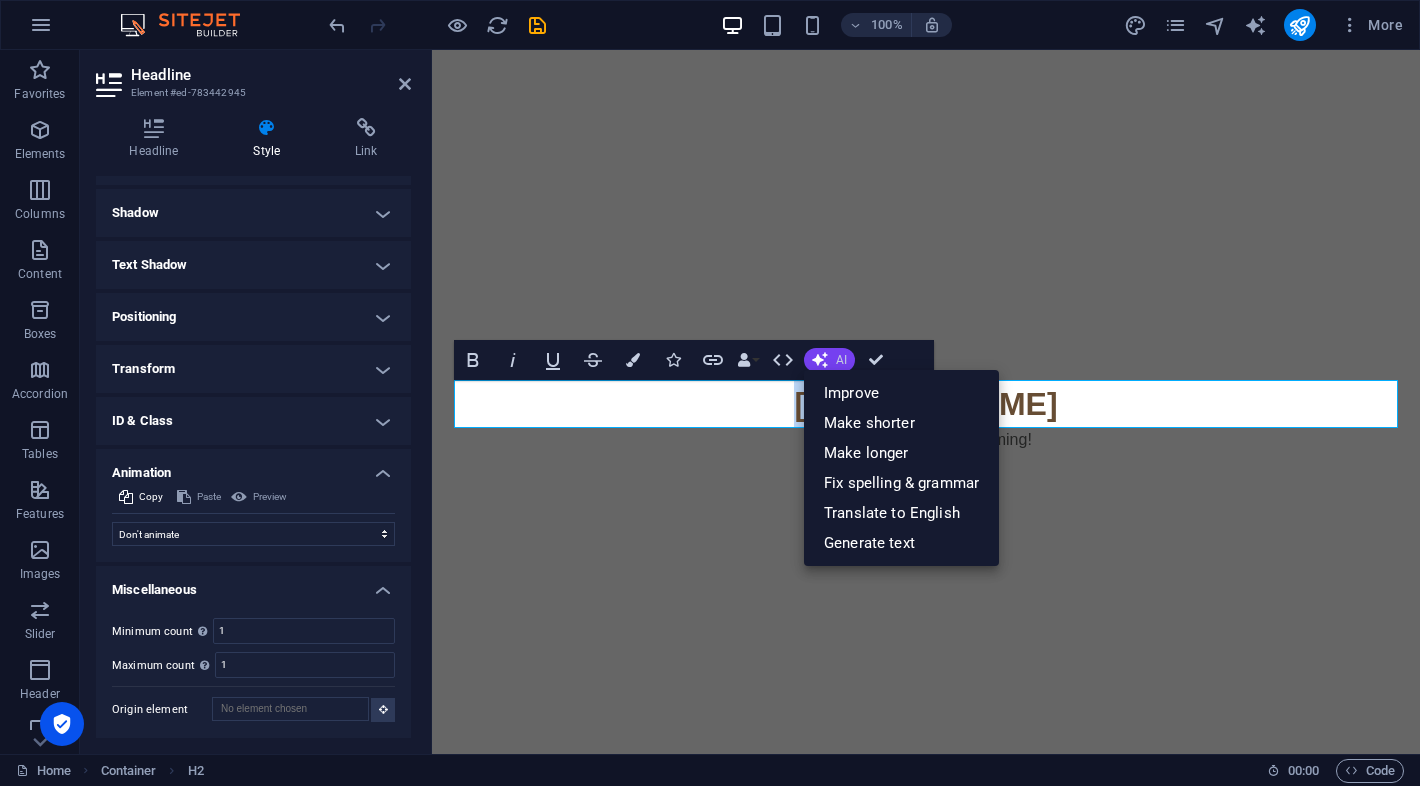 click 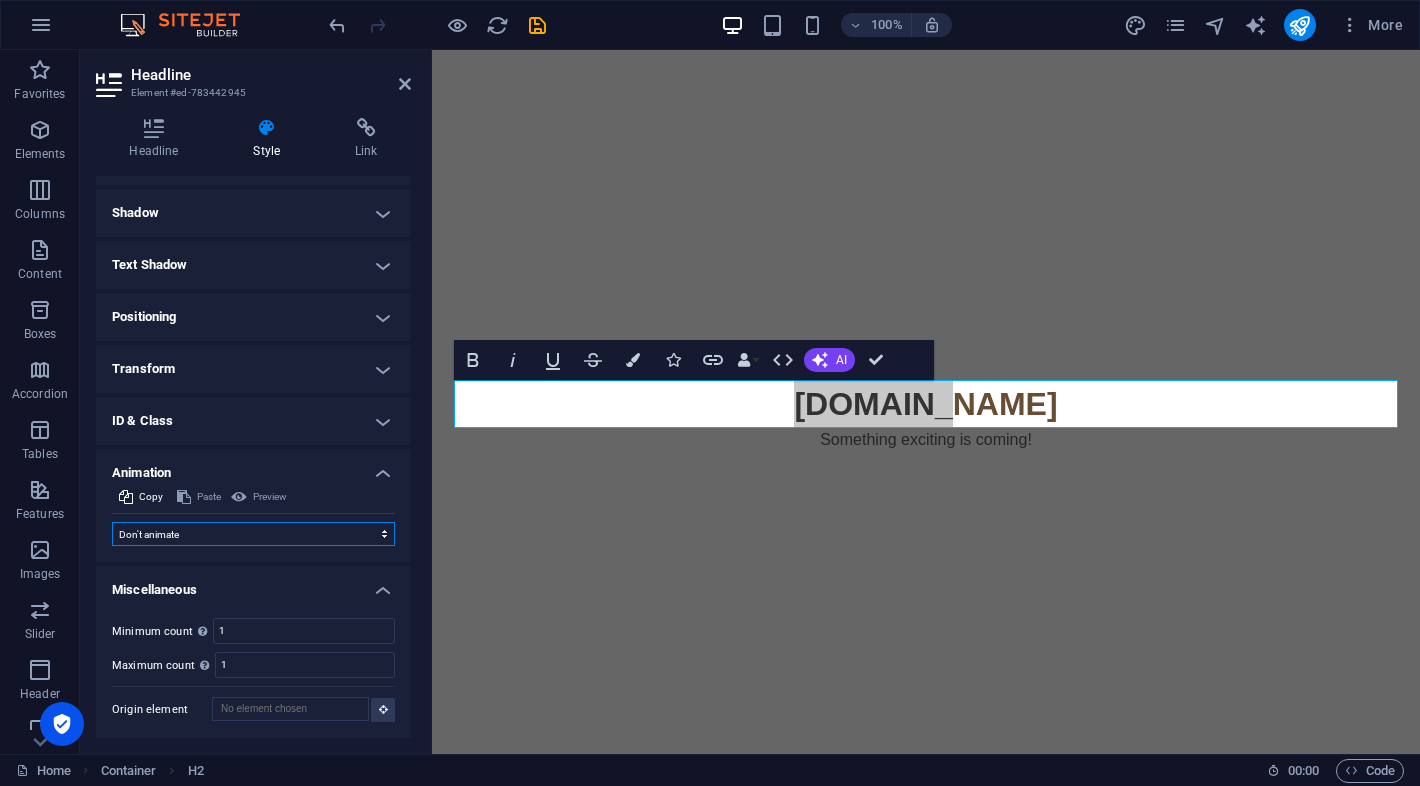 click on "Don't animate Show / Hide Slide up/down Zoom in/out Slide left to right Slide right to left Slide top to bottom Slide bottom to top Pulse Blink Open as overlay" at bounding box center (253, 534) 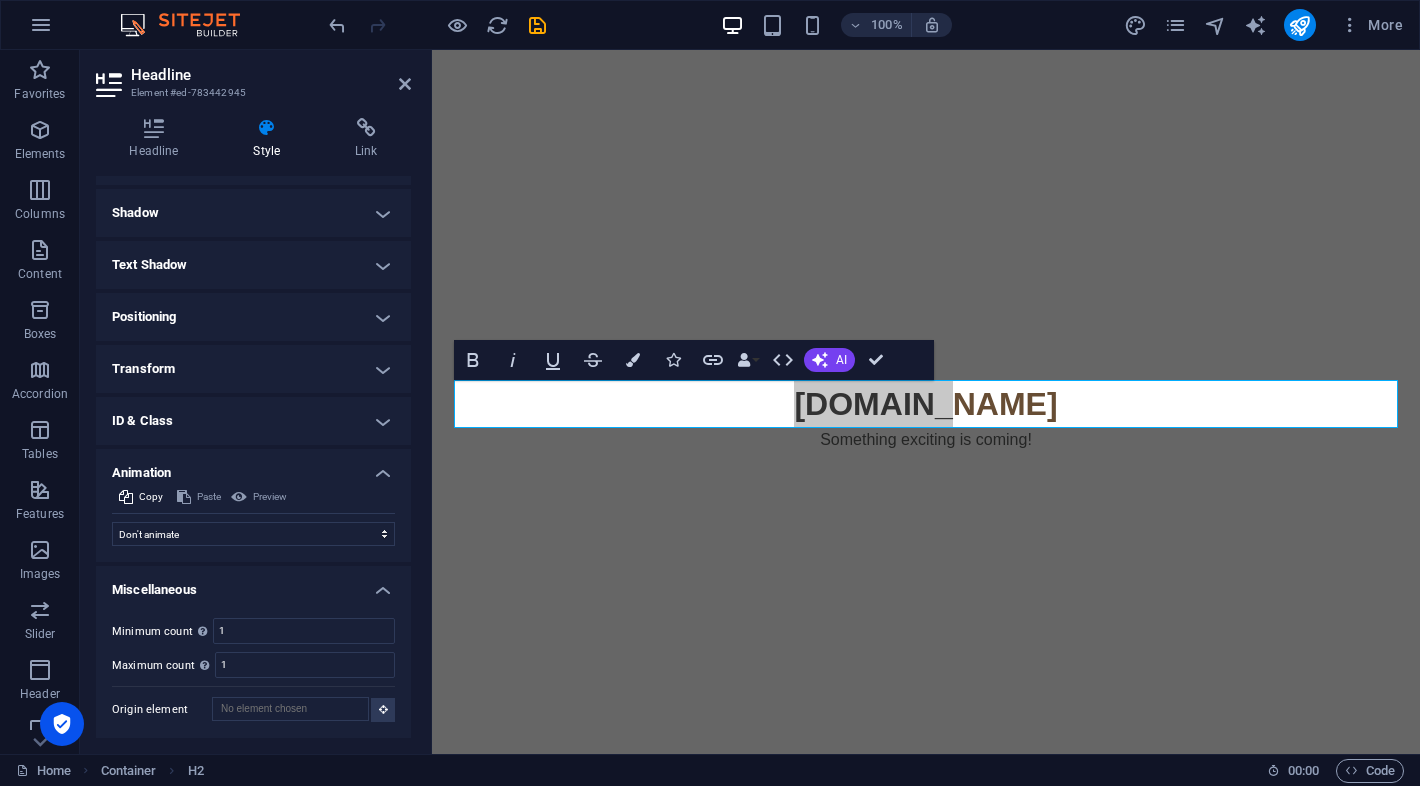 click on "Paste" at bounding box center [199, 497] 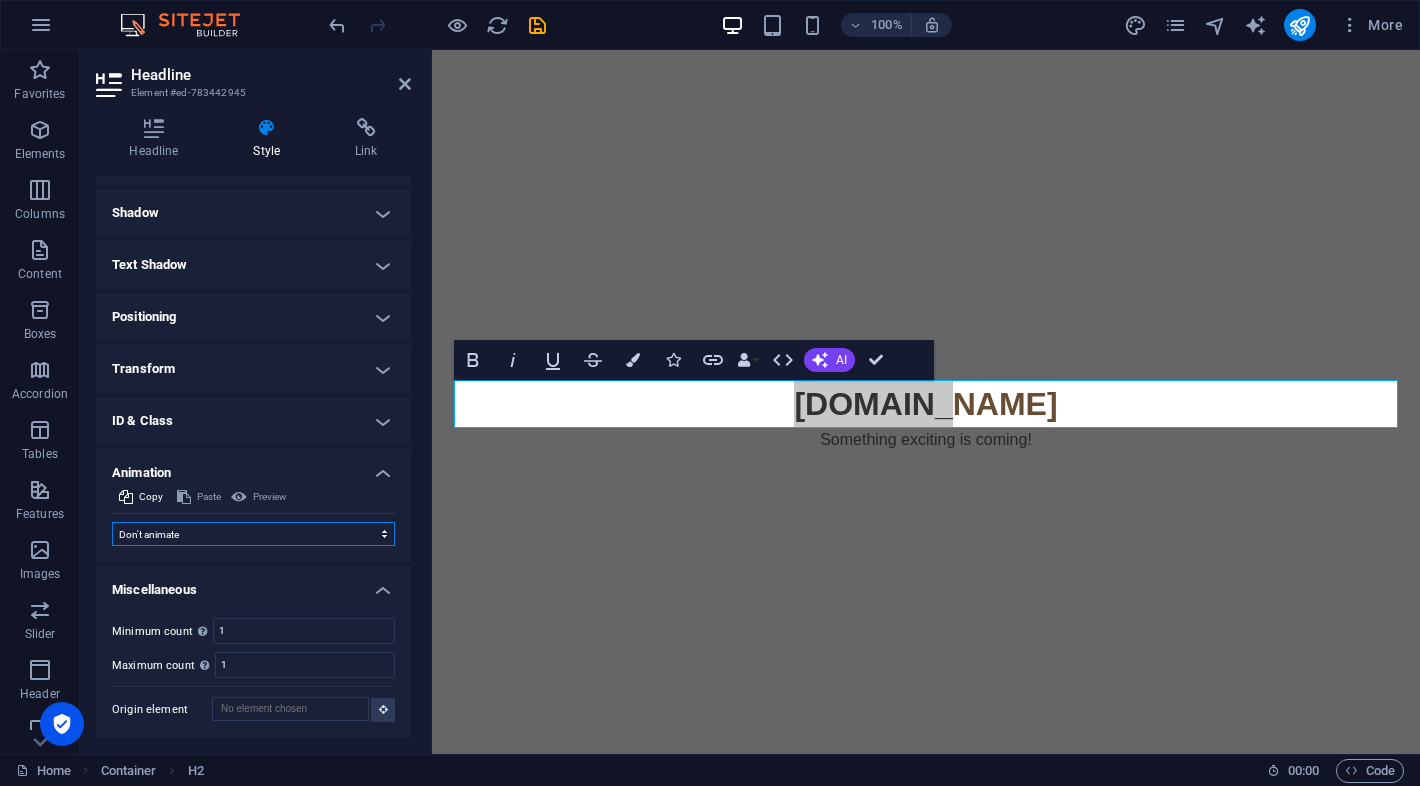 click on "Don't animate Show / Hide Slide up/down Zoom in/out Slide left to right Slide right to left Slide top to bottom Slide bottom to top Pulse Blink Open as overlay" at bounding box center (253, 534) 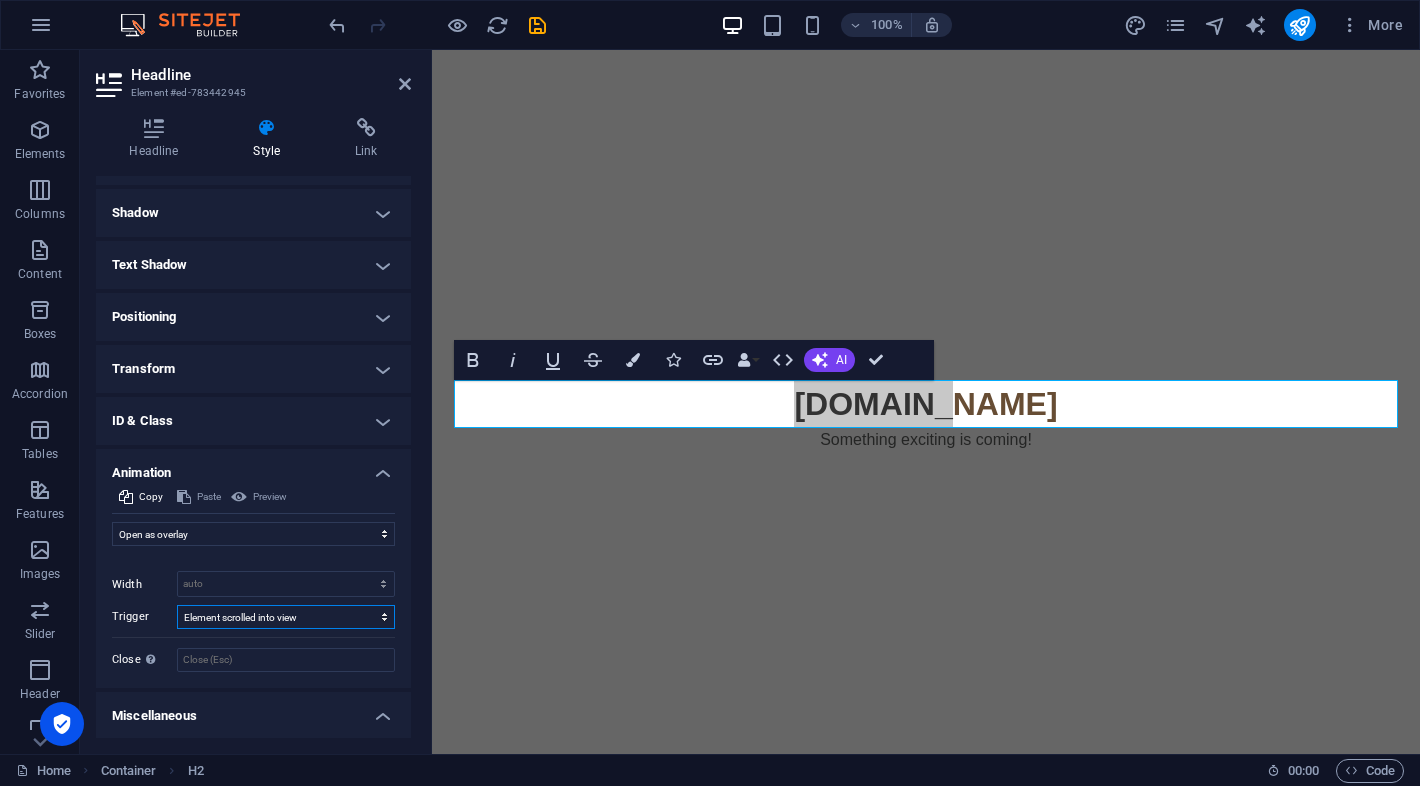 click on "No automatic trigger On page load Element scrolled into view" at bounding box center [286, 617] 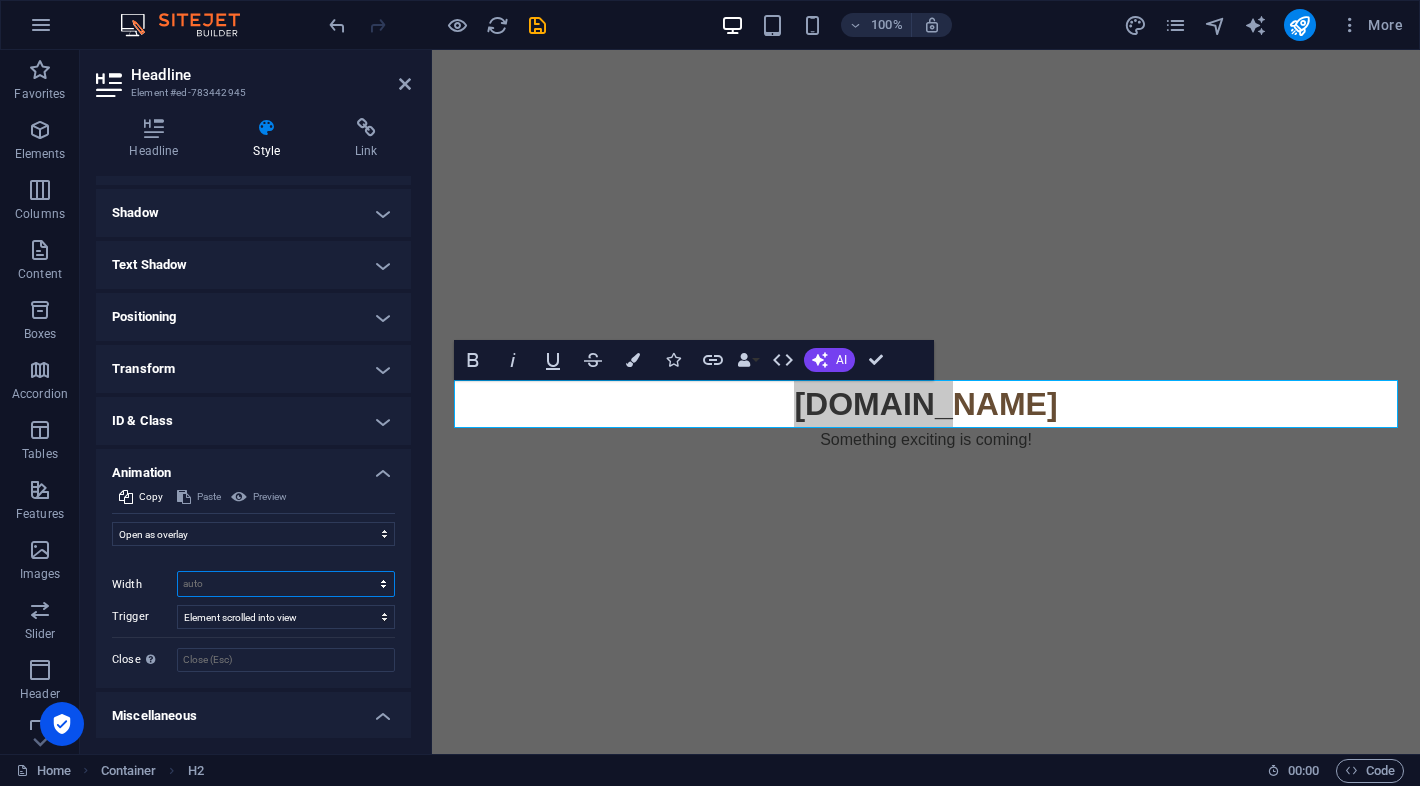 click on "auto px %" at bounding box center (286, 584) 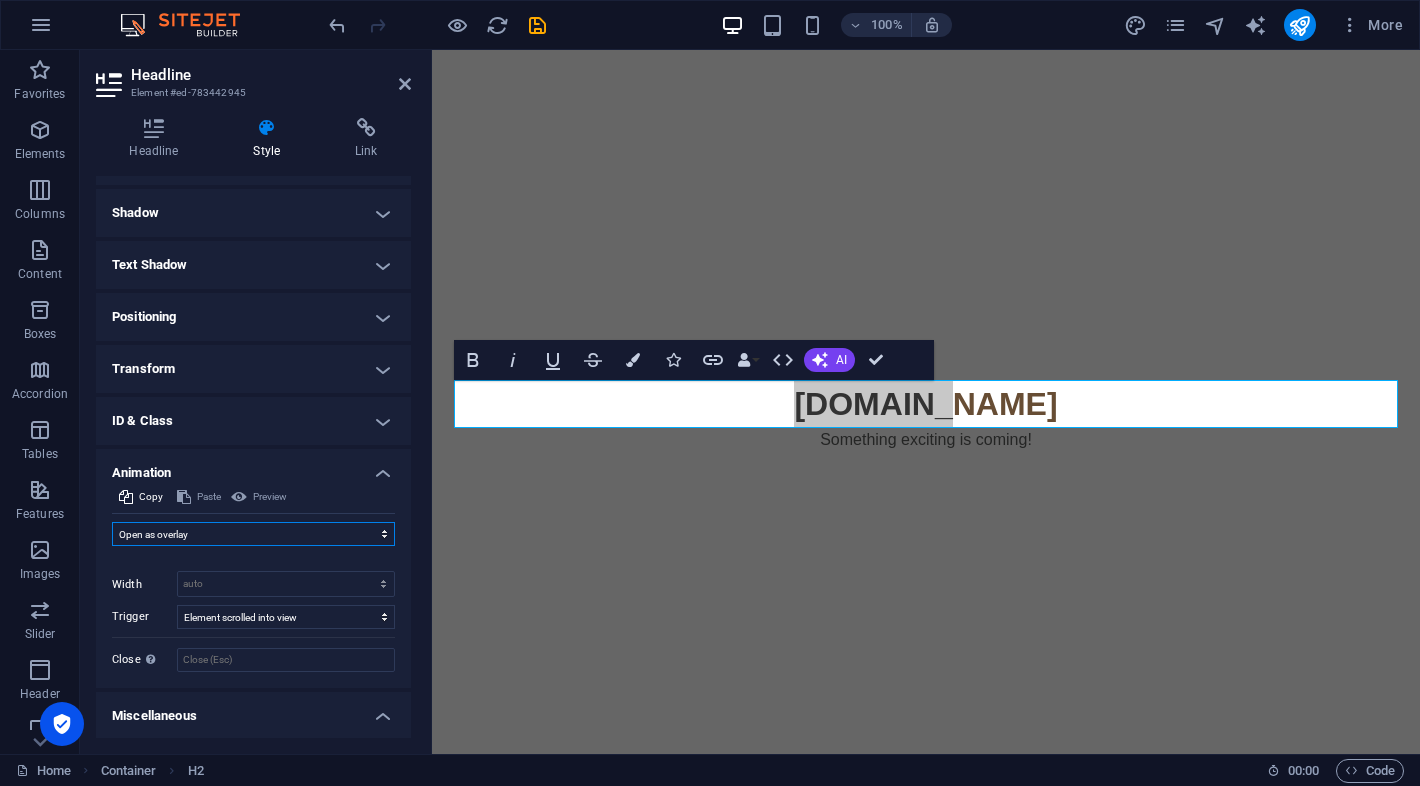 click on "Don't animate Show / Hide Slide up/down Zoom in/out Slide left to right Slide right to left Slide top to bottom Slide bottom to top Pulse Blink Open as overlay" at bounding box center (253, 534) 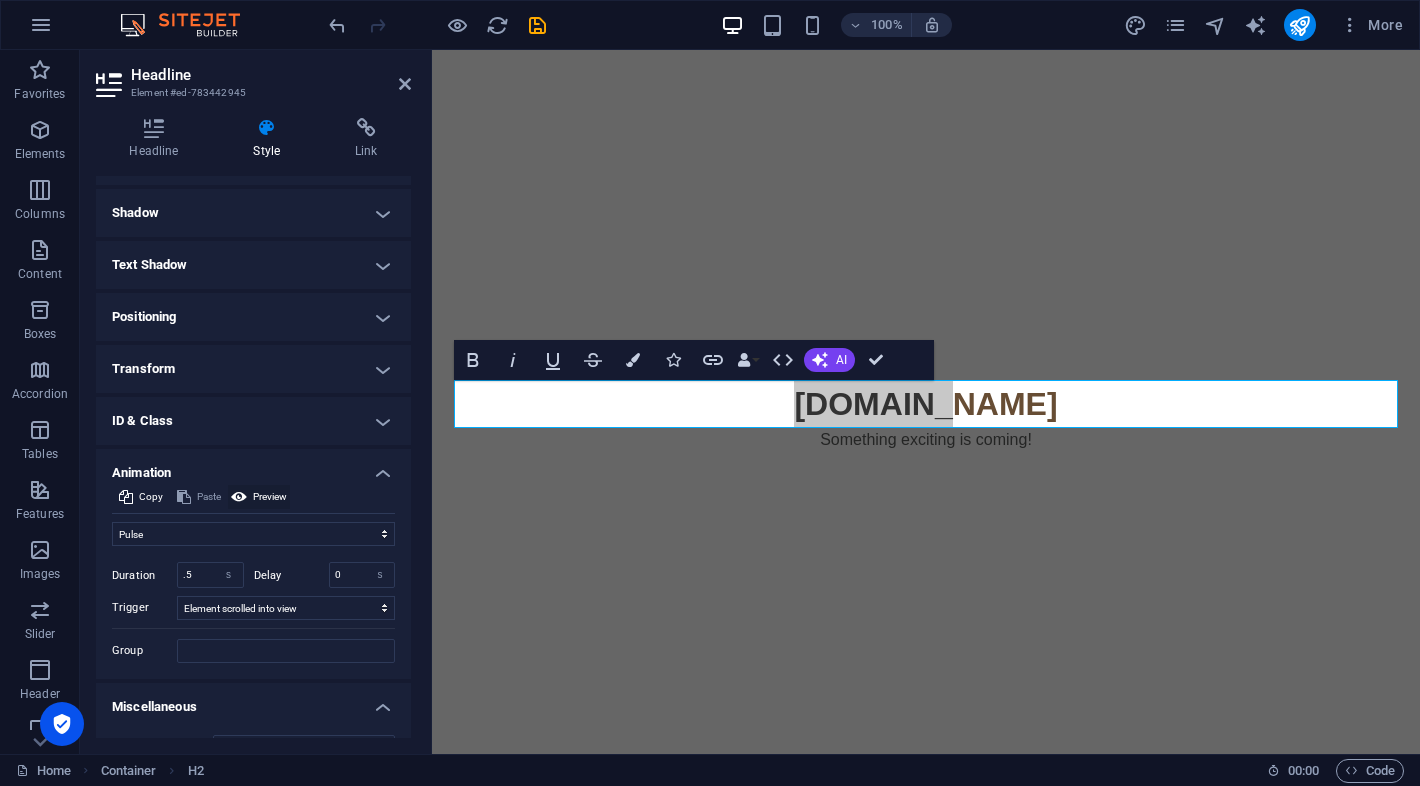 click on "Preview" at bounding box center [270, 497] 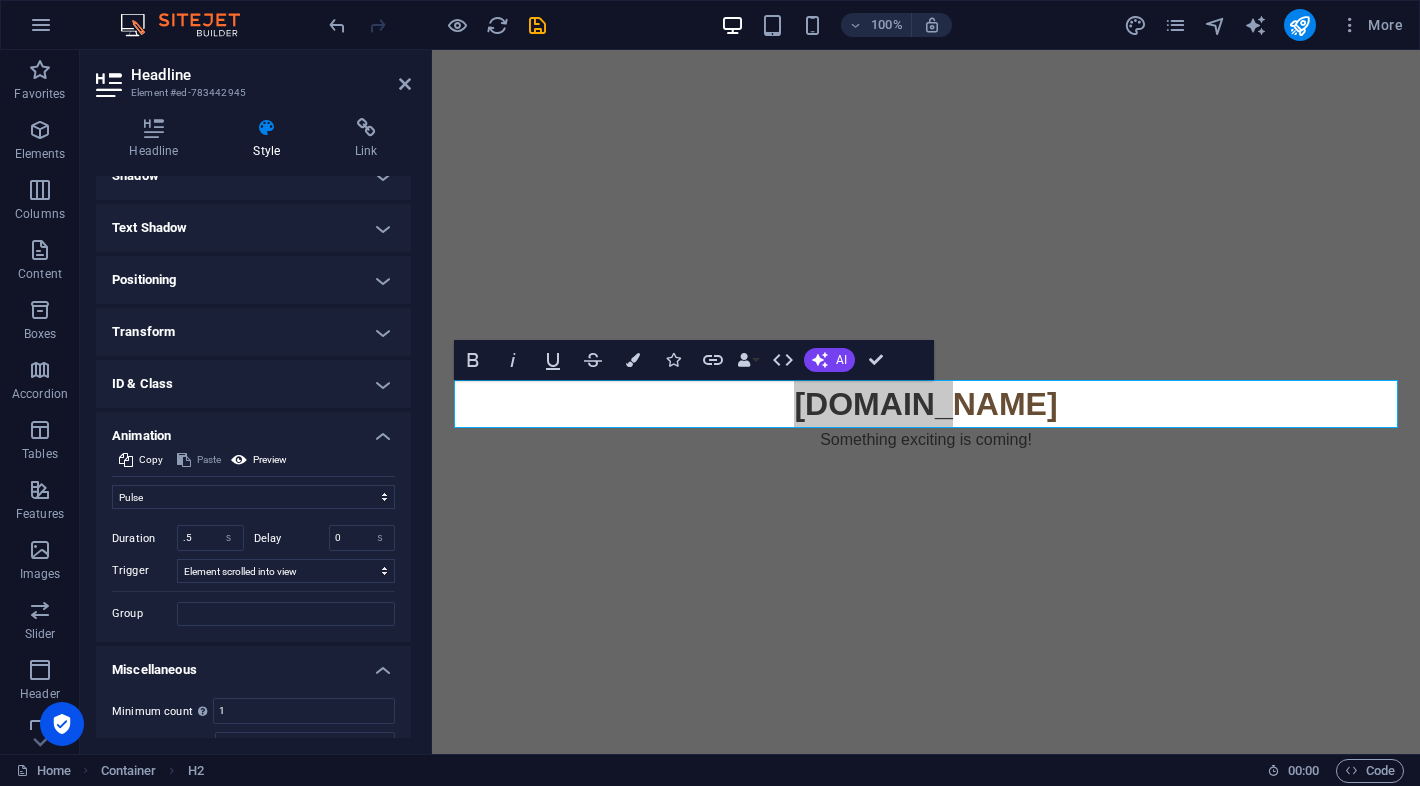 scroll, scrollTop: 589, scrollLeft: 0, axis: vertical 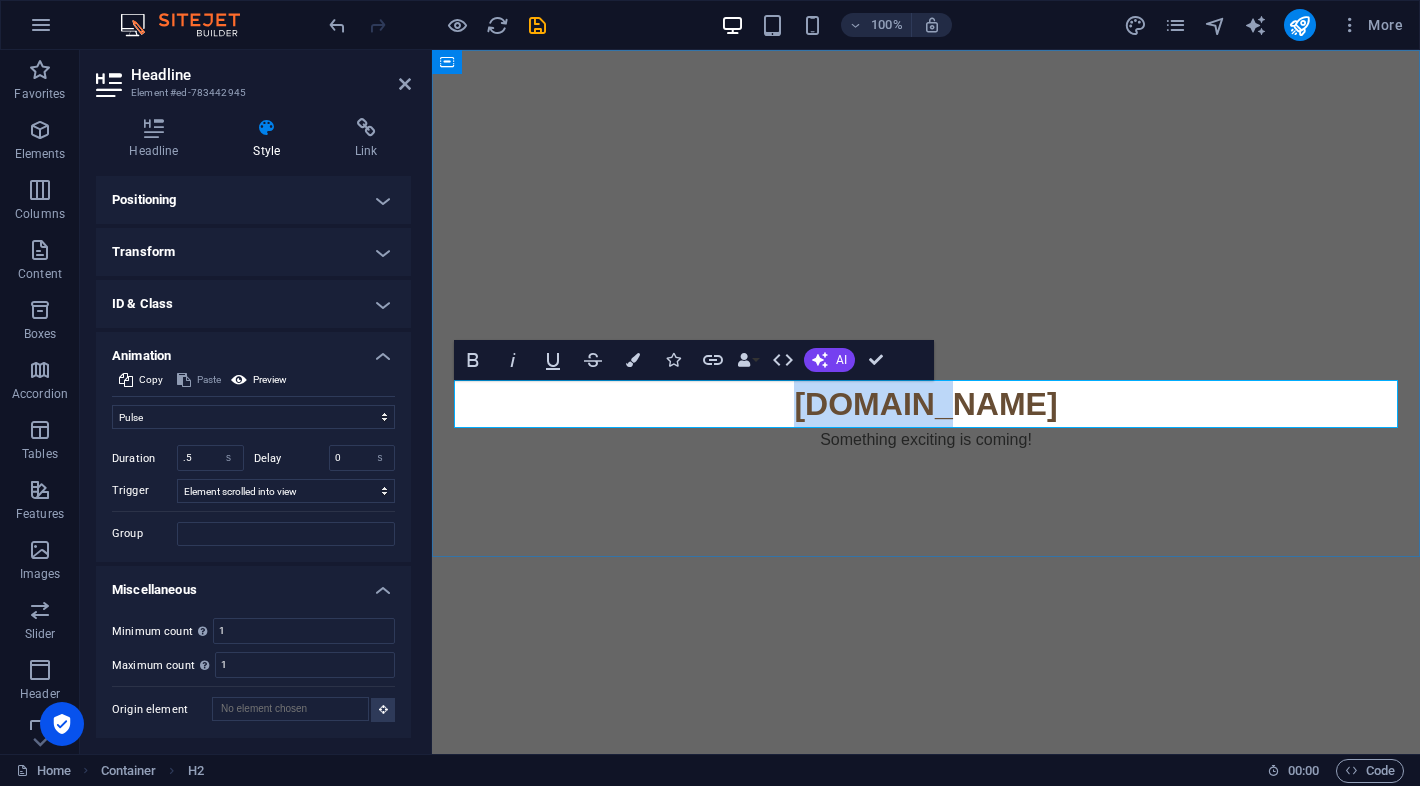 click on "[DOMAIN_NAME]" at bounding box center (925, 404) 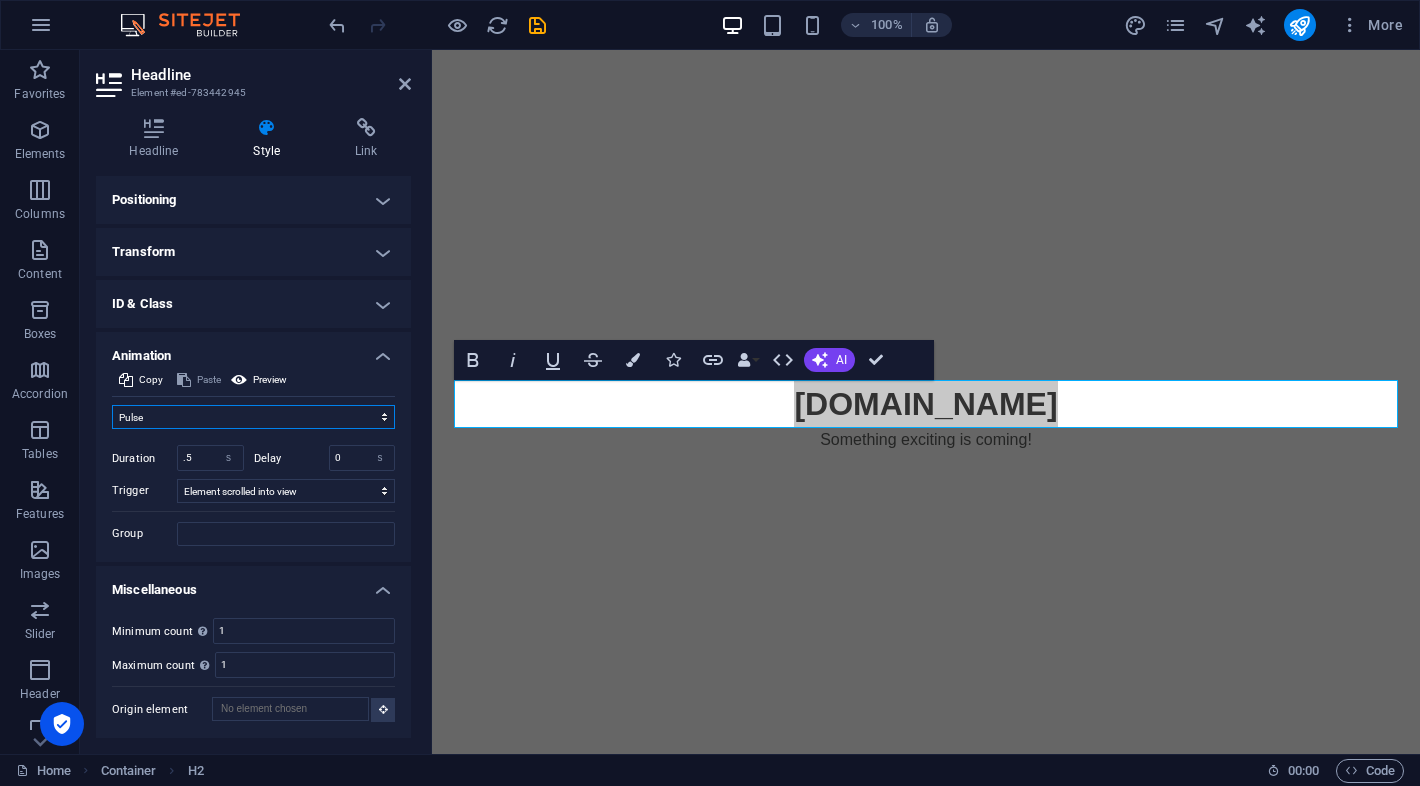 click on "Don't animate Show / Hide Slide up/down Zoom in/out Slide left to right Slide right to left Slide top to bottom Slide bottom to top Pulse Blink Open as overlay" at bounding box center [253, 417] 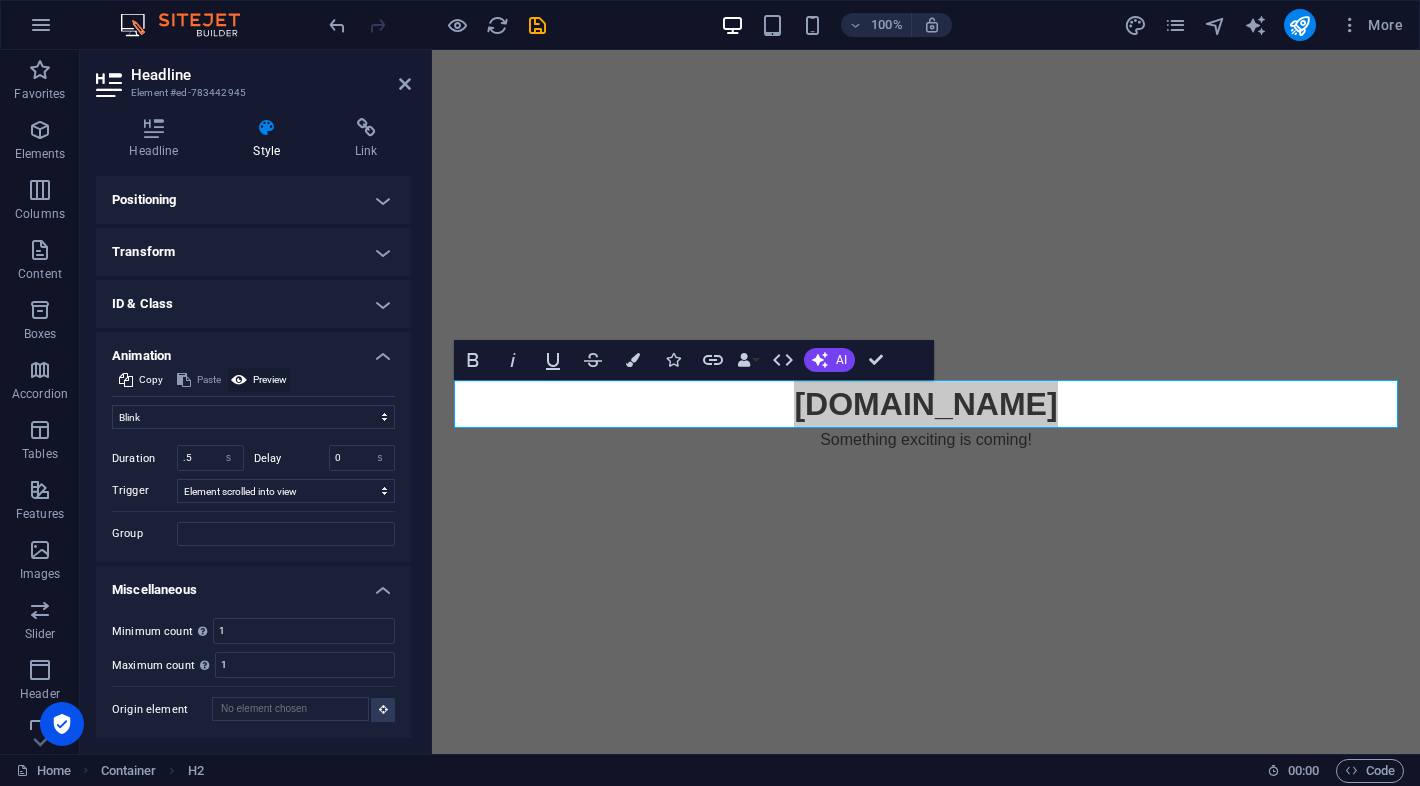 click on "Preview" at bounding box center [270, 380] 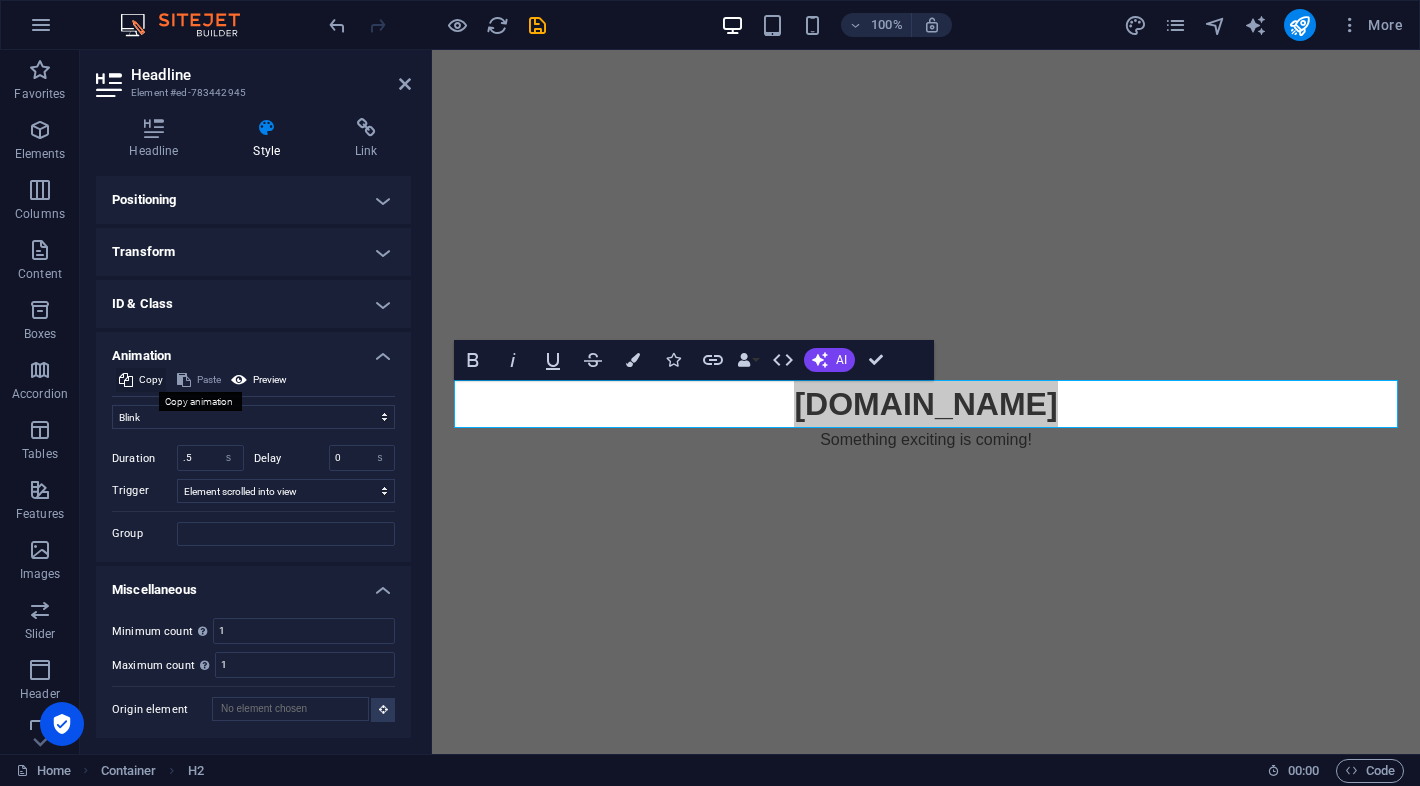 click on "Copy" at bounding box center (151, 380) 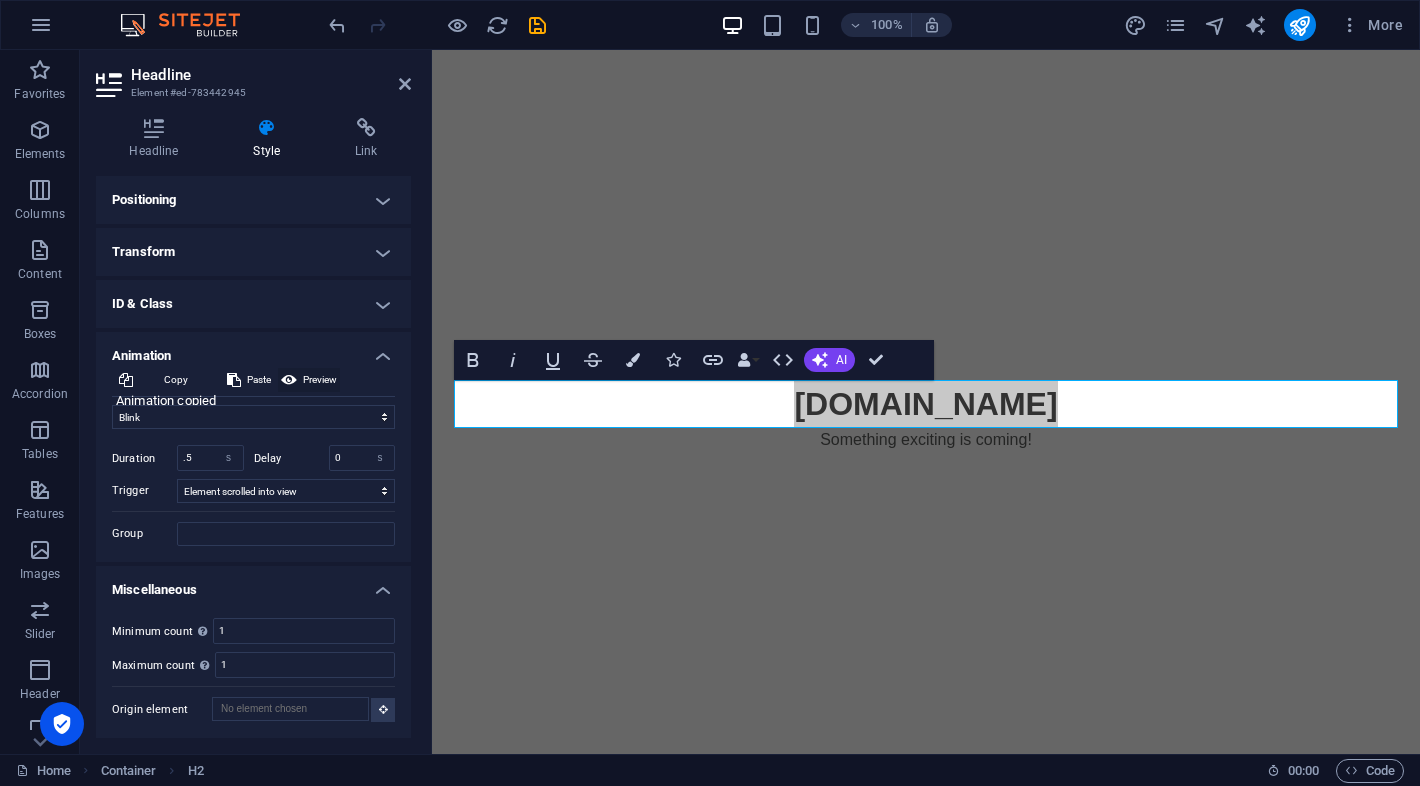 click on "Preview" at bounding box center (320, 380) 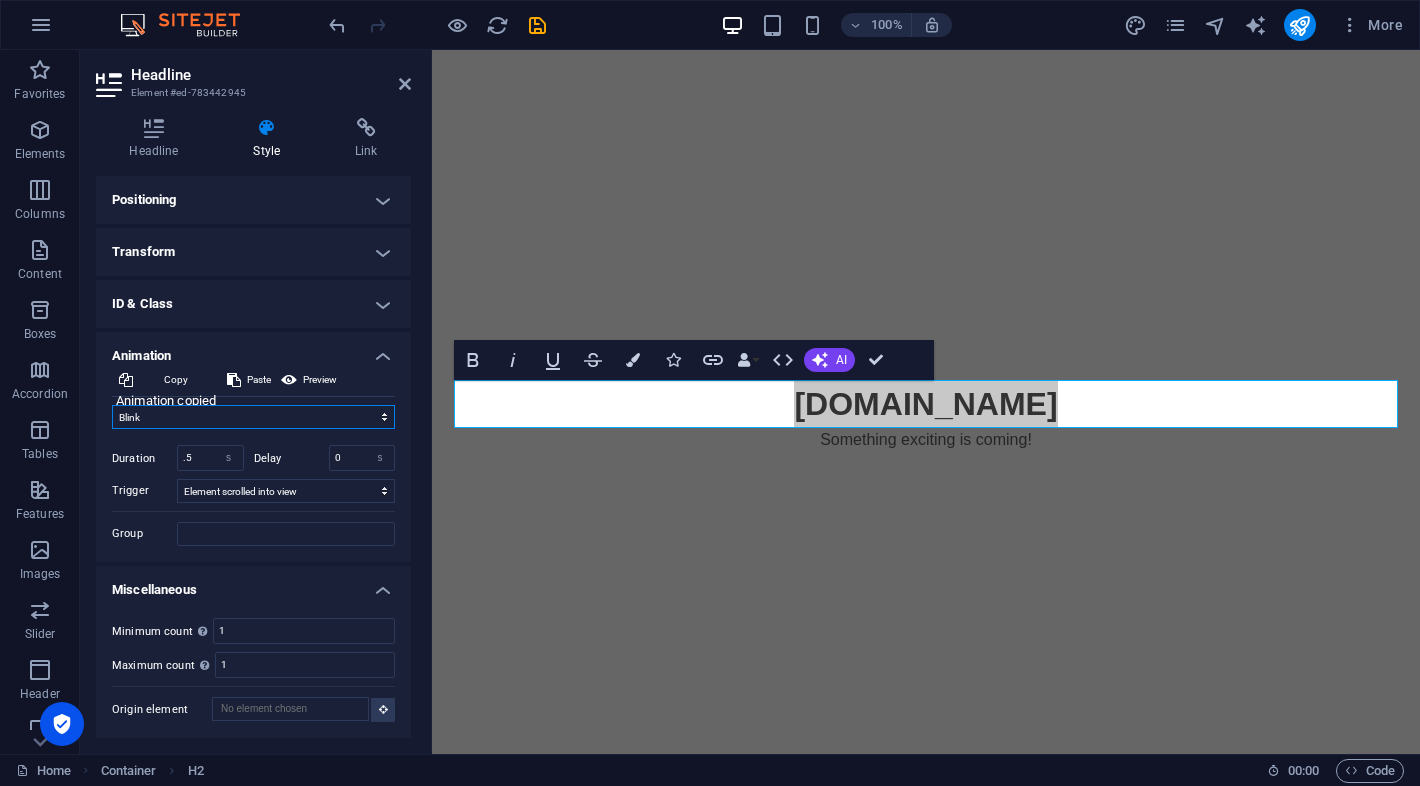 click on "Don't animate Show / Hide Slide up/down Zoom in/out Slide left to right Slide right to left Slide top to bottom Slide bottom to top Pulse Blink Open as overlay" at bounding box center (253, 417) 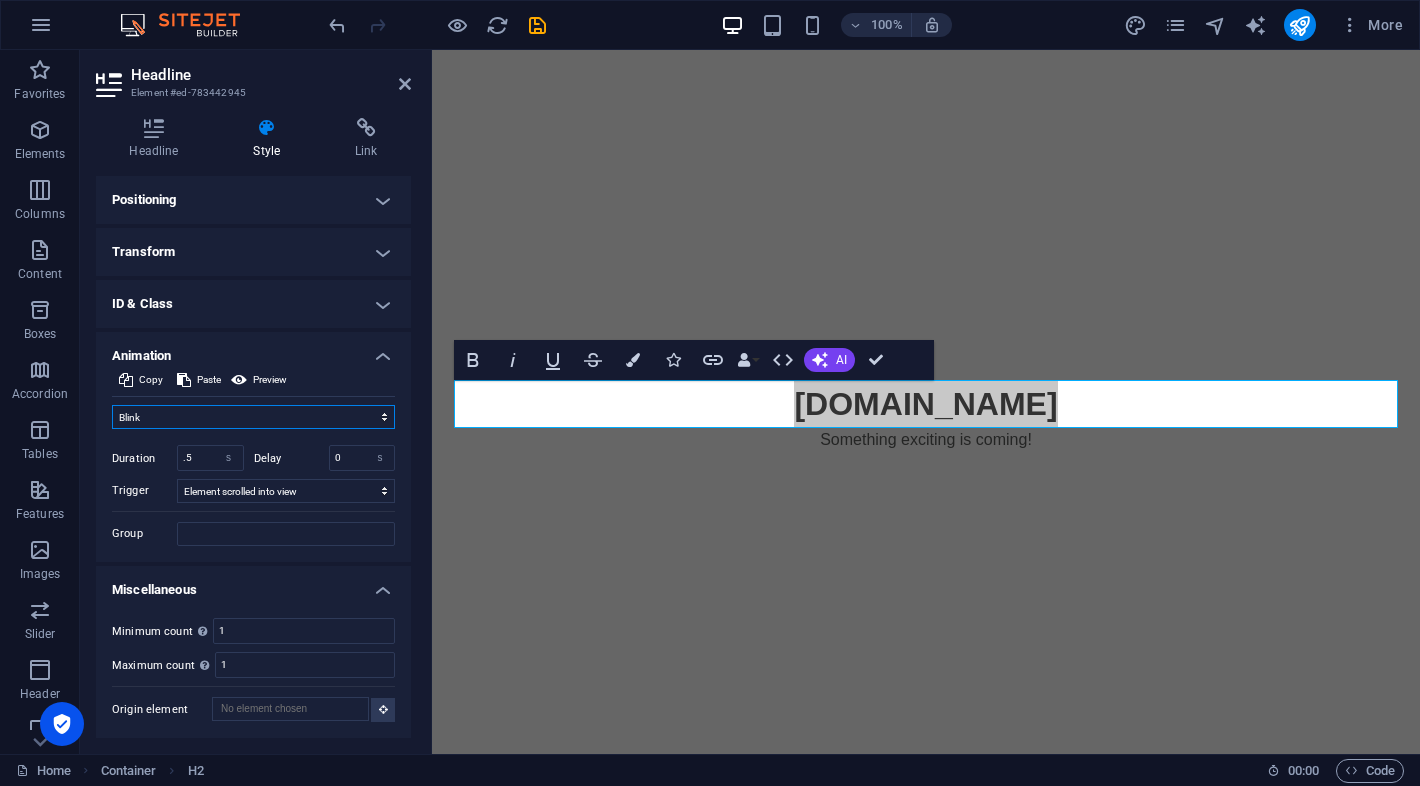 select on "none" 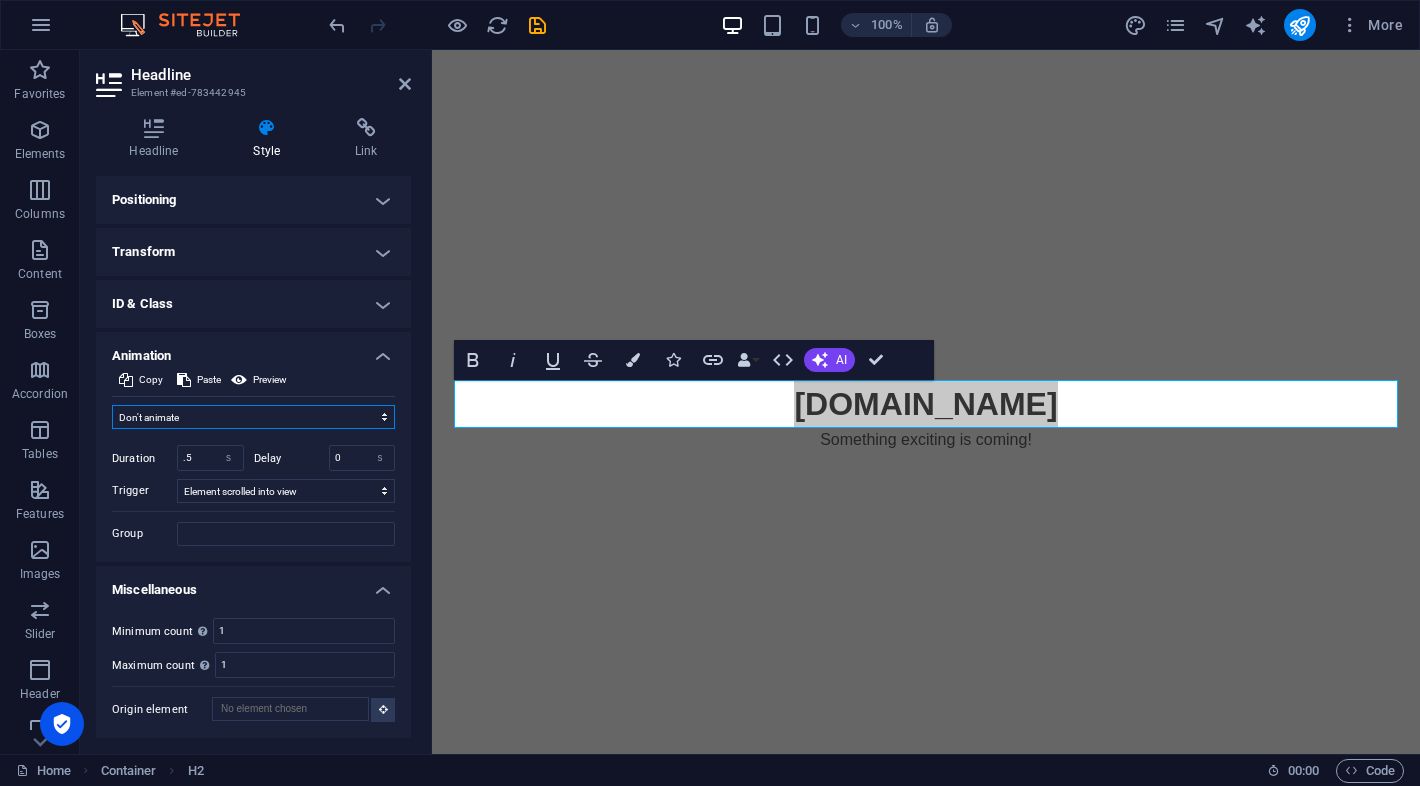 scroll, scrollTop: 472, scrollLeft: 0, axis: vertical 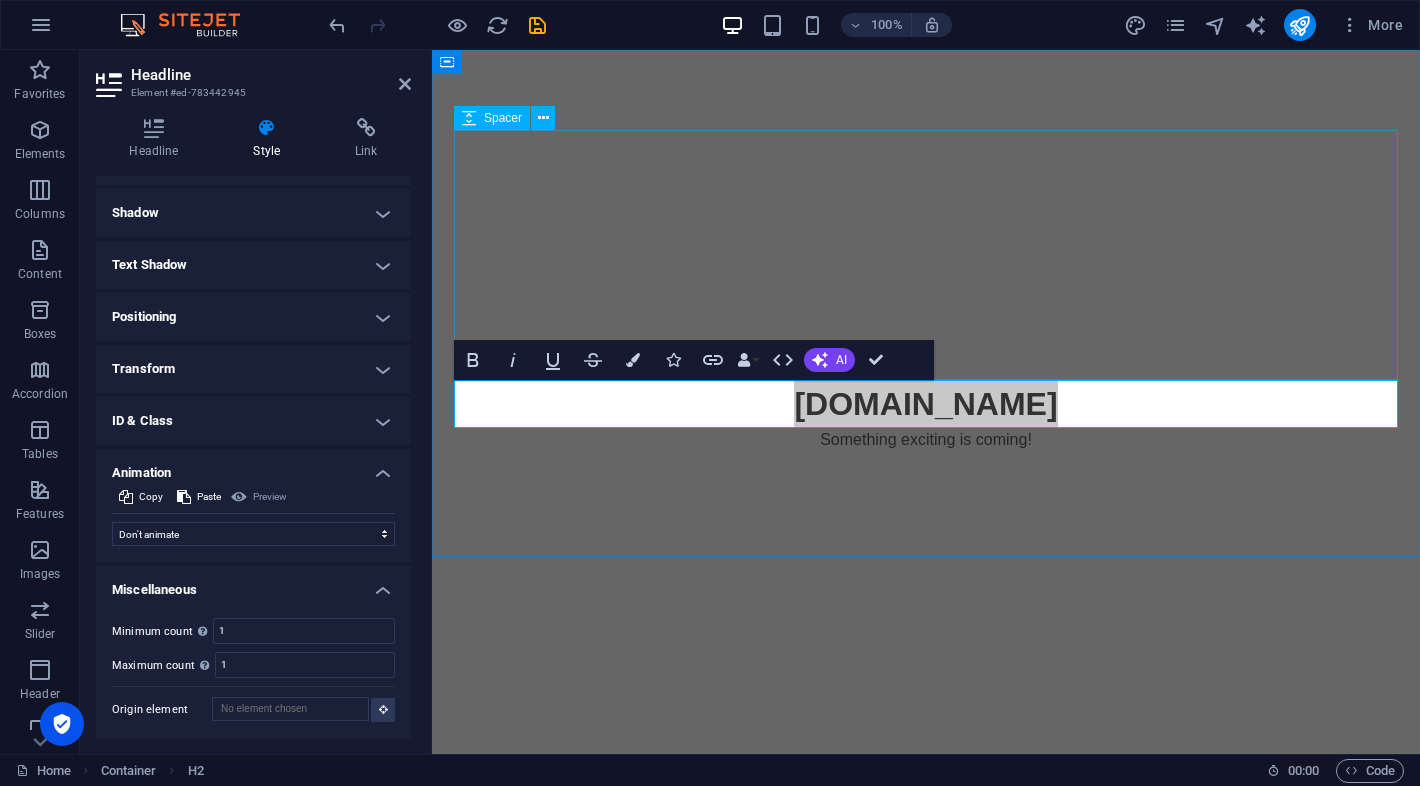 click at bounding box center [926, 255] 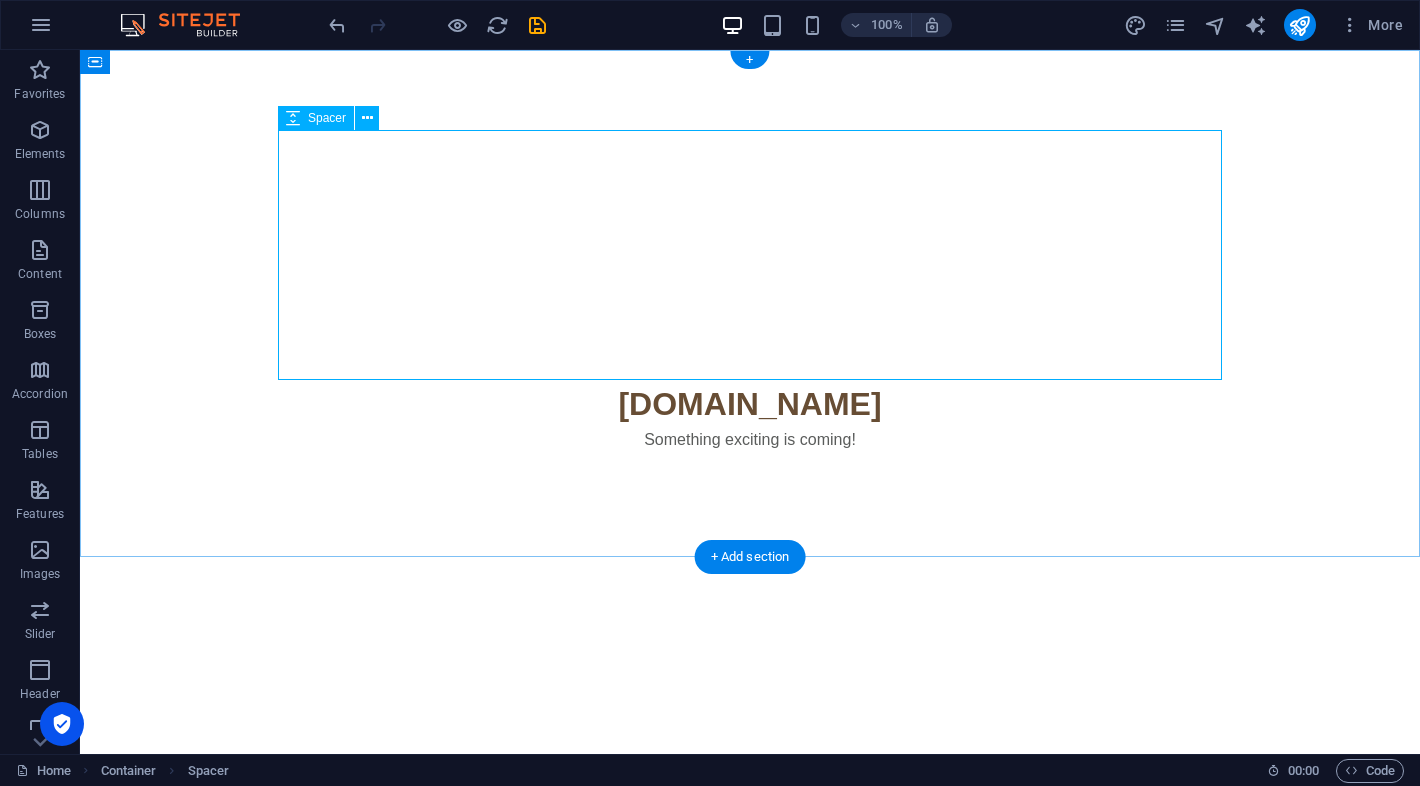 click at bounding box center [750, 255] 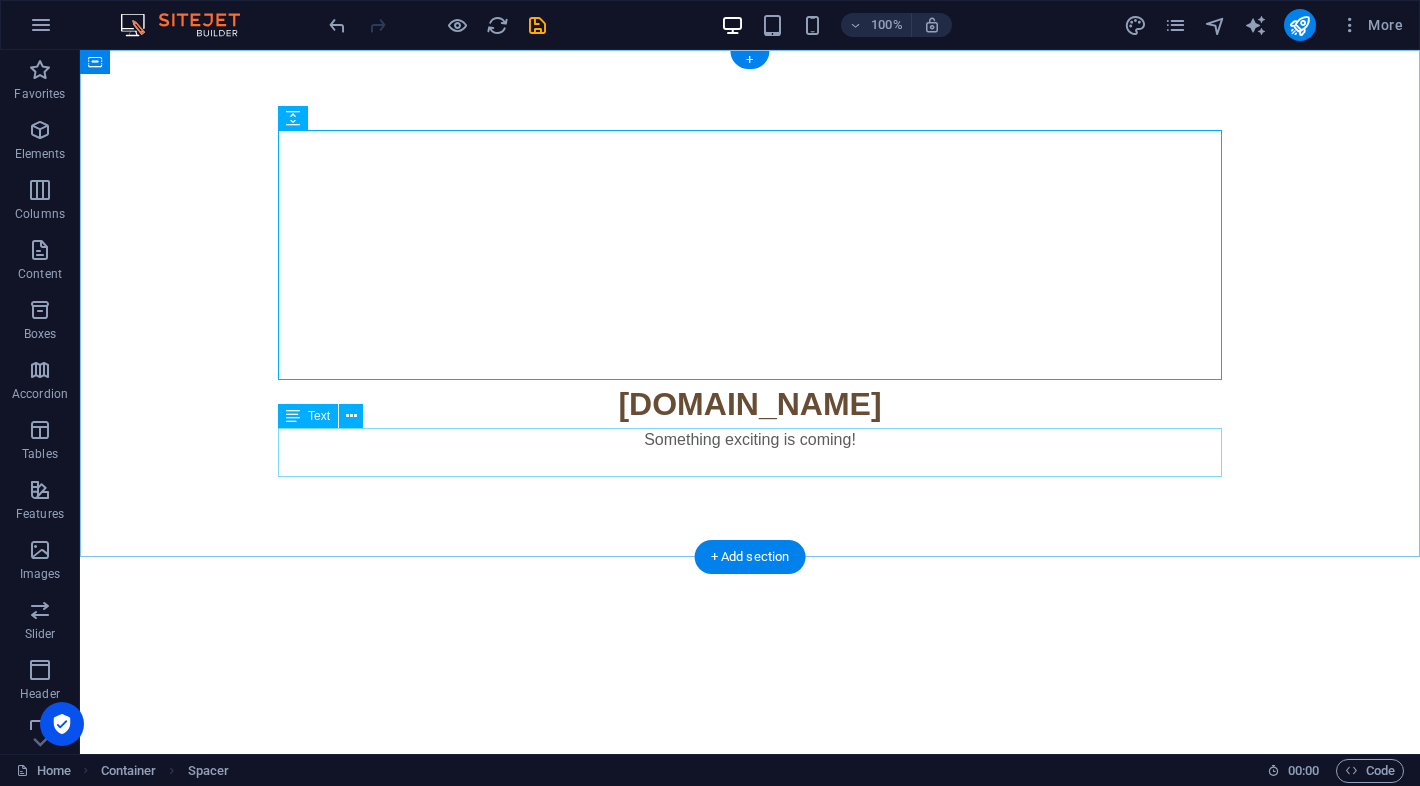 click on "Something exciting is coming!" at bounding box center (750, 452) 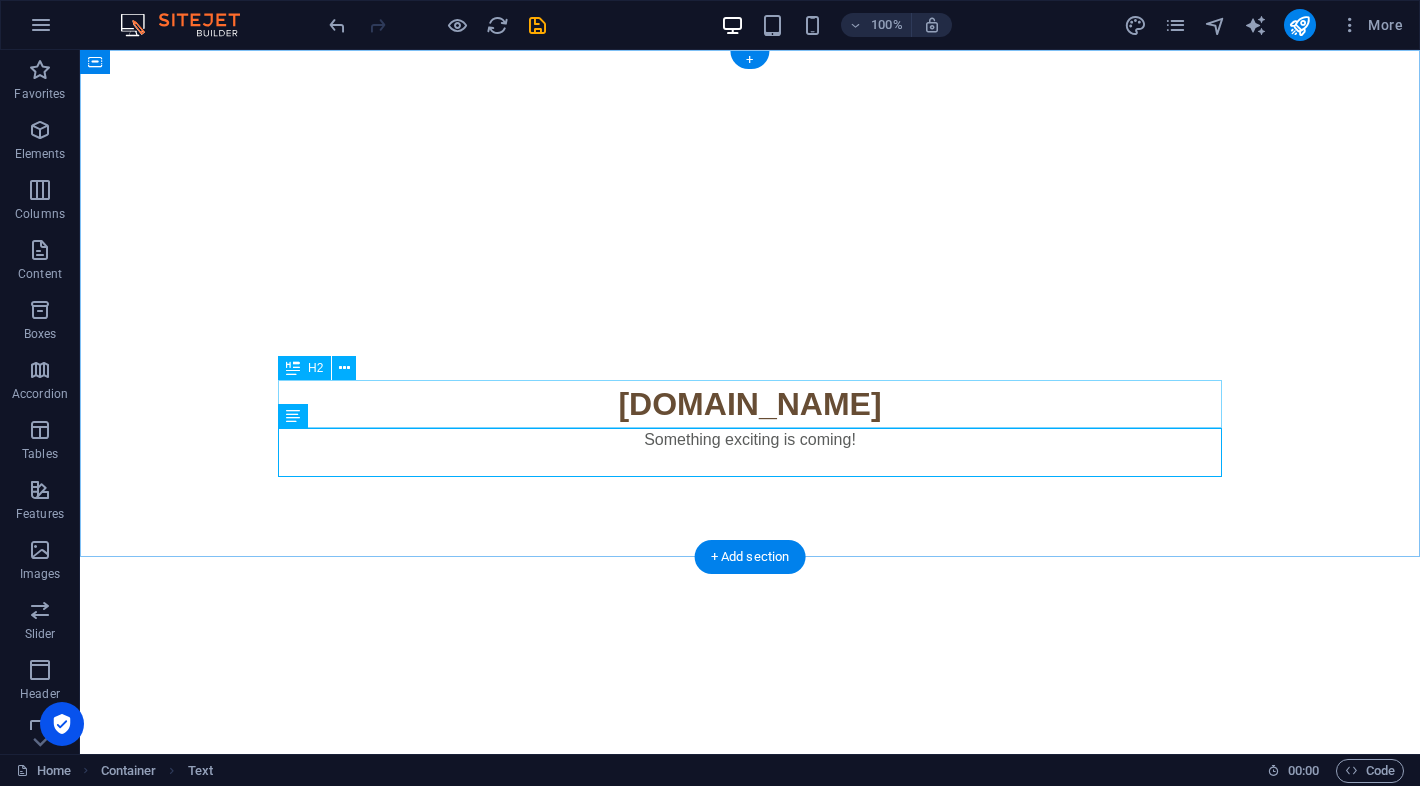 click on "[DOMAIN_NAME]" at bounding box center (750, 404) 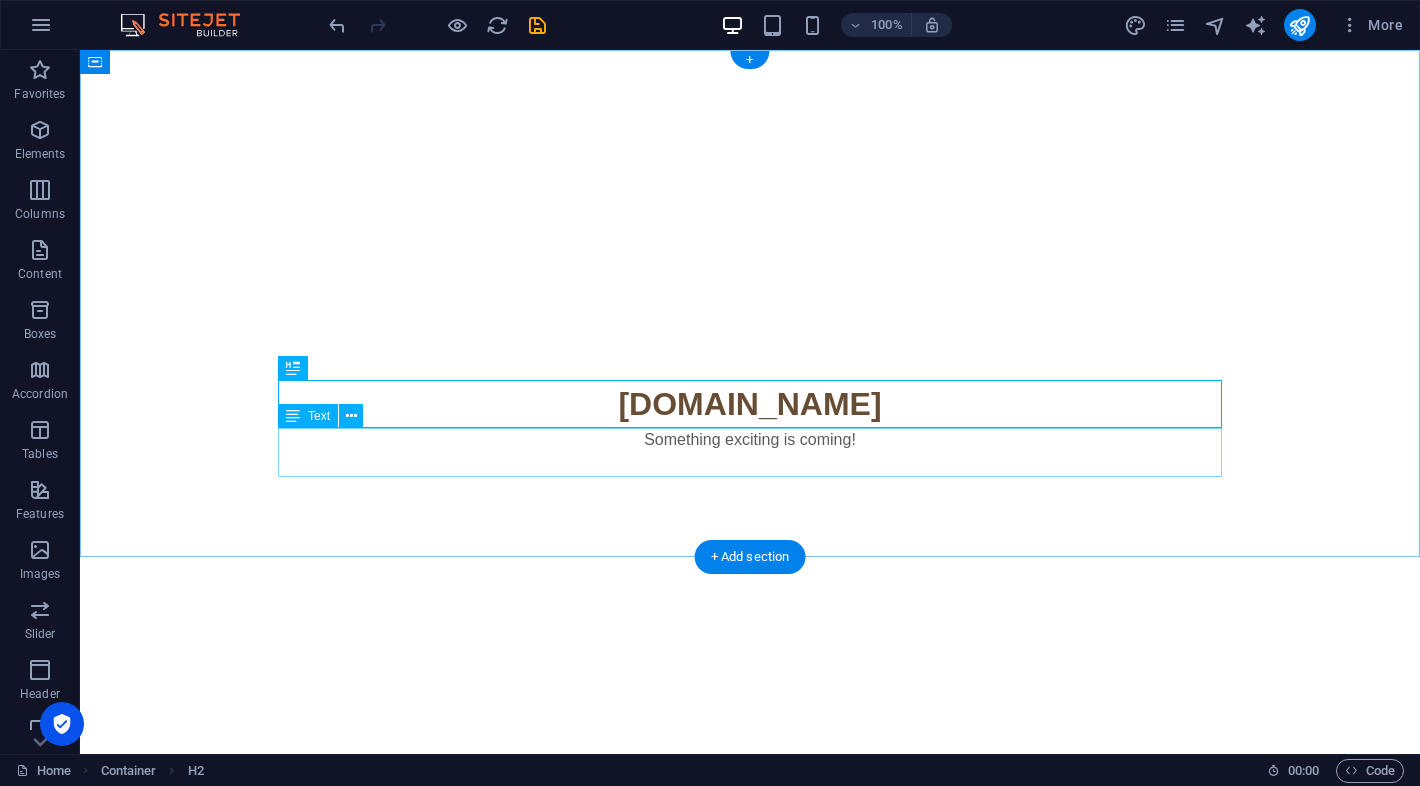 click on "Something exciting is coming!" at bounding box center (750, 452) 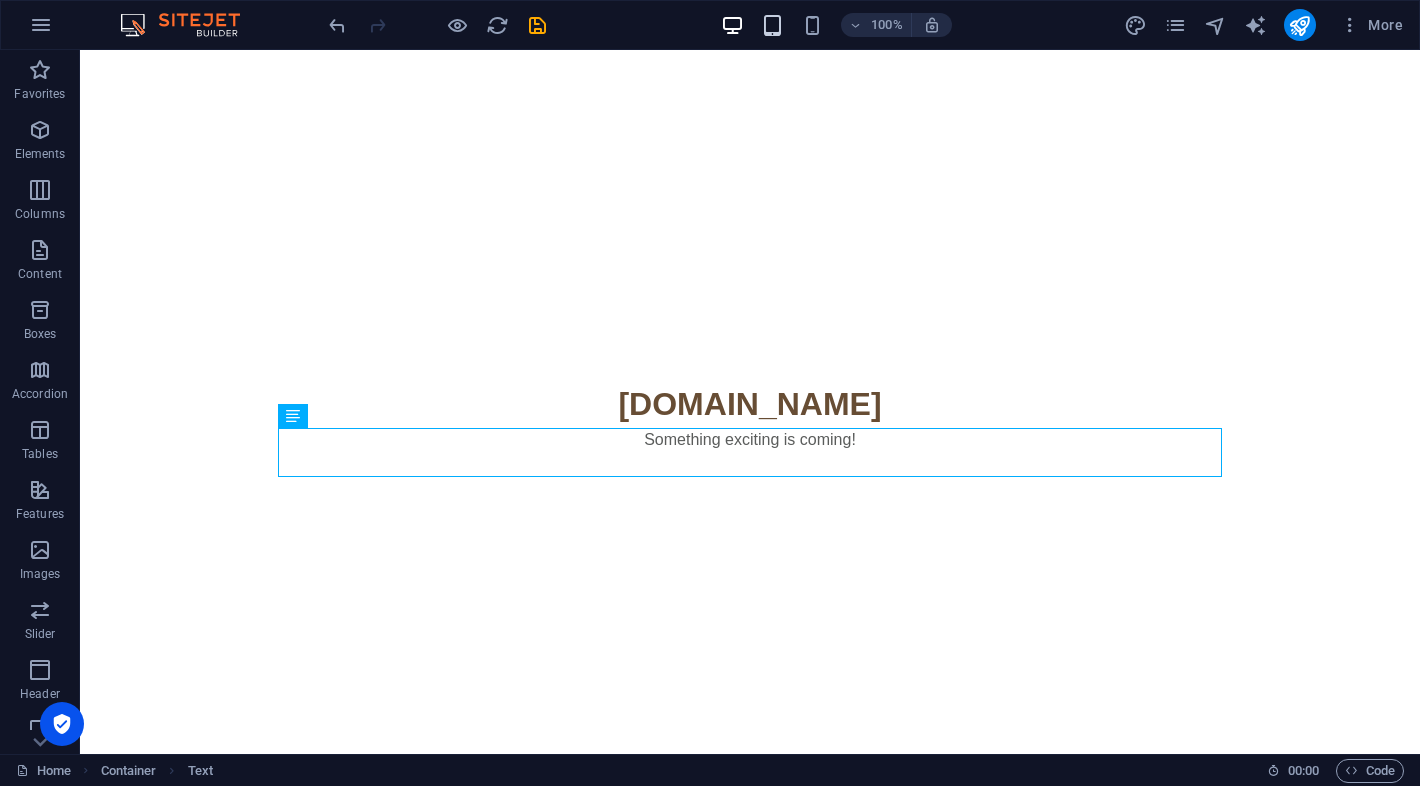 click on "100%" at bounding box center [836, 25] 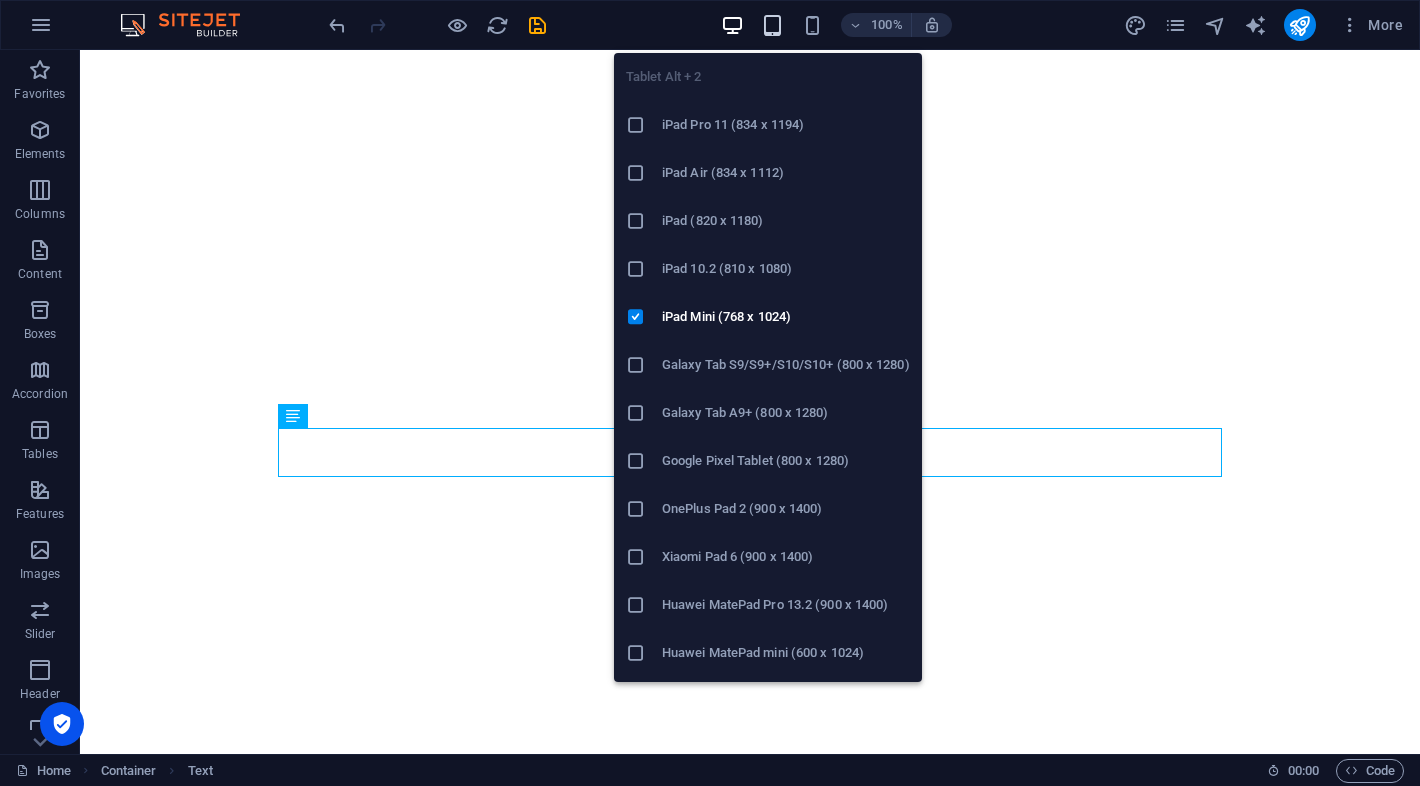 click at bounding box center (772, 25) 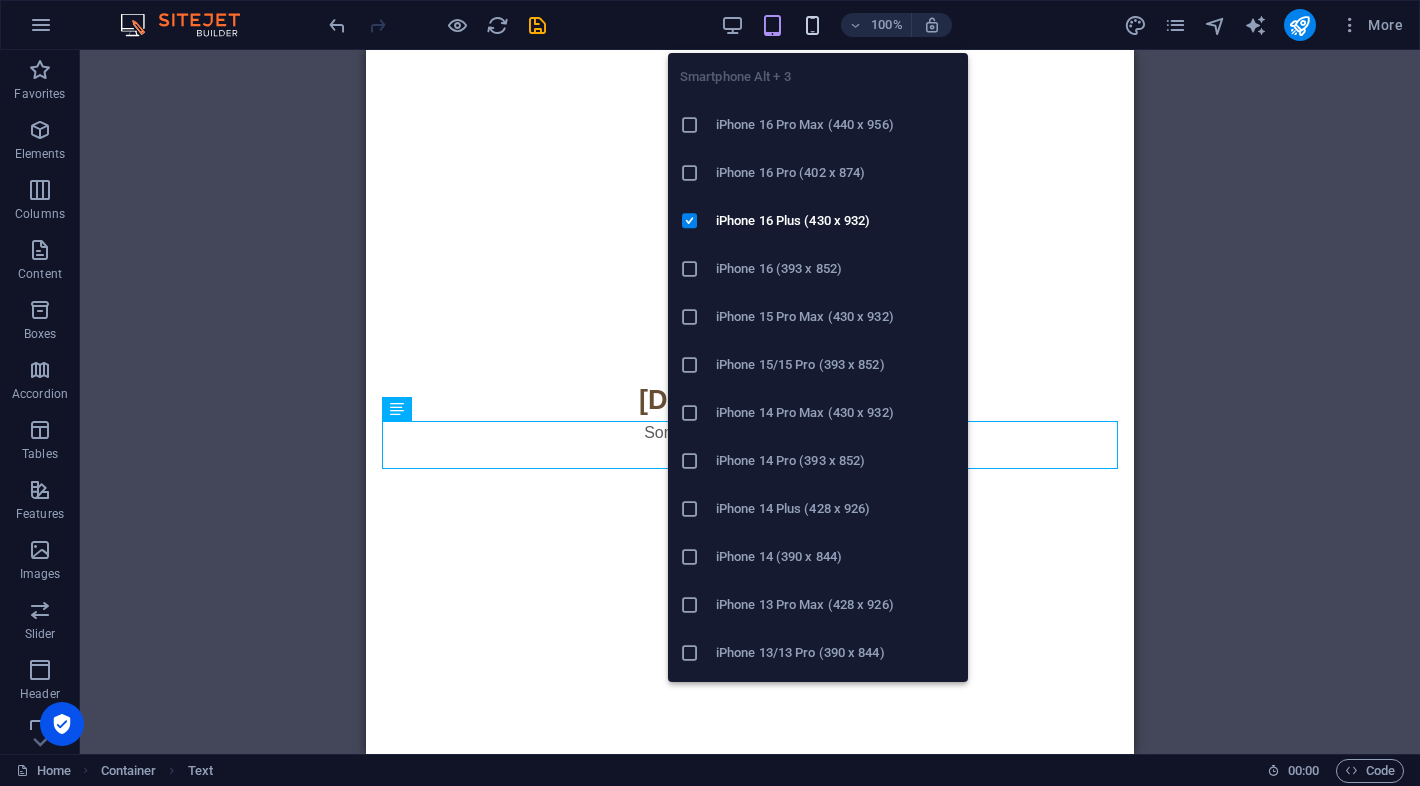 click at bounding box center (812, 25) 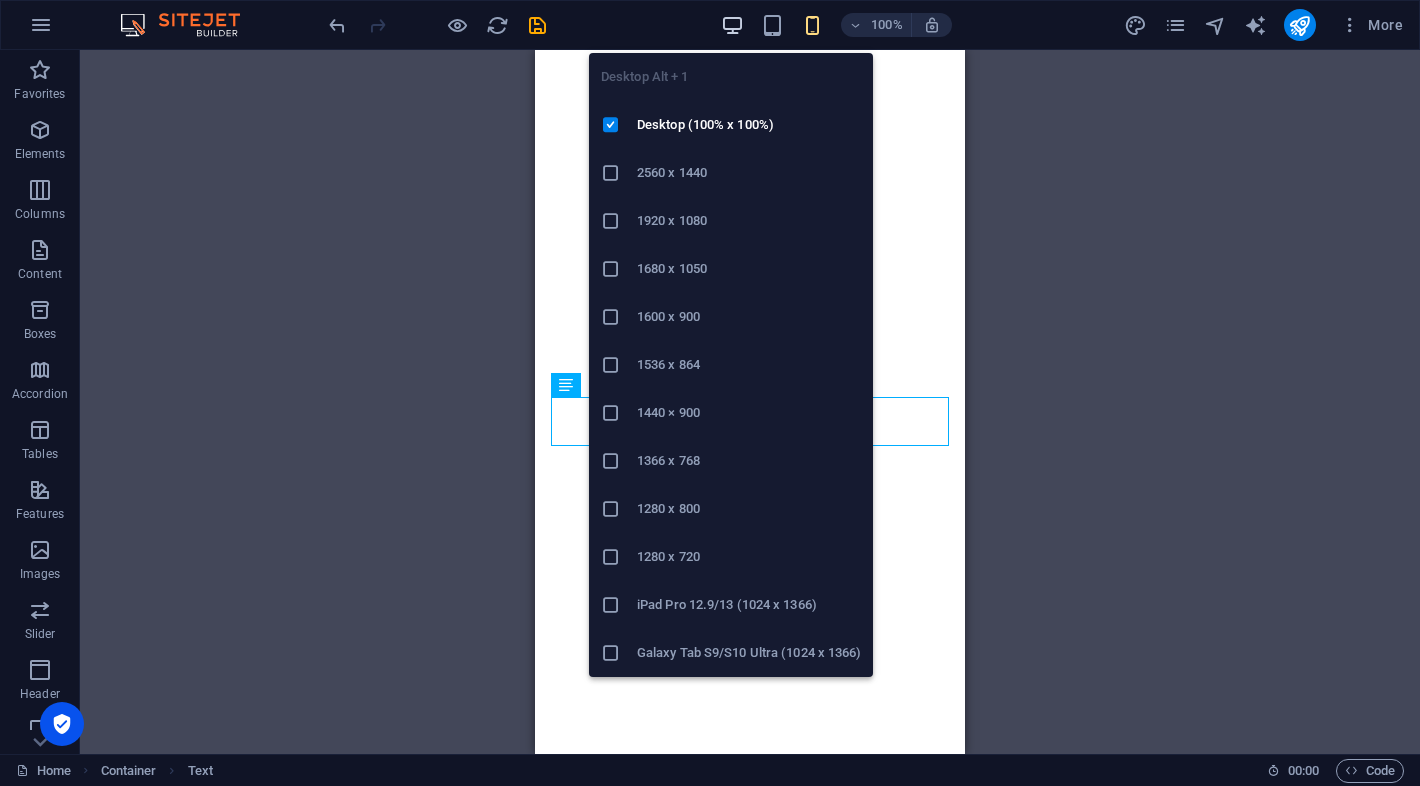 click at bounding box center (732, 25) 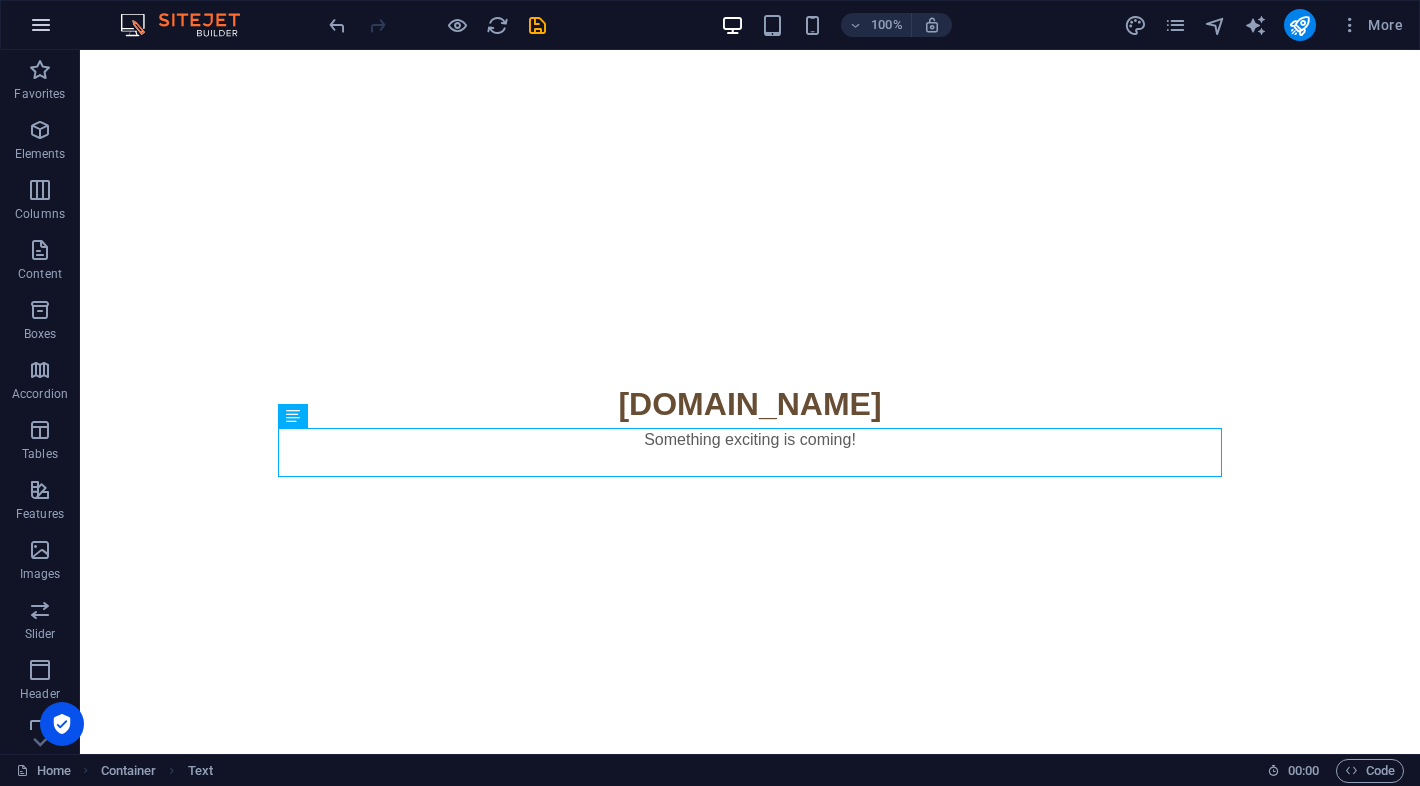 click at bounding box center (41, 25) 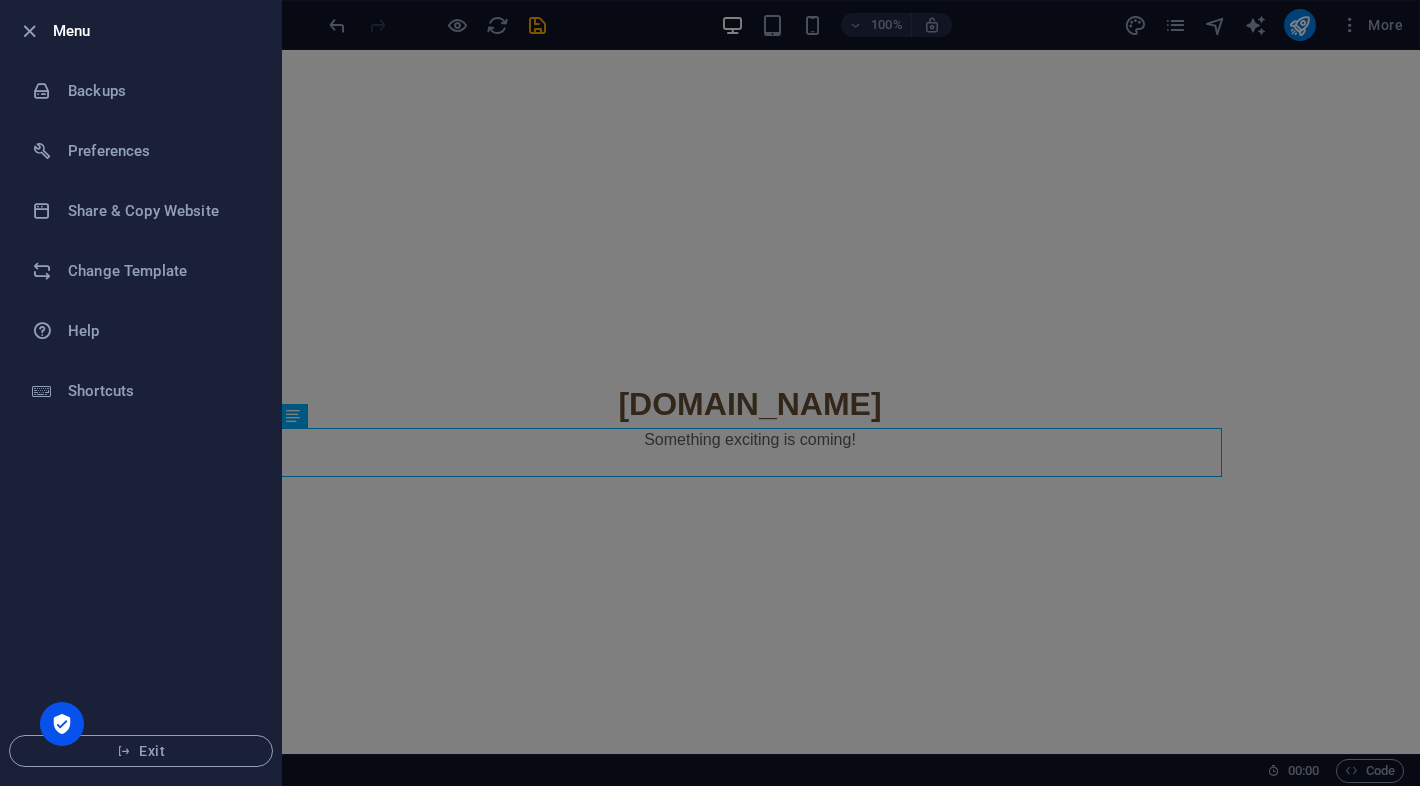 click at bounding box center (35, 31) 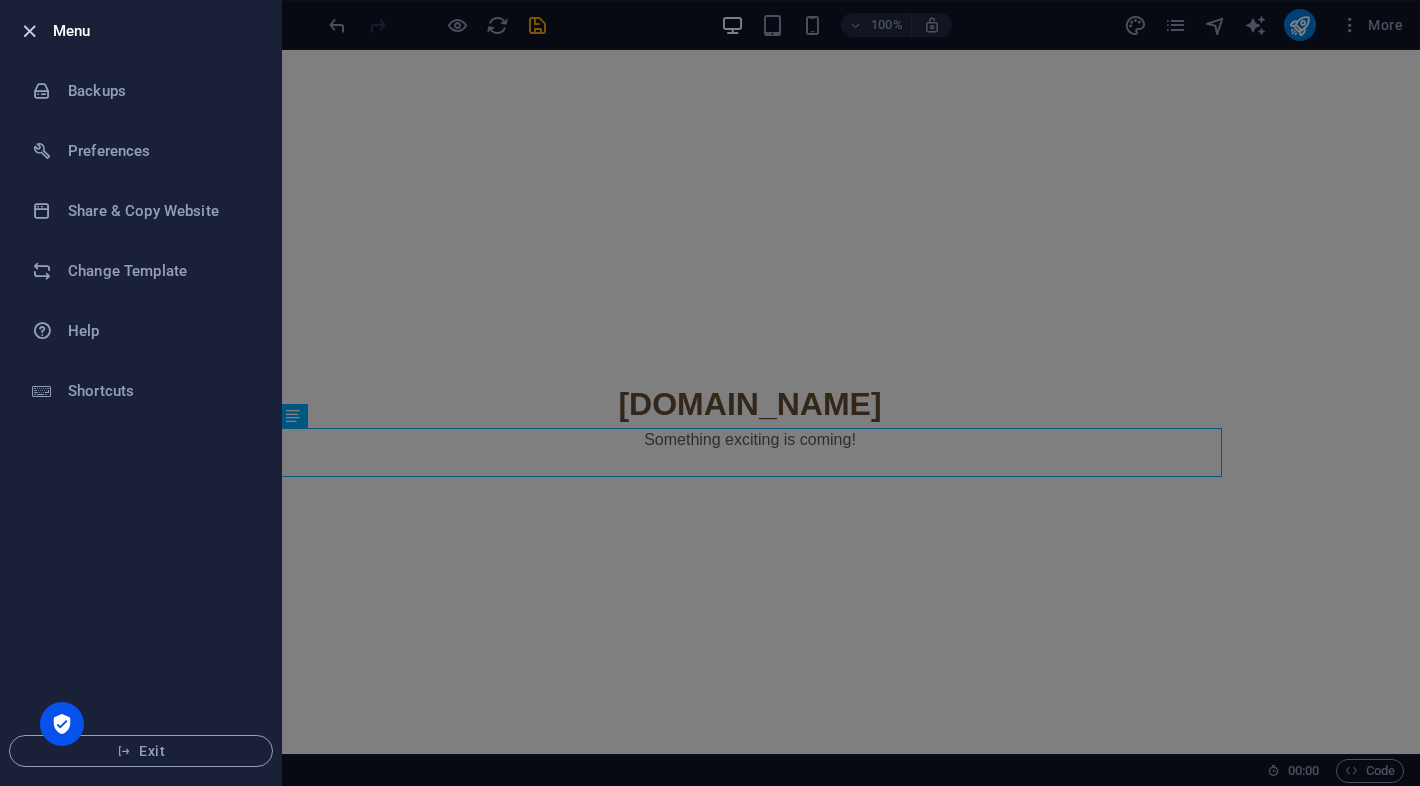 click at bounding box center [29, 31] 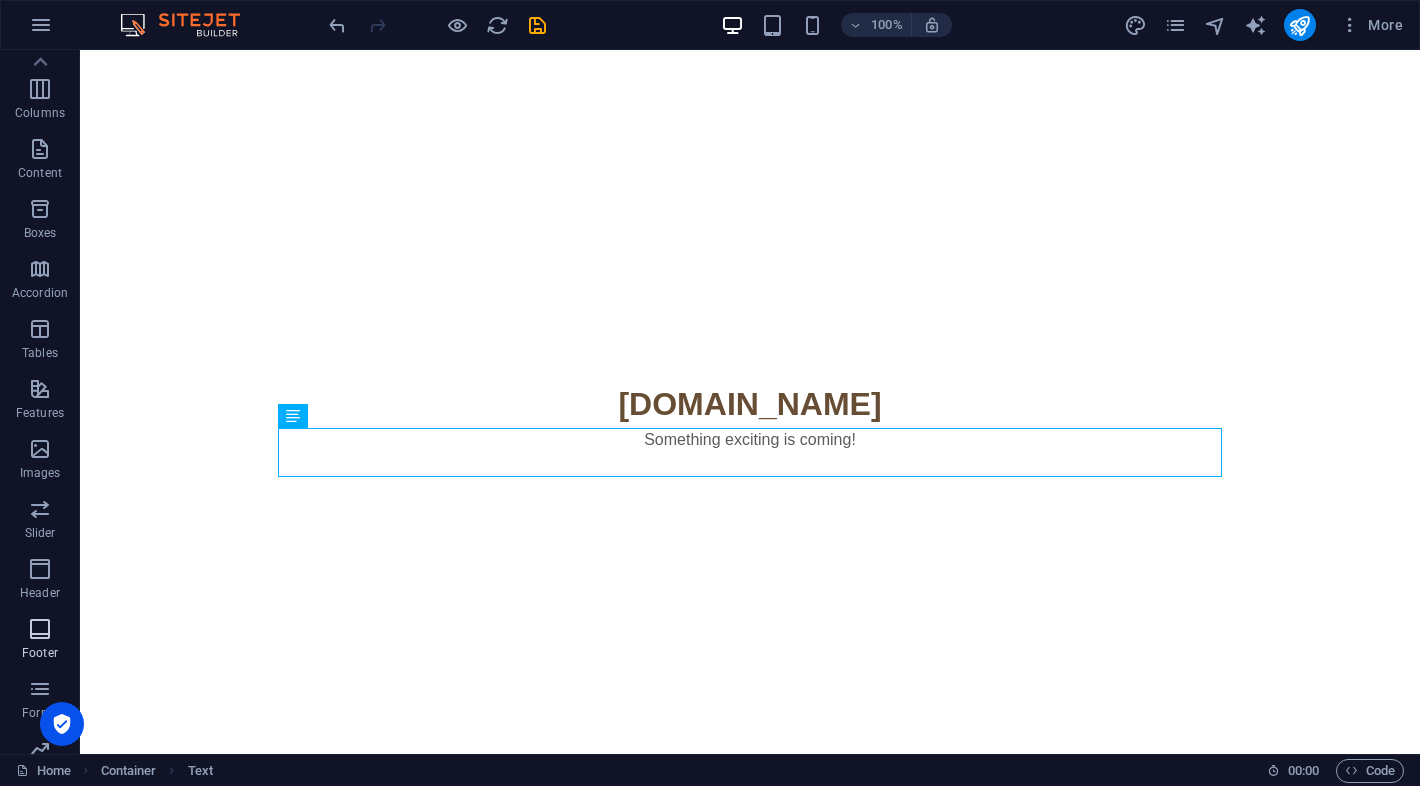 scroll, scrollTop: 0, scrollLeft: 0, axis: both 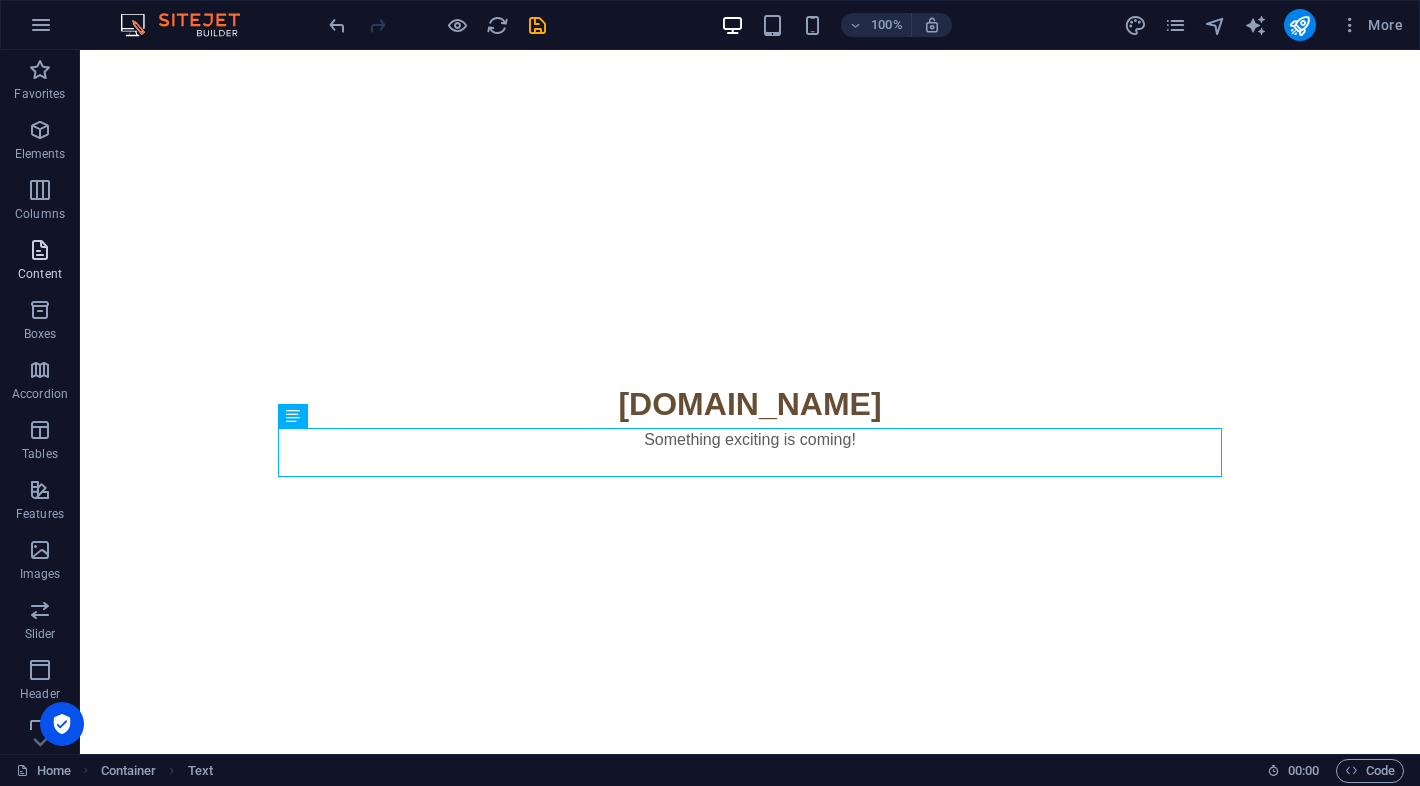 click on "Content" at bounding box center [40, 262] 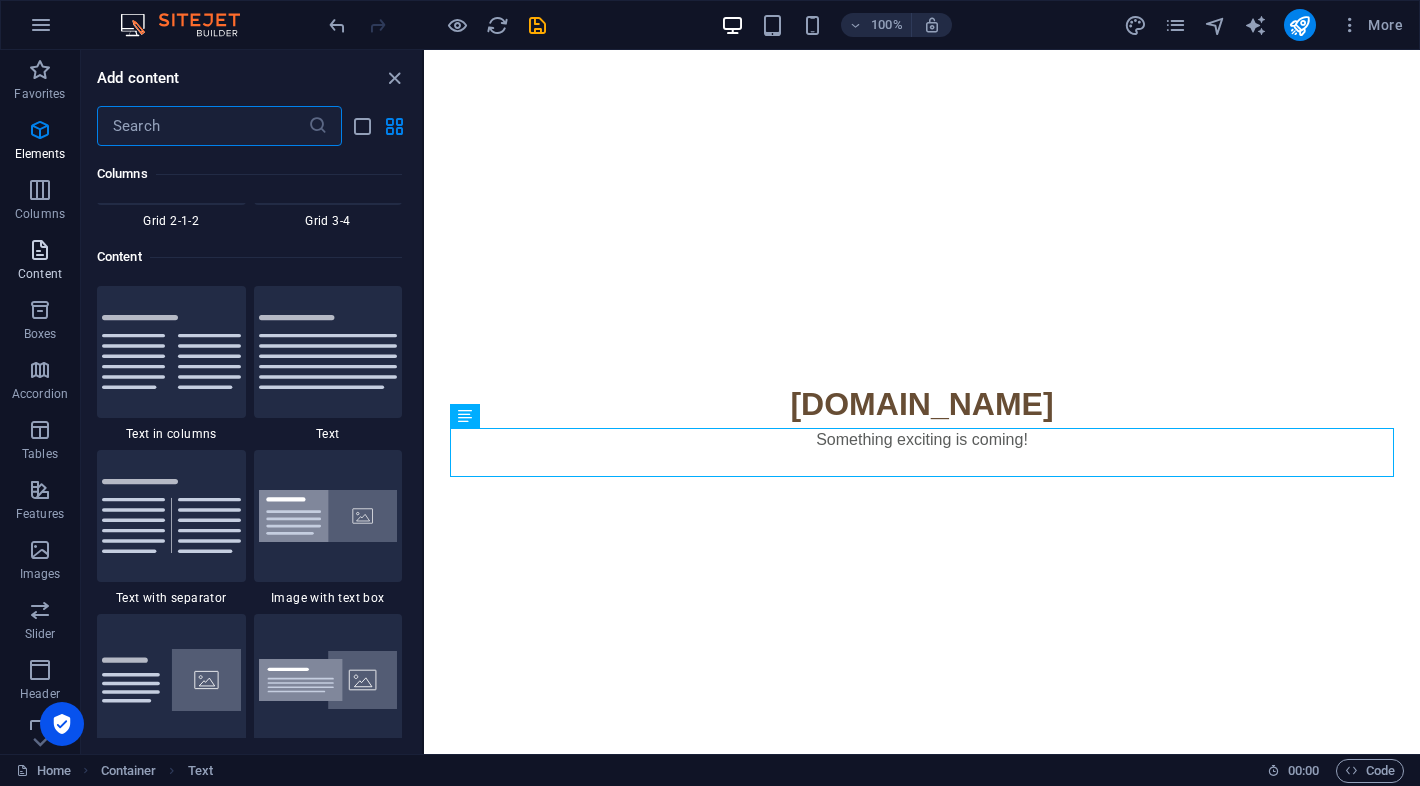 scroll, scrollTop: 3499, scrollLeft: 0, axis: vertical 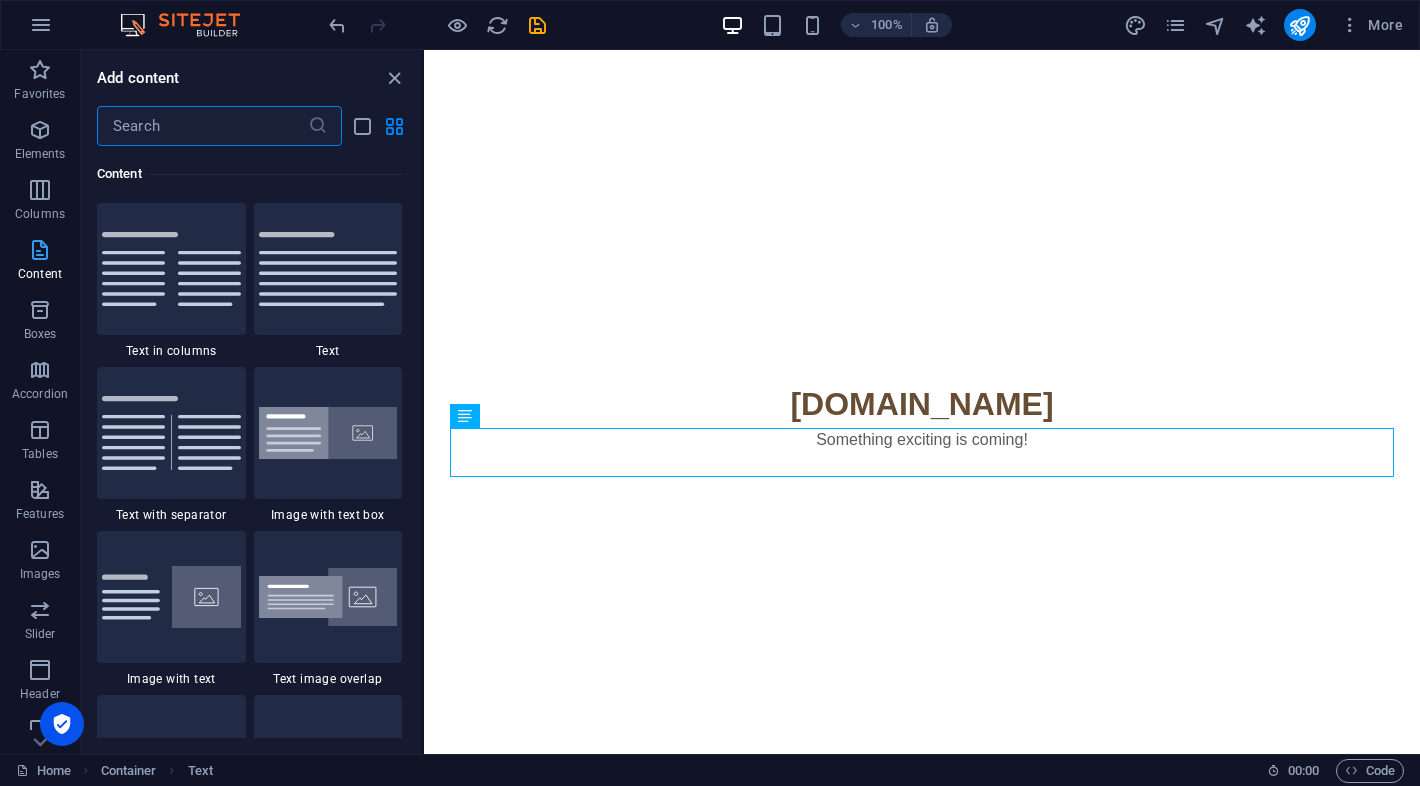 click on "Content" at bounding box center (40, 262) 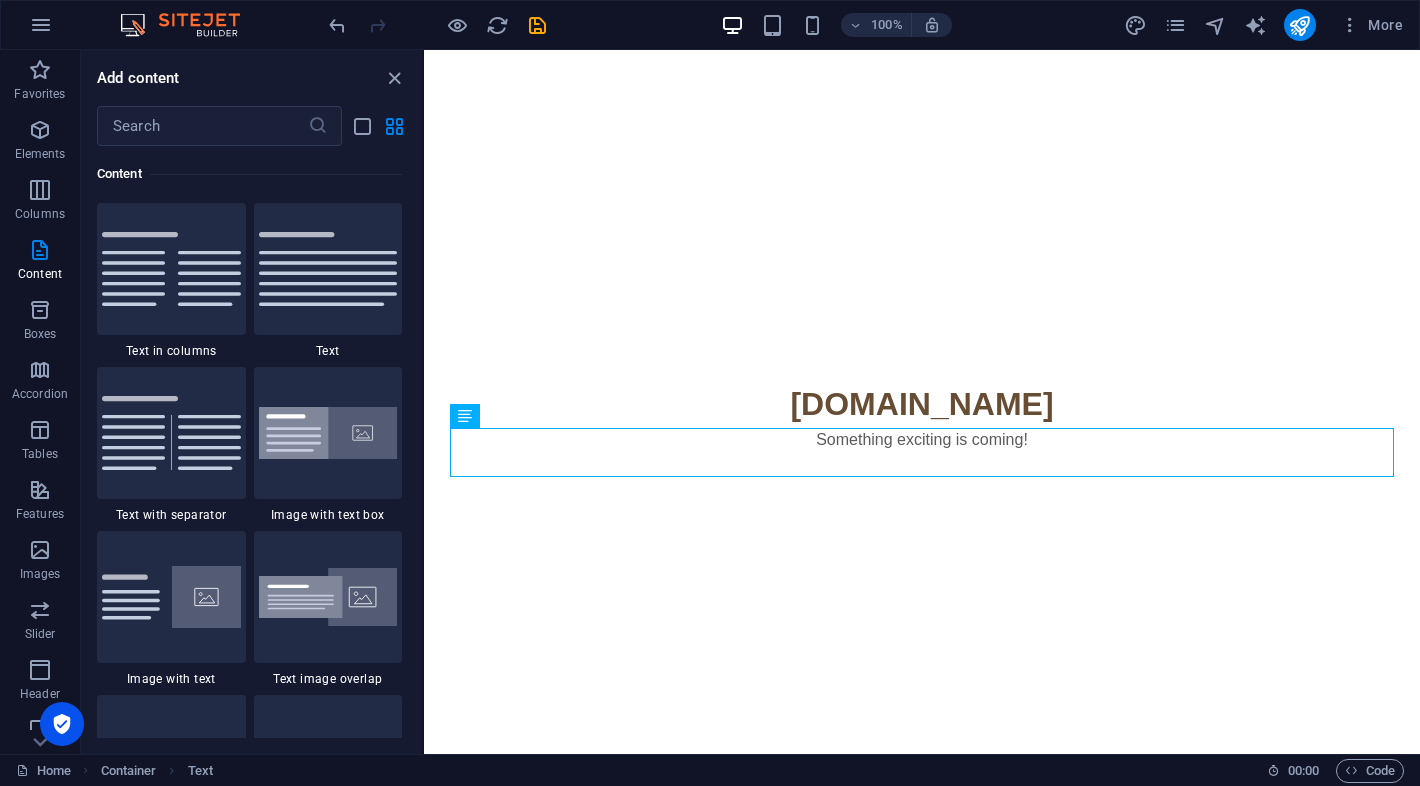 click on "Skip to main content
[DOMAIN_NAME] Something exciting is coming!" at bounding box center (922, 303) 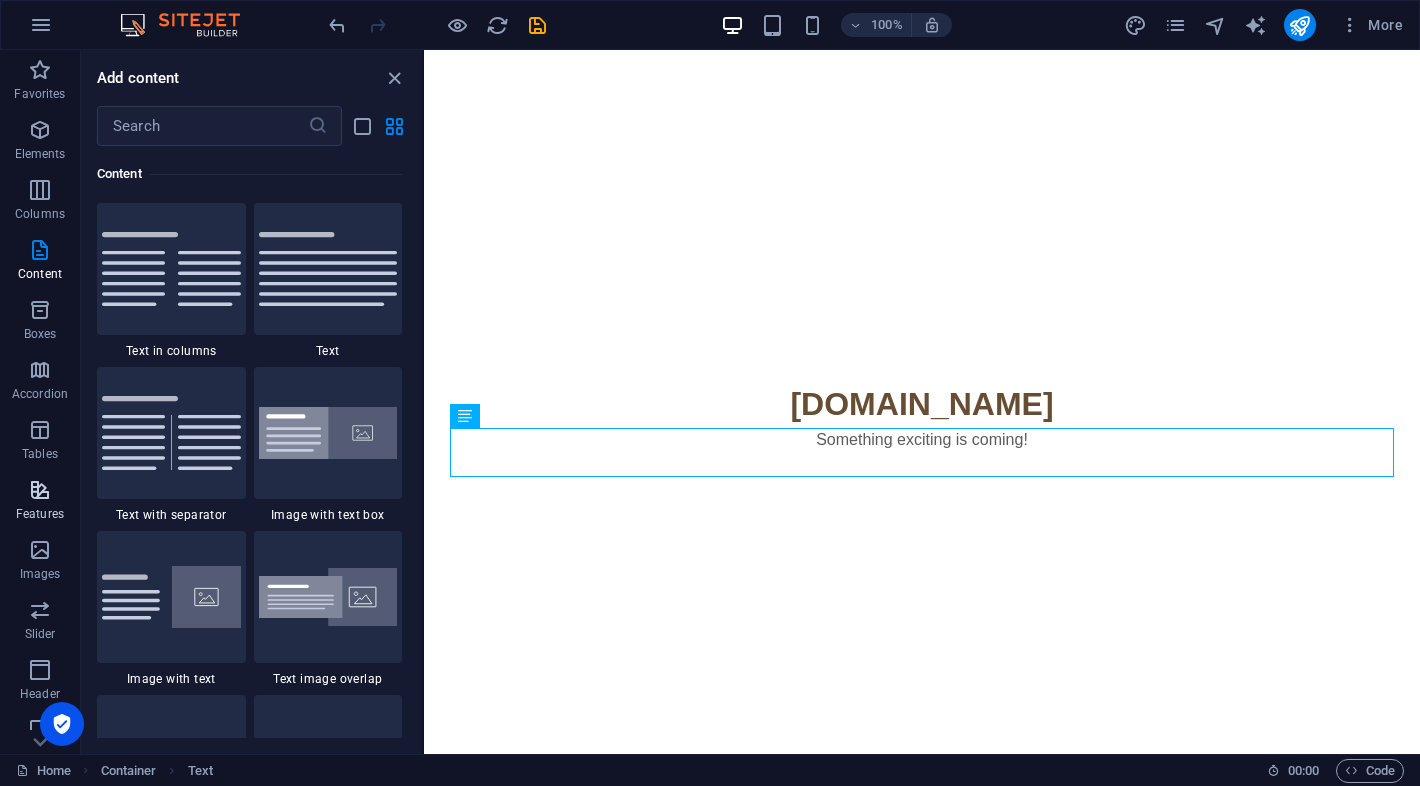 click at bounding box center [40, 490] 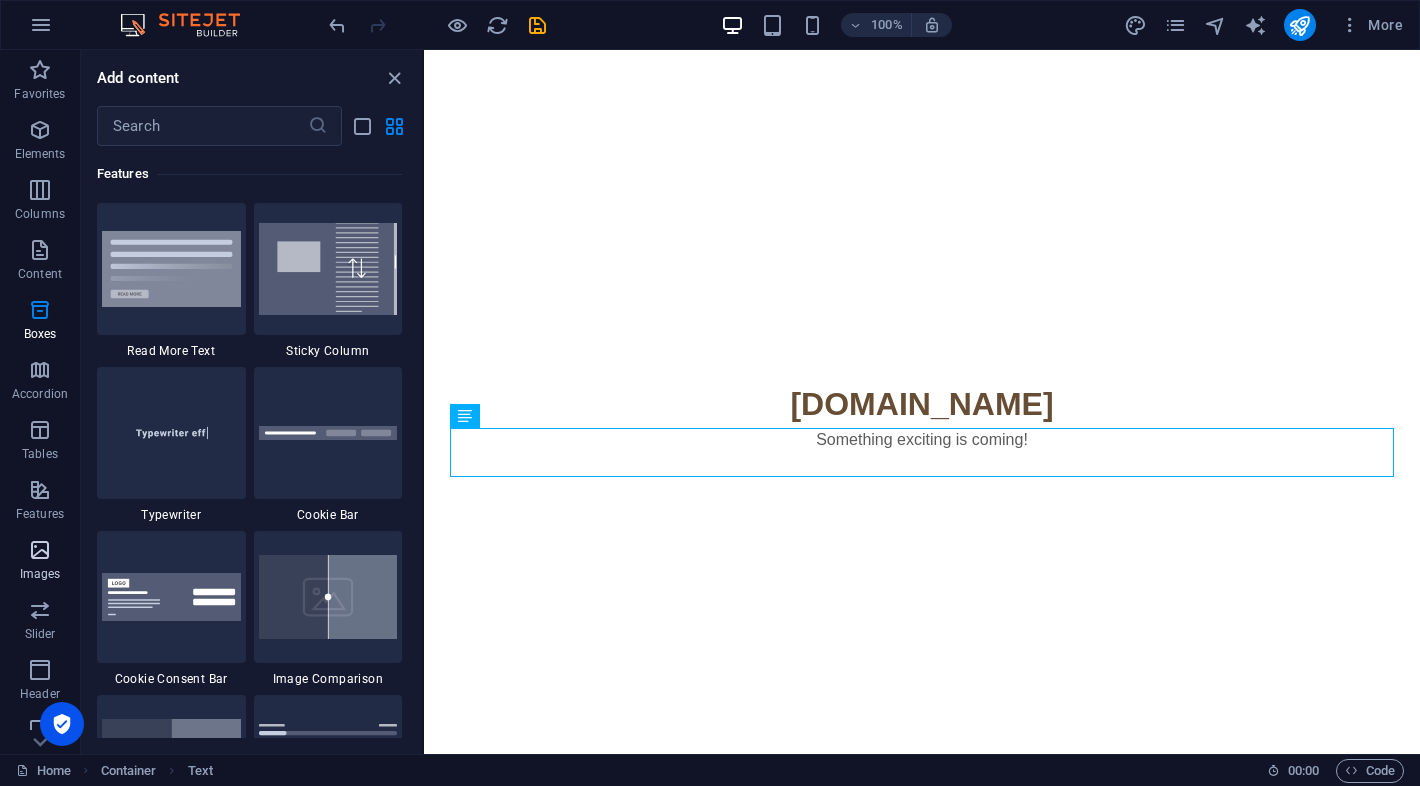 click at bounding box center (40, 550) 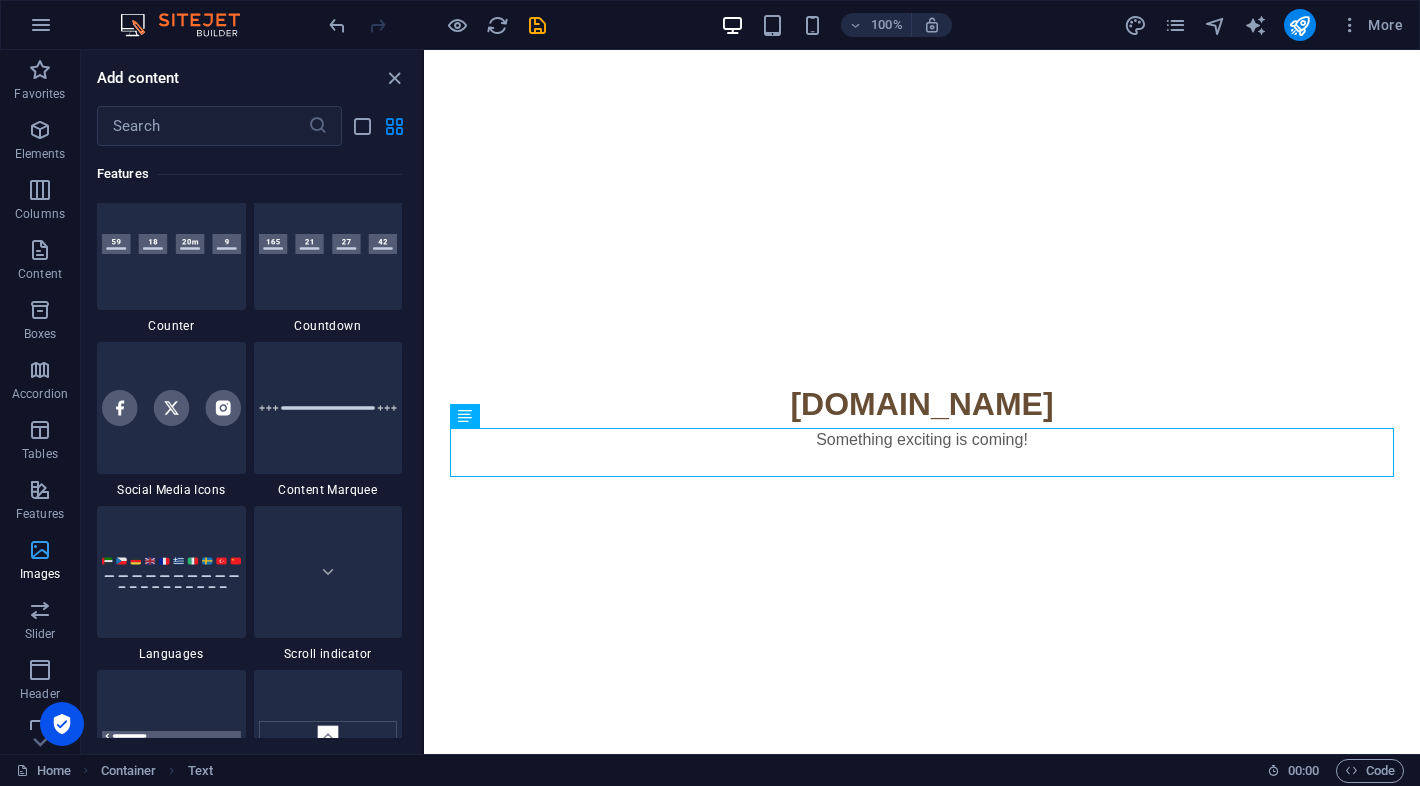 scroll, scrollTop: 9976, scrollLeft: 0, axis: vertical 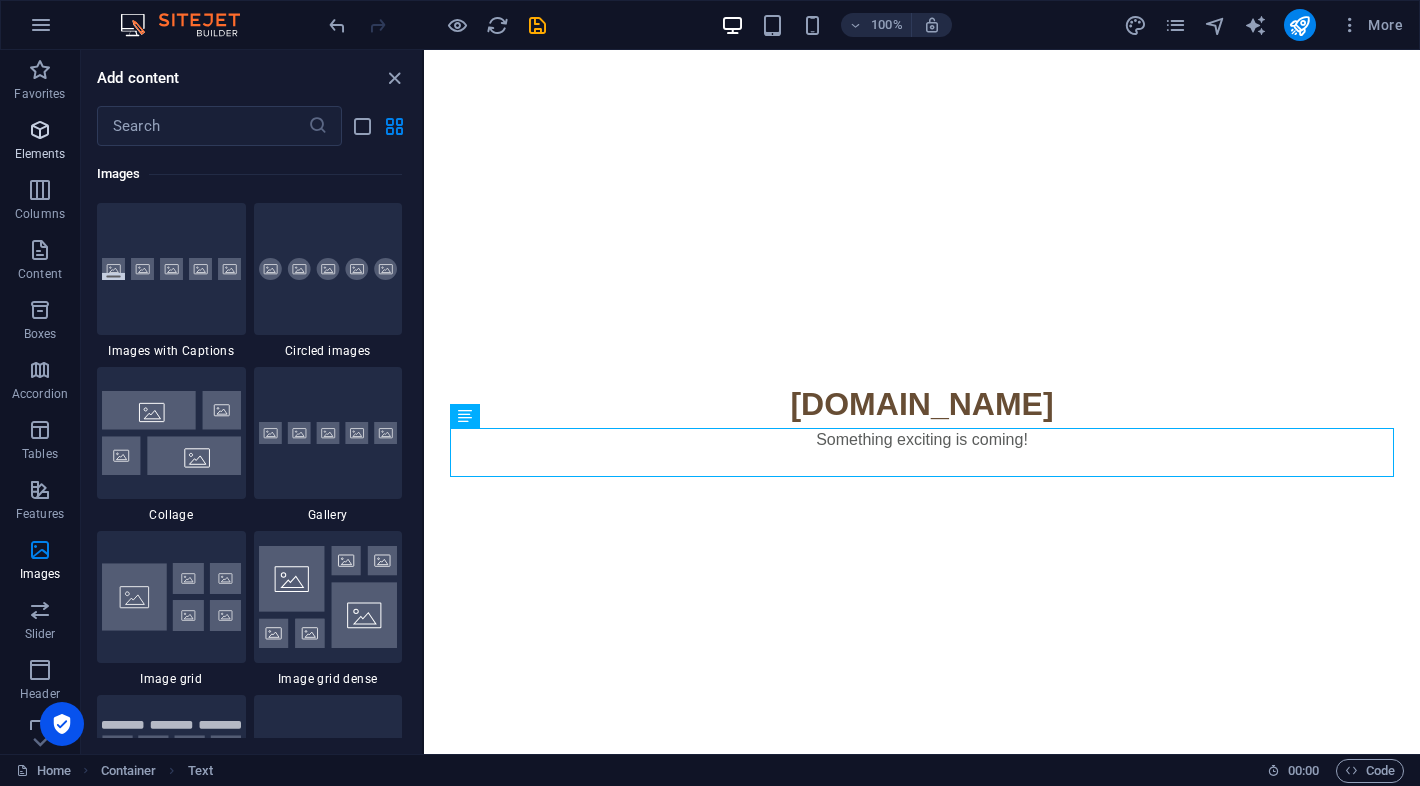 click at bounding box center [40, 130] 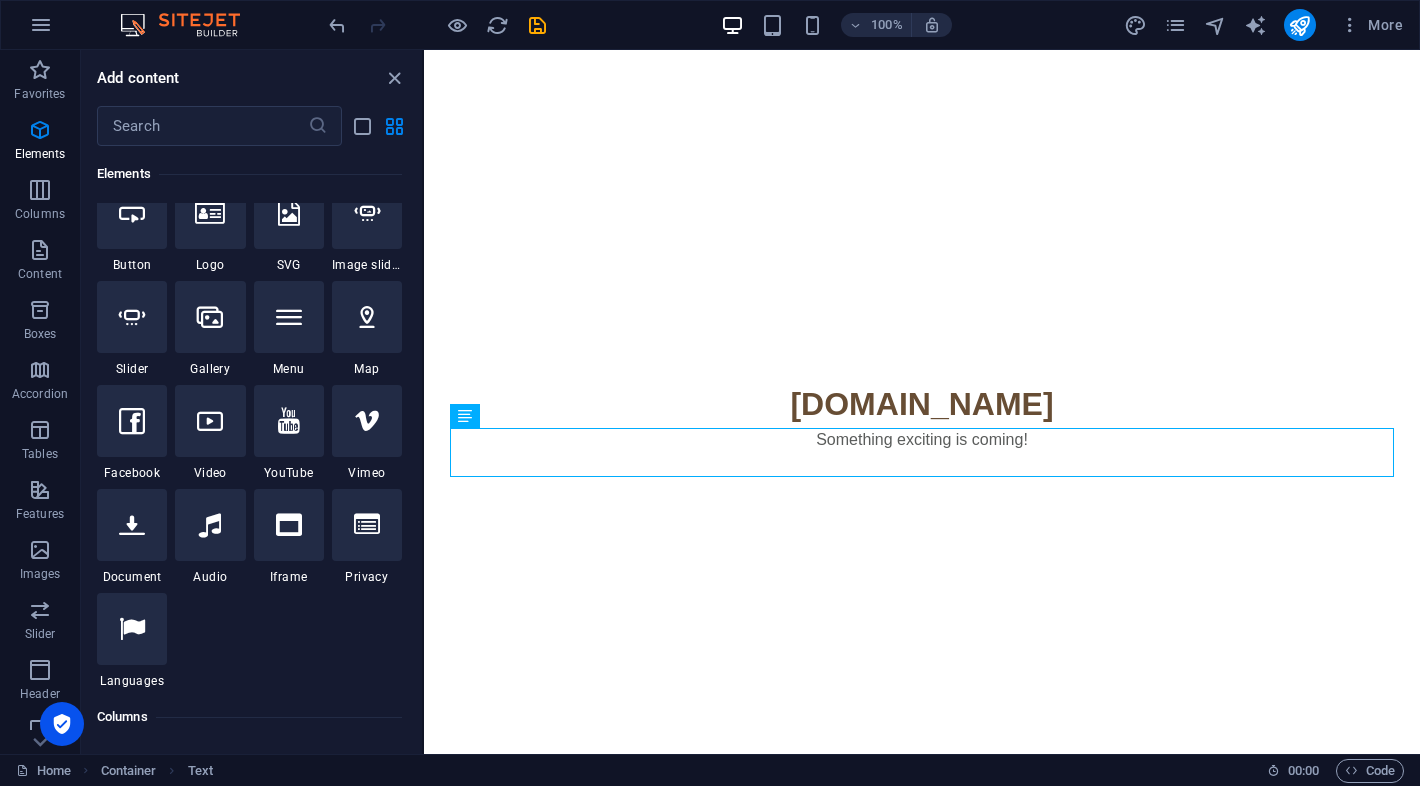scroll, scrollTop: 430, scrollLeft: 0, axis: vertical 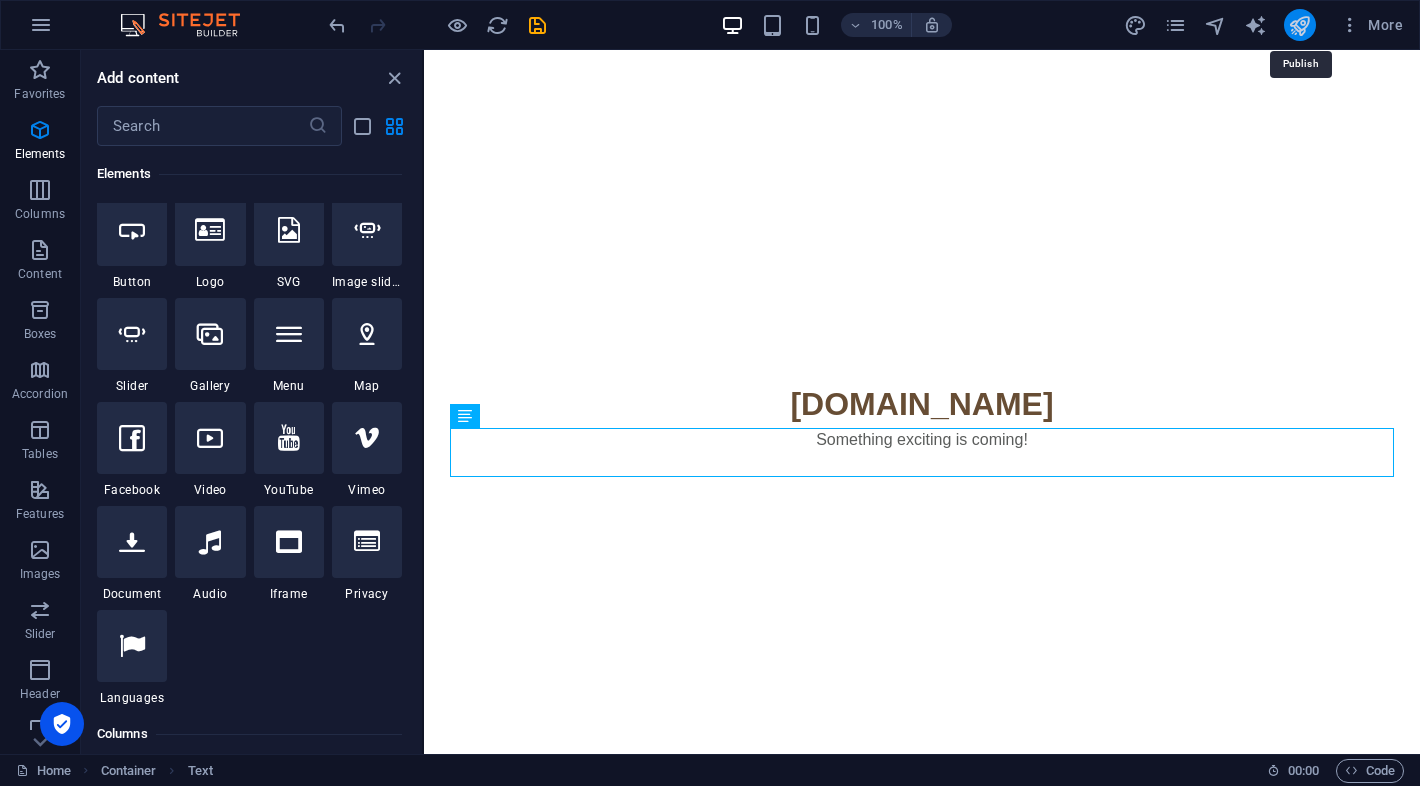 click at bounding box center [1299, 25] 